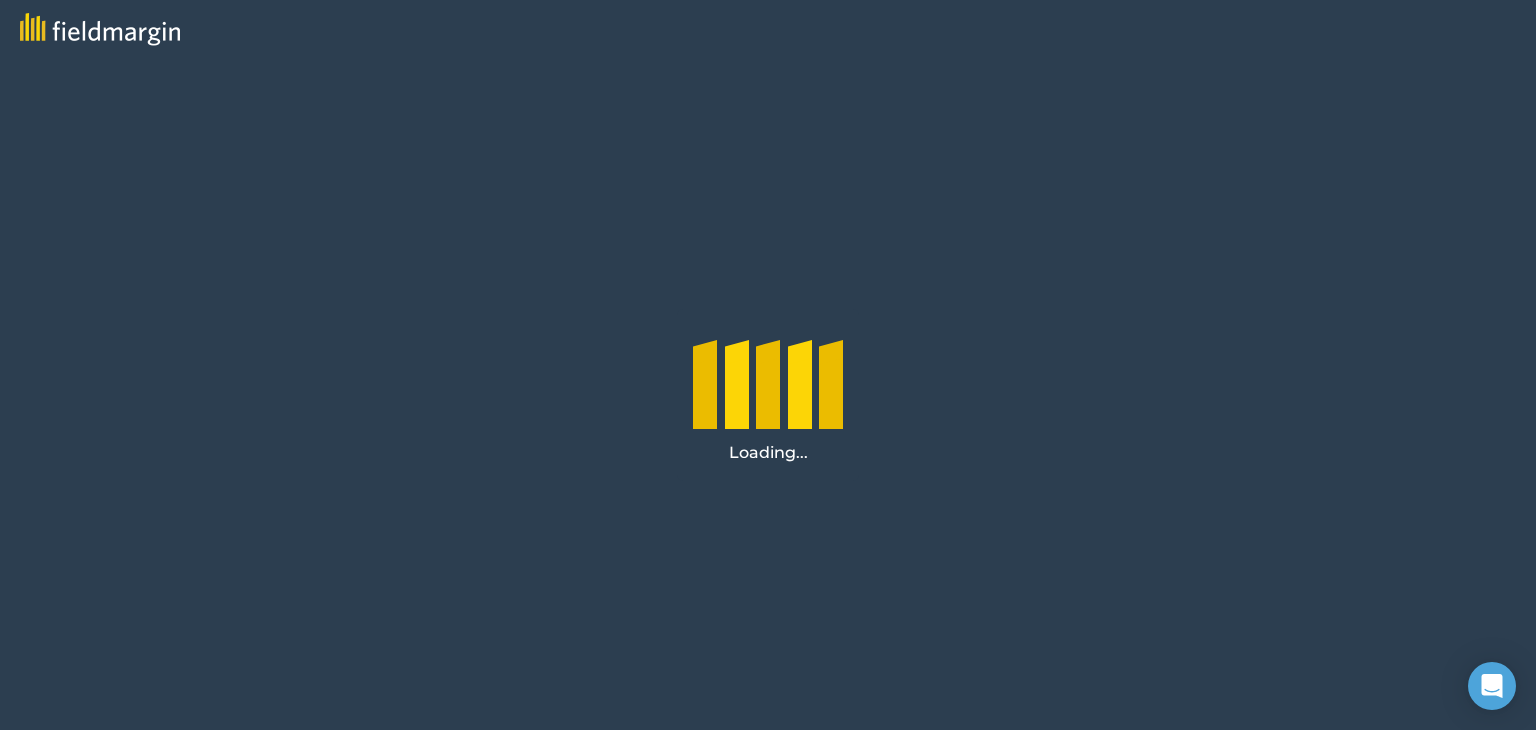 scroll, scrollTop: 0, scrollLeft: 0, axis: both 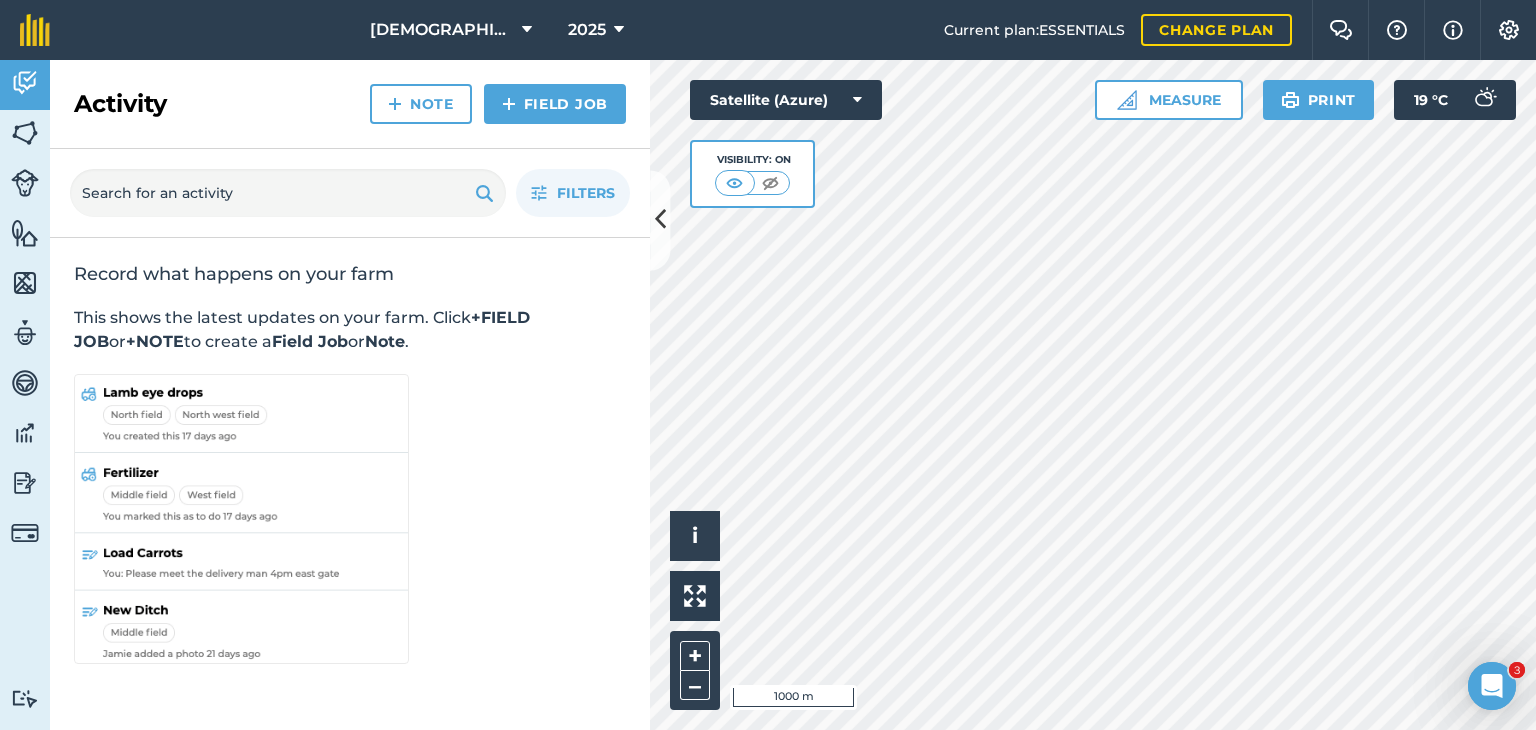 click on "Hello i © 2025 TomTom, Microsoft 1000 m + – Satellite (Azure) Visibility: On Measure Print 19   ° C" at bounding box center (1093, 395) 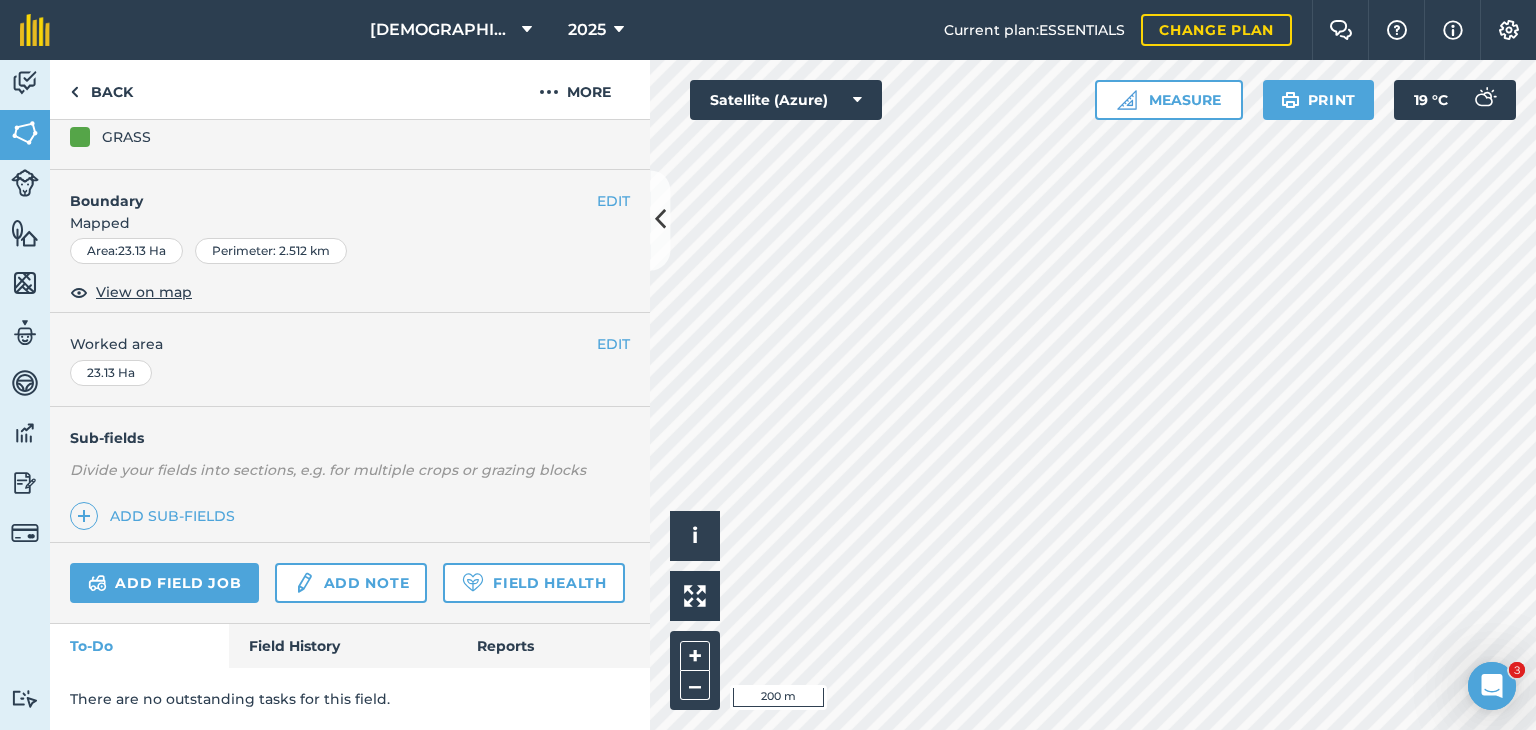 scroll, scrollTop: 264, scrollLeft: 0, axis: vertical 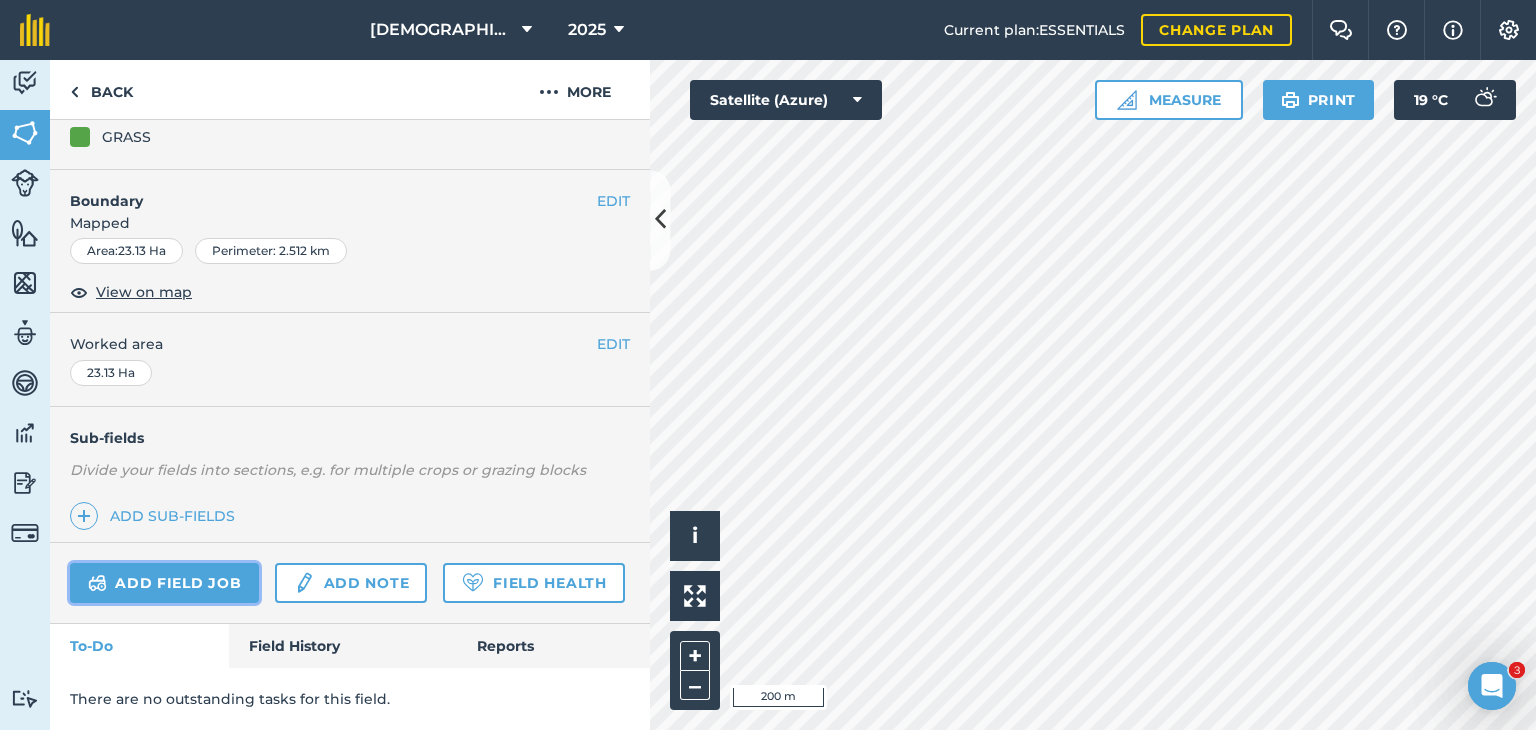 click on "Add field job" at bounding box center (164, 583) 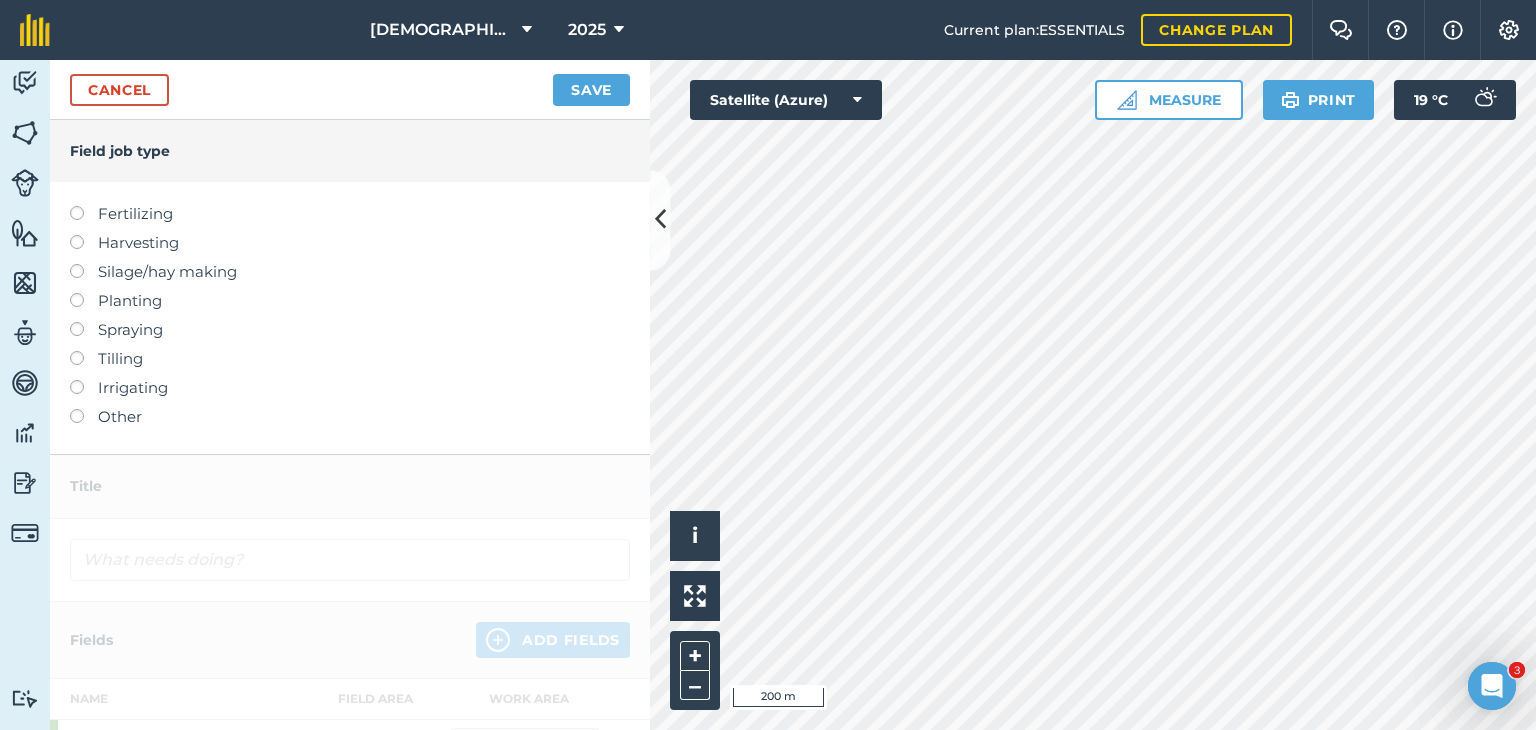 click on "Fertilizing Harvesting Silage/hay making Planting Spraying Tilling Irrigating Other" at bounding box center [350, 318] 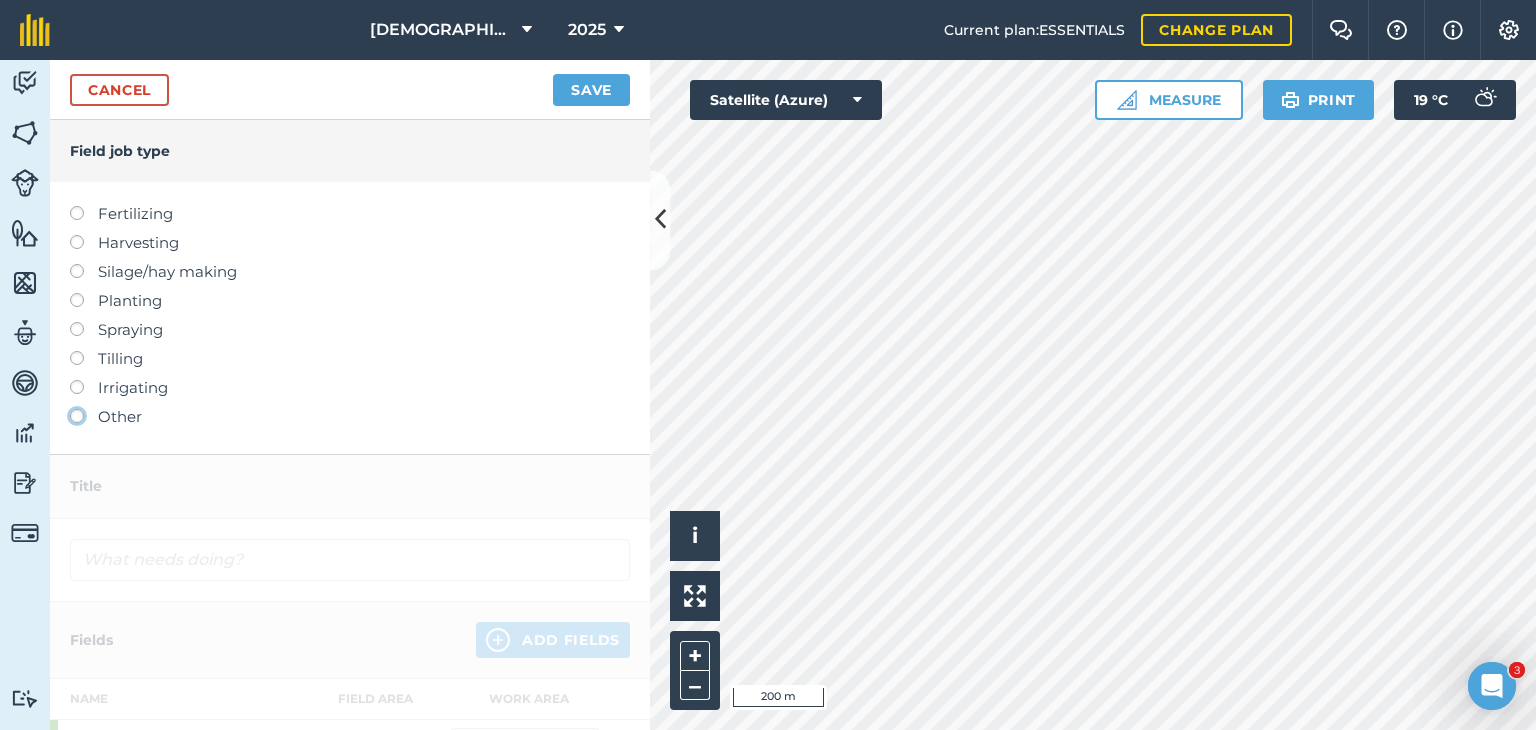 click on "Other" at bounding box center [-9943, 415] 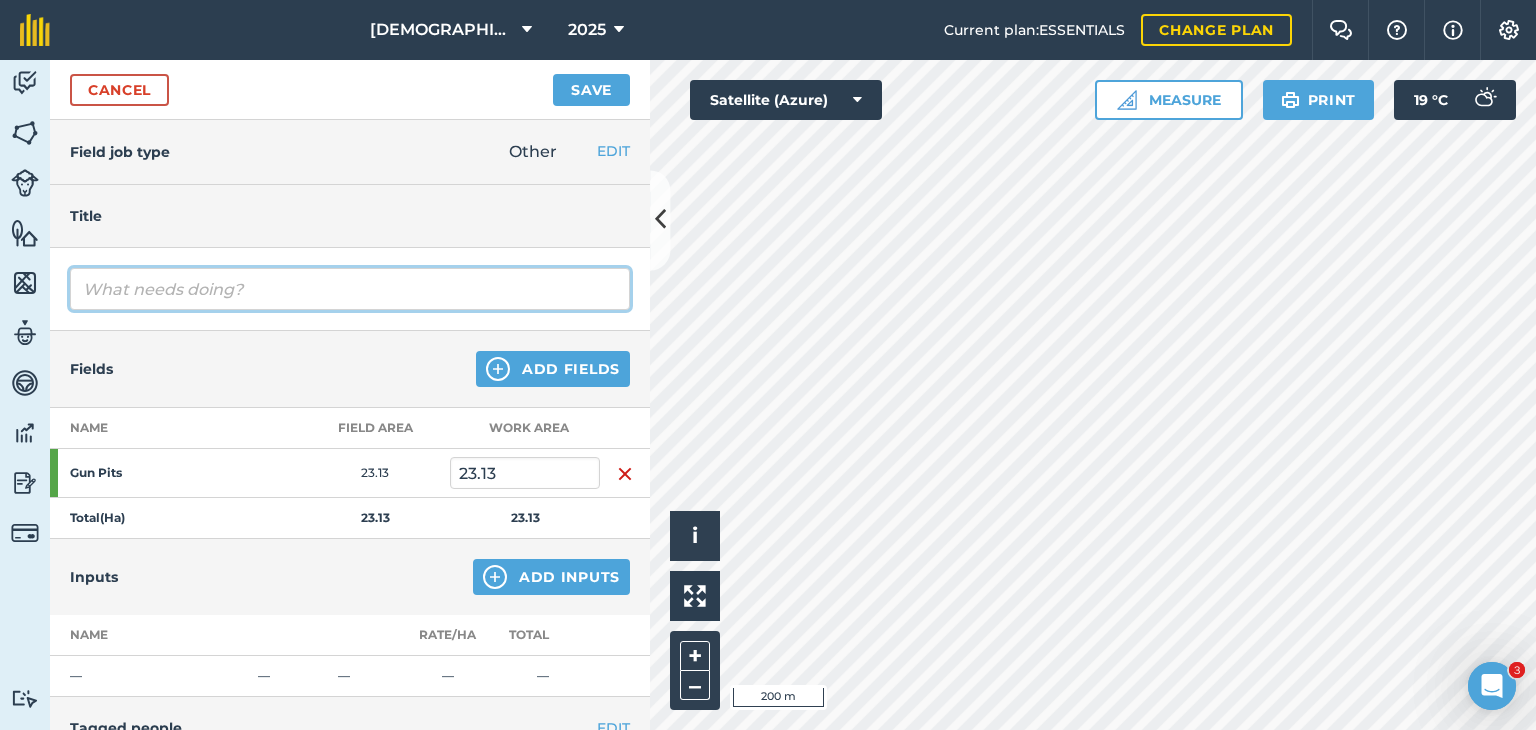 click at bounding box center (350, 289) 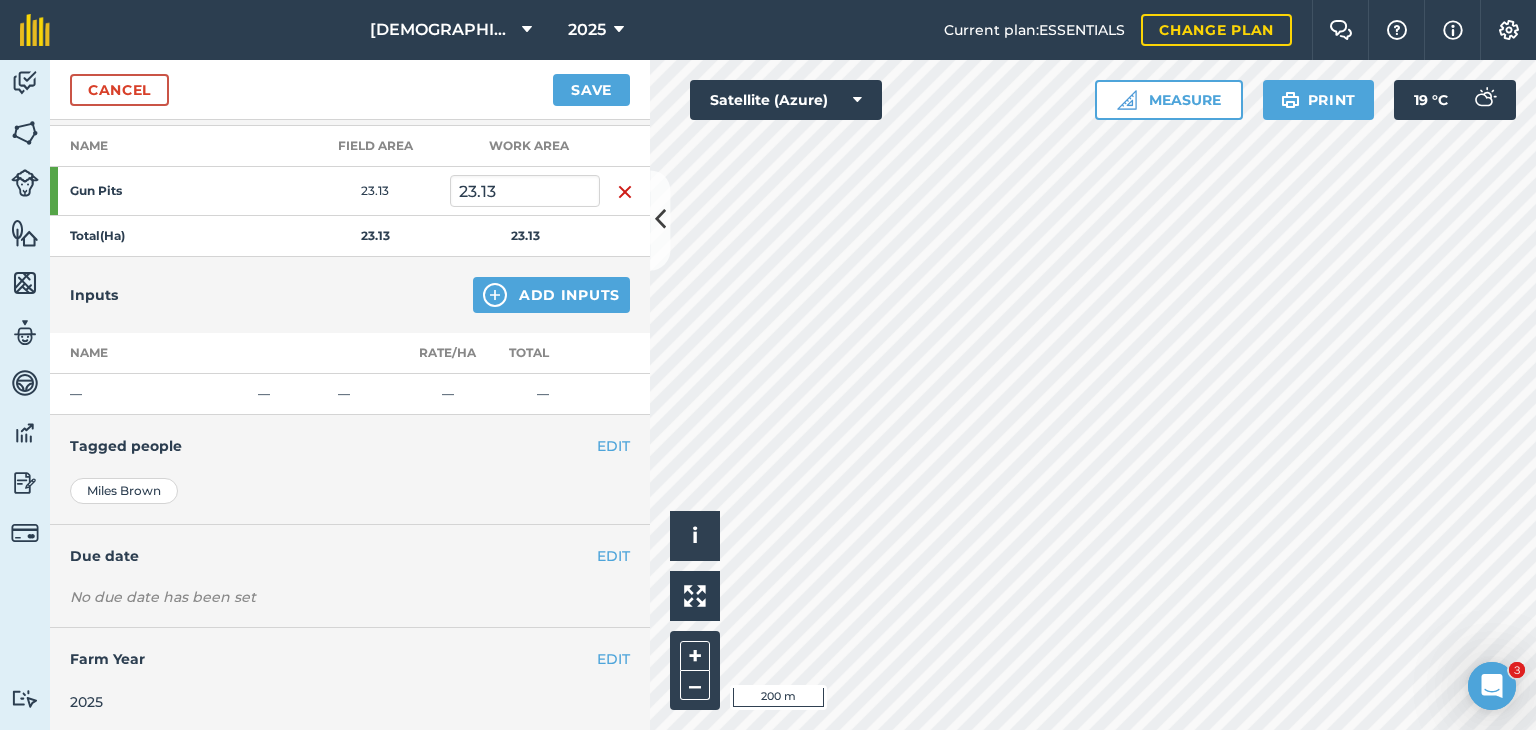 scroll, scrollTop: 0, scrollLeft: 0, axis: both 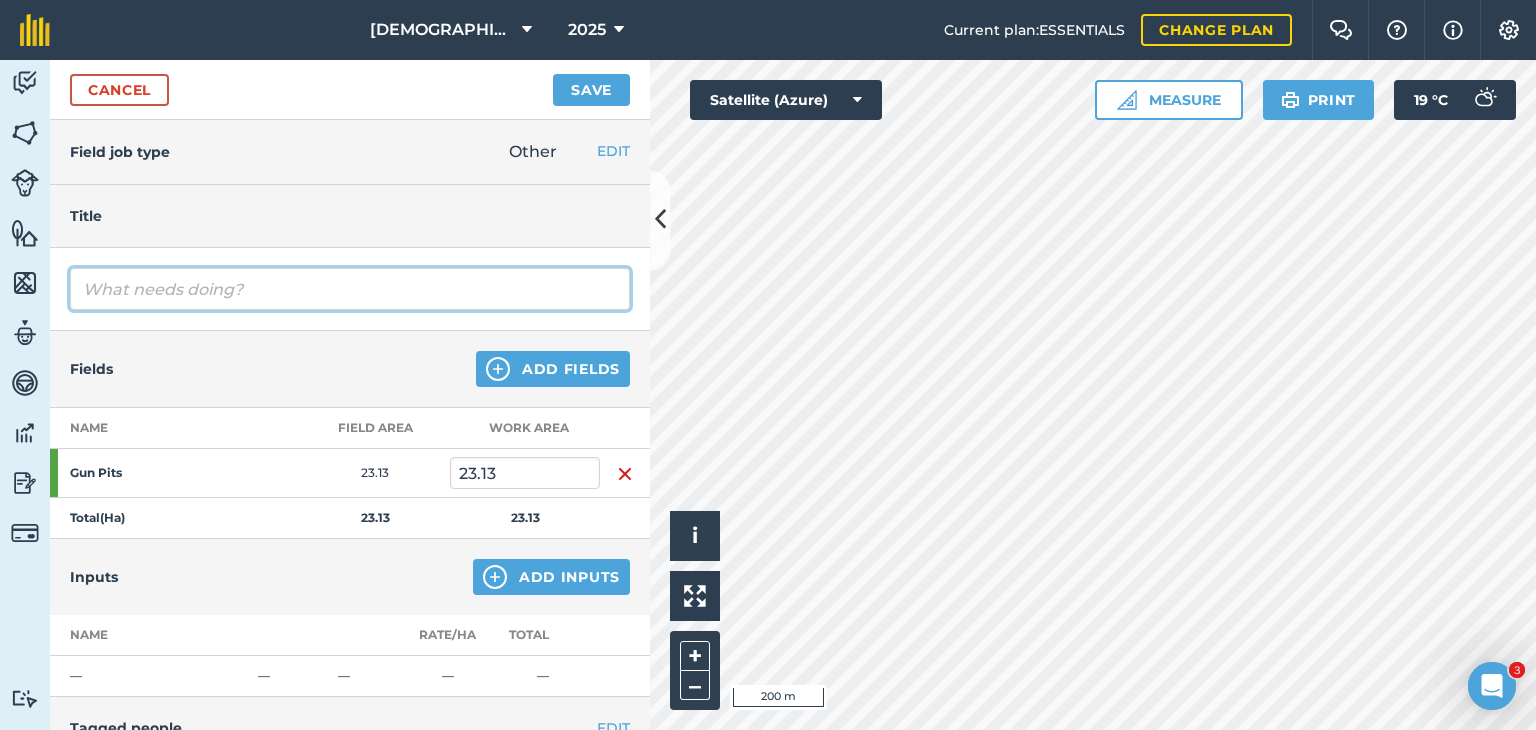 click at bounding box center (350, 289) 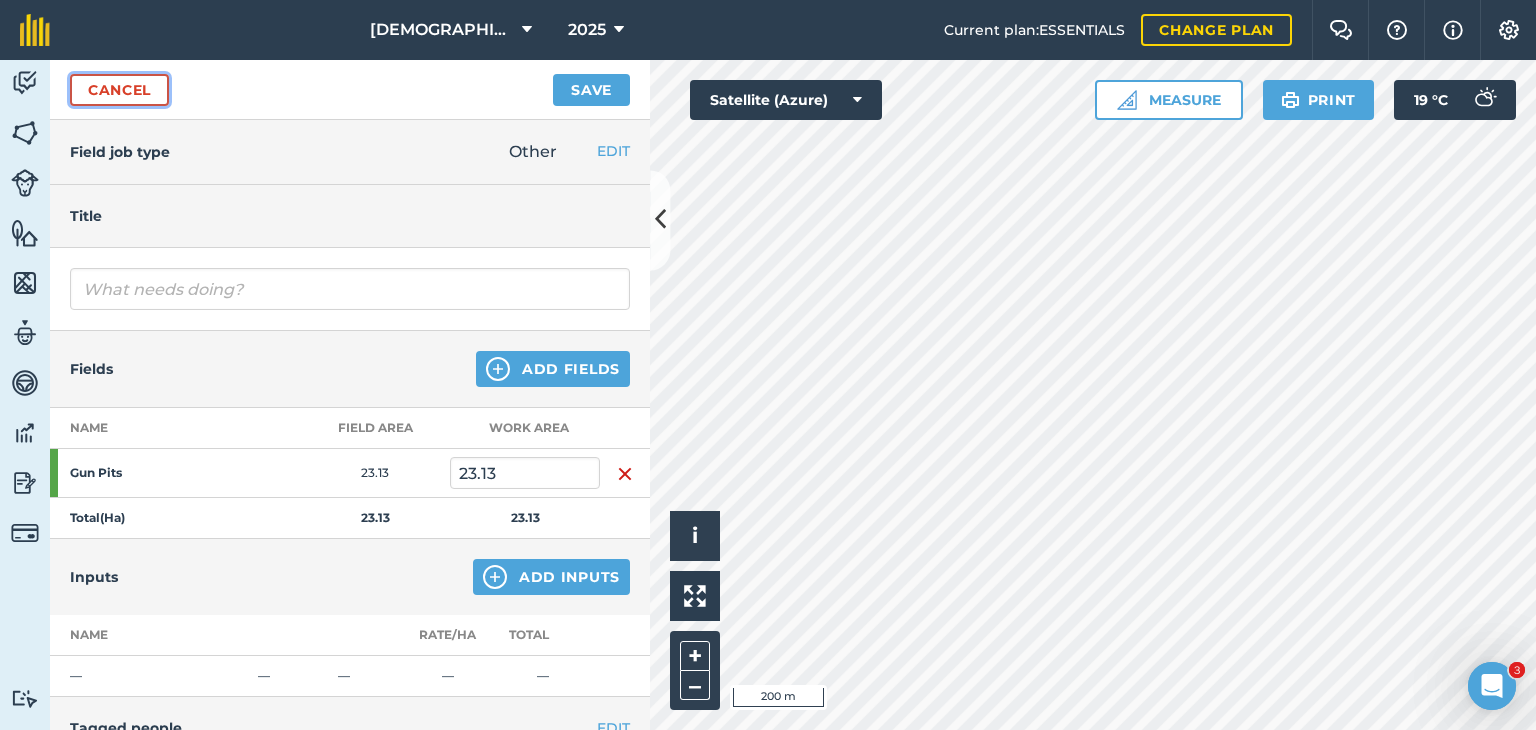 click on "Cancel" at bounding box center (119, 90) 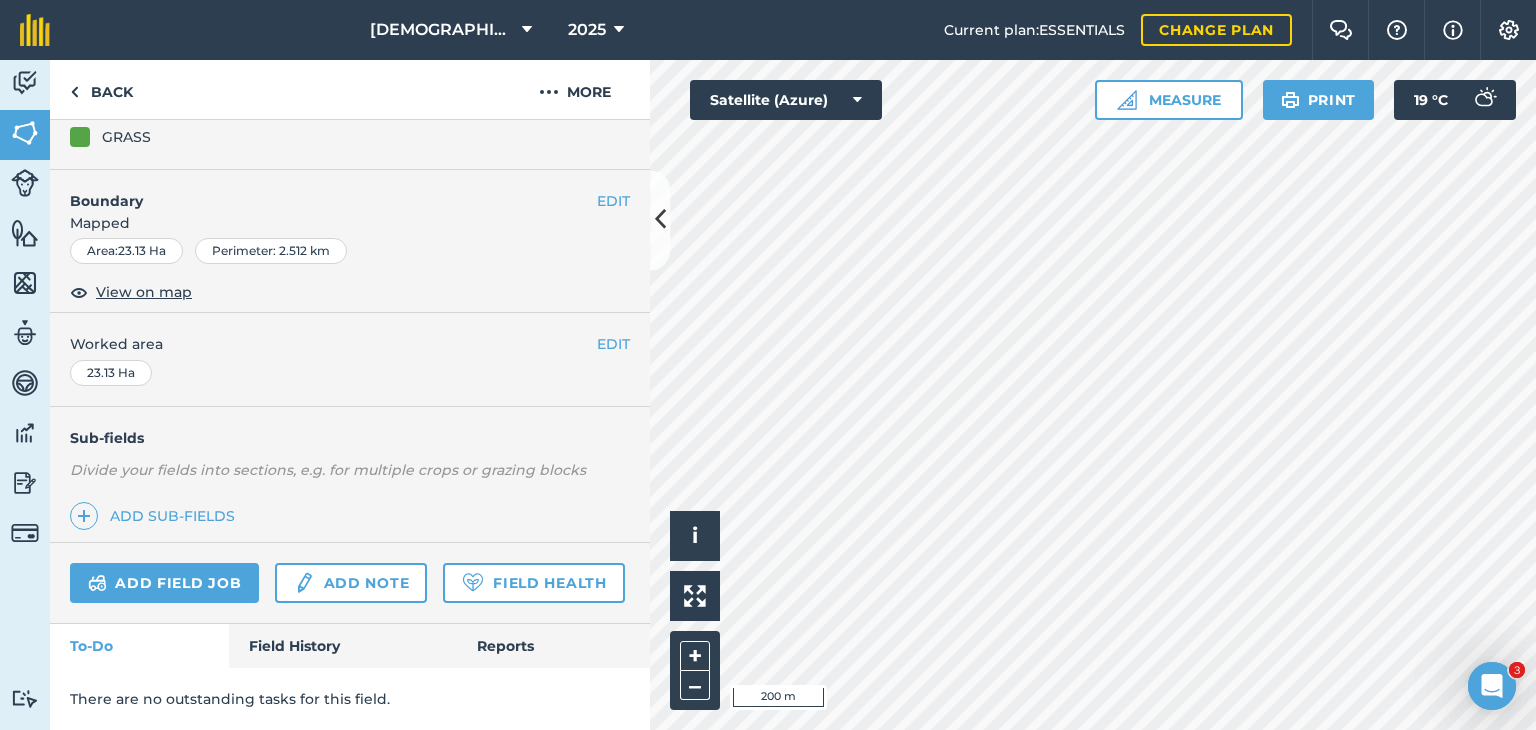 scroll, scrollTop: 264, scrollLeft: 0, axis: vertical 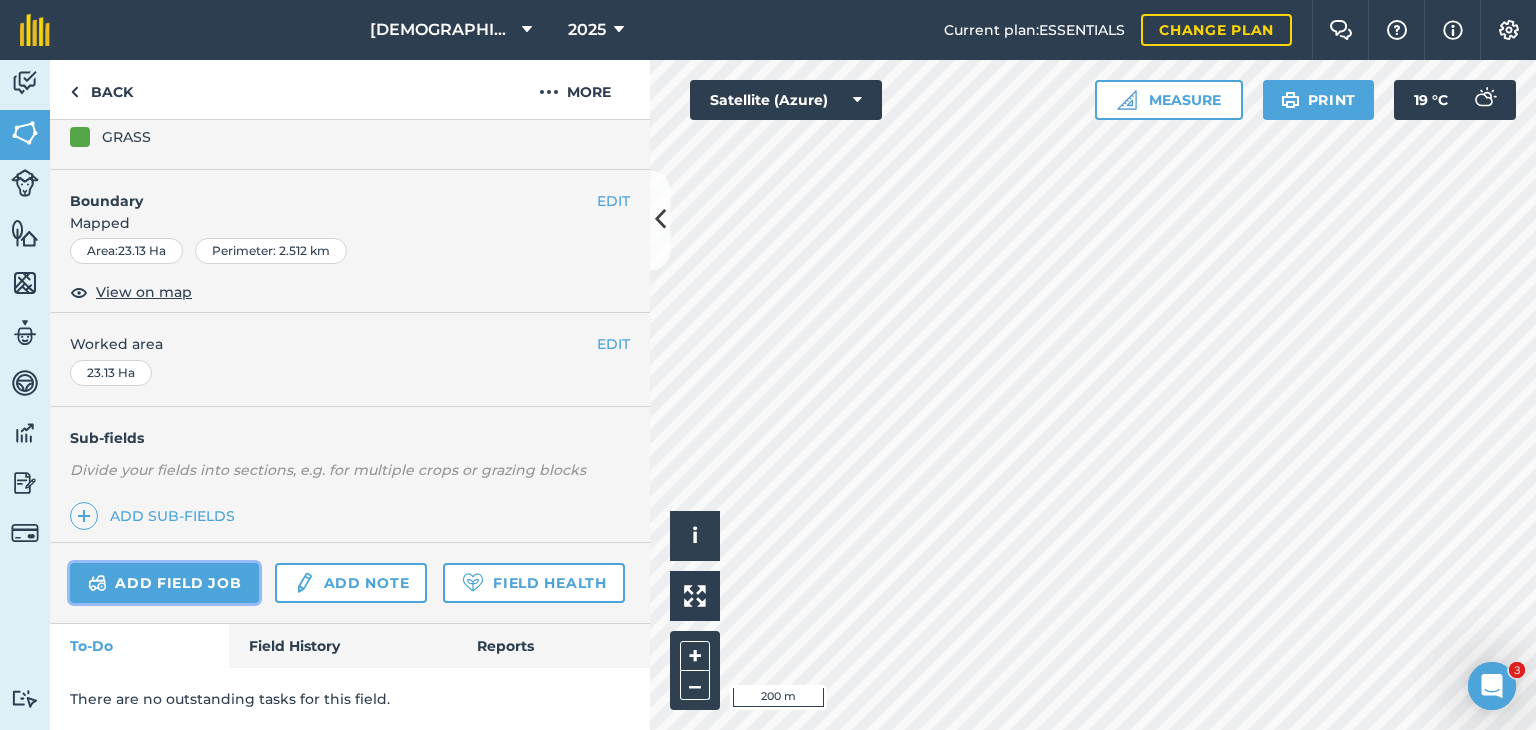 click on "Add field job" at bounding box center [164, 583] 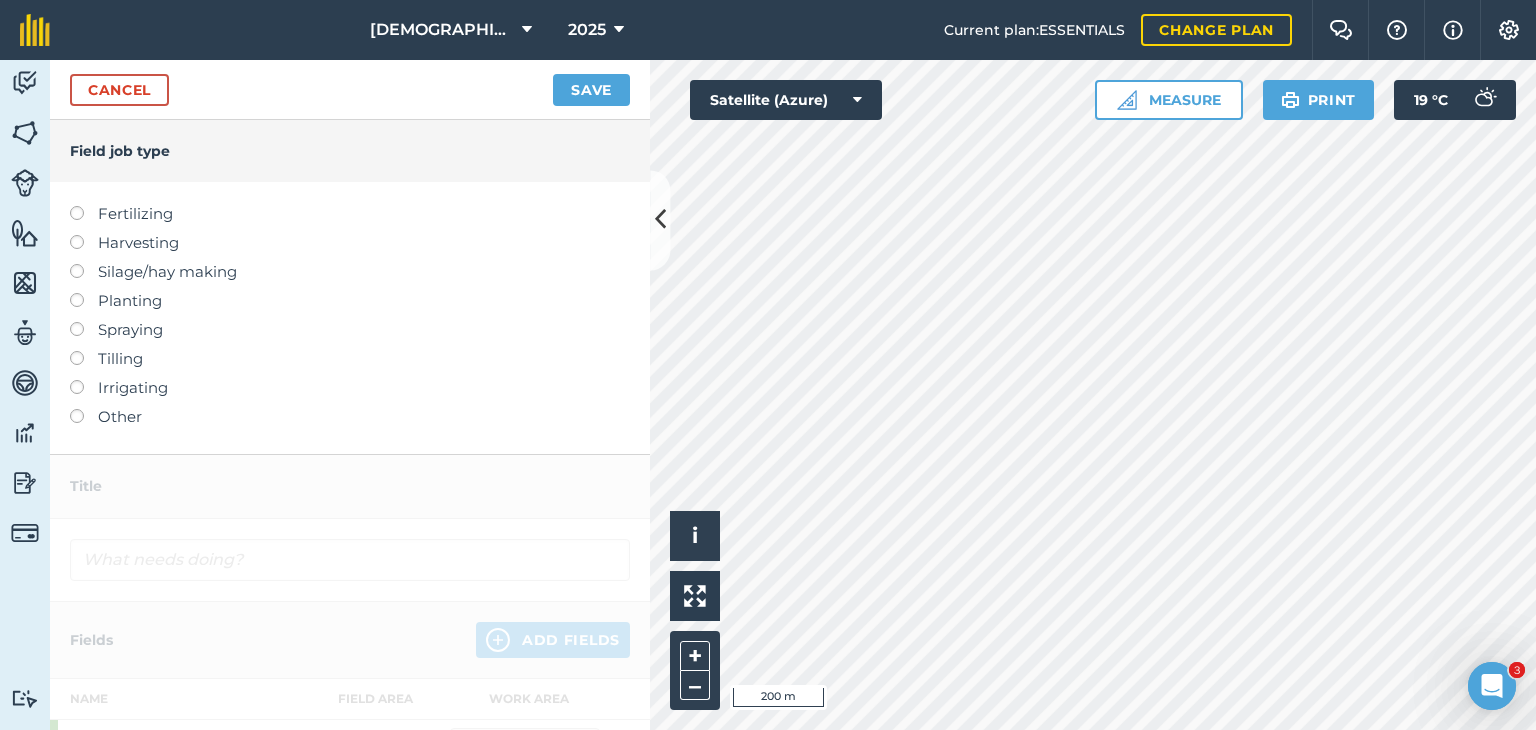 click on "Fertilizing" at bounding box center [350, 214] 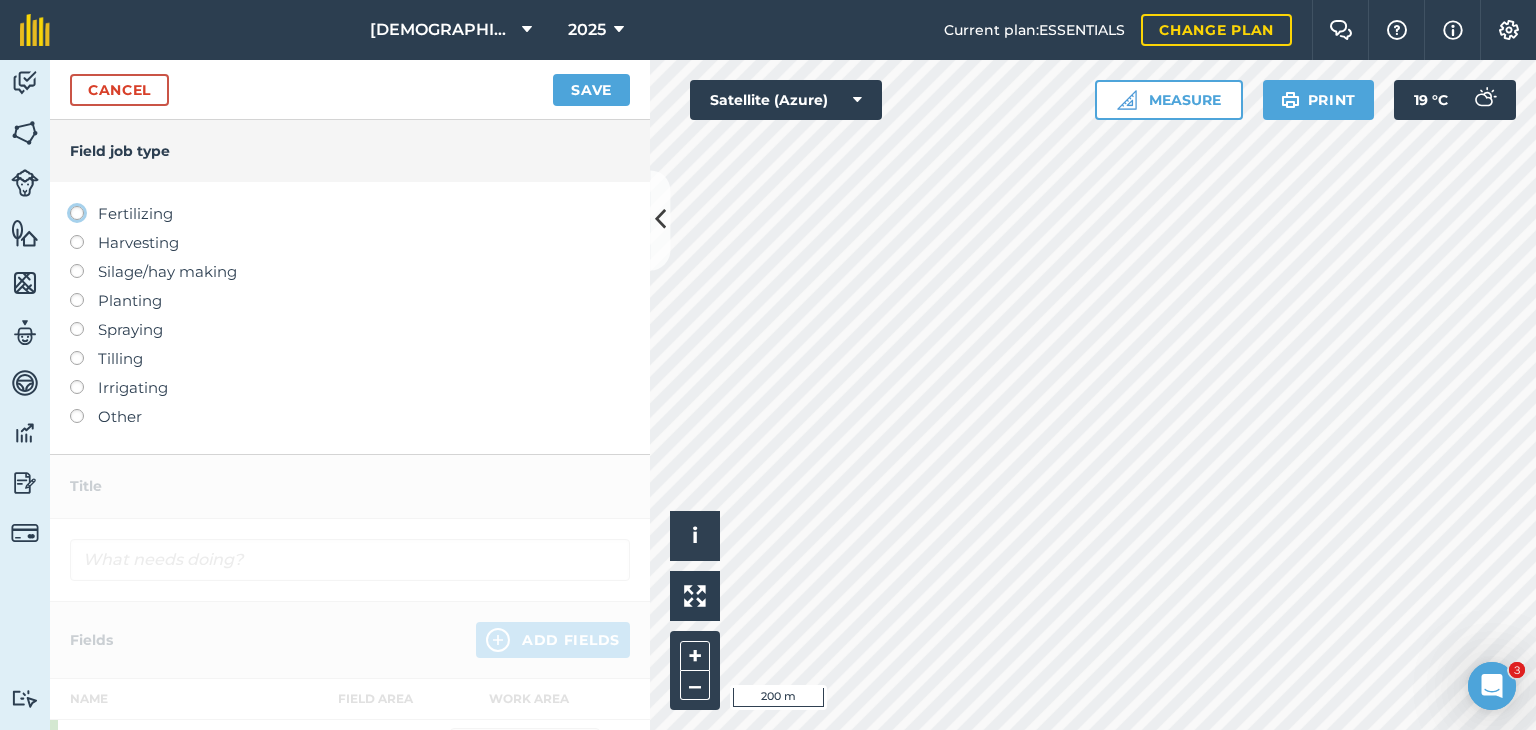 click on "Fertilizing" at bounding box center (-9943, 212) 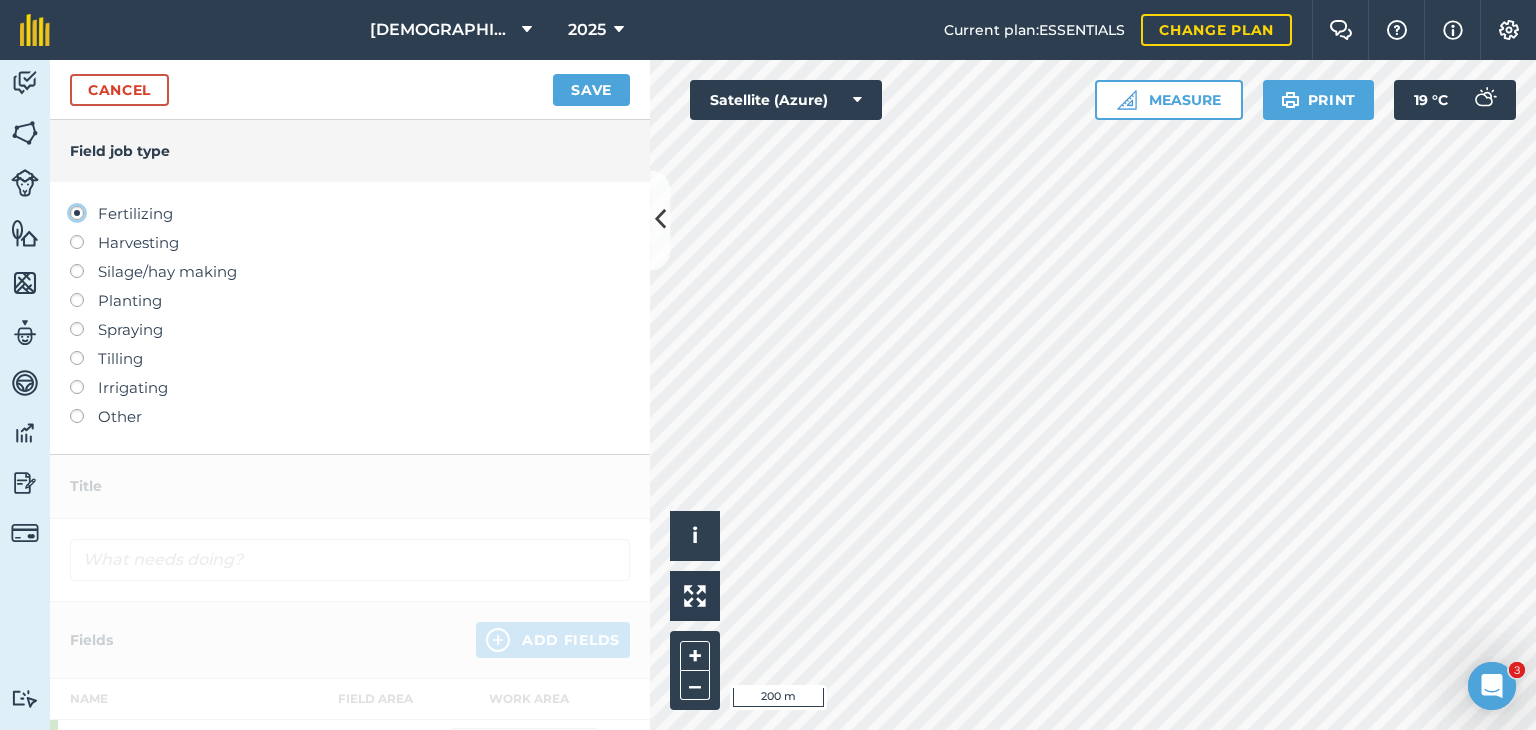 type on "Fertilizing" 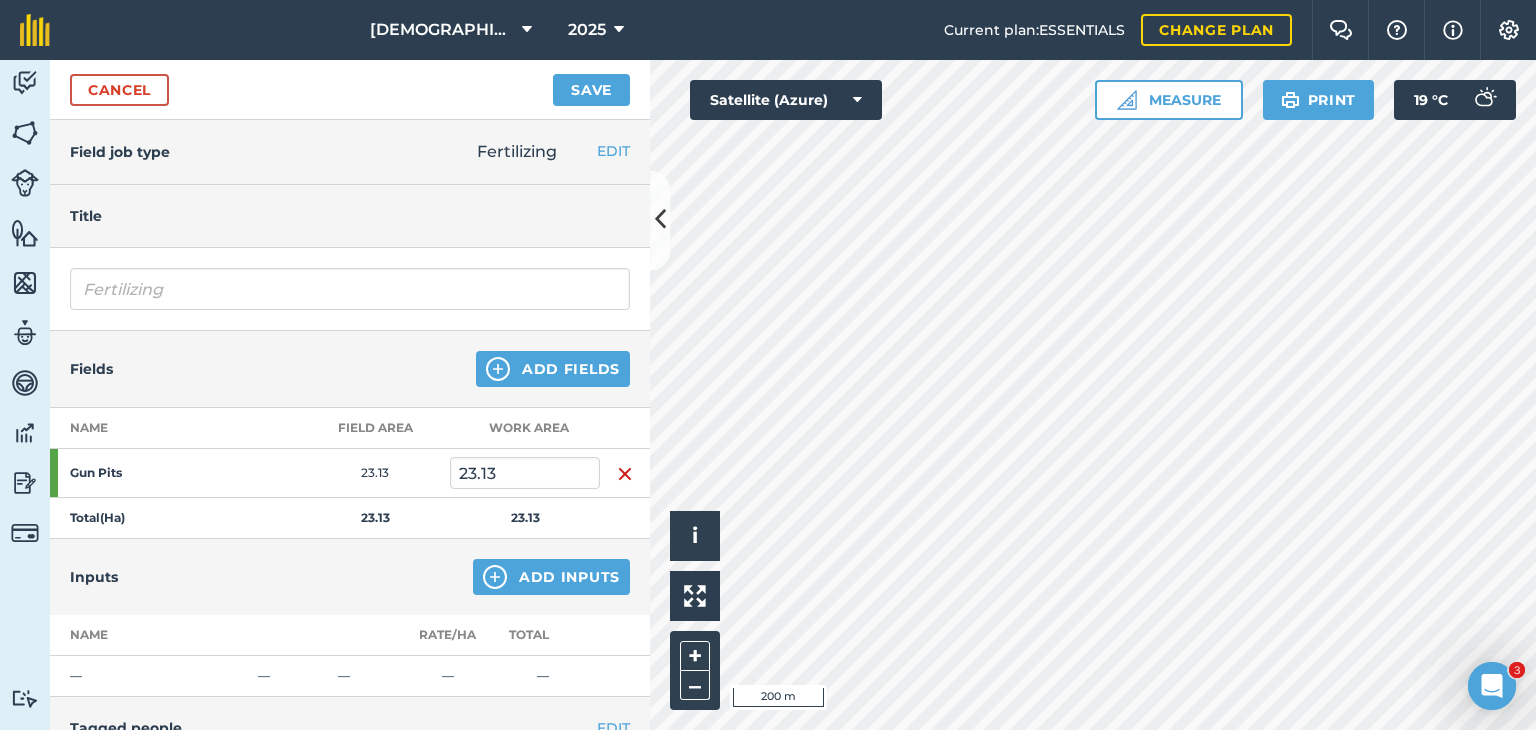 scroll, scrollTop: 100, scrollLeft: 0, axis: vertical 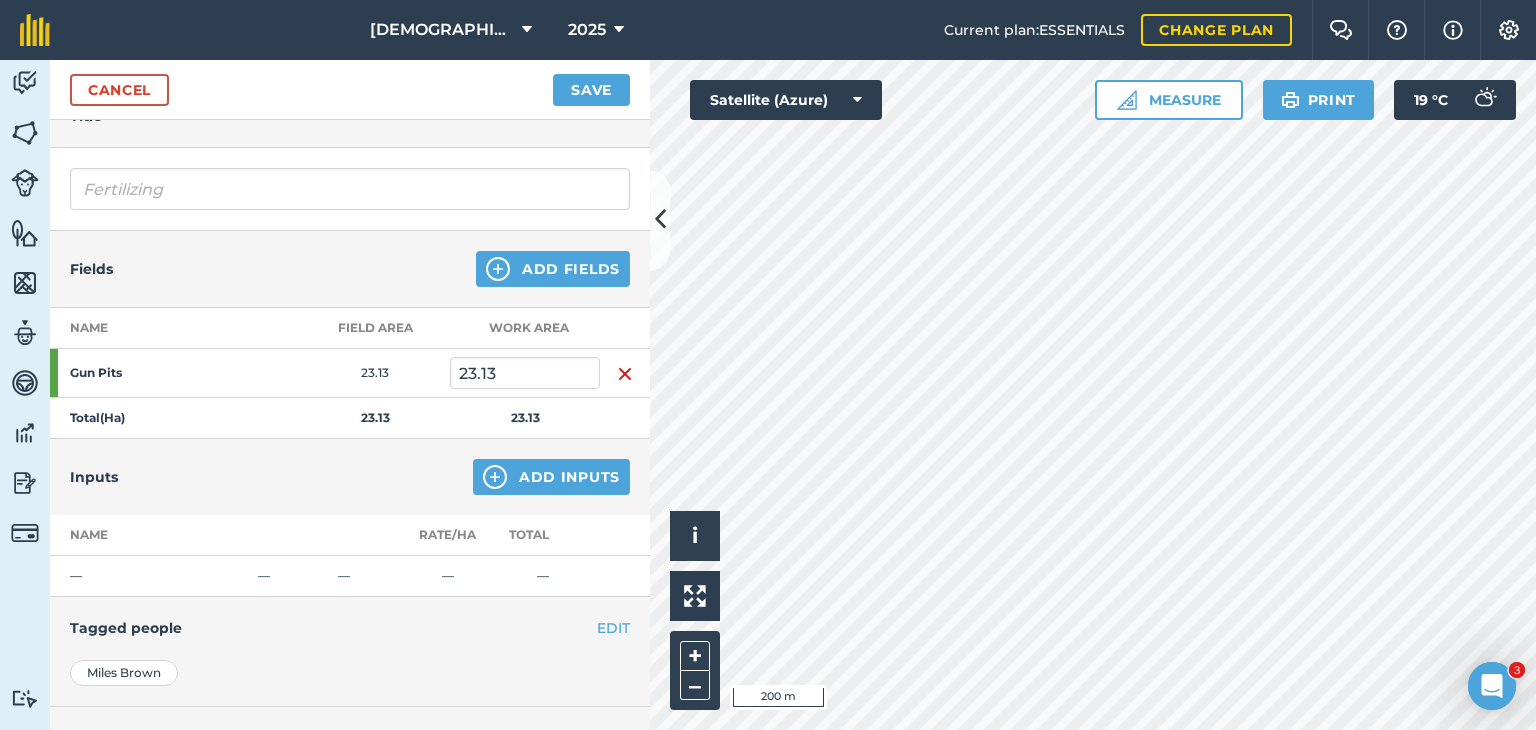 click on "Inputs   Add Inputs" at bounding box center [350, 477] 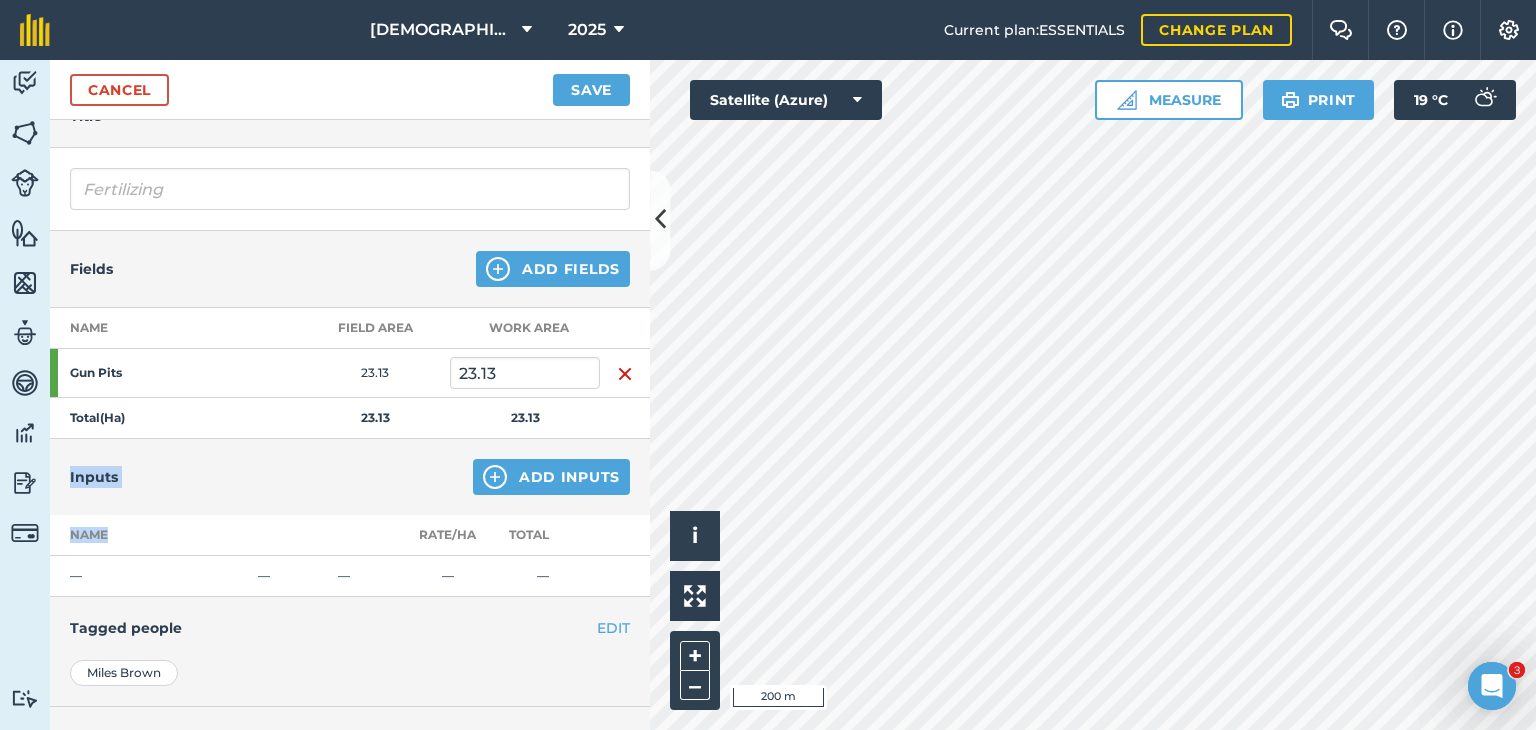 drag, startPoint x: 514, startPoint y: 454, endPoint x: 517, endPoint y: 474, distance: 20.22375 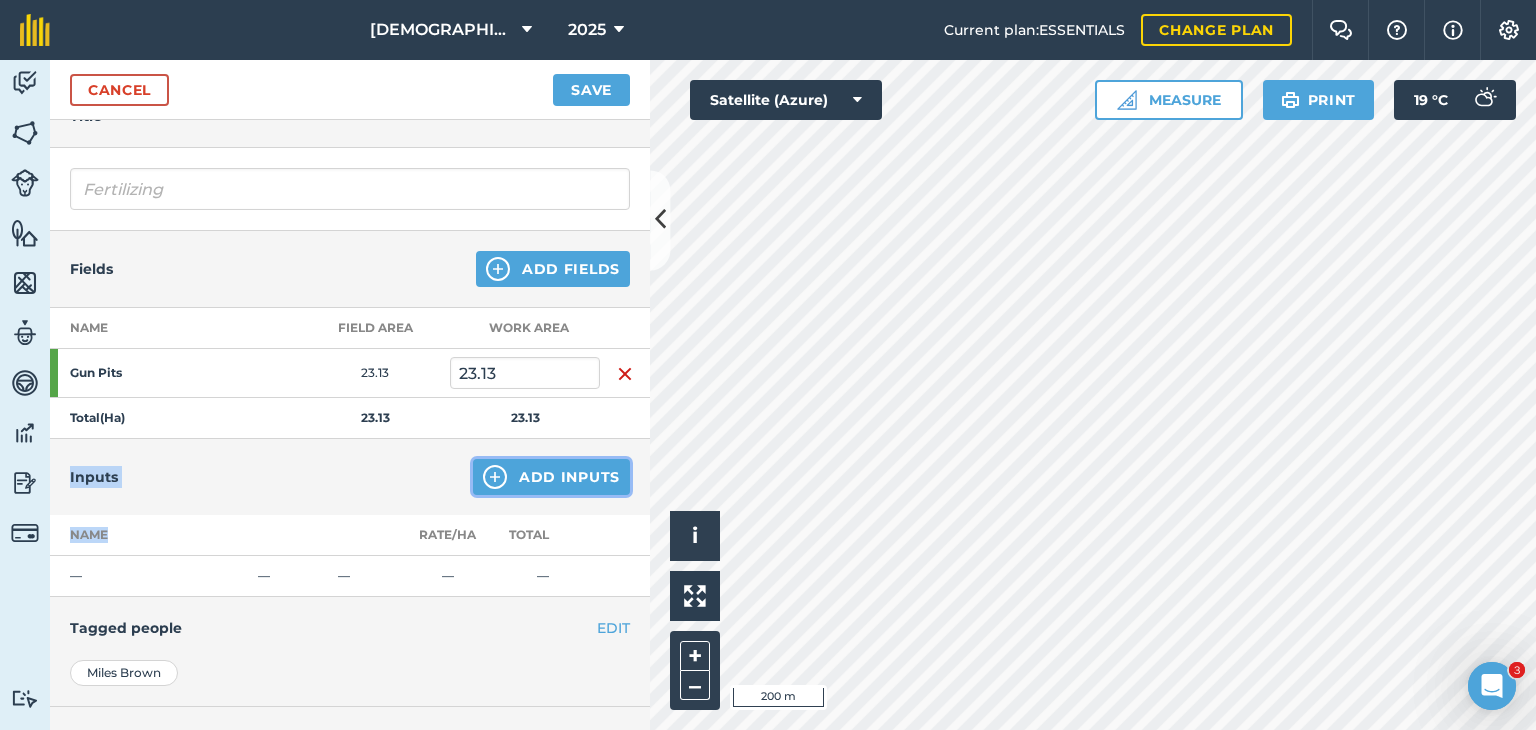 click on "Add Inputs" at bounding box center (551, 477) 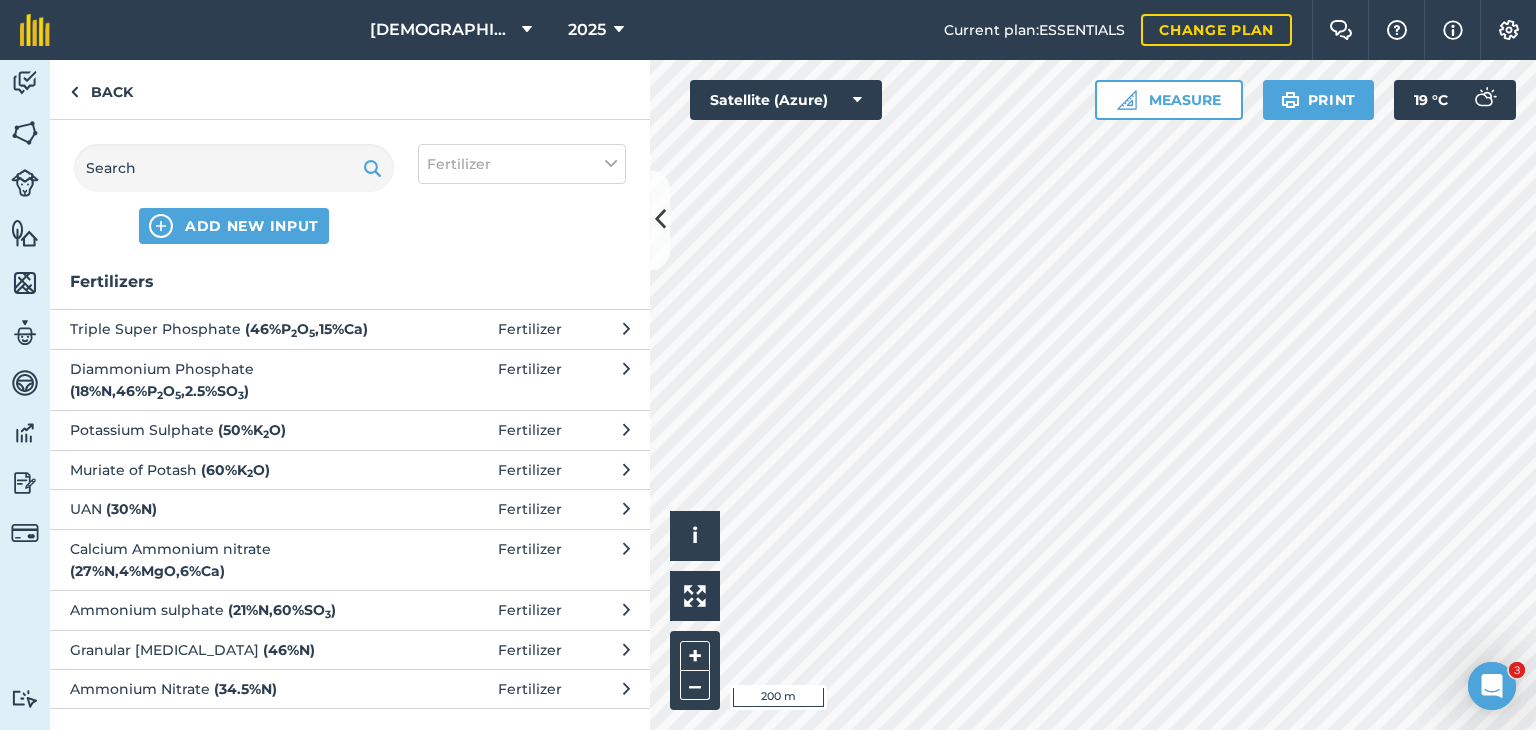 scroll, scrollTop: 0, scrollLeft: 0, axis: both 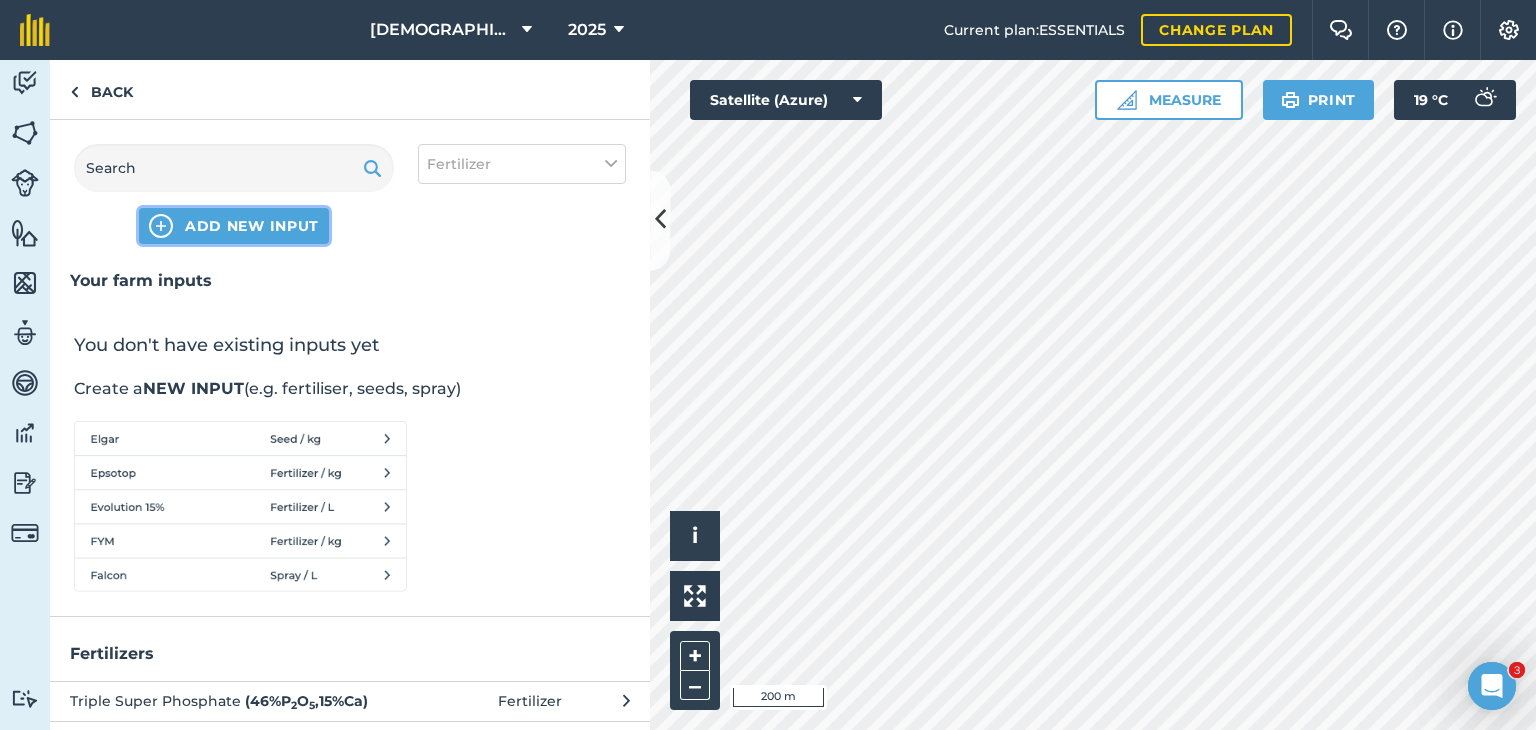 click on "ADD NEW INPUT" at bounding box center (252, 226) 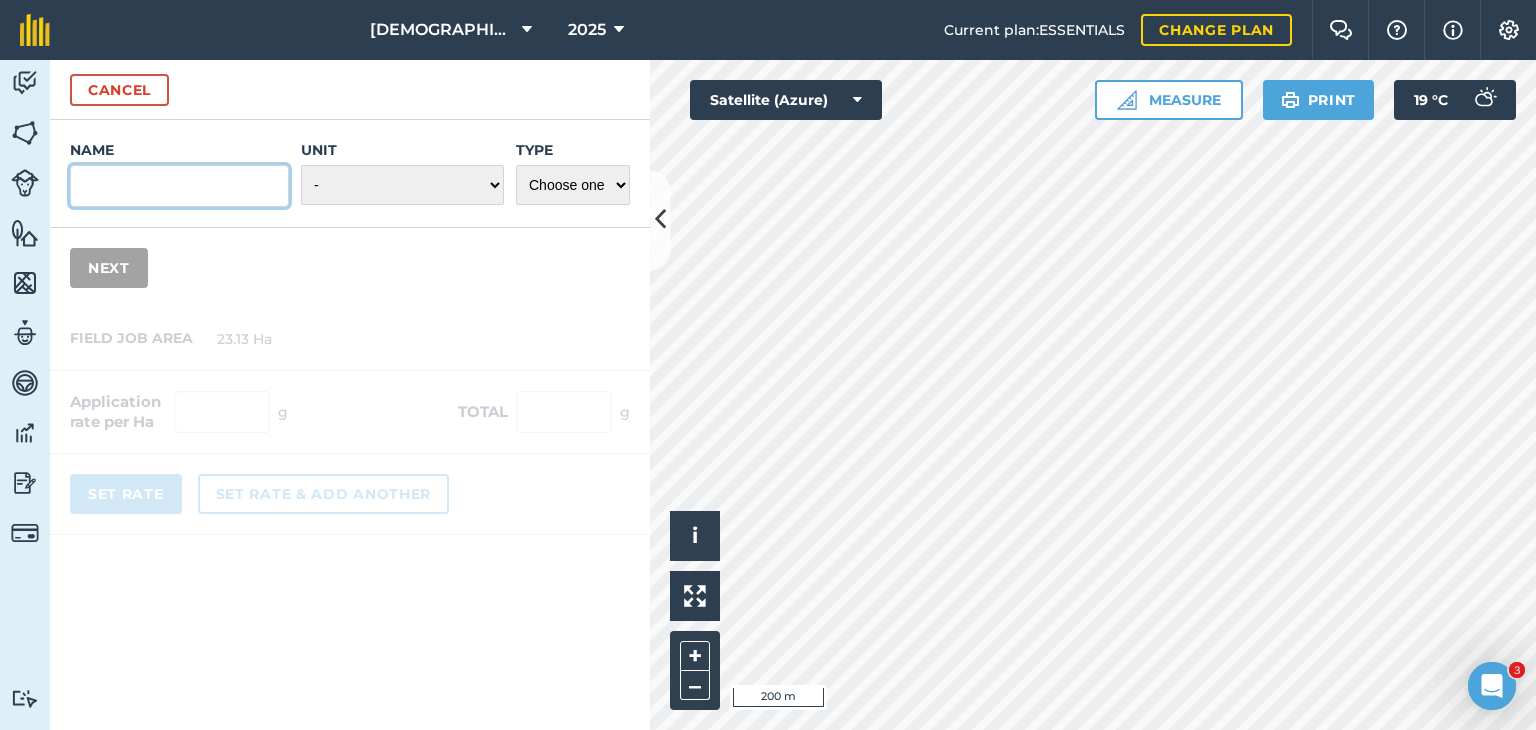 click on "Name" at bounding box center [179, 186] 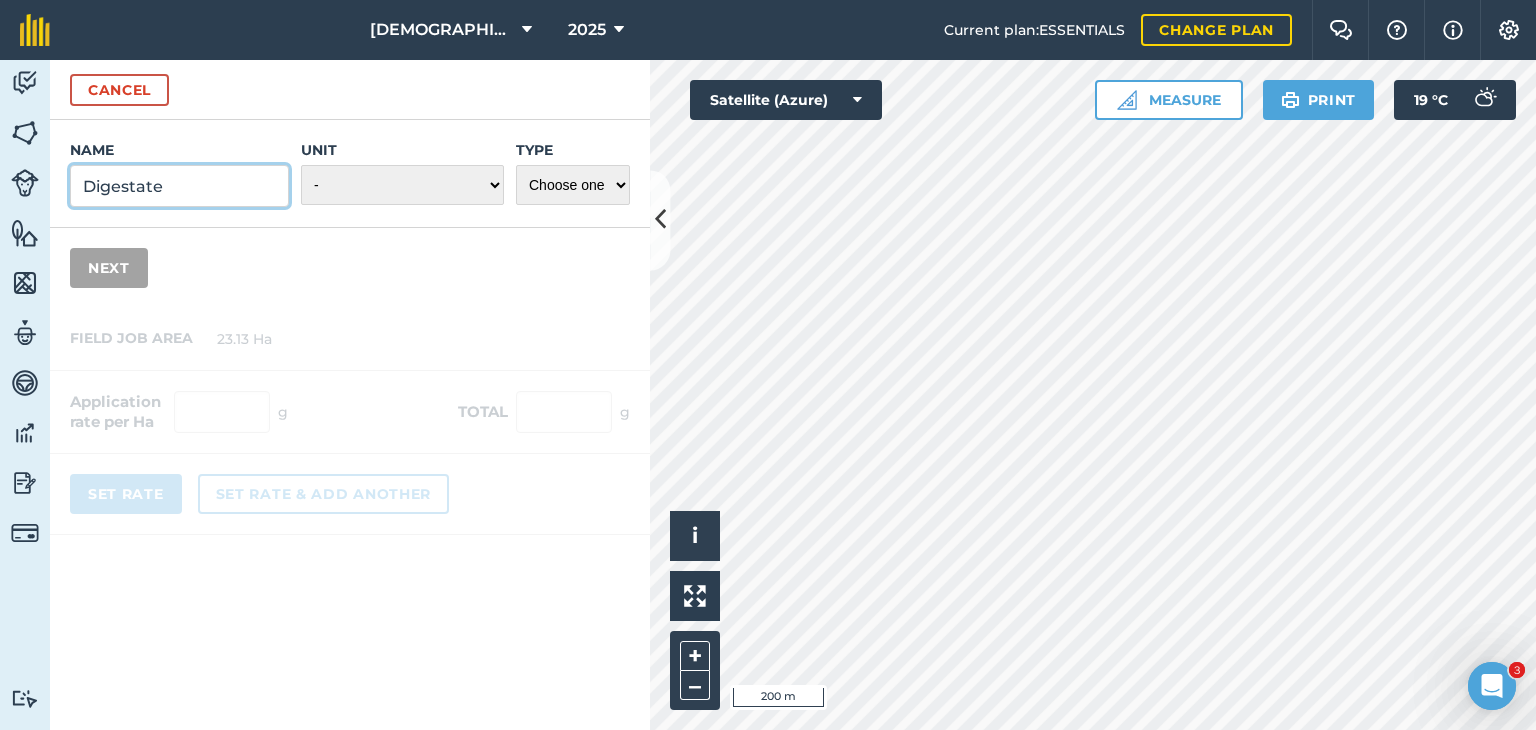 type on "Digestate" 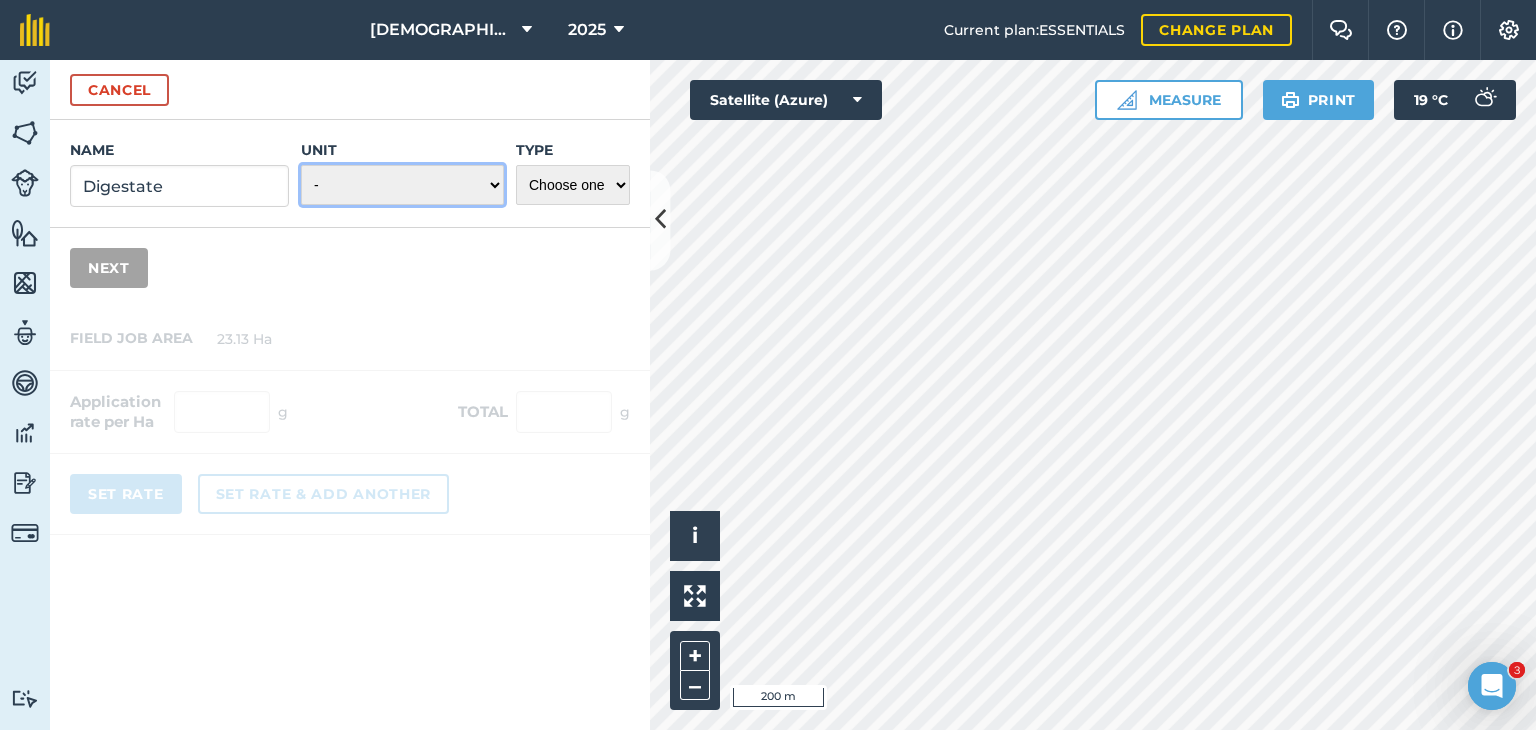 click on "- Grams/g Kilograms/kg Metric tonnes/t Millilitres/ml Litres/L Ounces/oz Pounds/lb Imperial tons/t Fluid ounces/fl oz Gallons/gal Count Cubic Meter/m3 Pint/pt Quart/qt Megalitre/ML unit_type_hundred_weight" at bounding box center [402, 185] 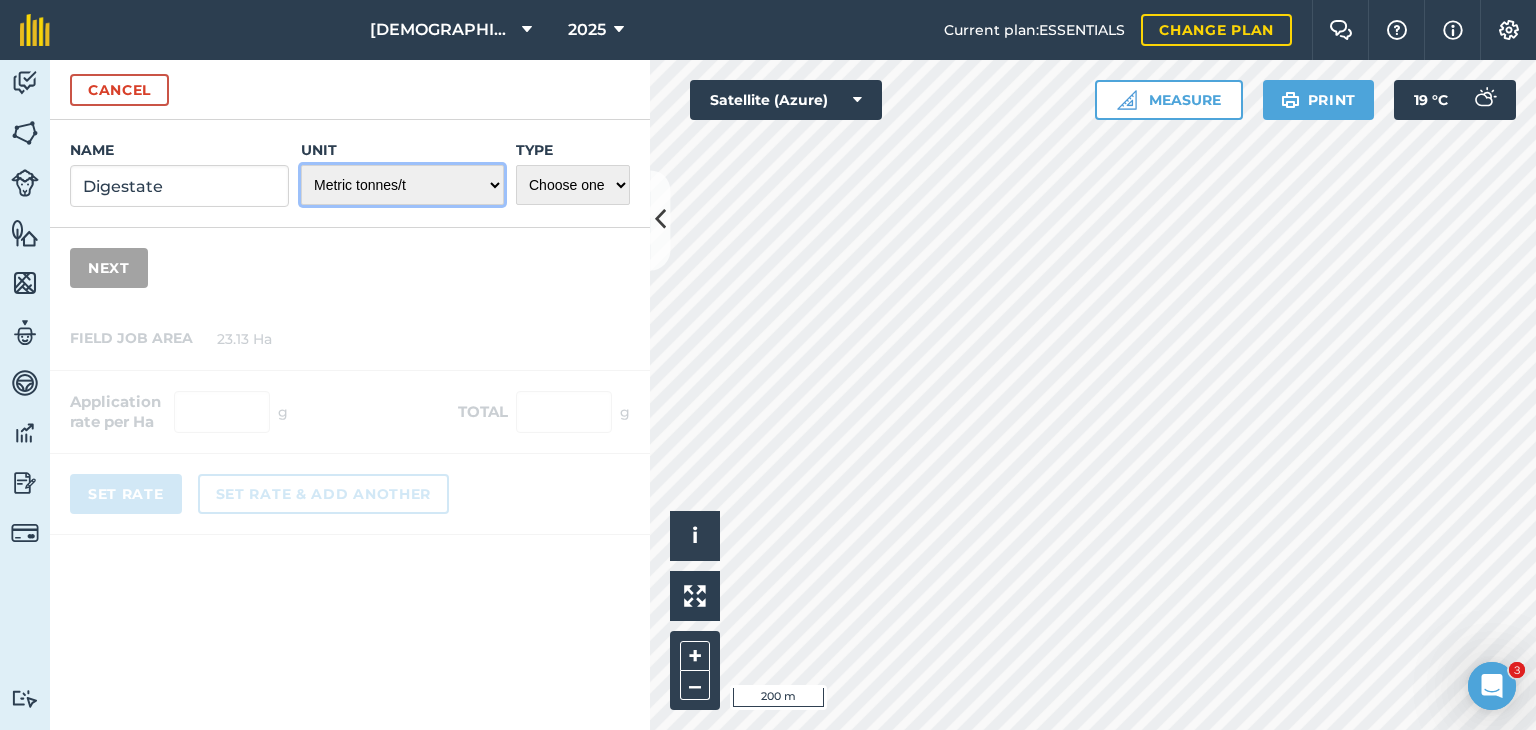 click on "- Grams/g Kilograms/kg Metric tonnes/t Millilitres/ml Litres/L Ounces/oz Pounds/lb Imperial tons/t Fluid ounces/fl oz Gallons/gal Count Cubic Meter/m3 Pint/pt Quart/qt Megalitre/ML unit_type_hundred_weight" at bounding box center [402, 185] 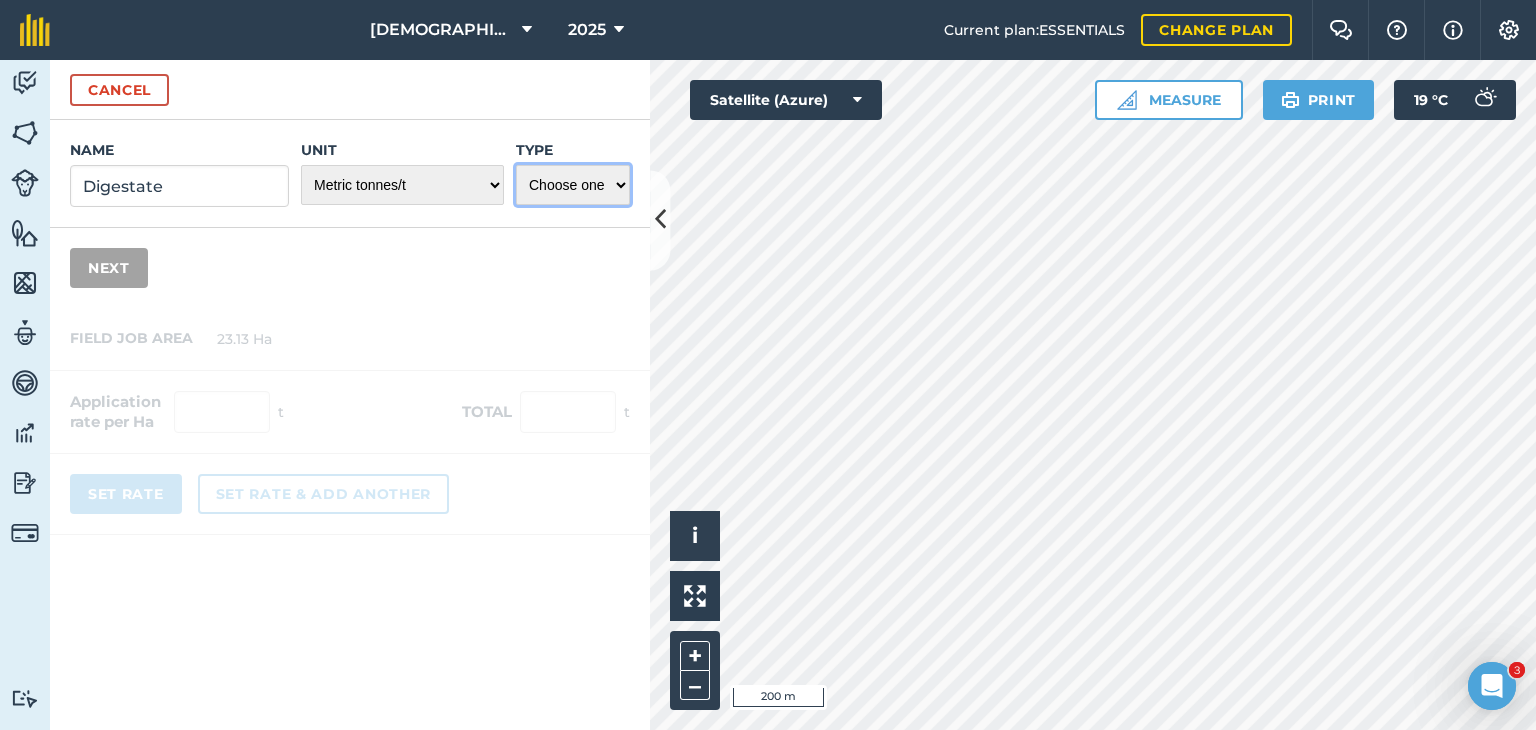 click on "Choose one Fertilizer Seed Spray Fuel Other" at bounding box center [573, 185] 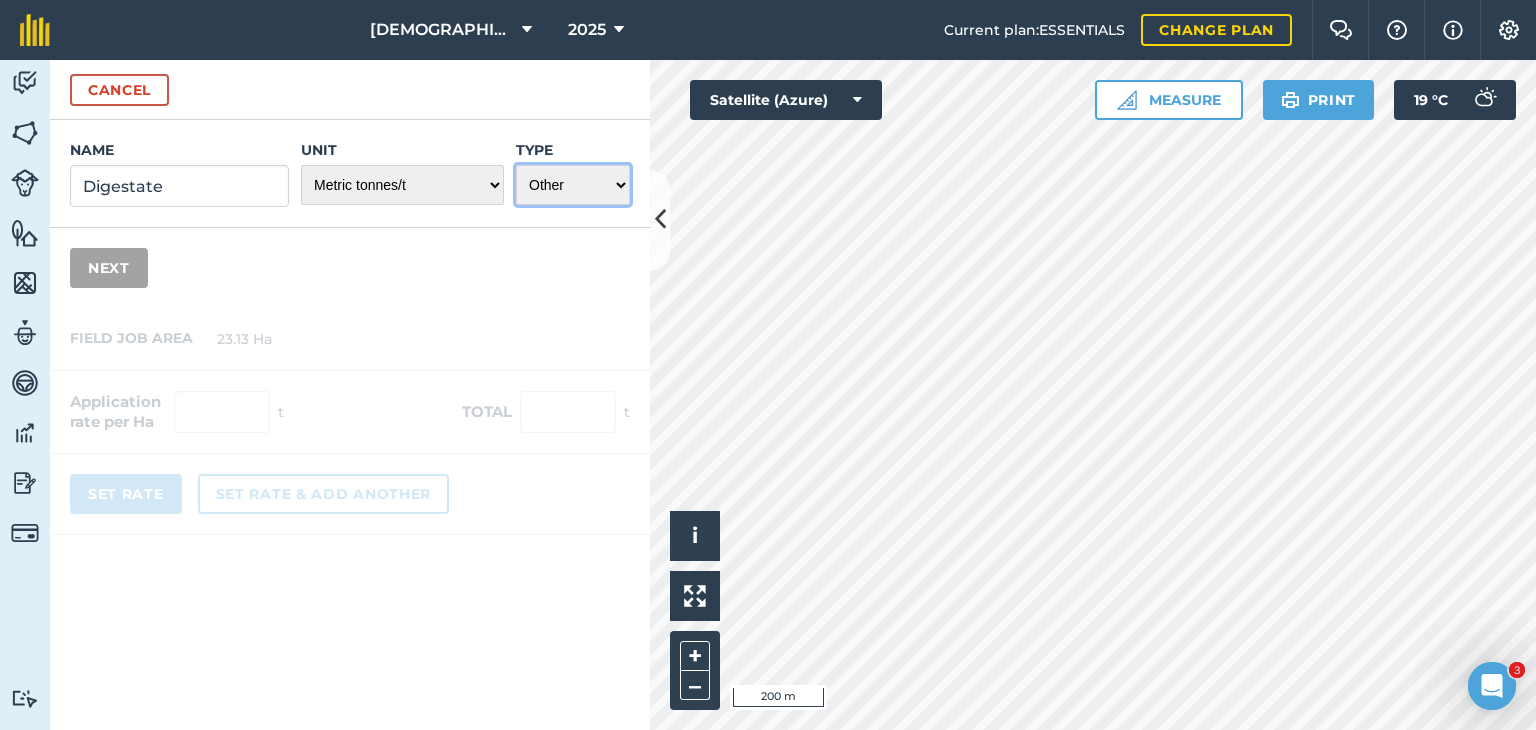 click on "Choose one Fertilizer Seed Spray Fuel Other" at bounding box center [573, 185] 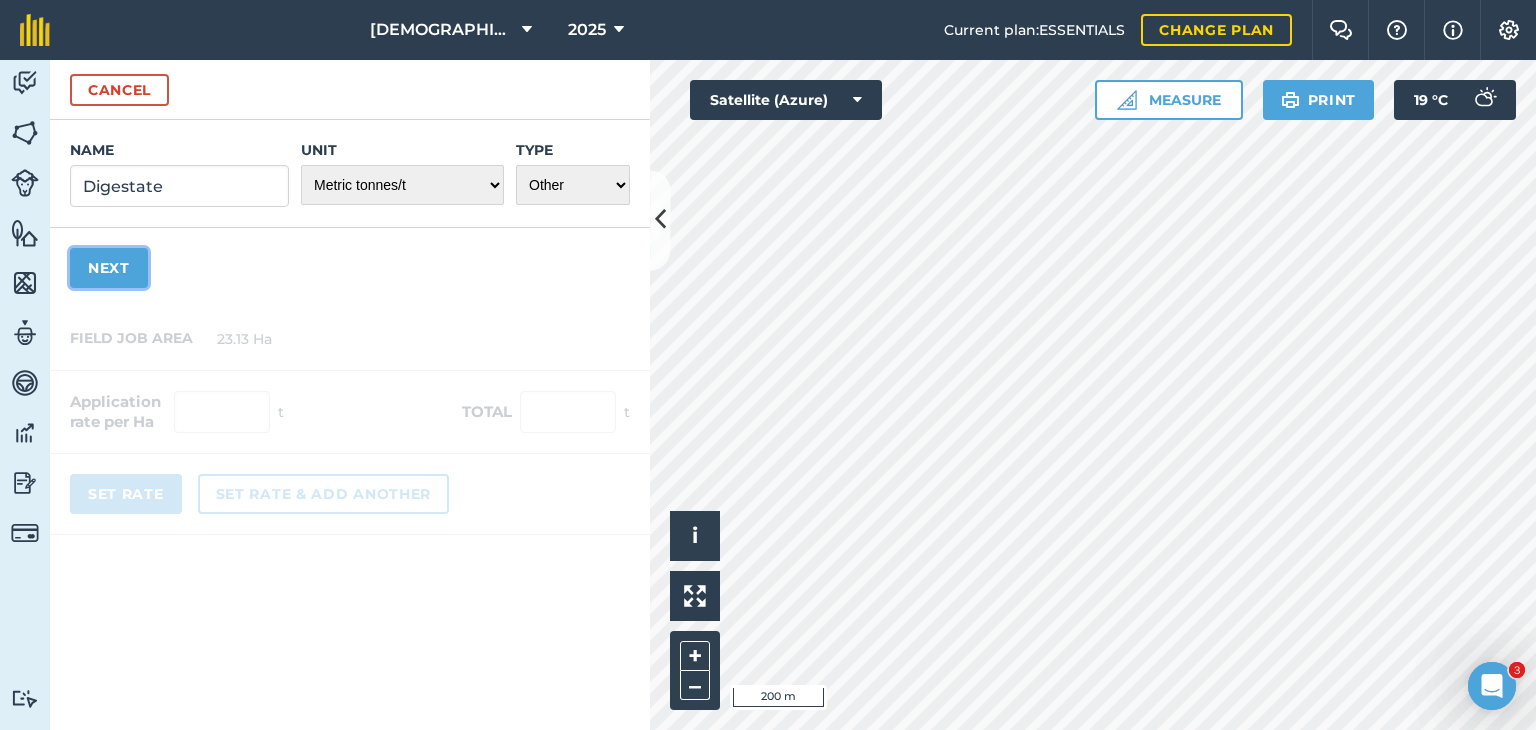 click on "Next" at bounding box center (109, 268) 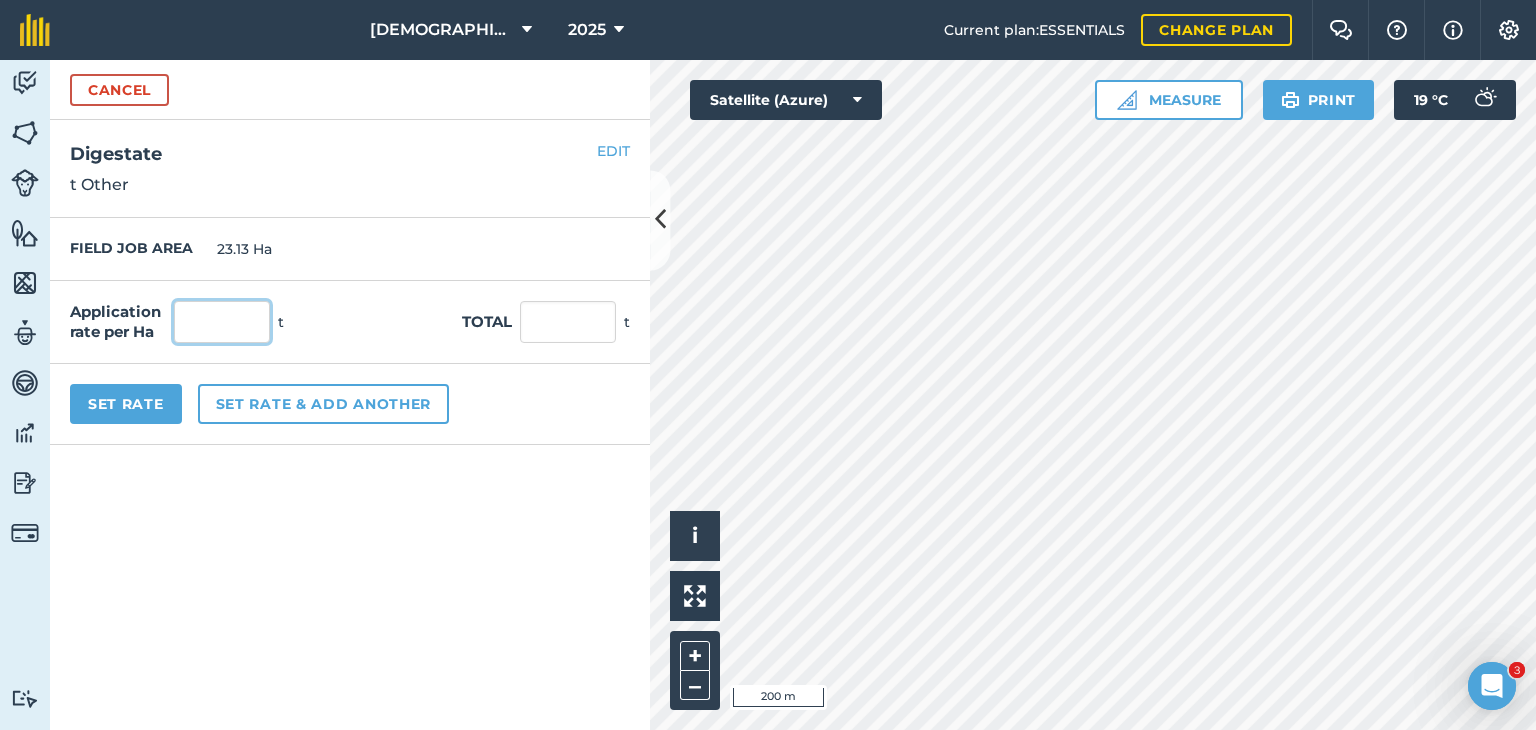click at bounding box center [222, 322] 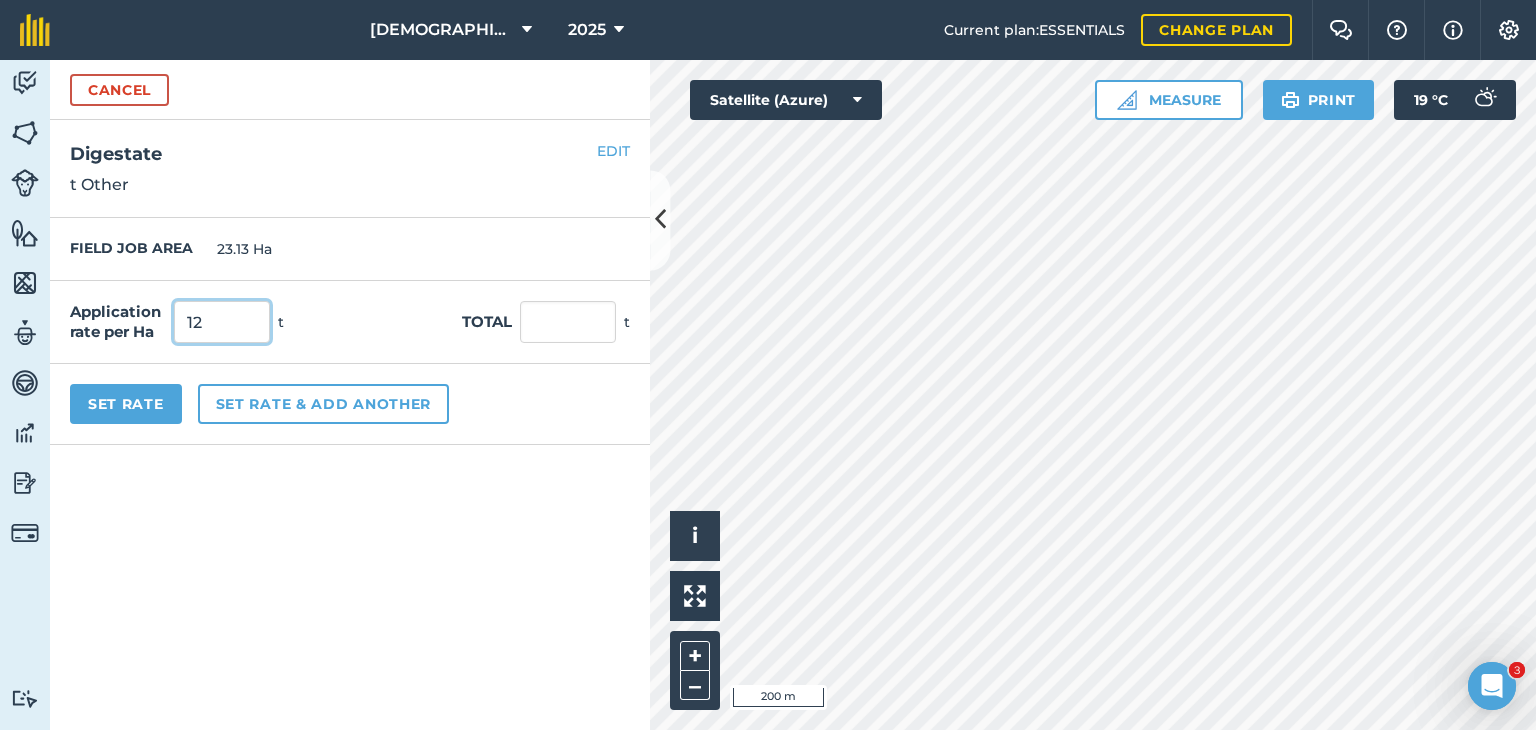 type on "12" 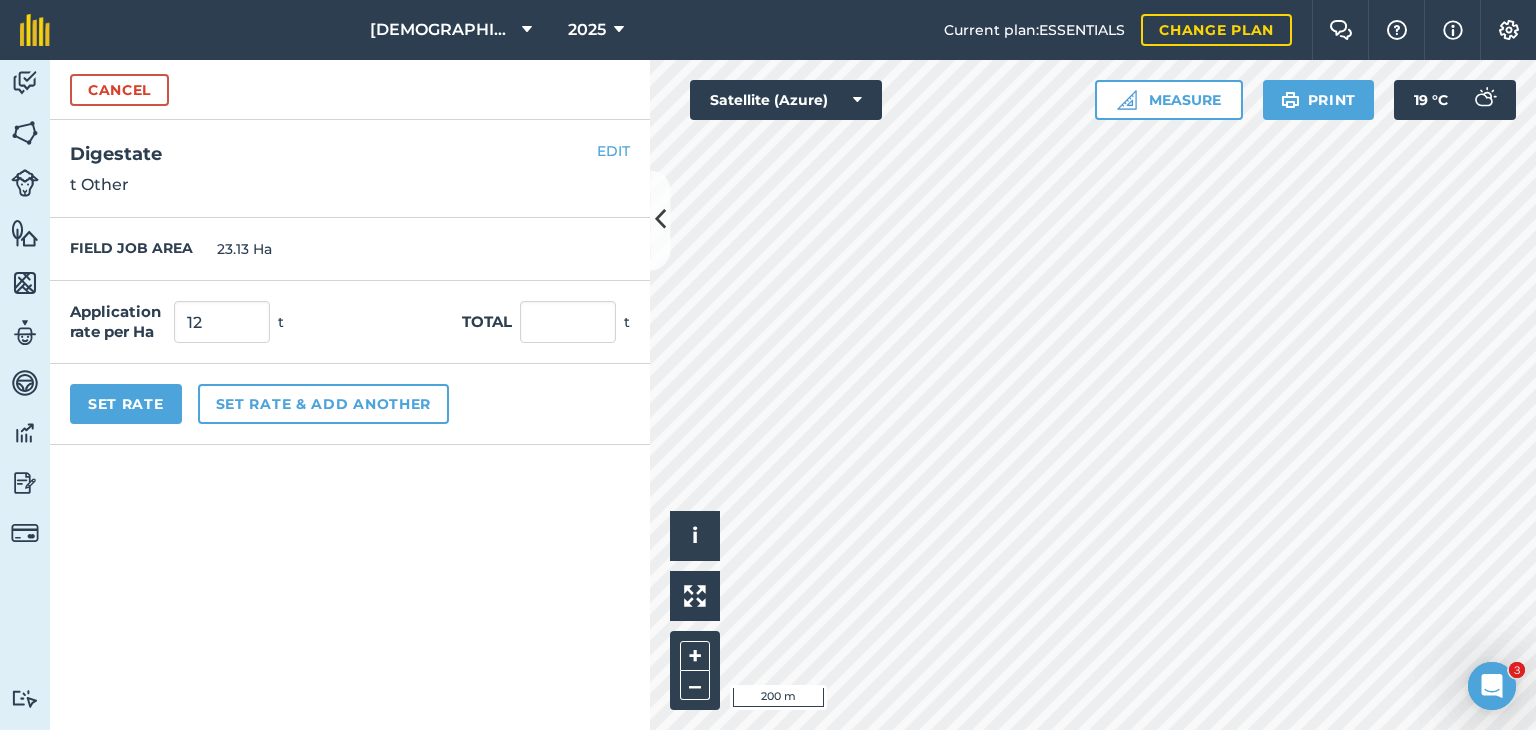 type on "277.56" 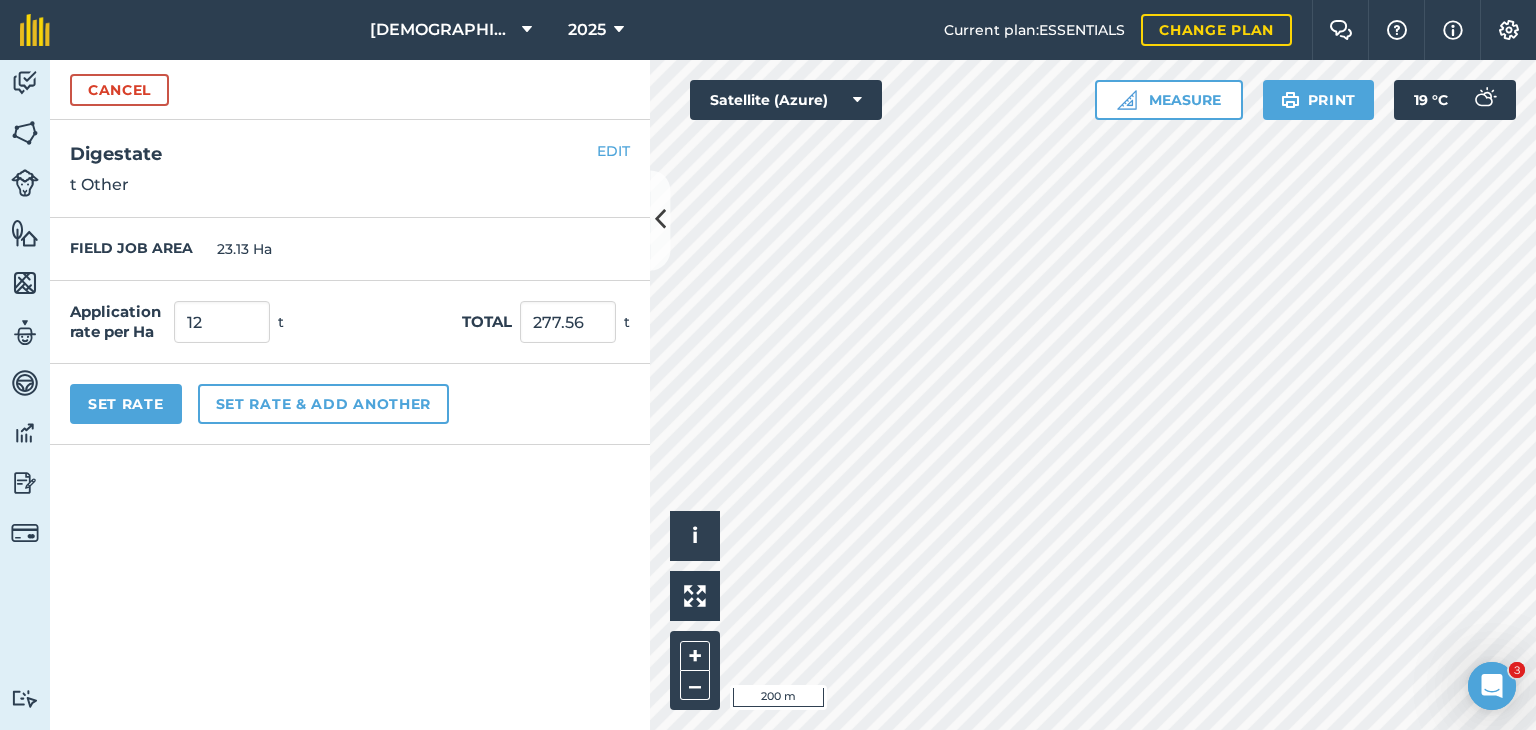click on "Cancel Name Digestate Unit - Grams/g Kilograms/kg Metric tonnes/t Millilitres/ml Litres/L Ounces/oz Pounds/lb Imperial tons/t Fluid ounces/fl oz Gallons/gal Count Cubic Meter/m3 Pint/pt Quart/qt Megalitre/ML unit_type_hundred_weight Type Choose one Fertilizer Seed Spray Fuel Other Next EDIT Digestate t   Other FIELD JOB AREA 23.13   Ha Application rate per   Ha 12 t Total 277.56 t Set Rate Set rate & add another" at bounding box center (350, 395) 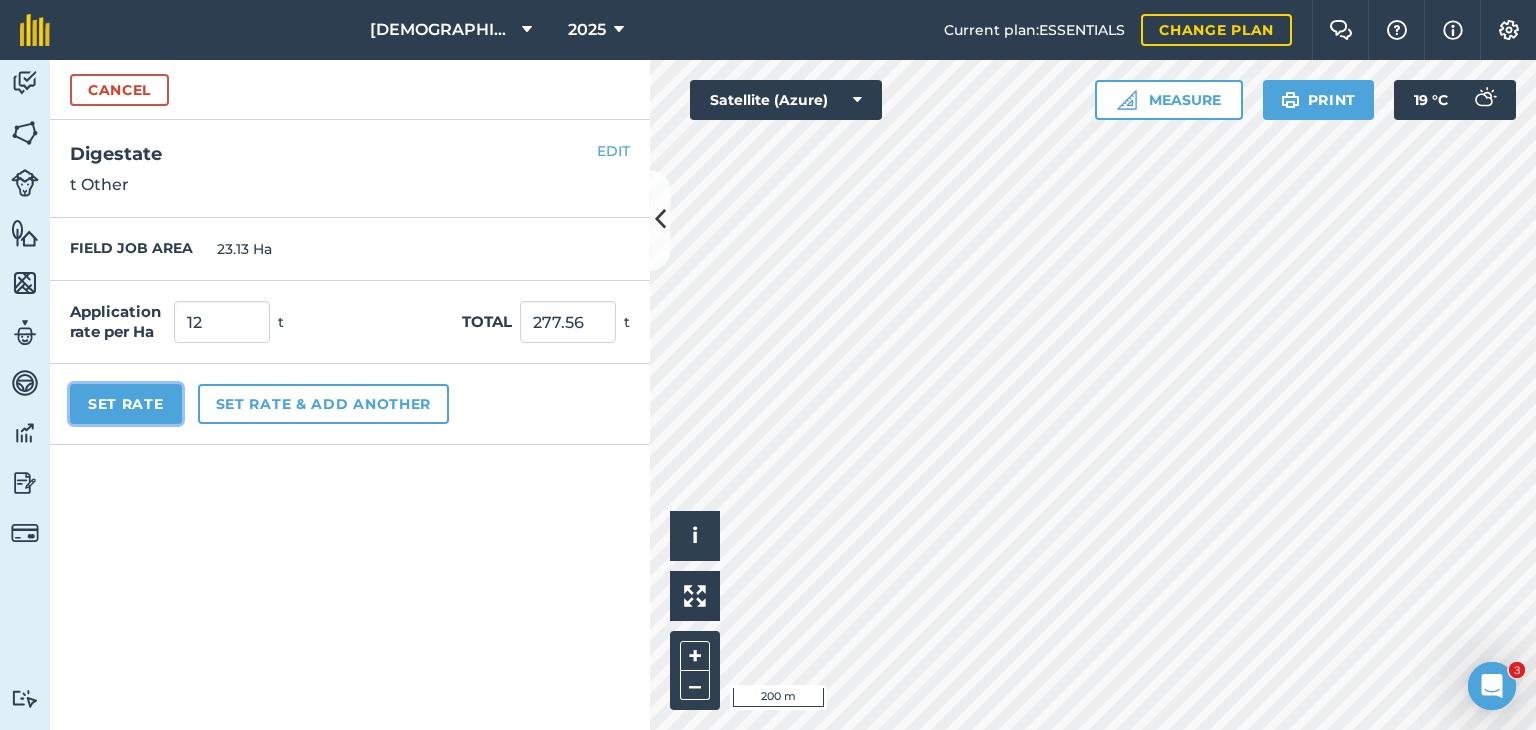 click on "Set Rate" at bounding box center [126, 404] 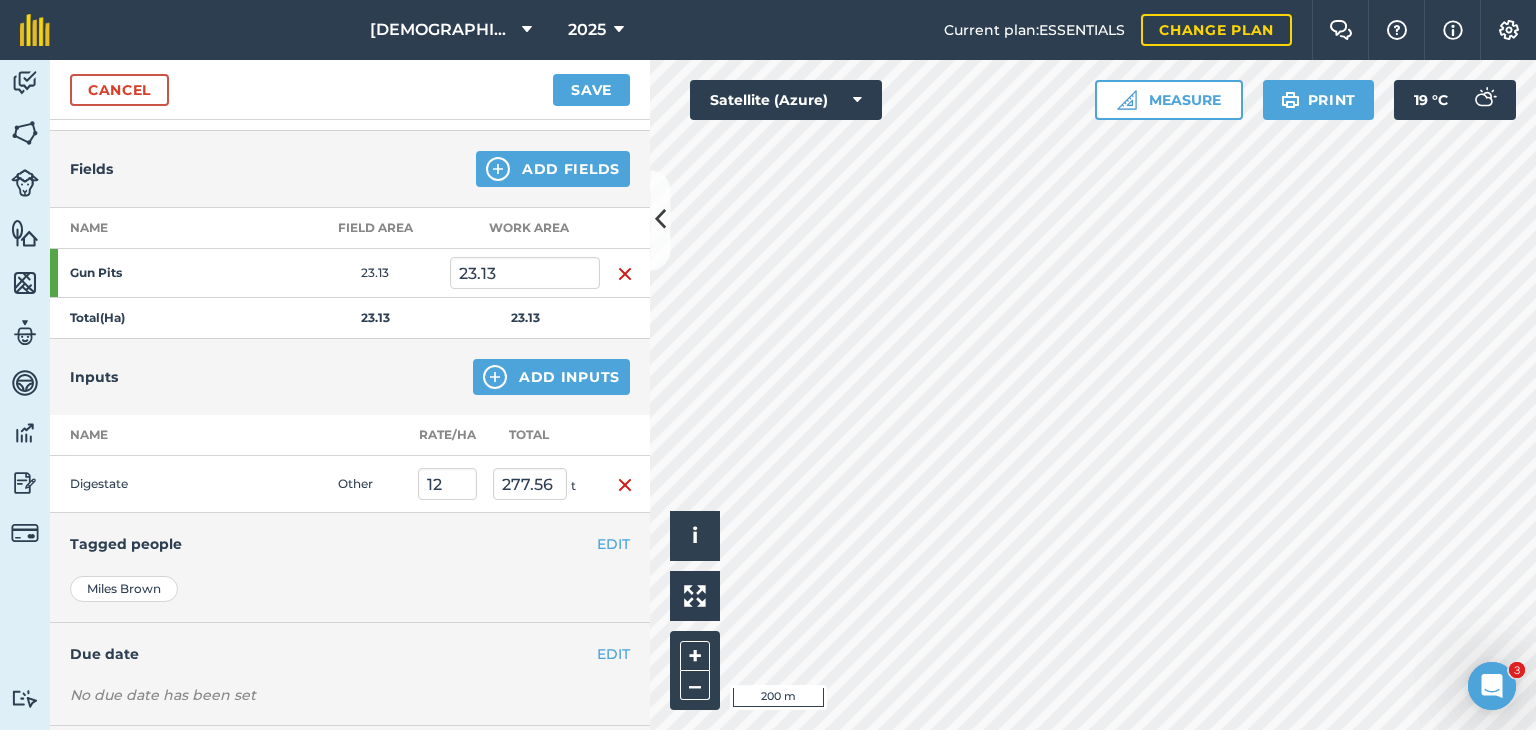 scroll, scrollTop: 298, scrollLeft: 0, axis: vertical 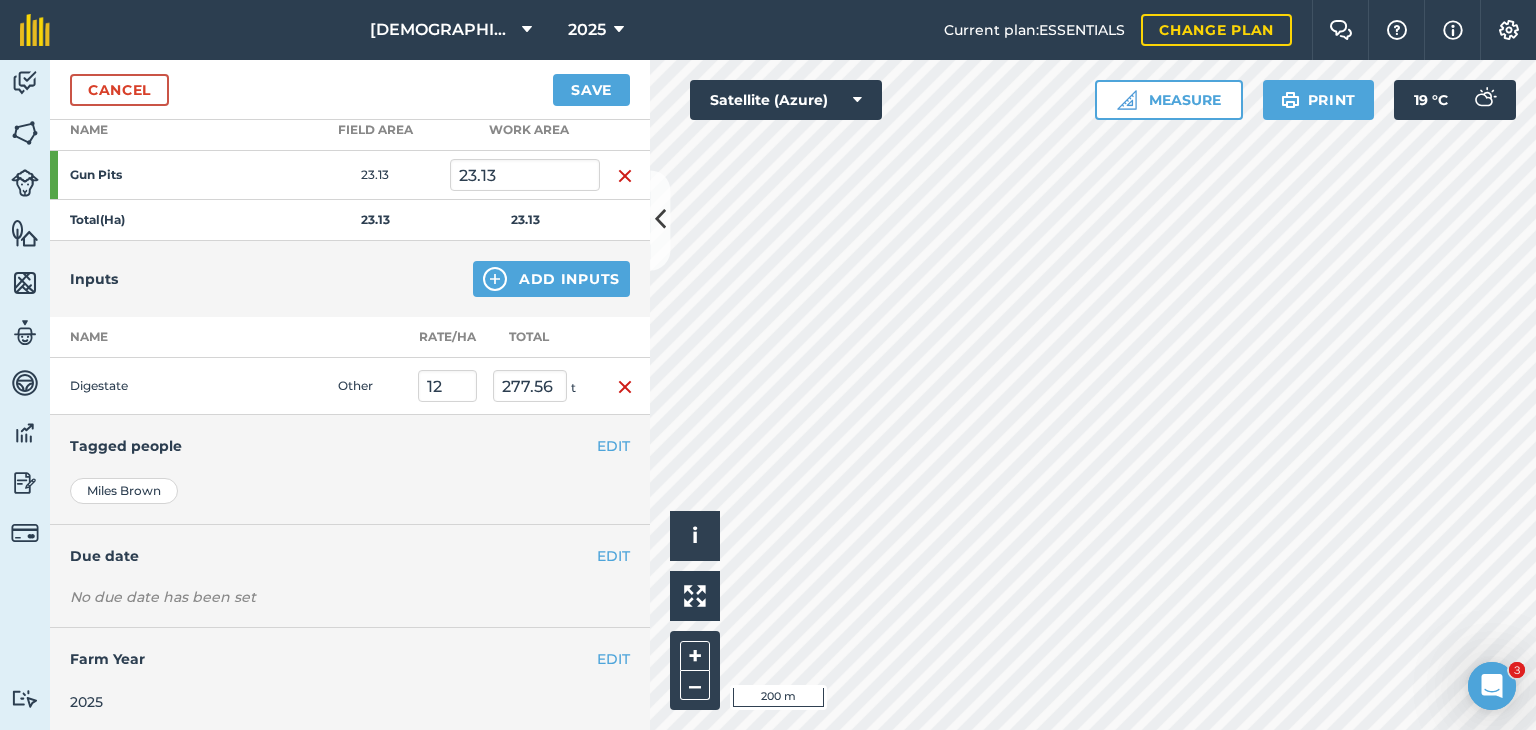 click on "EDIT Due date" at bounding box center [350, 556] 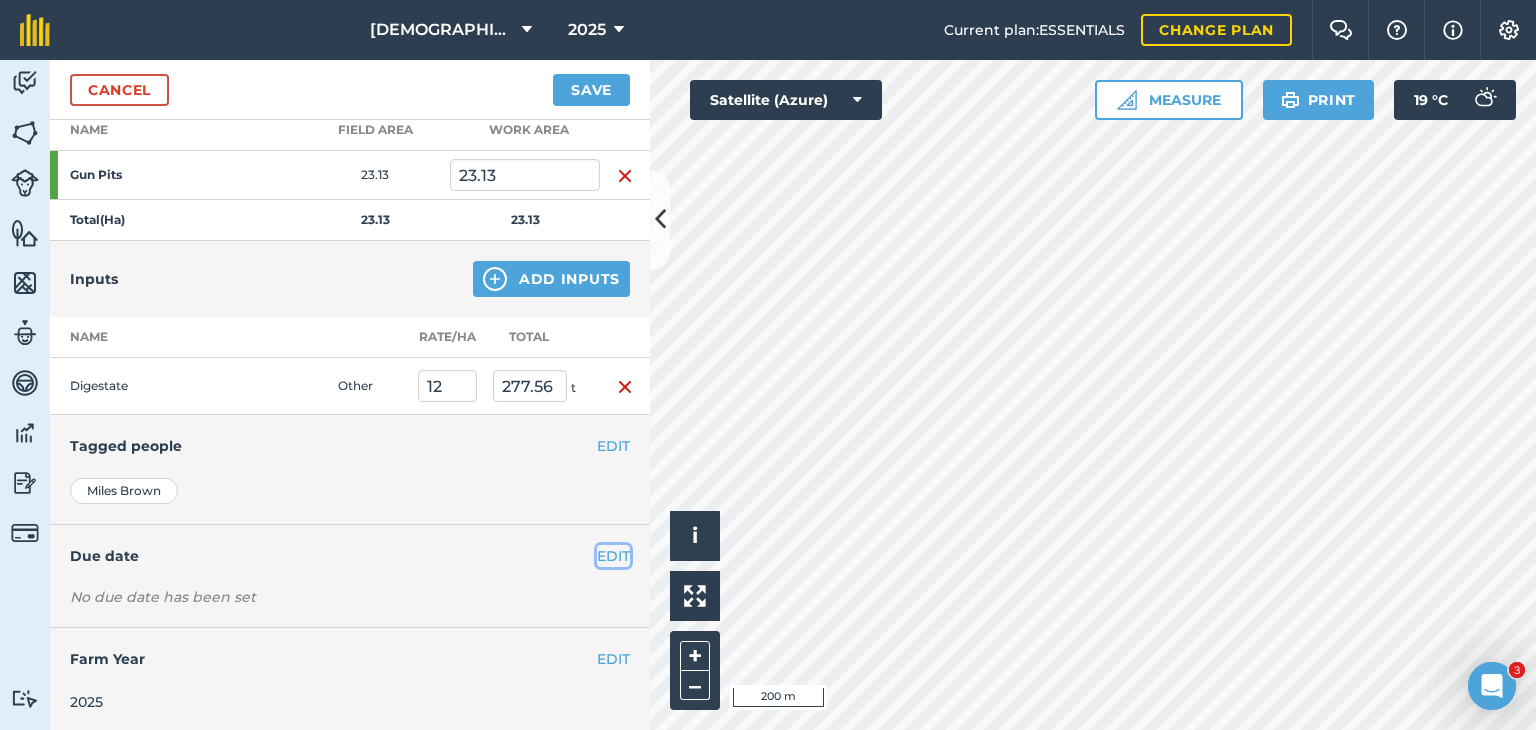 click on "EDIT" at bounding box center (613, 556) 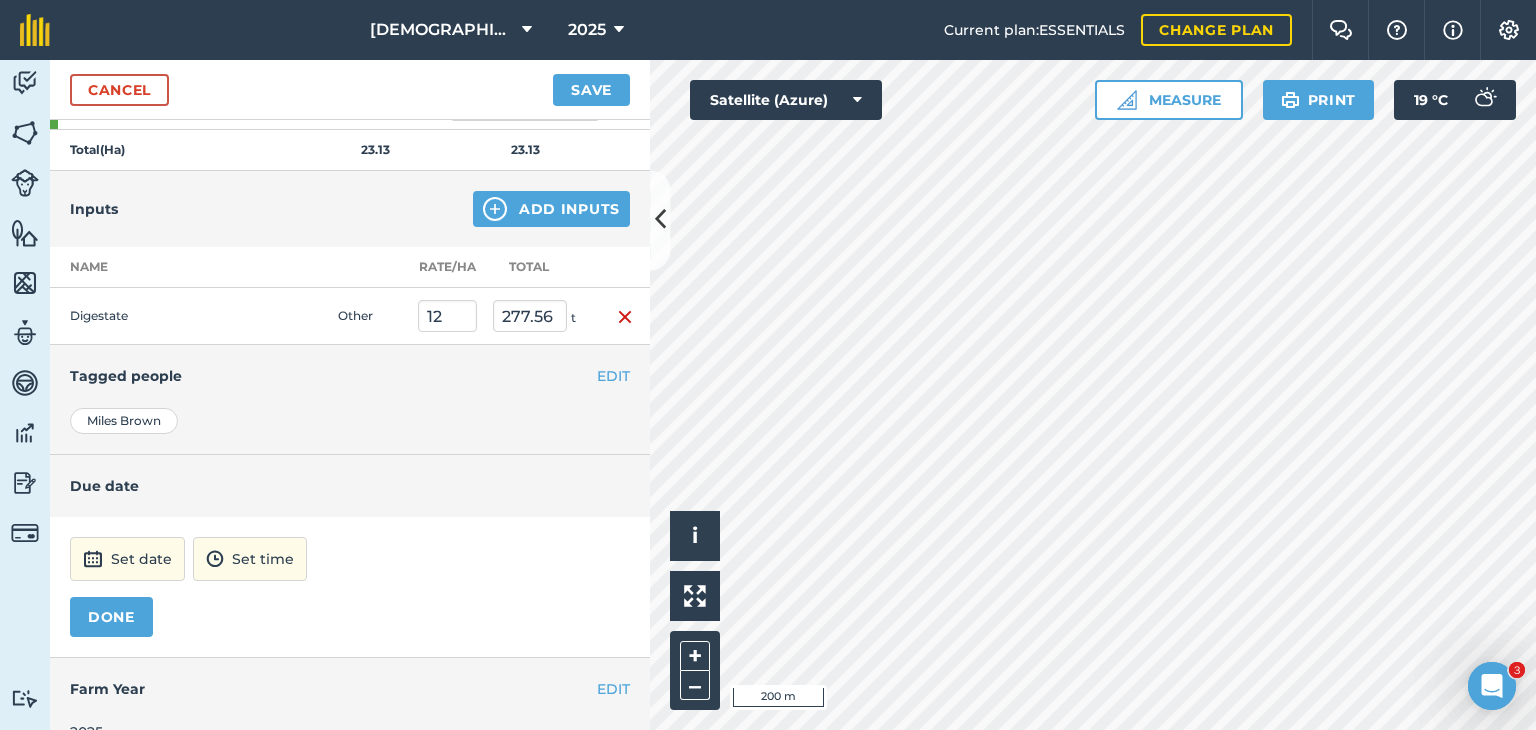scroll, scrollTop: 397, scrollLeft: 0, axis: vertical 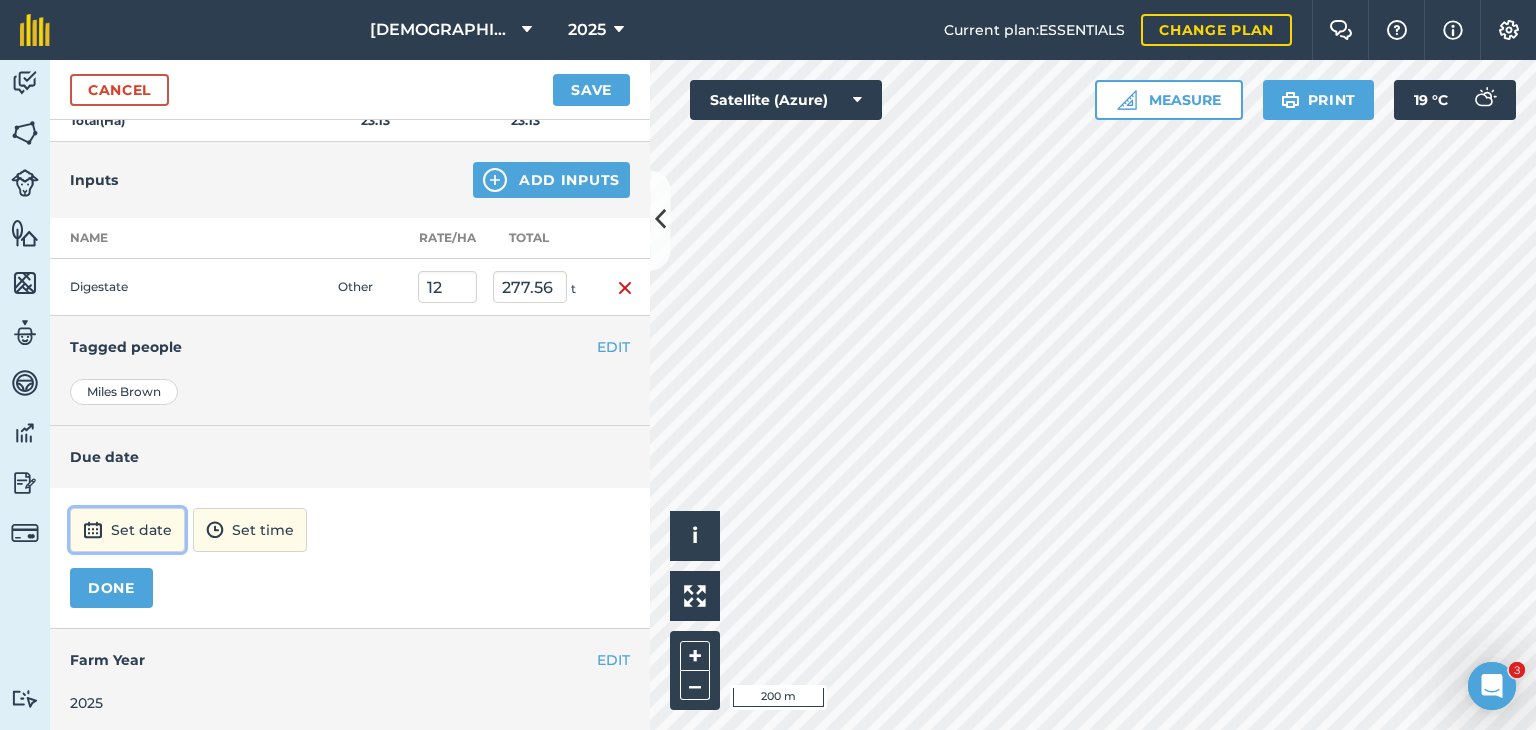 click on "Set date" at bounding box center [127, 530] 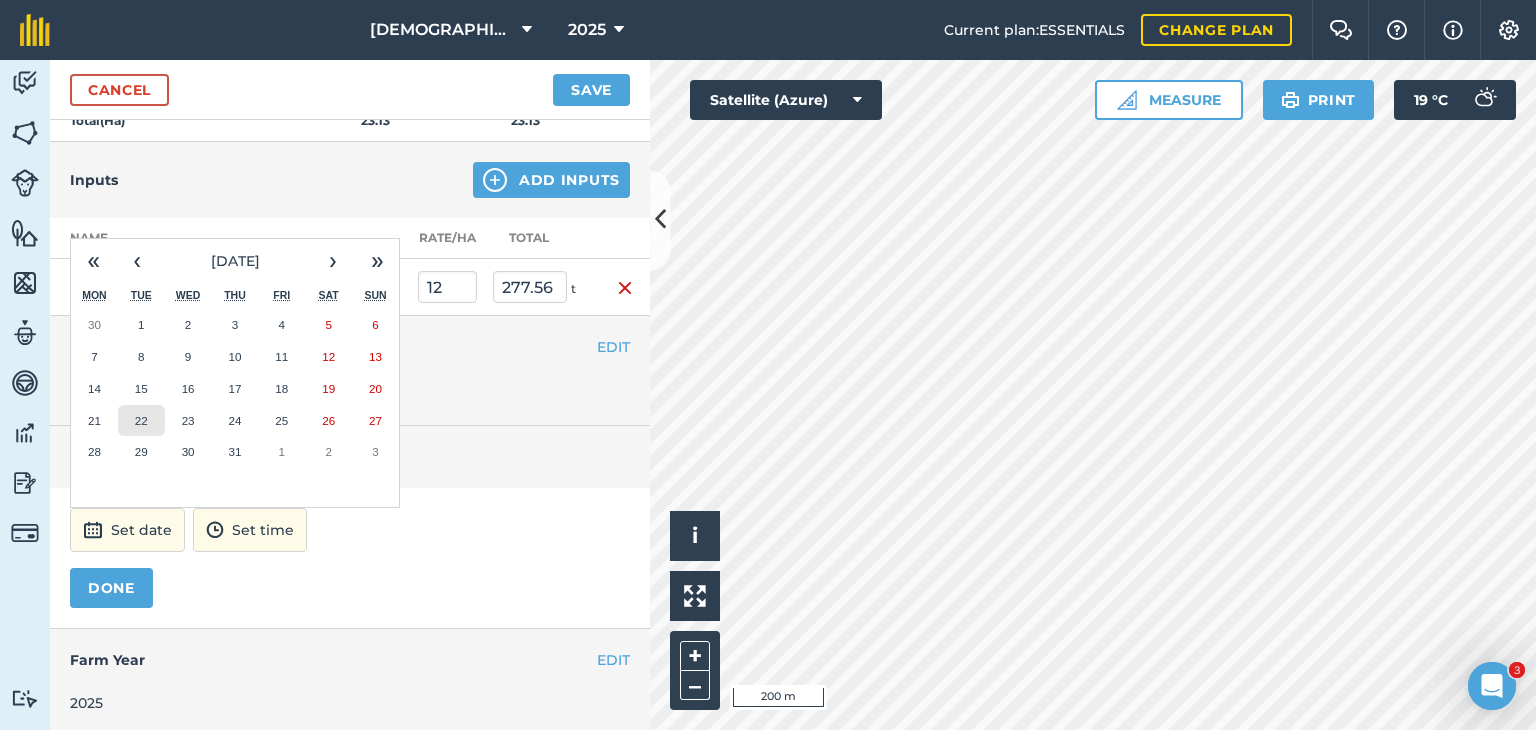 click on "22" at bounding box center (141, 421) 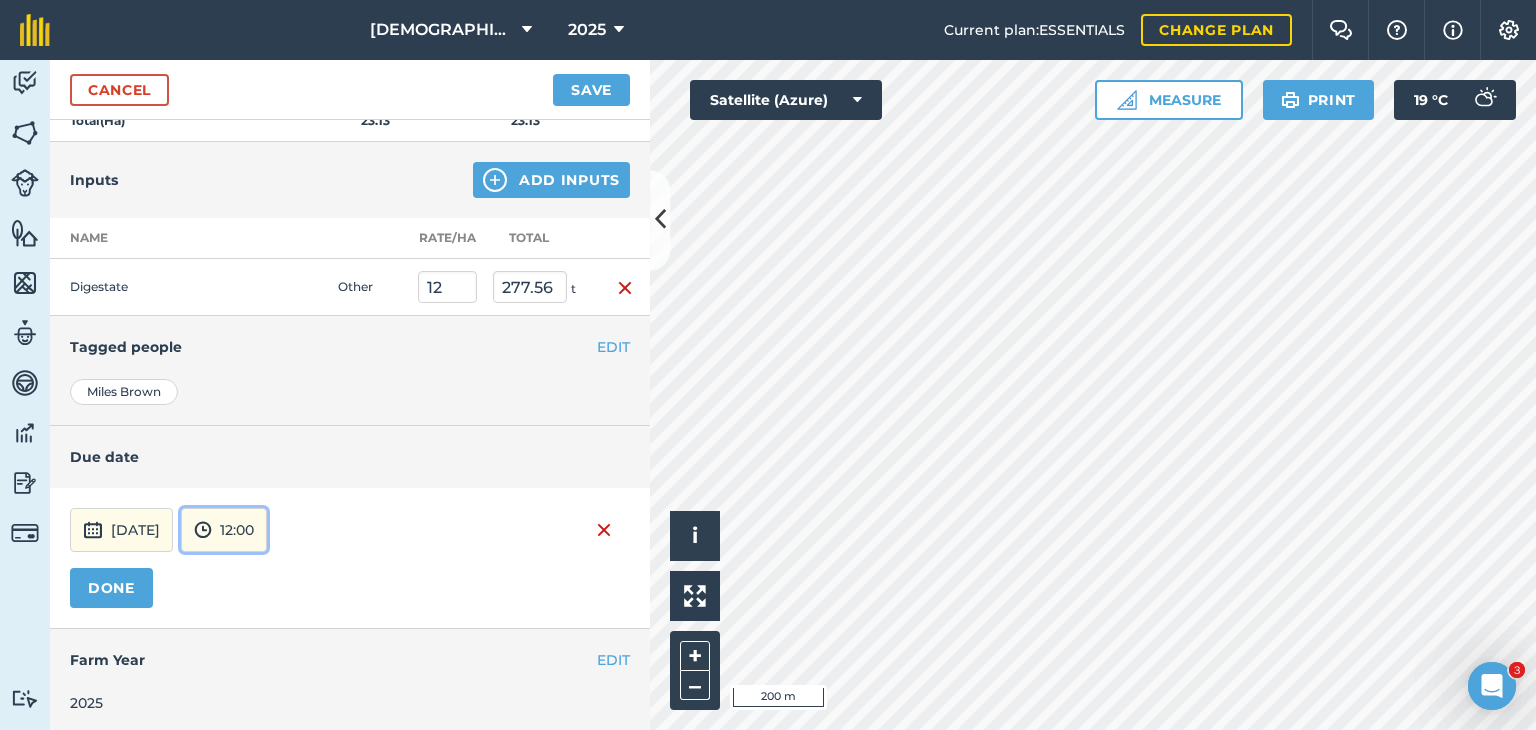 click on "12:00" at bounding box center (224, 530) 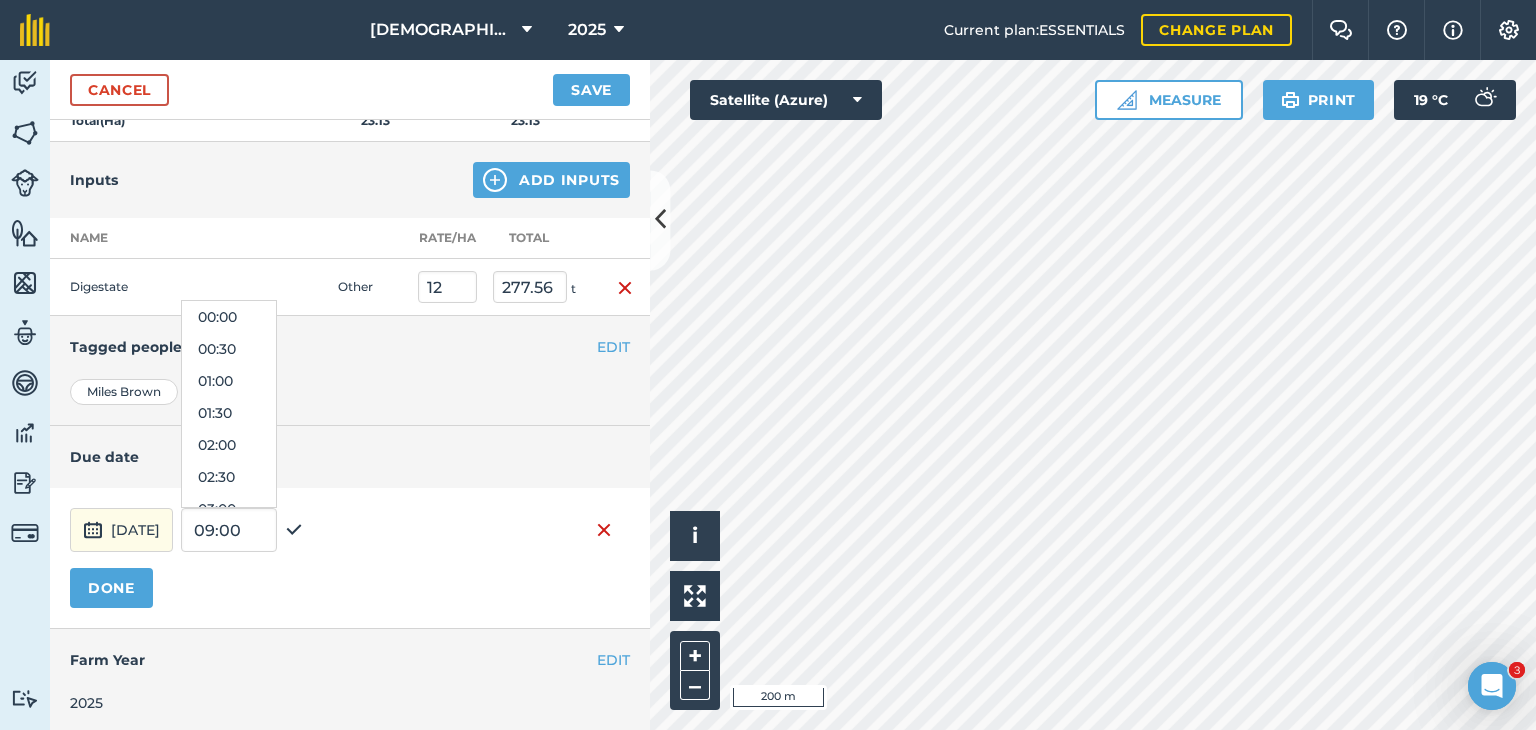 scroll, scrollTop: 672, scrollLeft: 0, axis: vertical 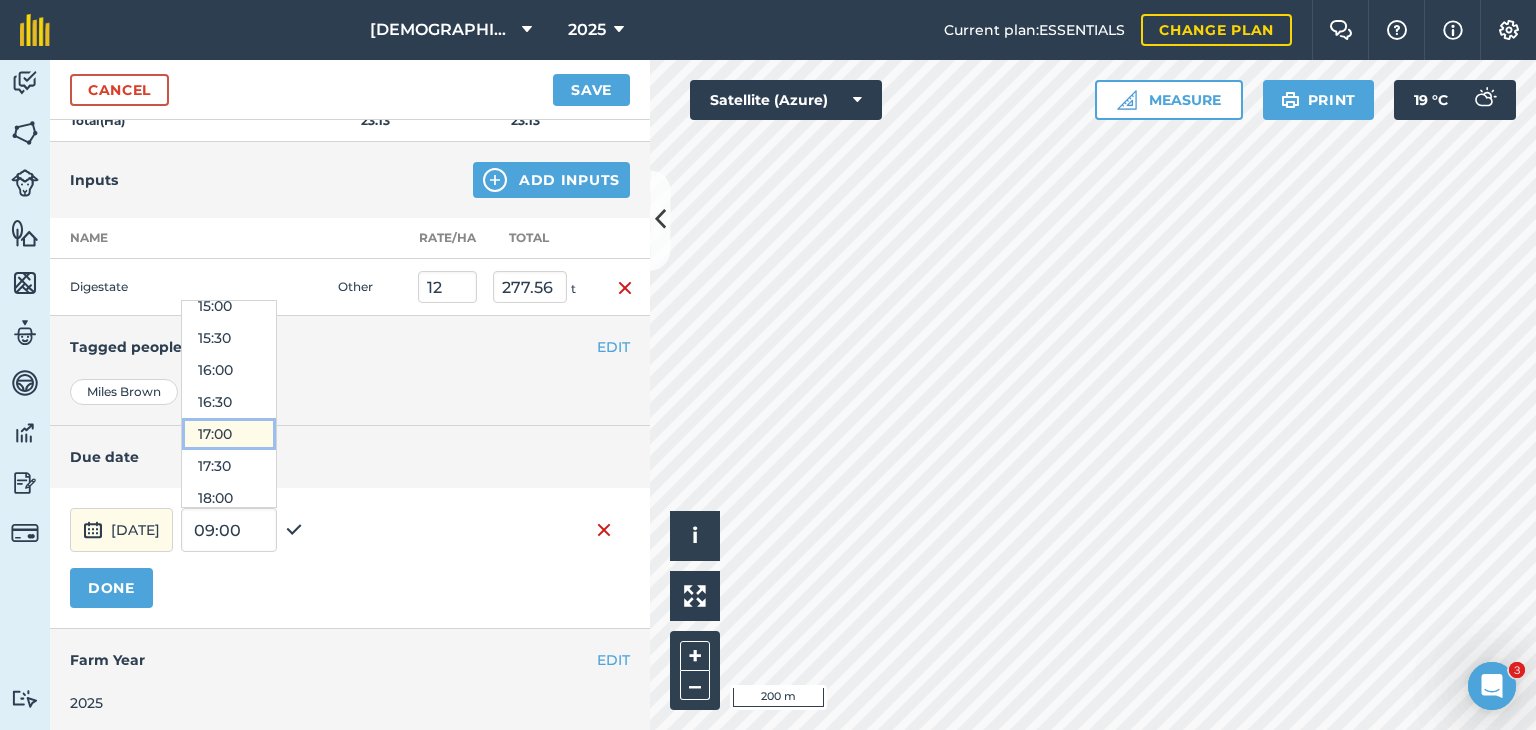 click on "17:00" at bounding box center (229, 434) 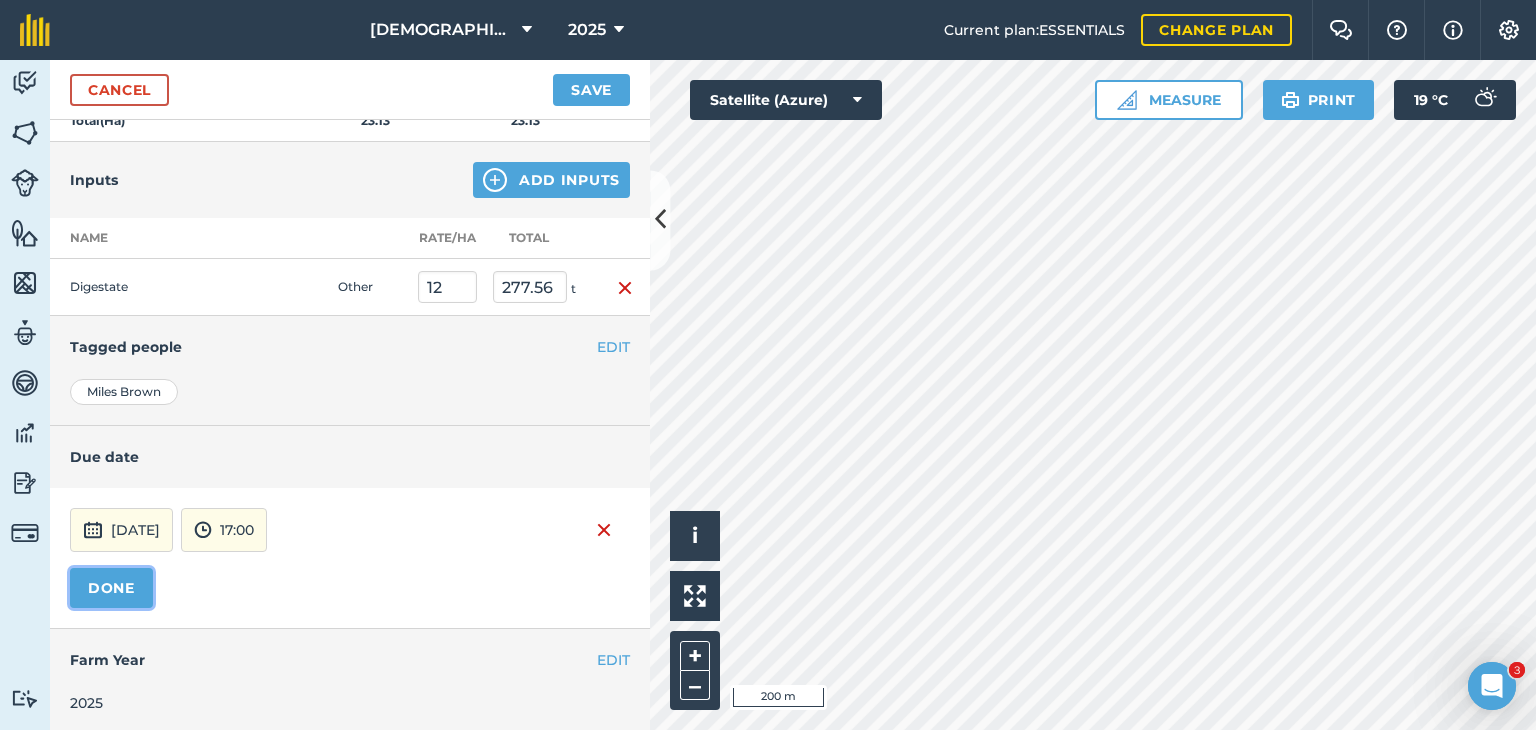 click on "DONE" at bounding box center (111, 588) 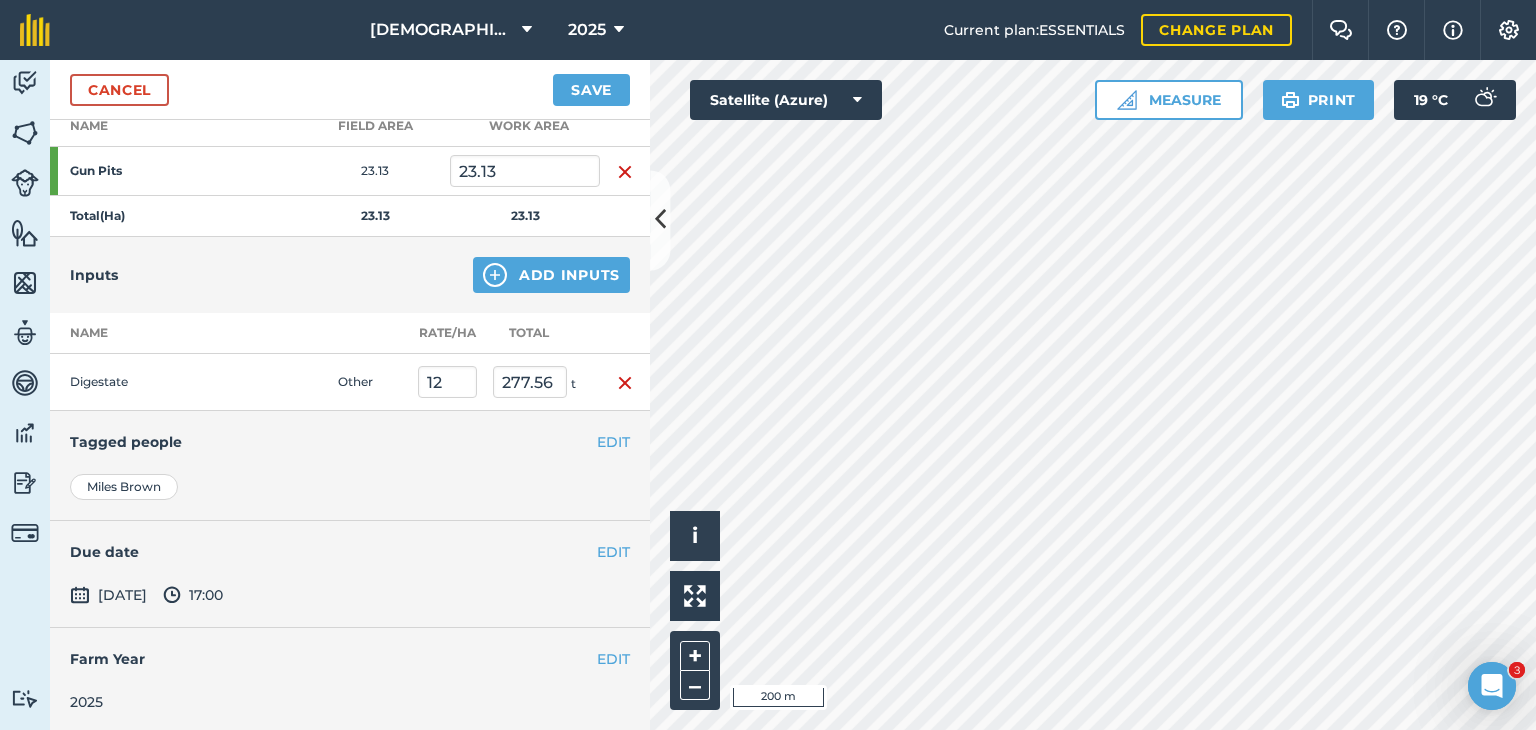 scroll, scrollTop: 0, scrollLeft: 0, axis: both 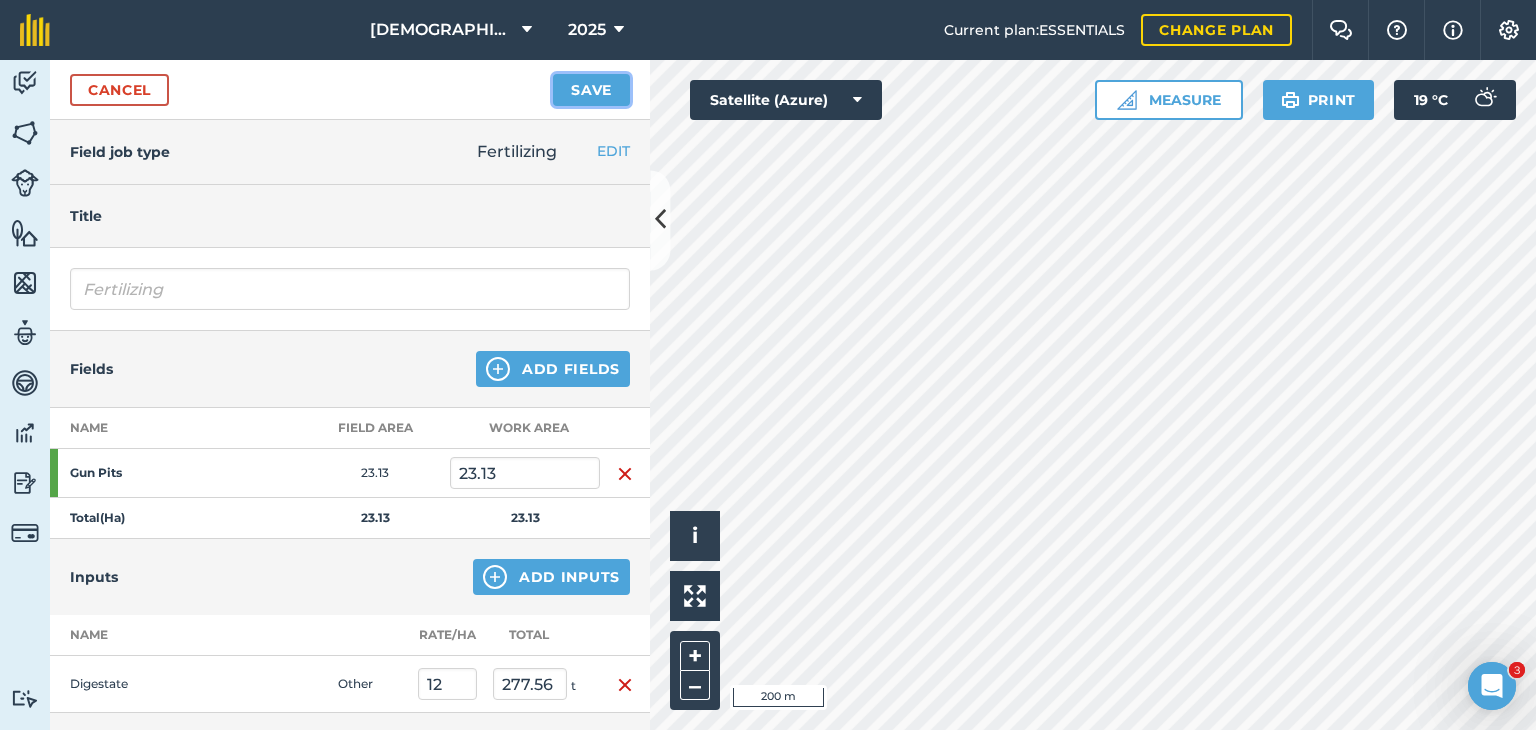 click on "Save" at bounding box center (591, 90) 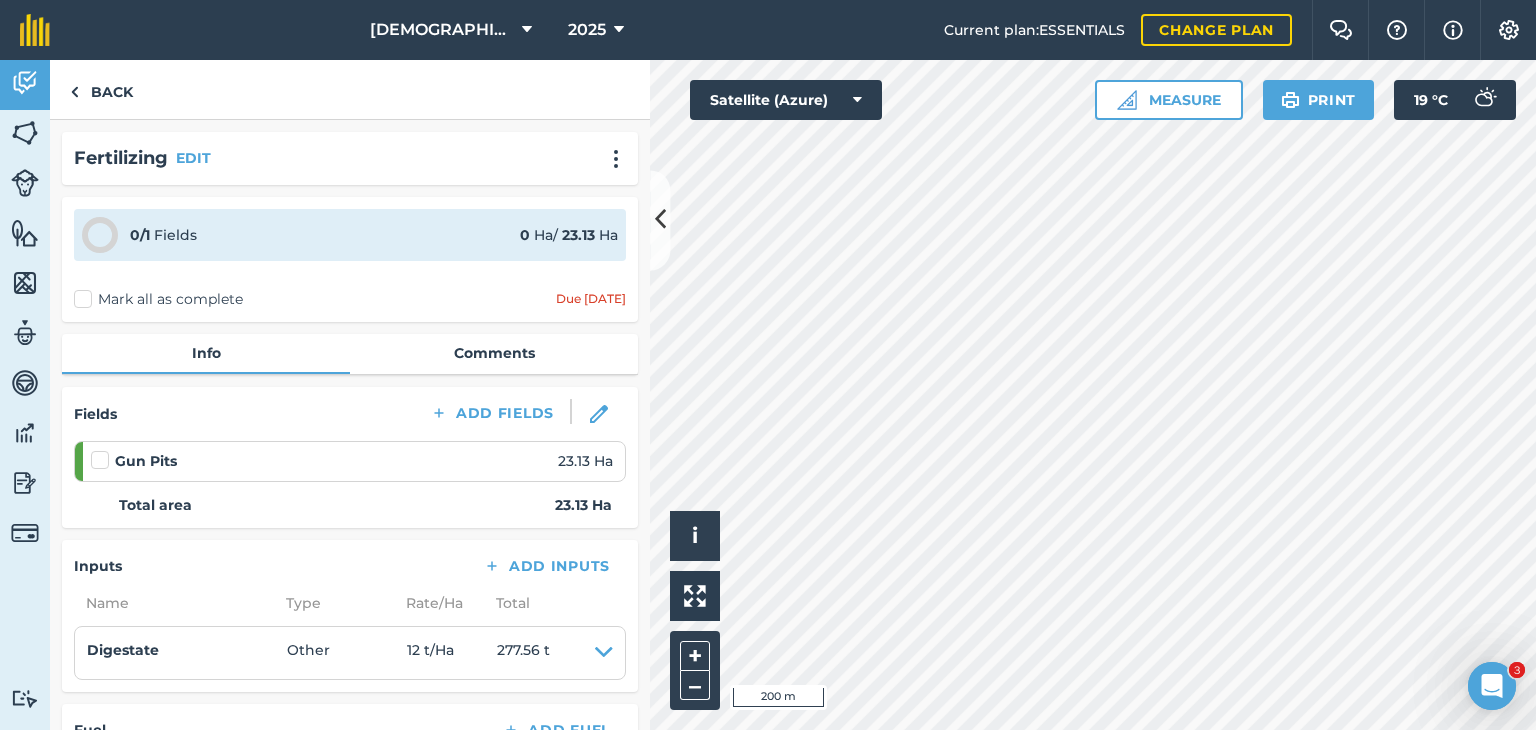 click on "Mark all as complete" at bounding box center [158, 299] 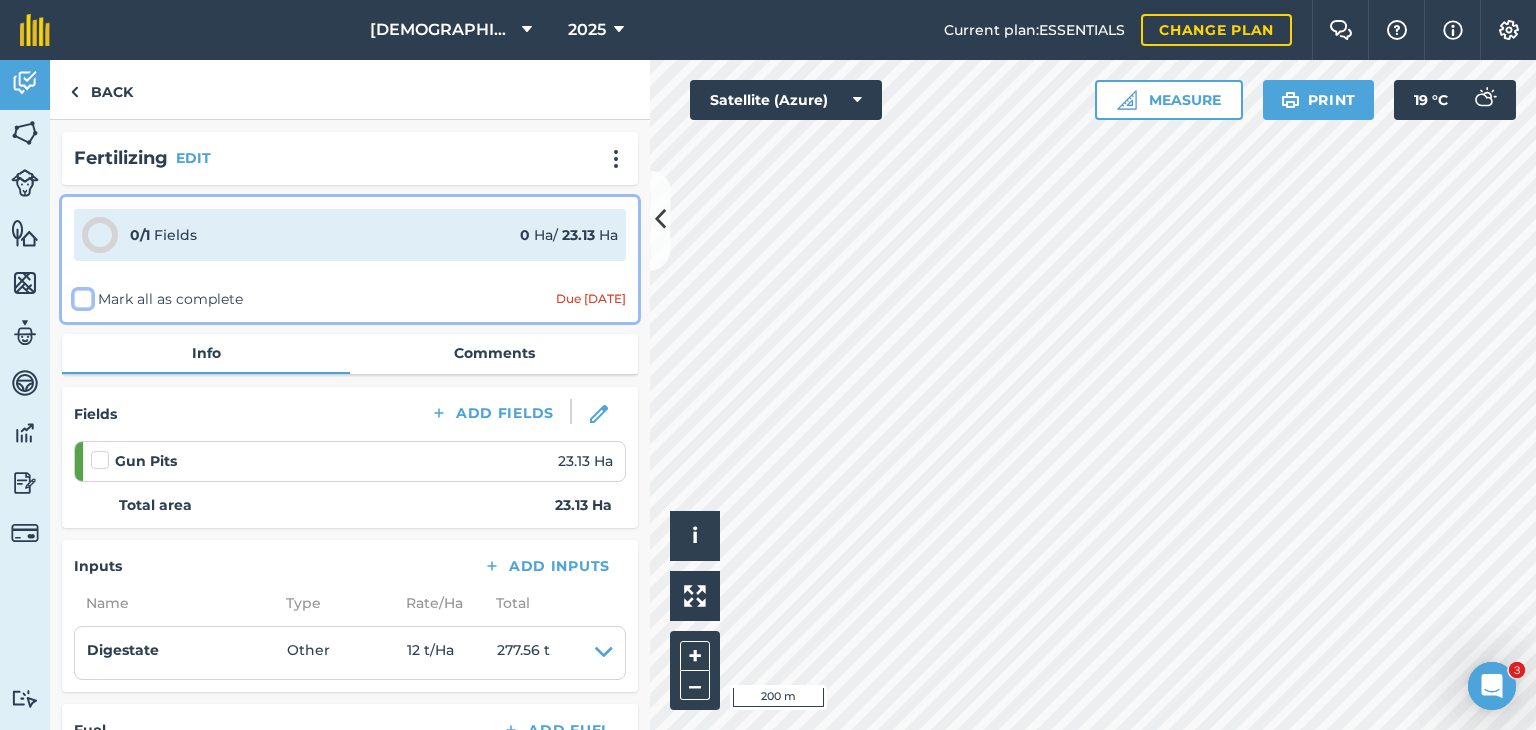 click on "Mark all as complete" at bounding box center (80, 295) 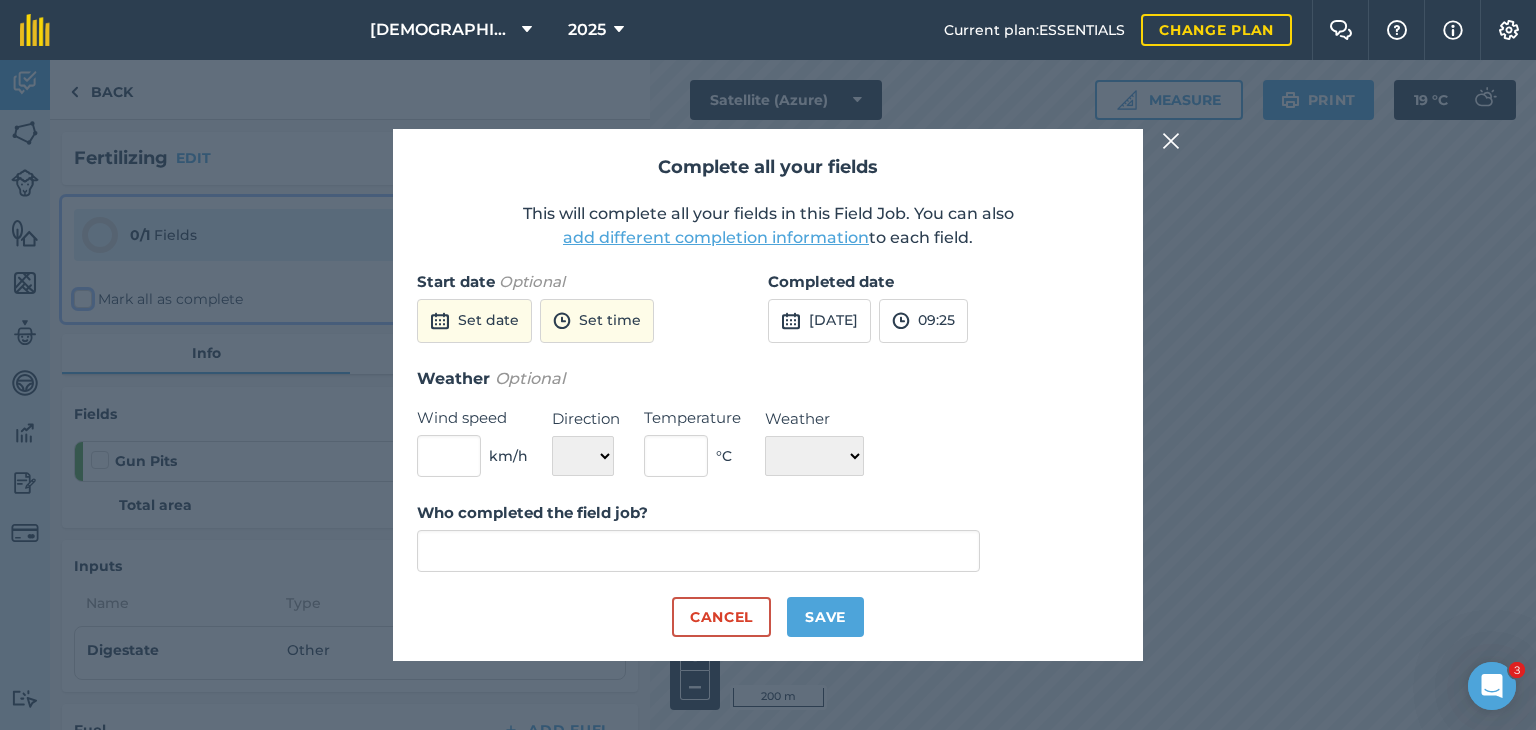 type on "[PERSON_NAME]" 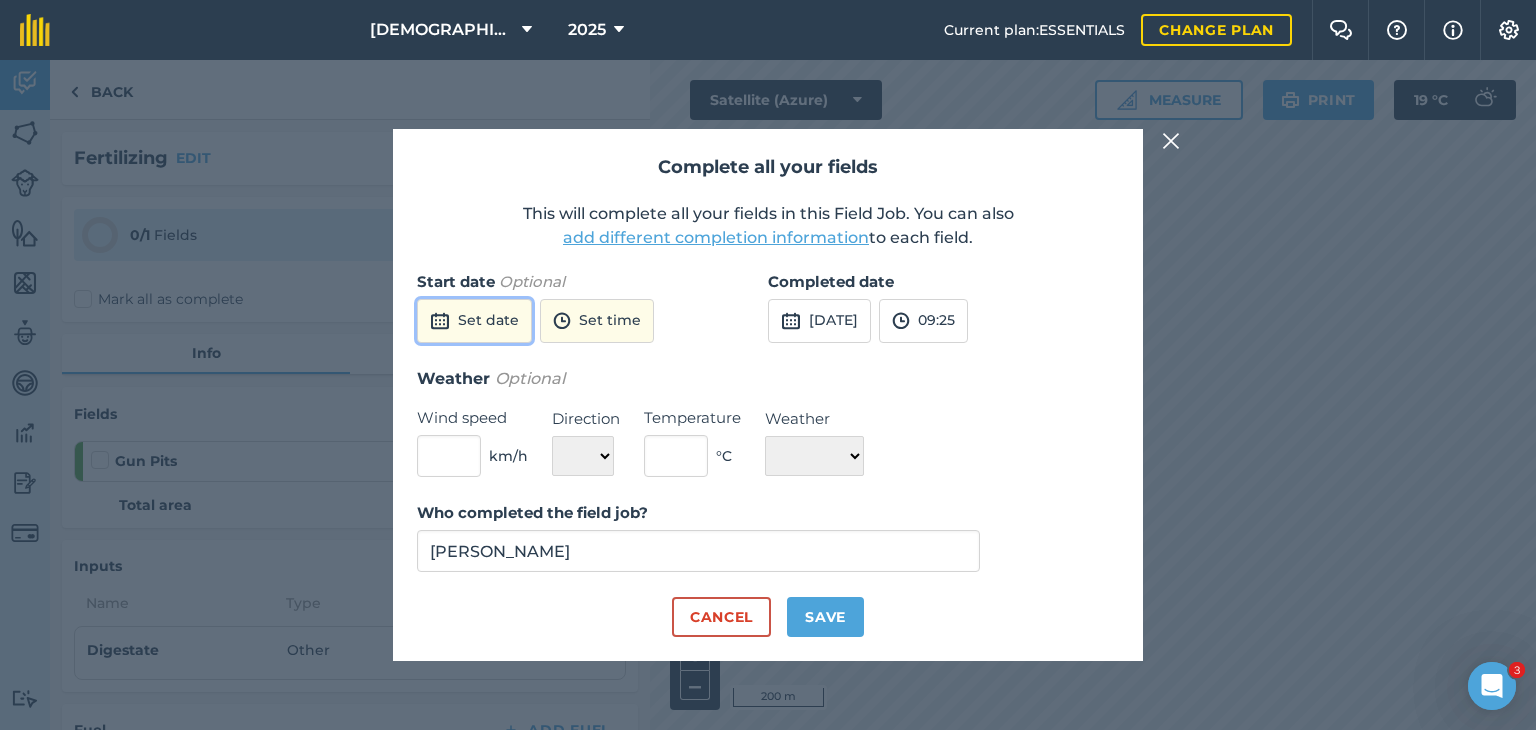 click on "Set date" at bounding box center [474, 321] 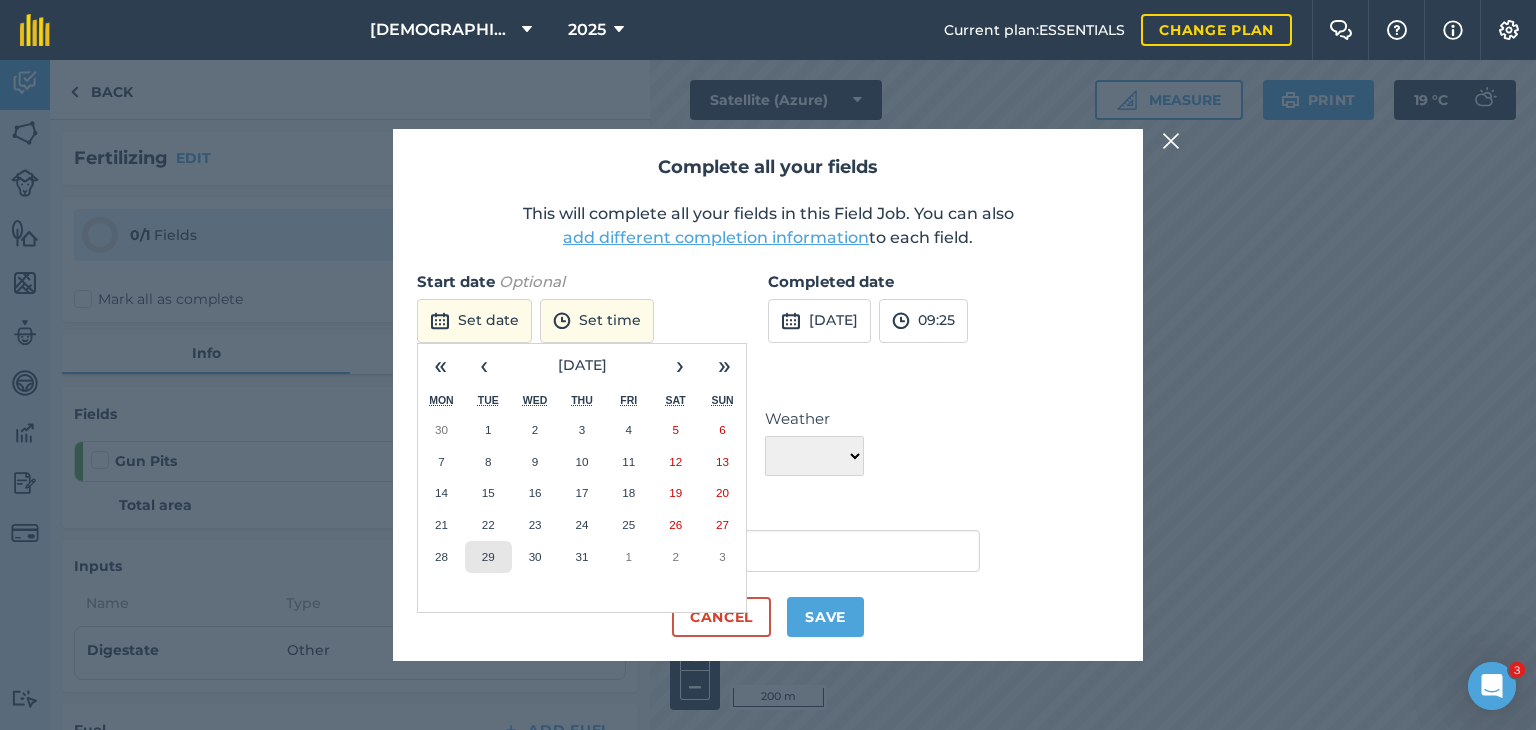 click on "29" at bounding box center [488, 557] 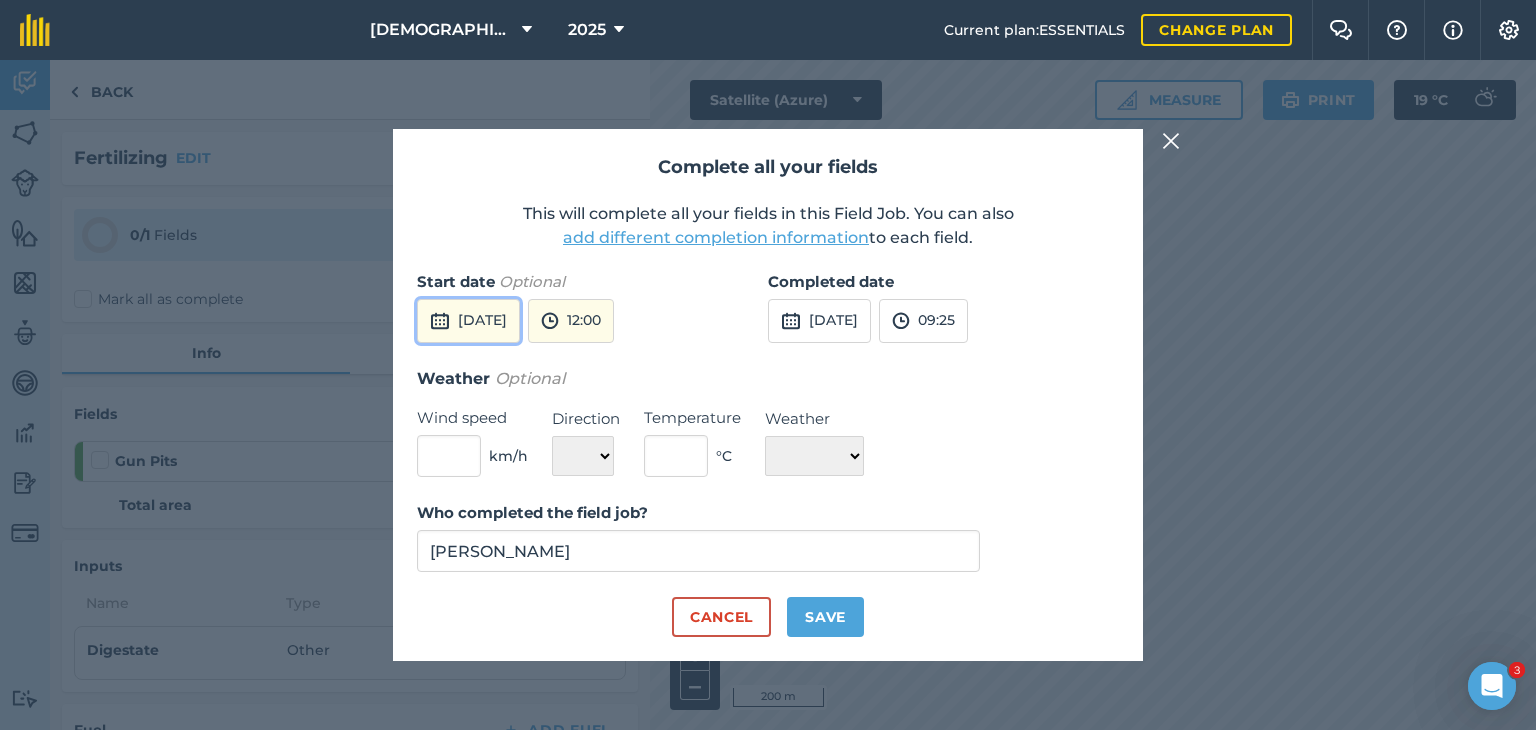 click on "[DATE]" at bounding box center (468, 321) 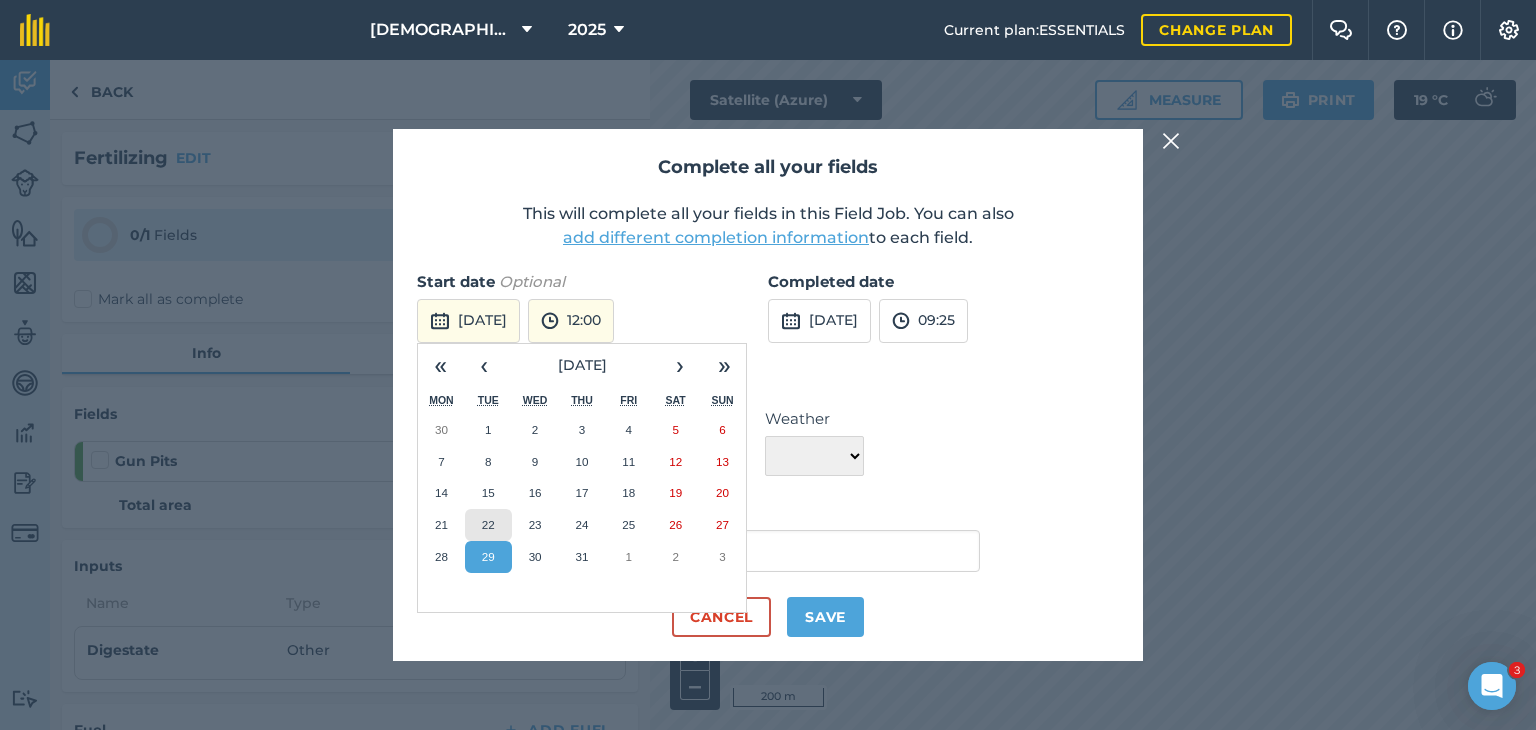 click on "22" at bounding box center [488, 524] 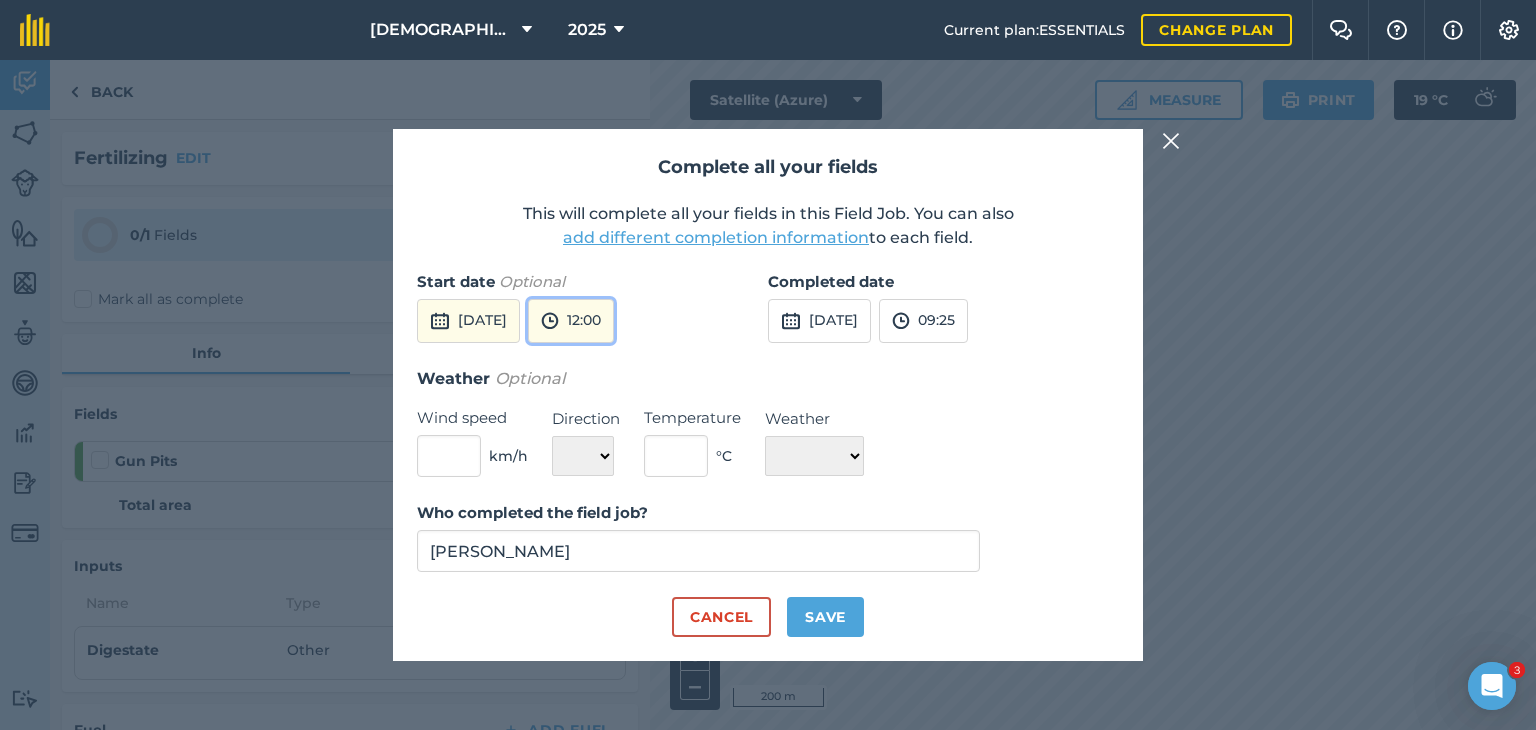 click on "12:00" at bounding box center [571, 321] 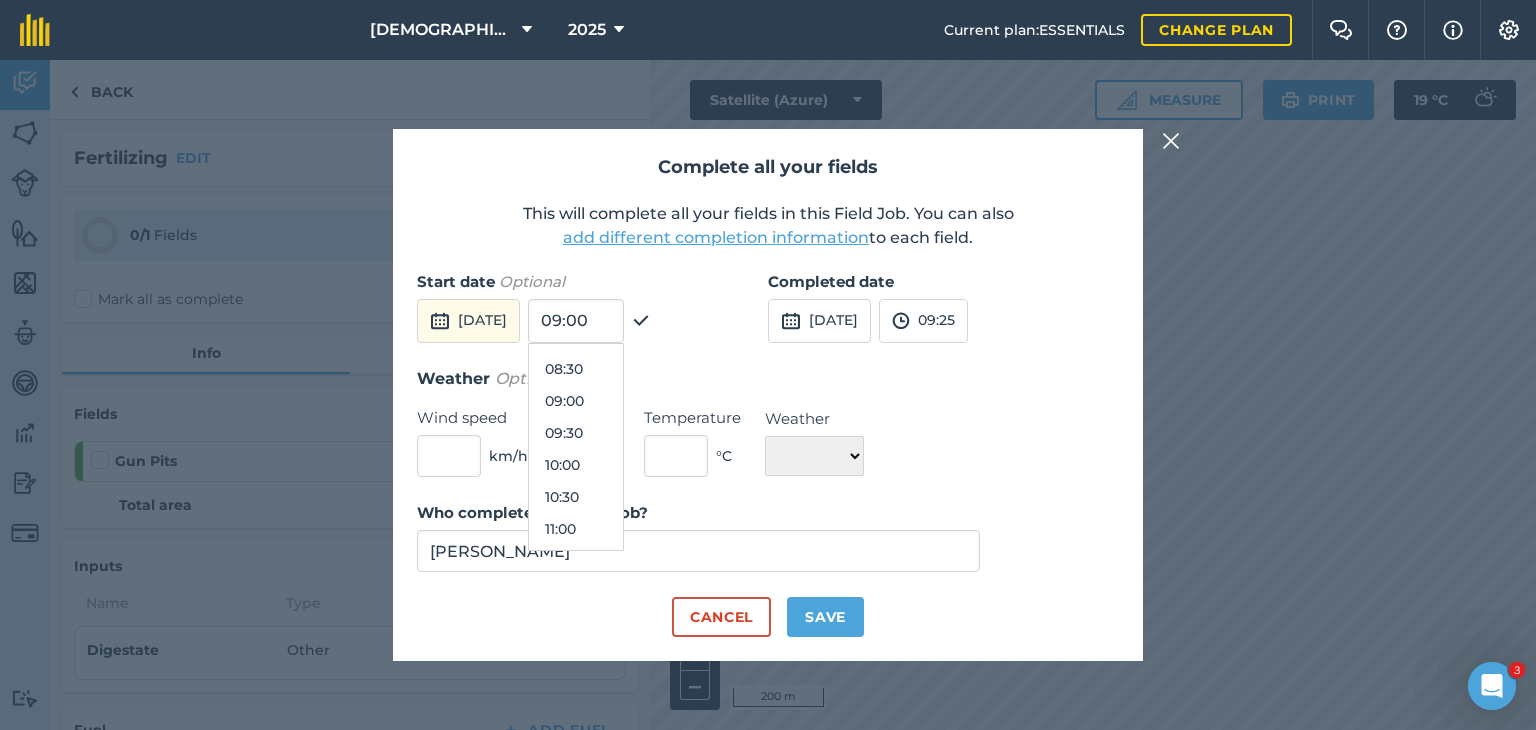 scroll, scrollTop: 372, scrollLeft: 0, axis: vertical 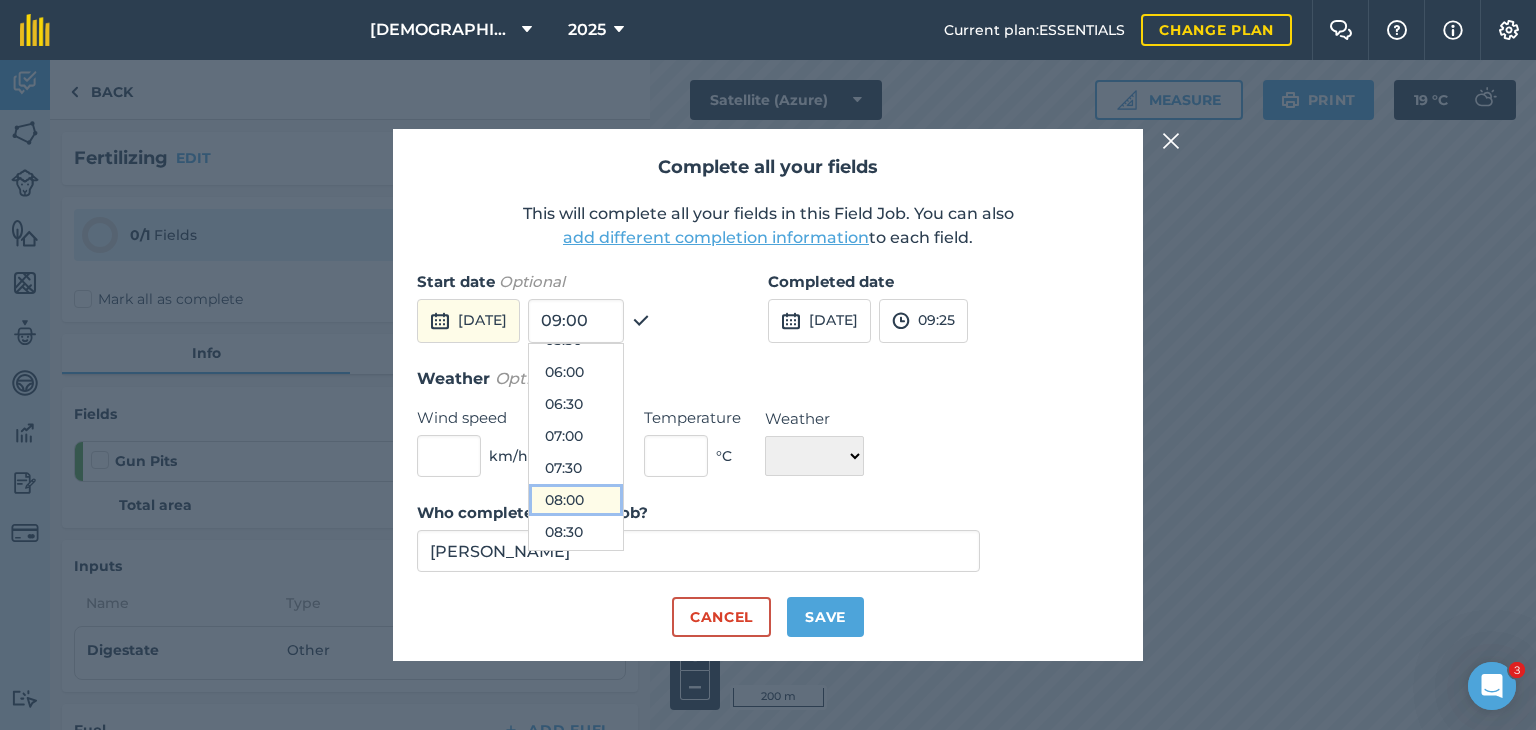 click on "08:00" at bounding box center [576, 500] 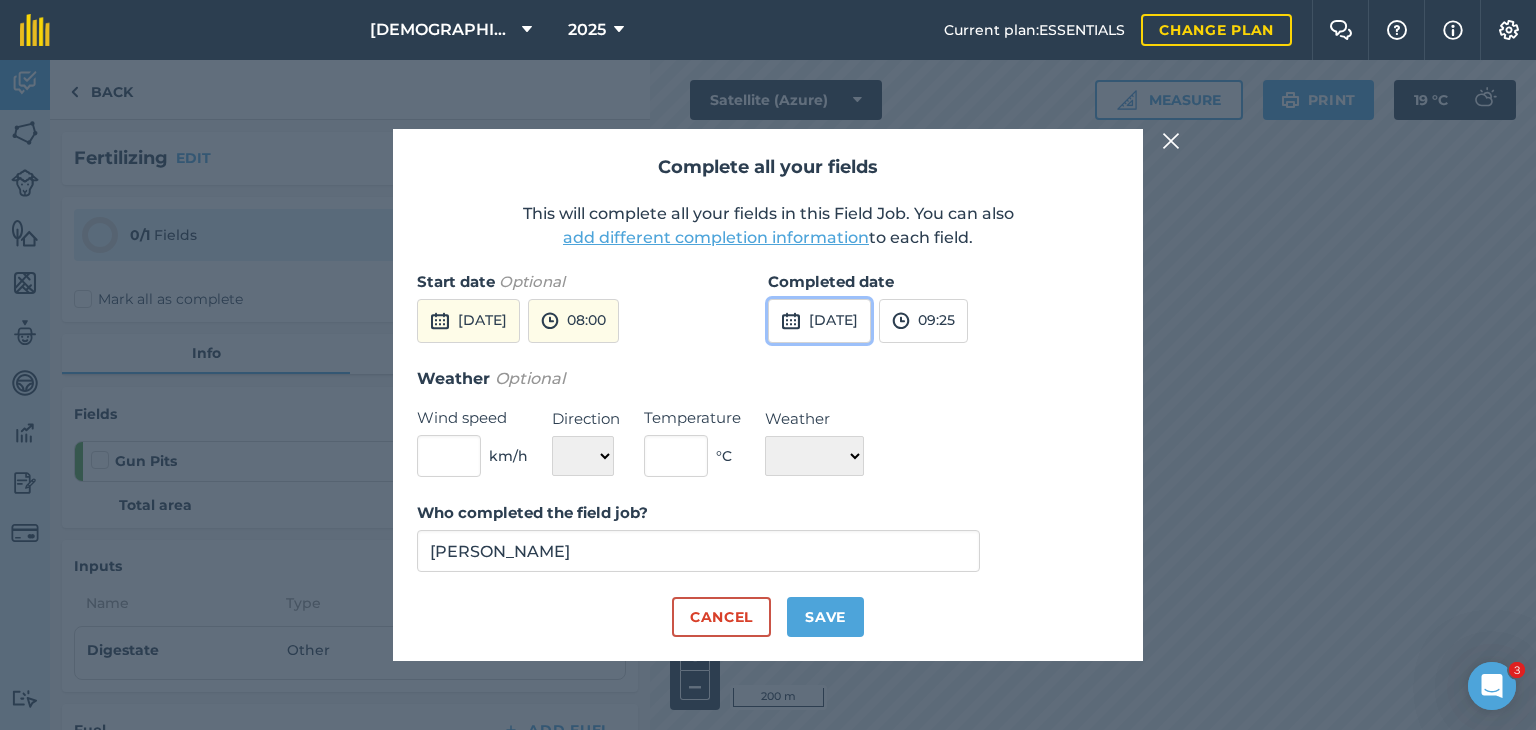 click on "[DATE]" at bounding box center [819, 321] 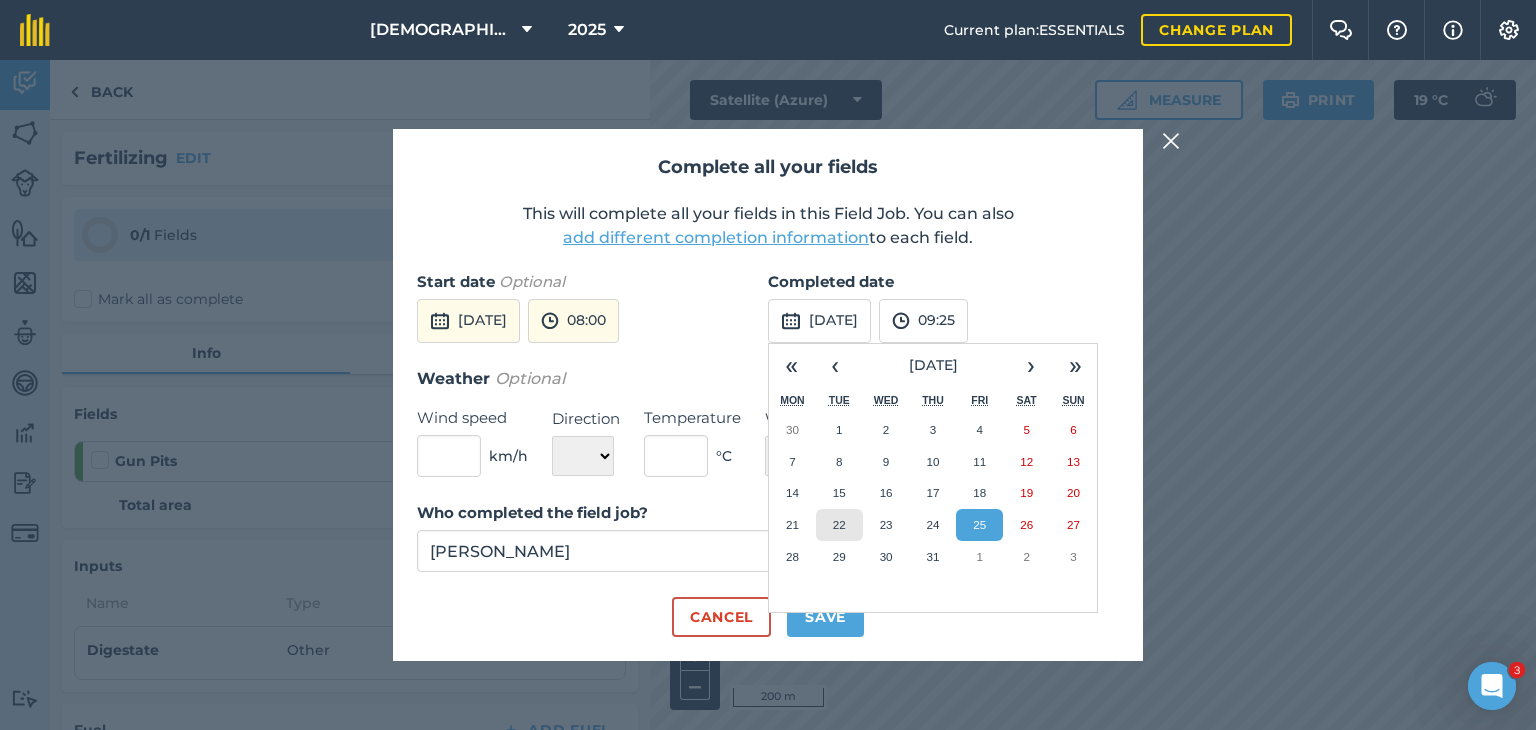click on "22" at bounding box center [839, 525] 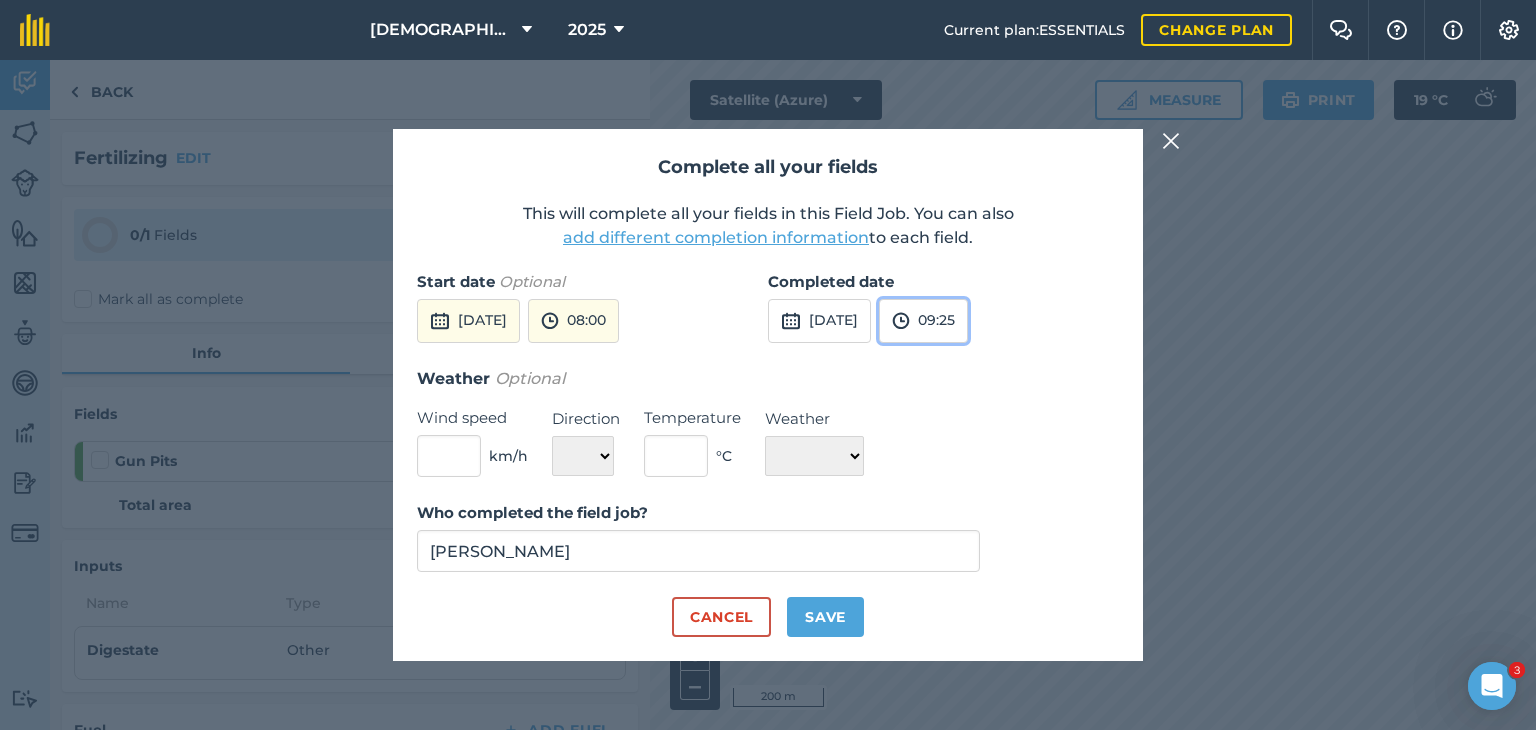 click on "09:25" at bounding box center [923, 321] 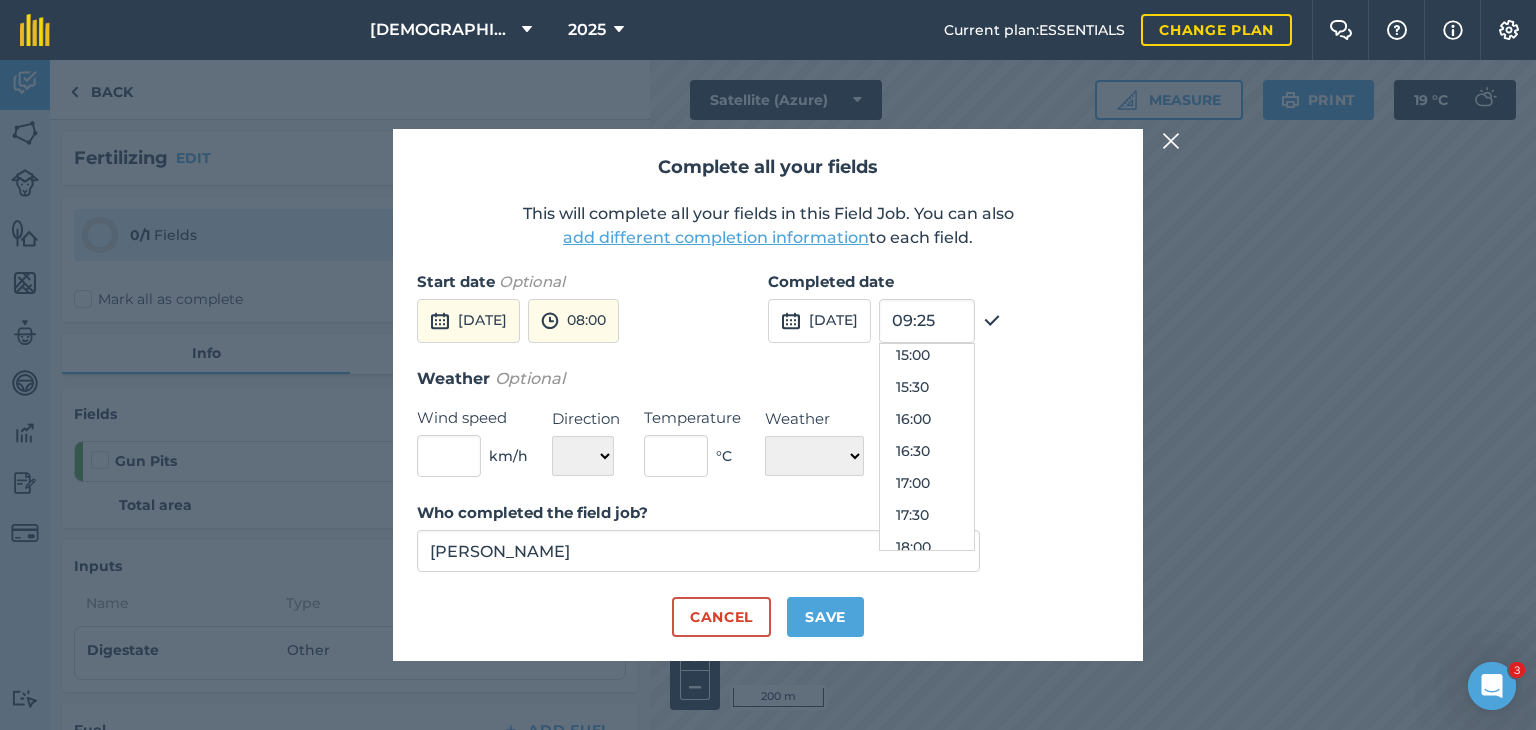 scroll, scrollTop: 1012, scrollLeft: 0, axis: vertical 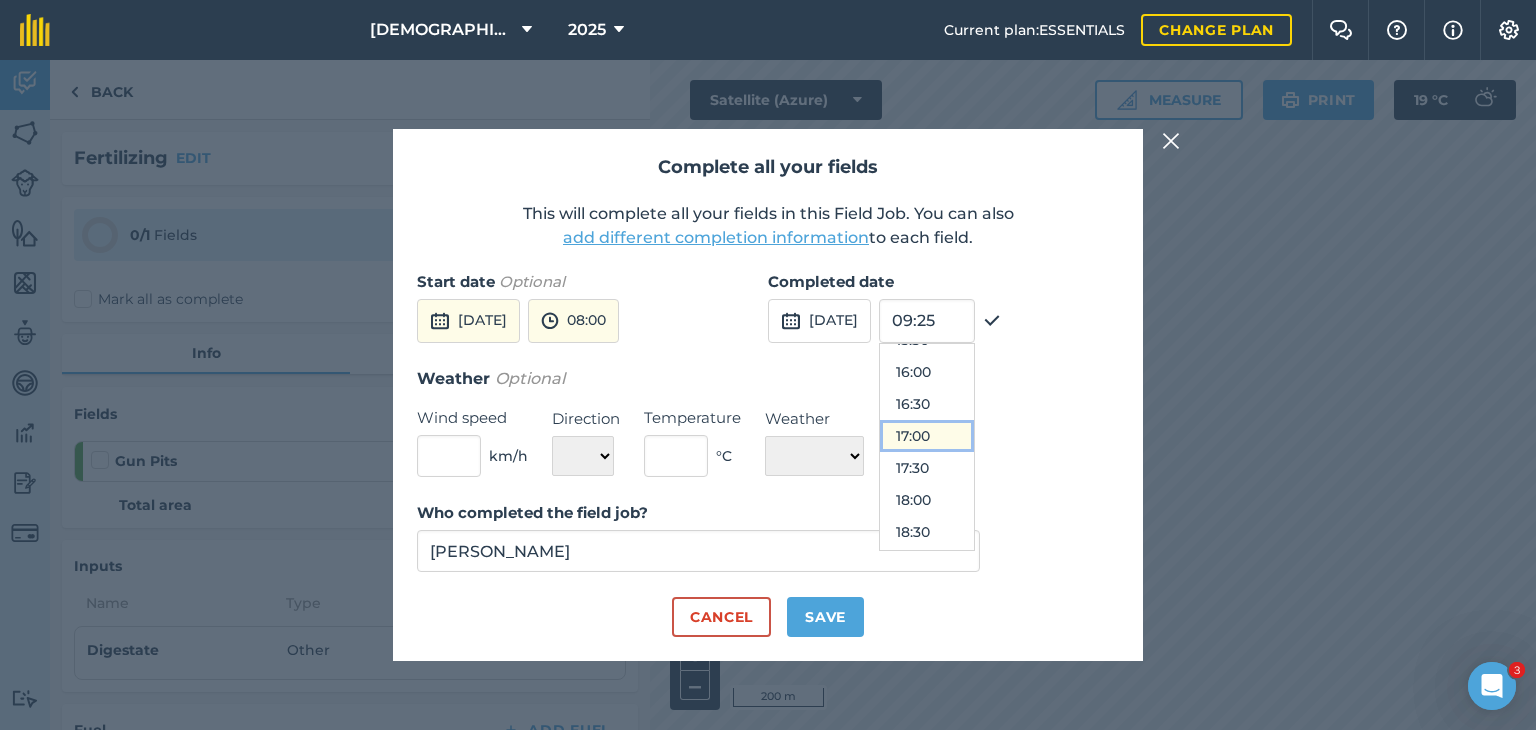 click on "17:00" at bounding box center (927, 436) 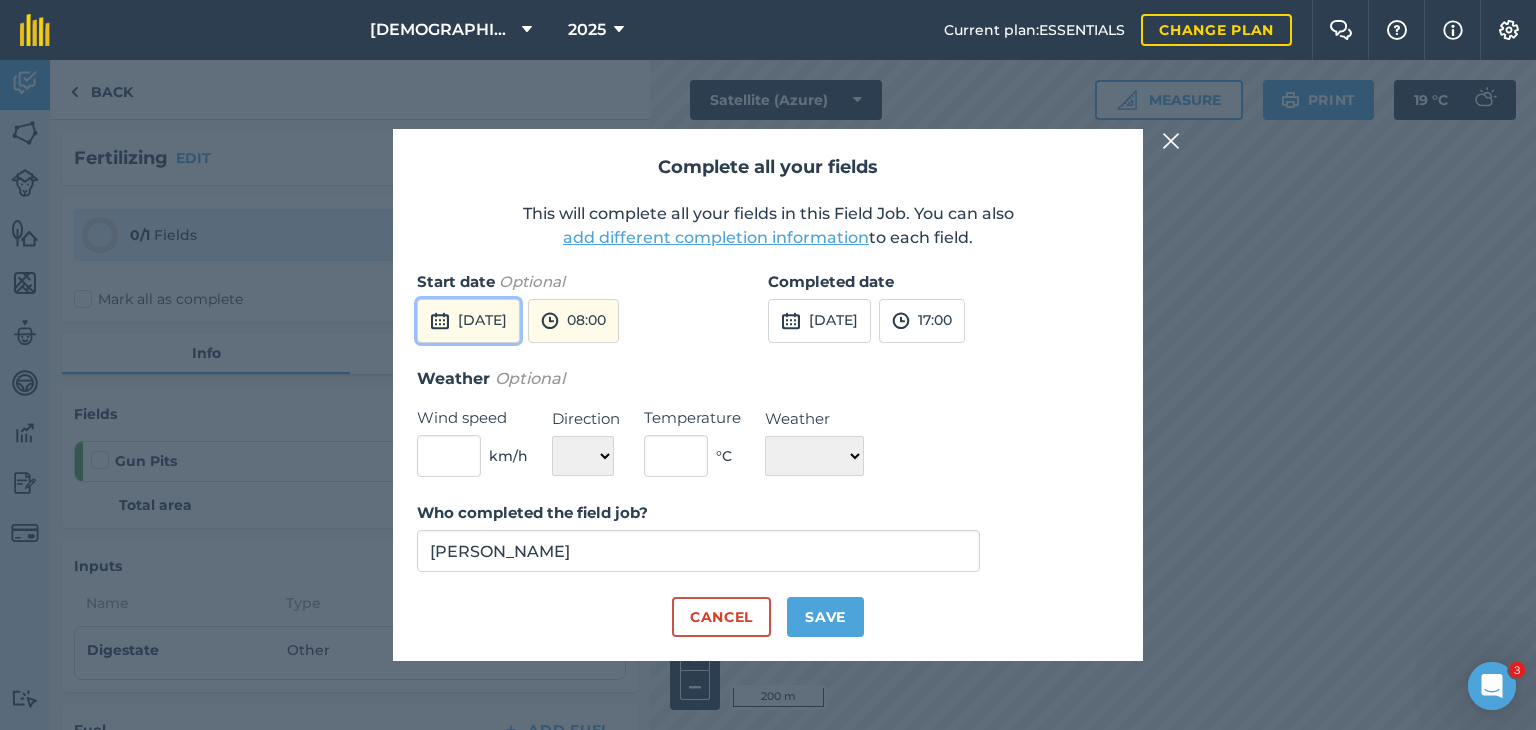 click on "[DATE]" at bounding box center (468, 321) 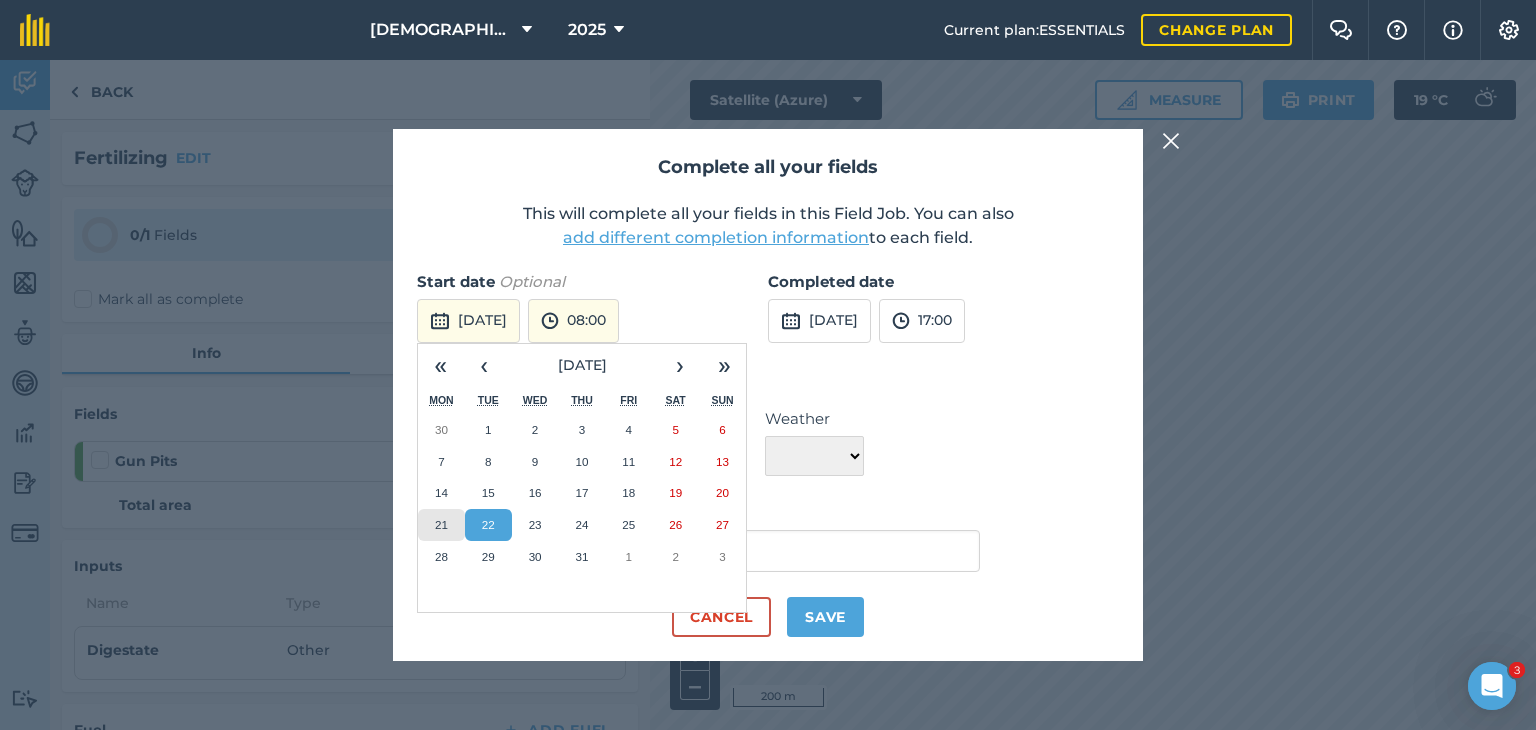 click on "21" at bounding box center [441, 525] 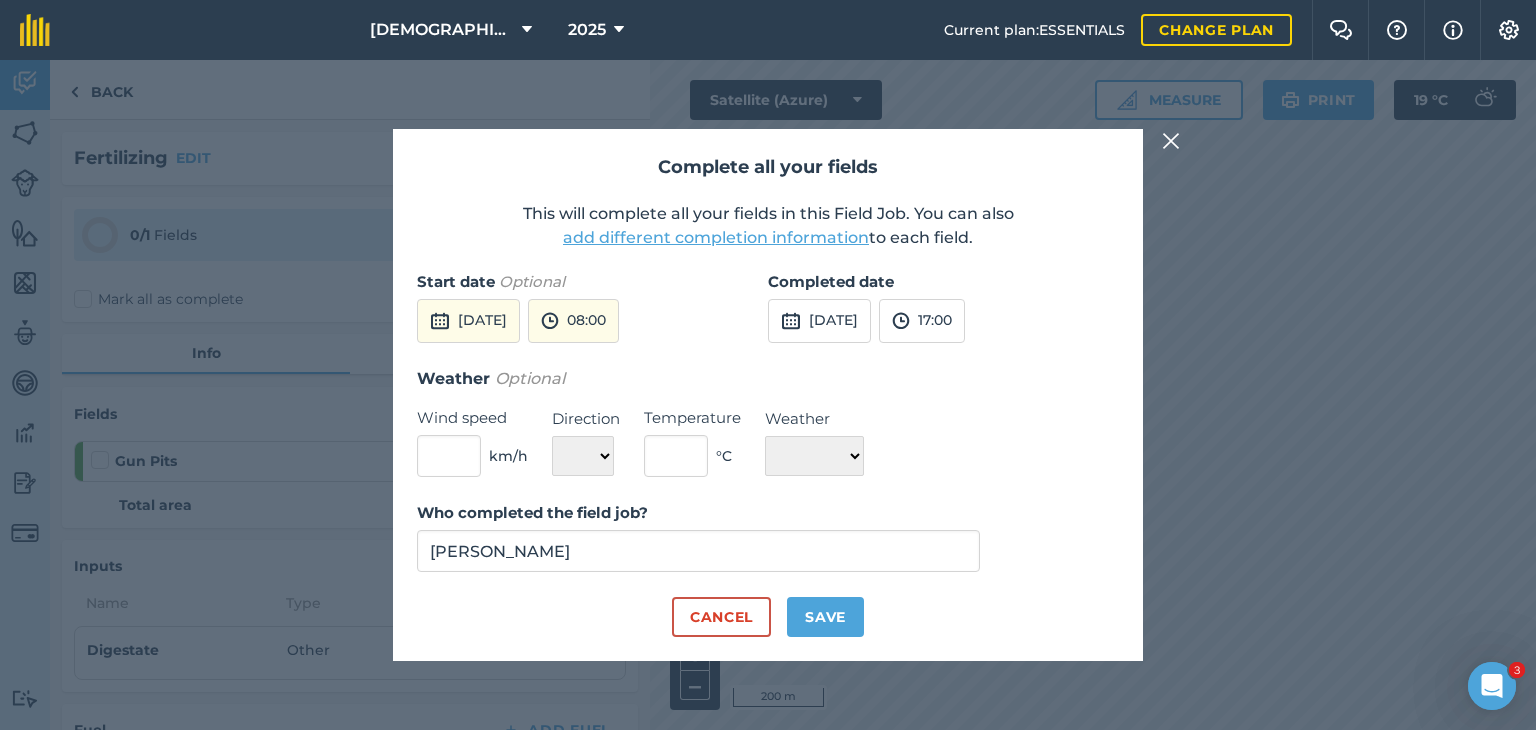 click on "Who completed the field job? [PERSON_NAME]" at bounding box center [768, 549] 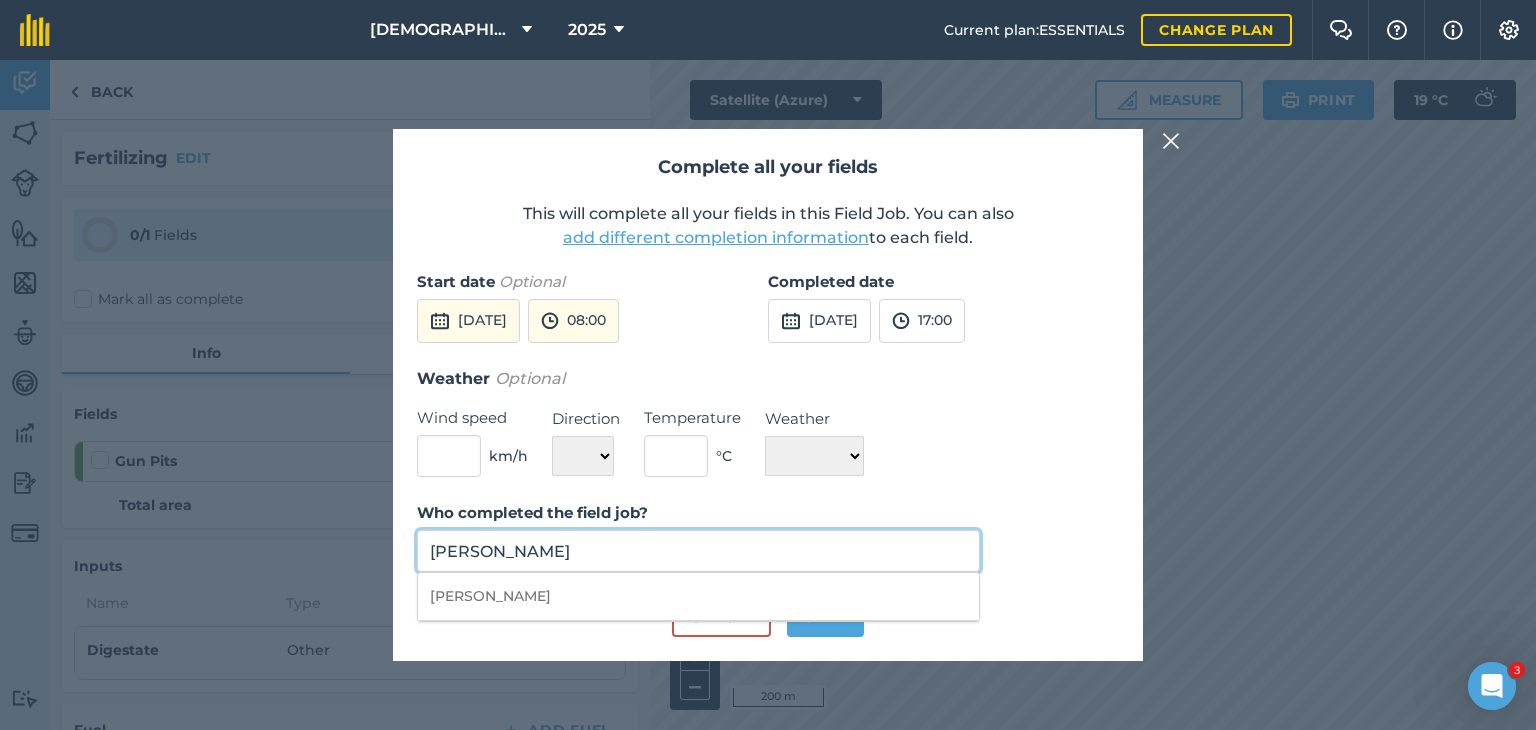 click on "[PERSON_NAME]" at bounding box center (698, 551) 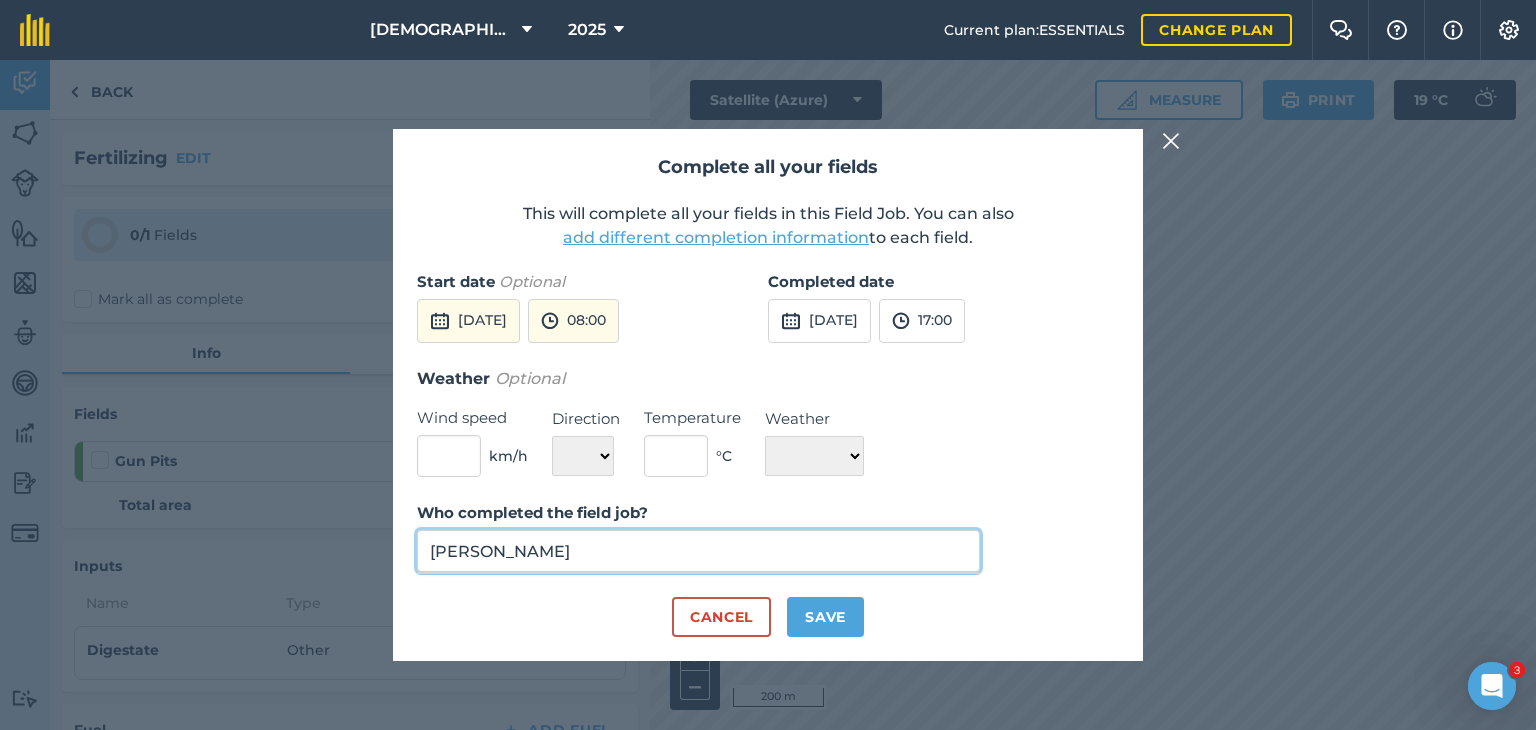 type on "[PERSON_NAME]" 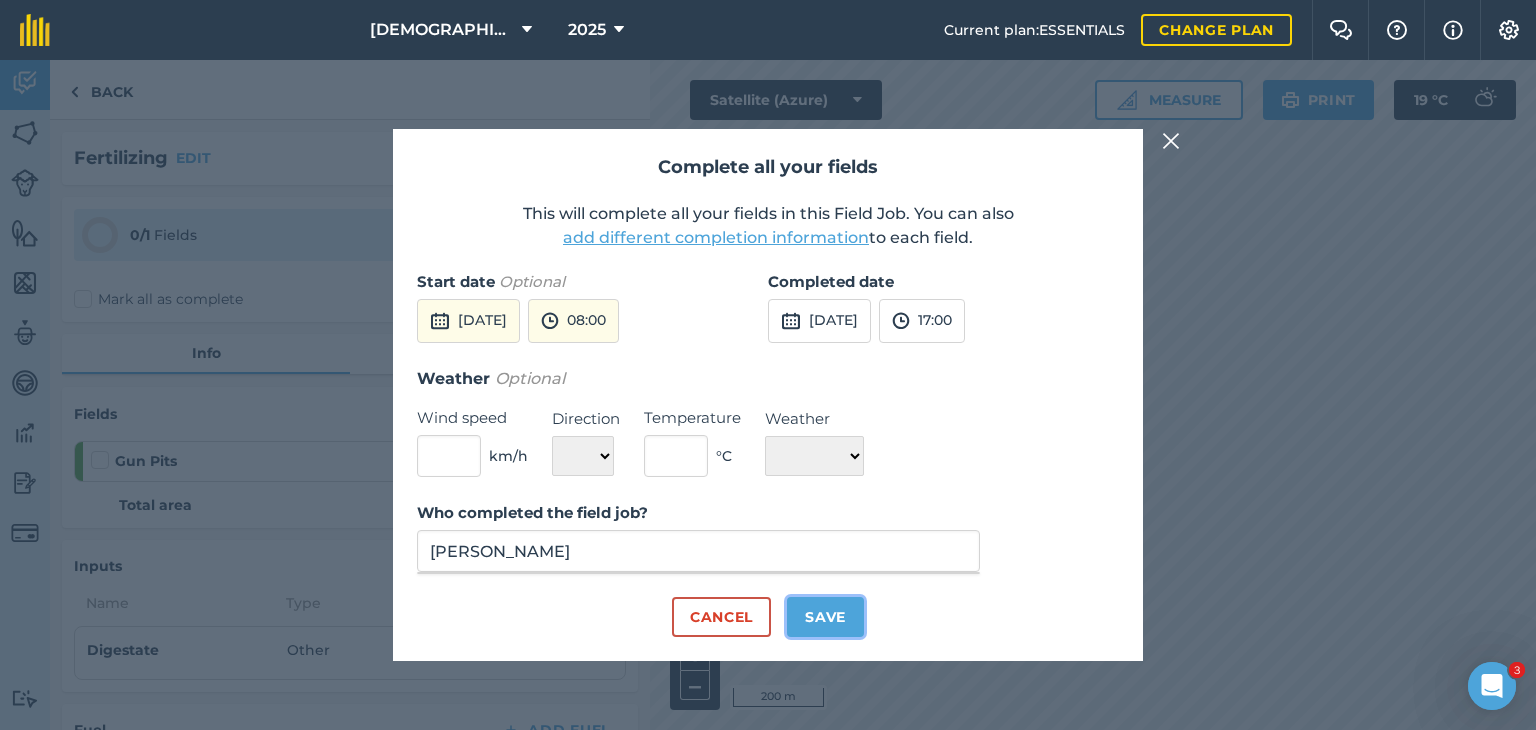 click on "Save" at bounding box center (825, 617) 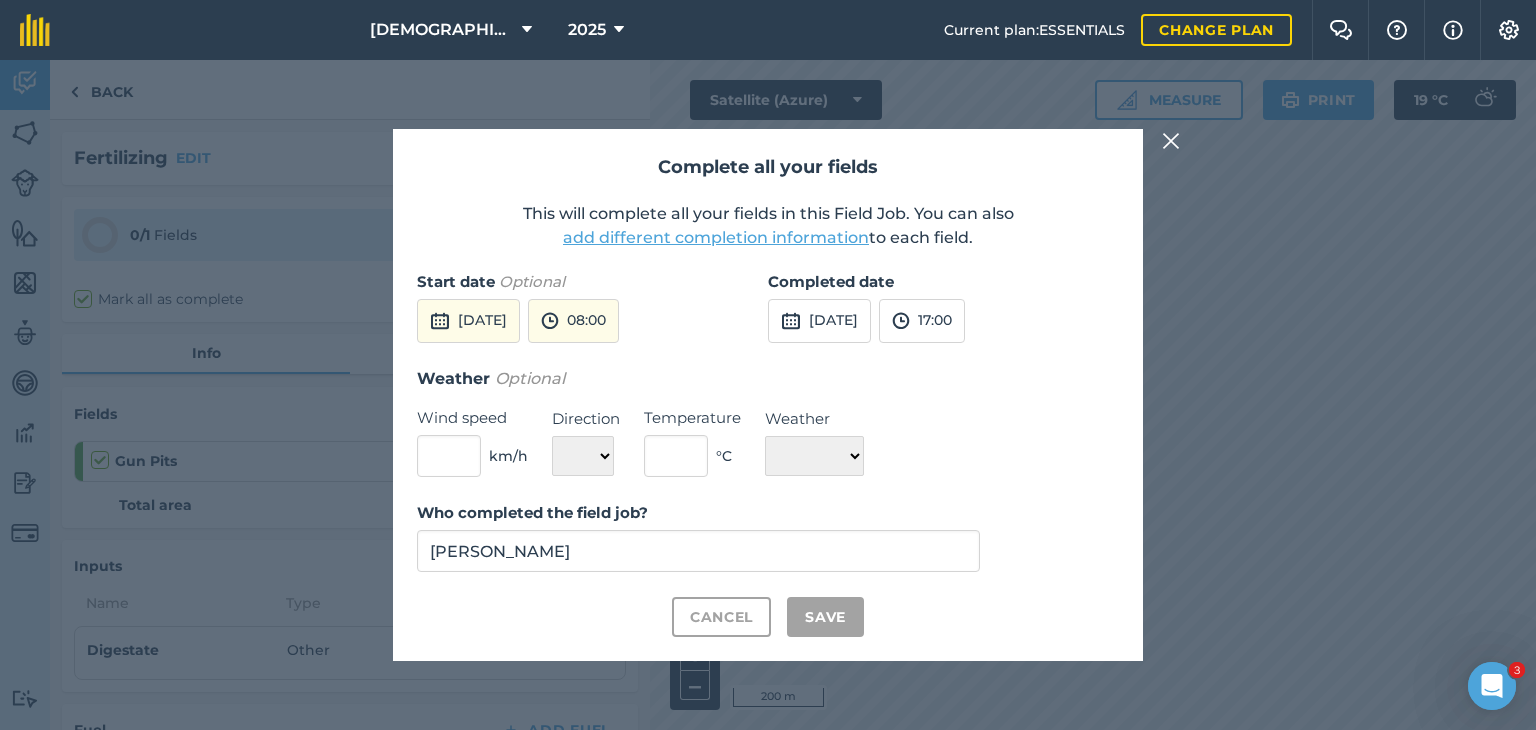 checkbox on "true" 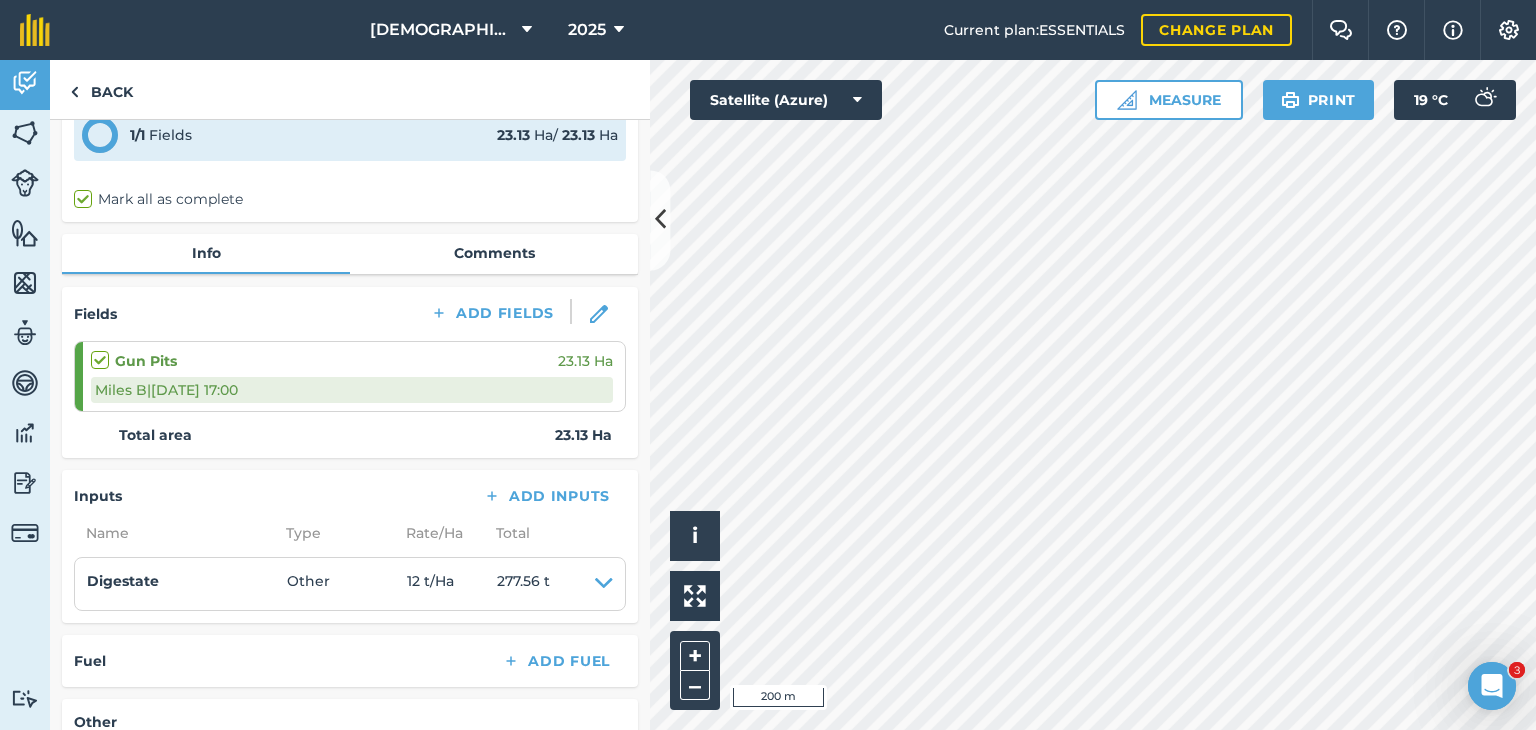 scroll, scrollTop: 200, scrollLeft: 0, axis: vertical 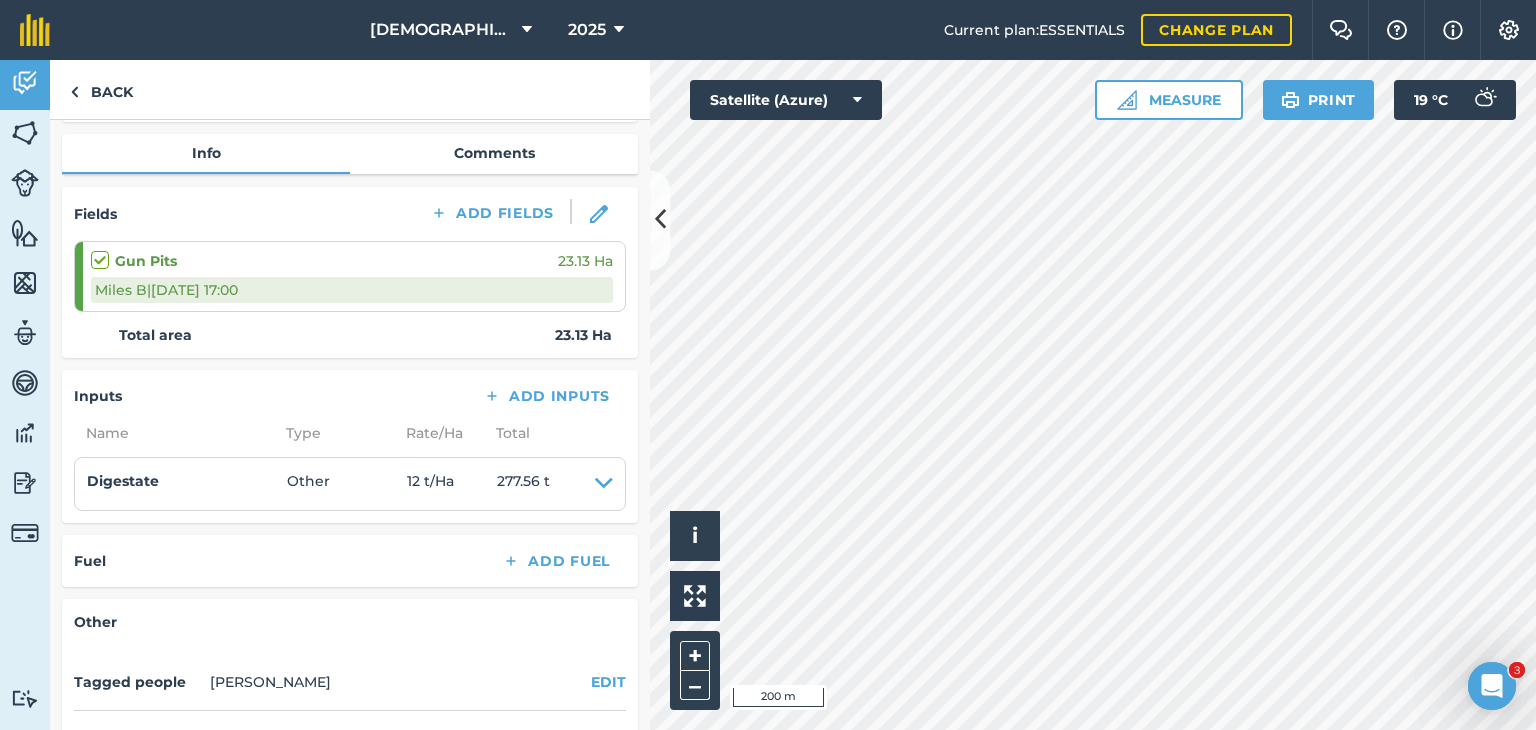 click on "Gun Pits 23.13   Ha" at bounding box center [352, 261] 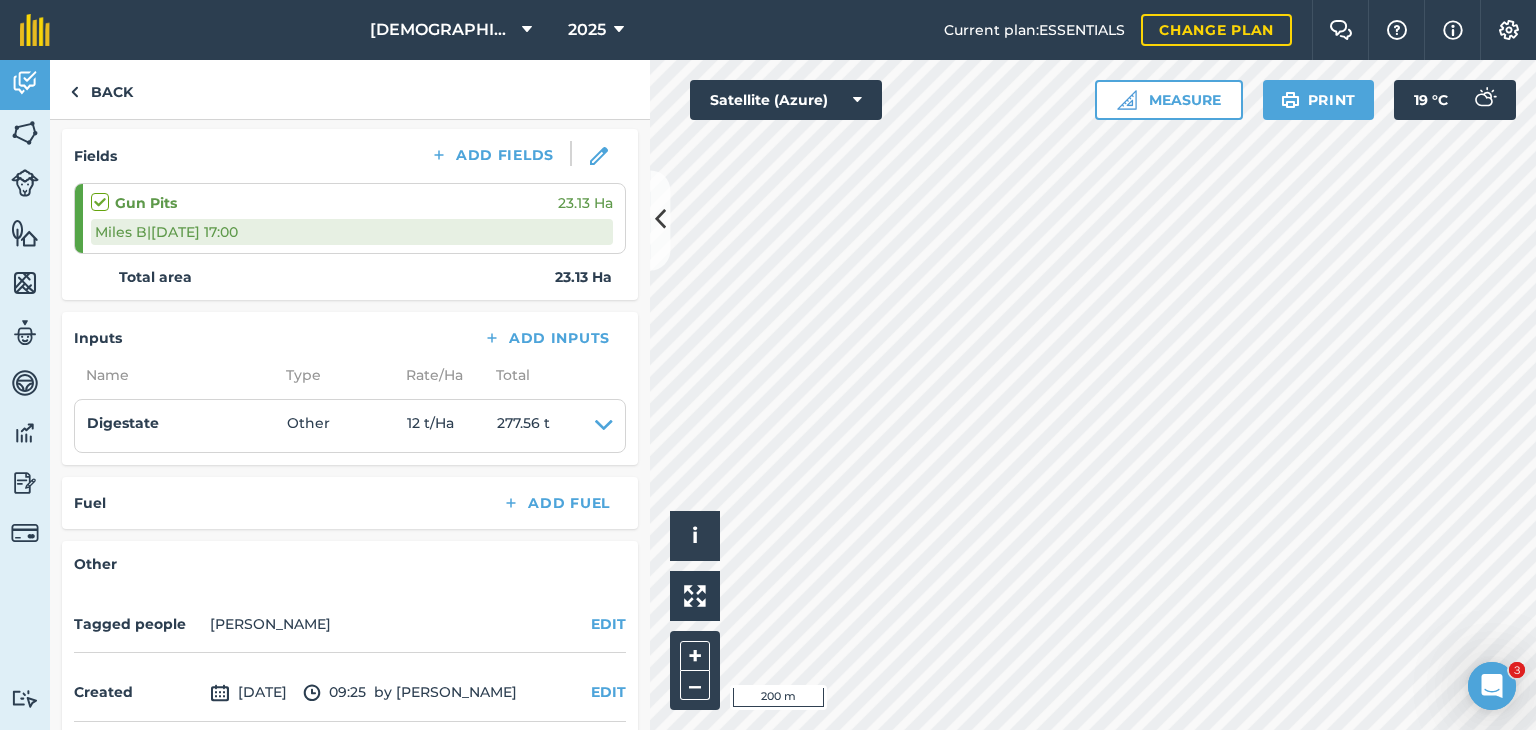 scroll, scrollTop: 0, scrollLeft: 0, axis: both 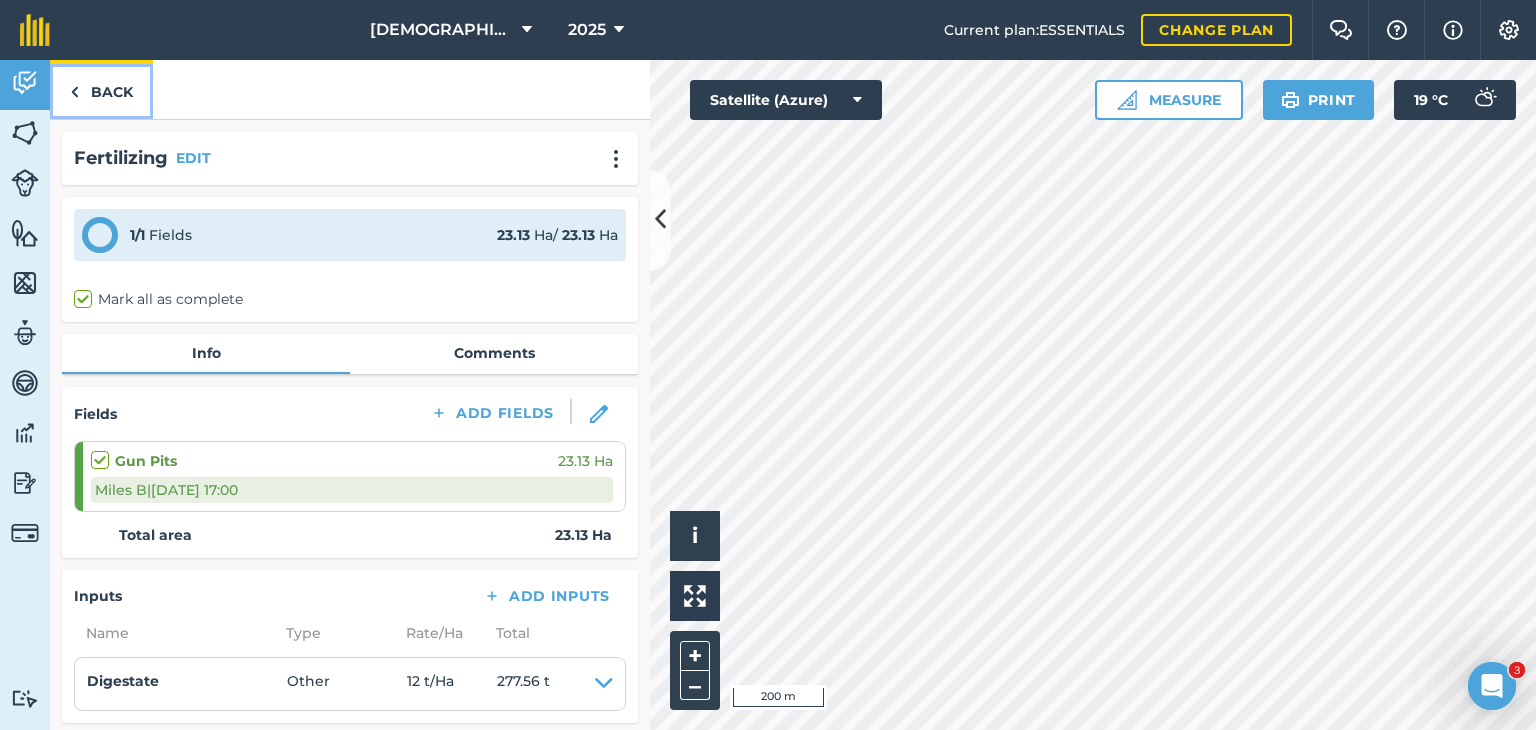 click on "Back" at bounding box center [101, 89] 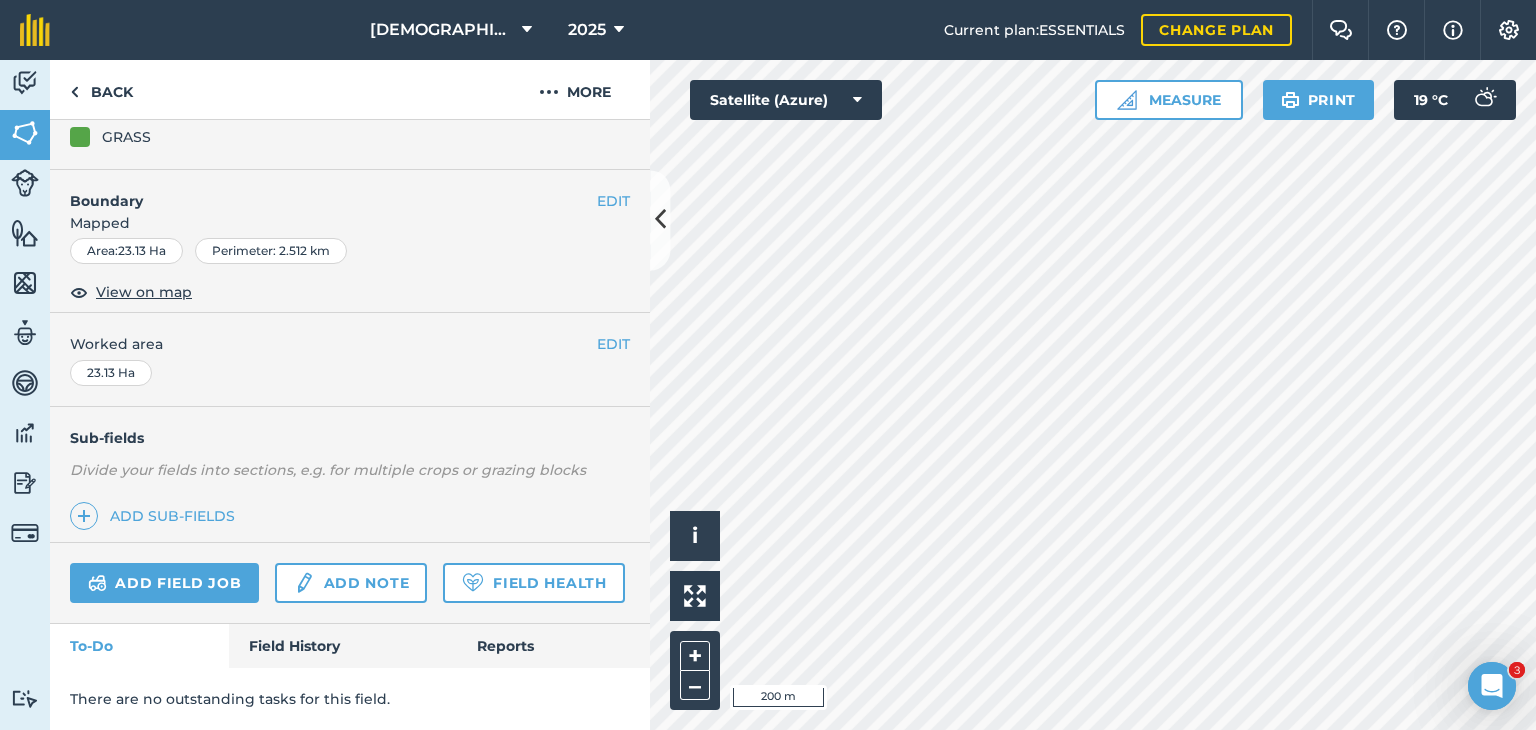 scroll, scrollTop: 264, scrollLeft: 0, axis: vertical 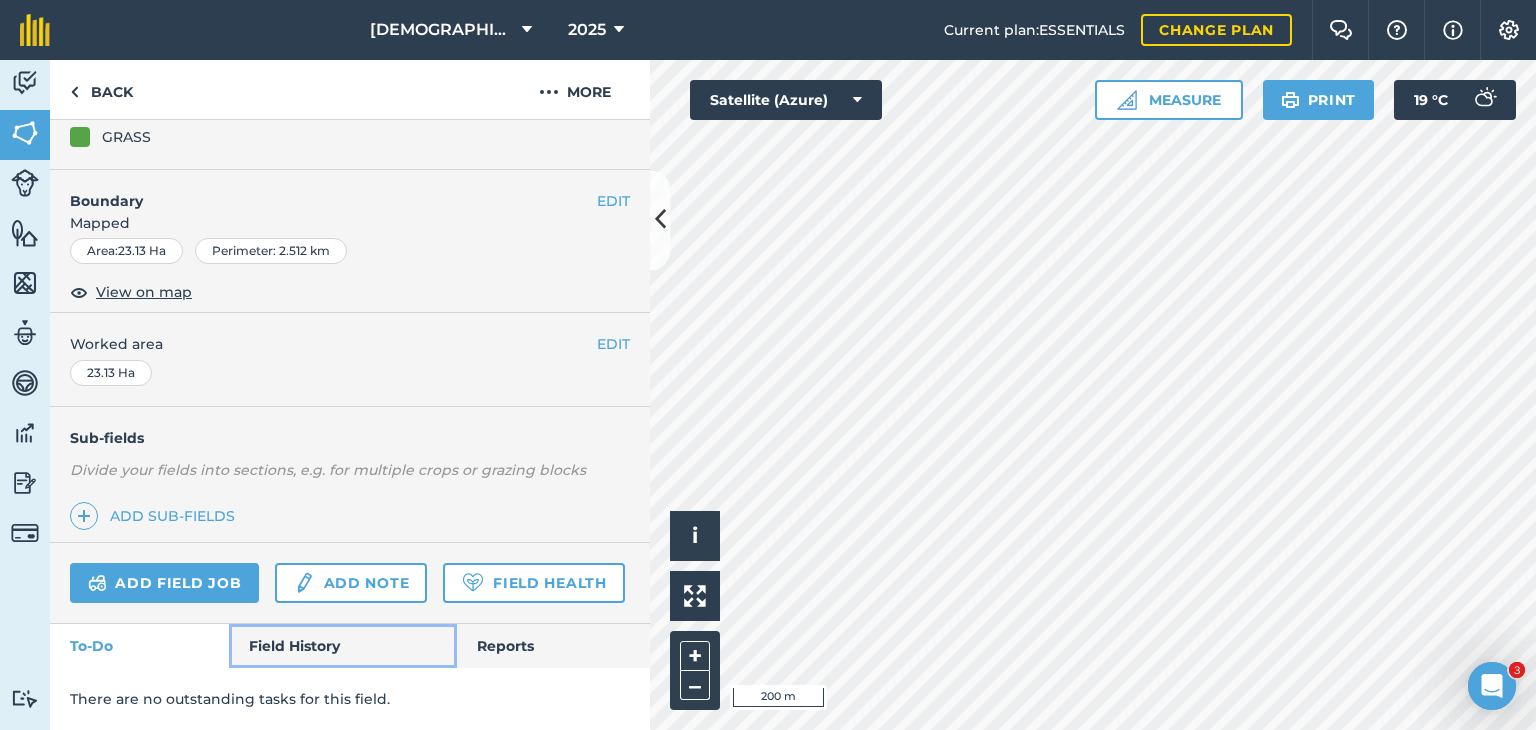 click on "Field History" at bounding box center (342, 646) 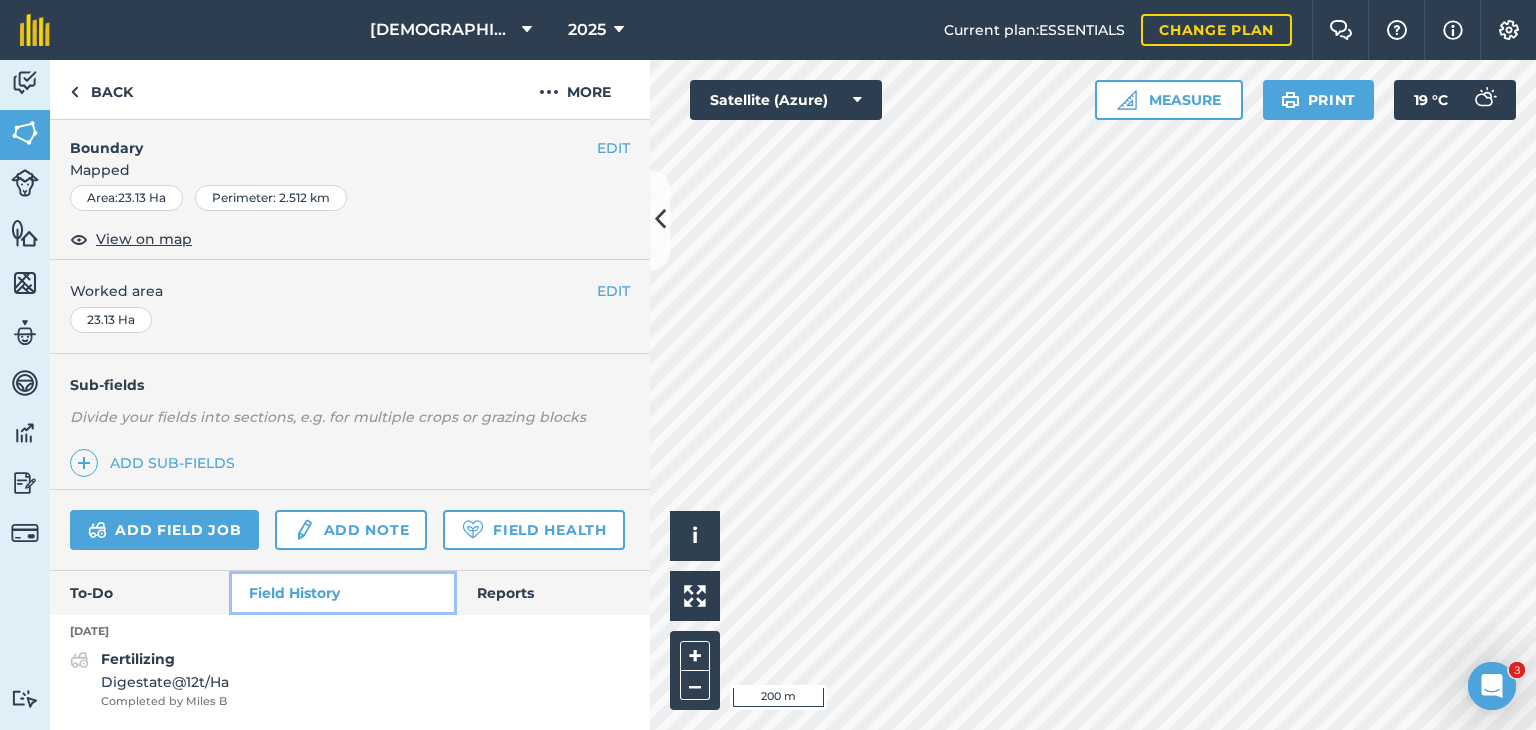 scroll, scrollTop: 318, scrollLeft: 0, axis: vertical 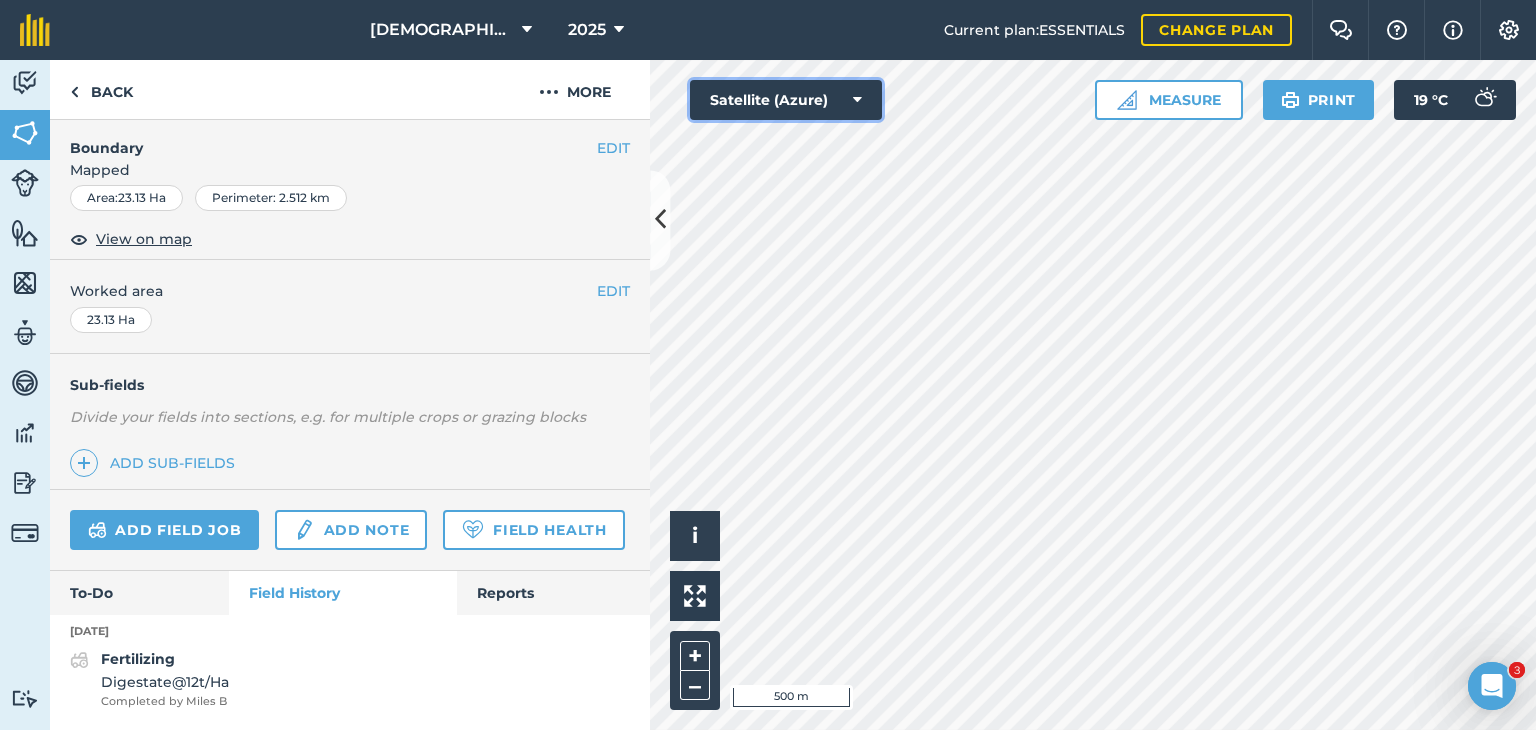 click on "Satellite (Azure)" at bounding box center [786, 100] 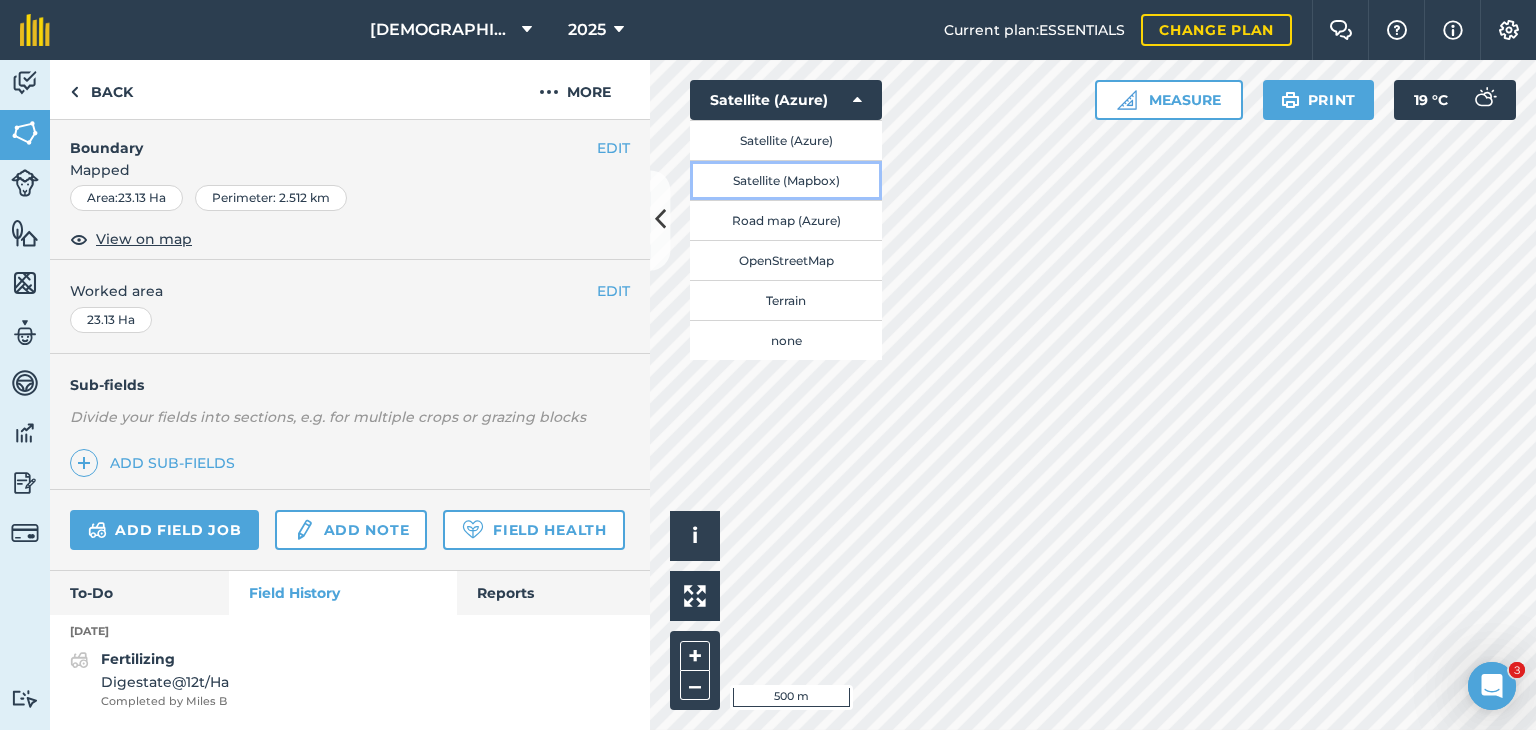 click on "Satellite (Mapbox)" at bounding box center (786, 180) 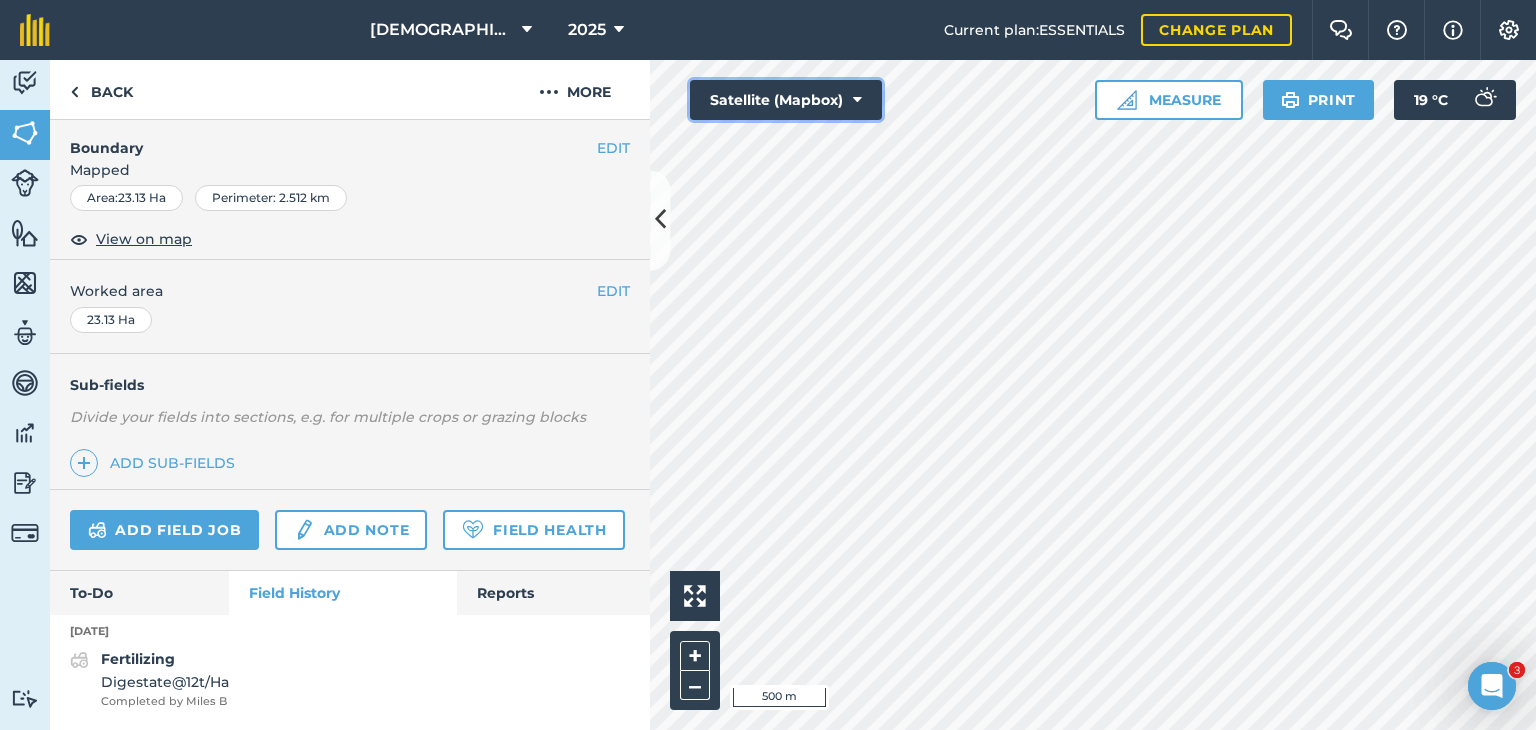 click on "Satellite (Mapbox)" at bounding box center [786, 100] 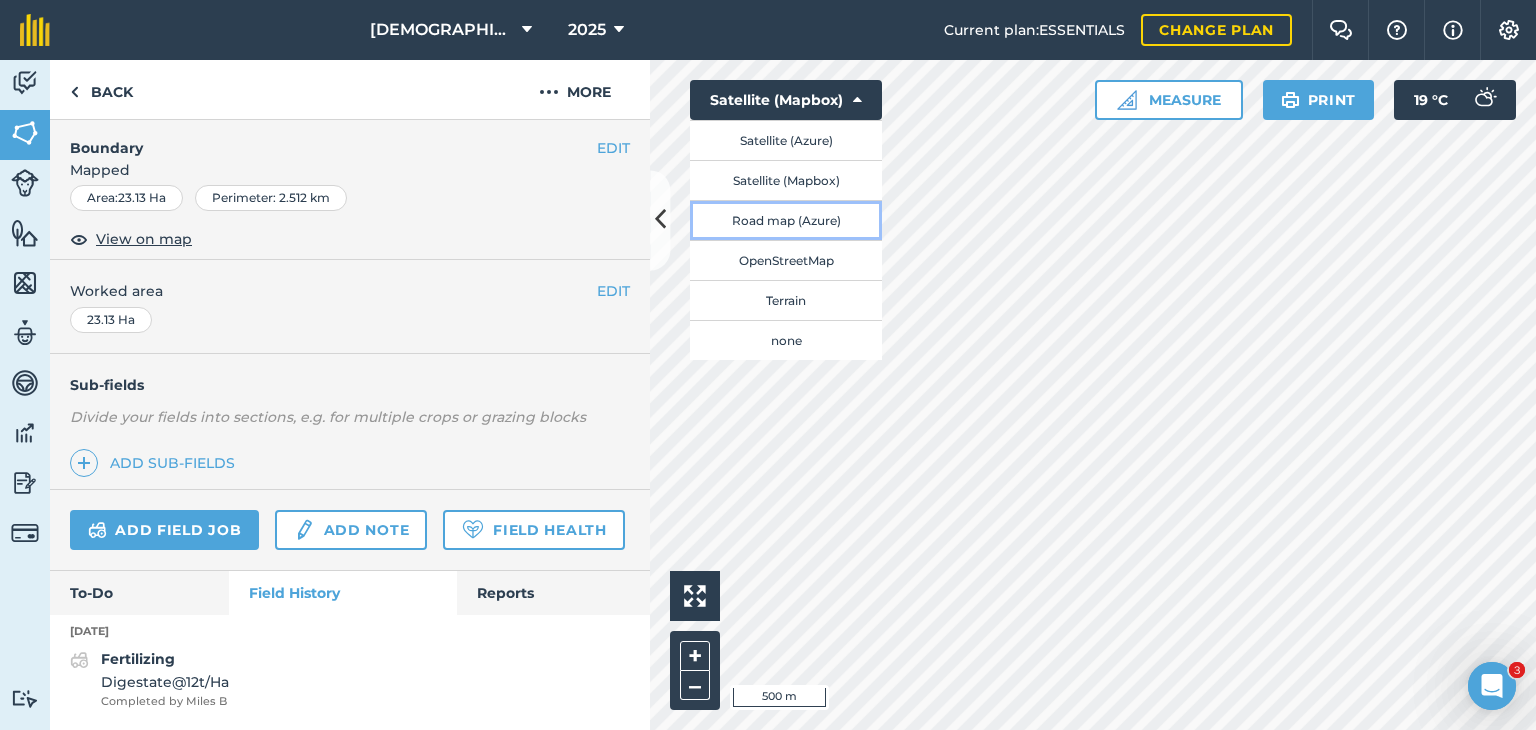 click on "Road map (Azure)" at bounding box center (786, 220) 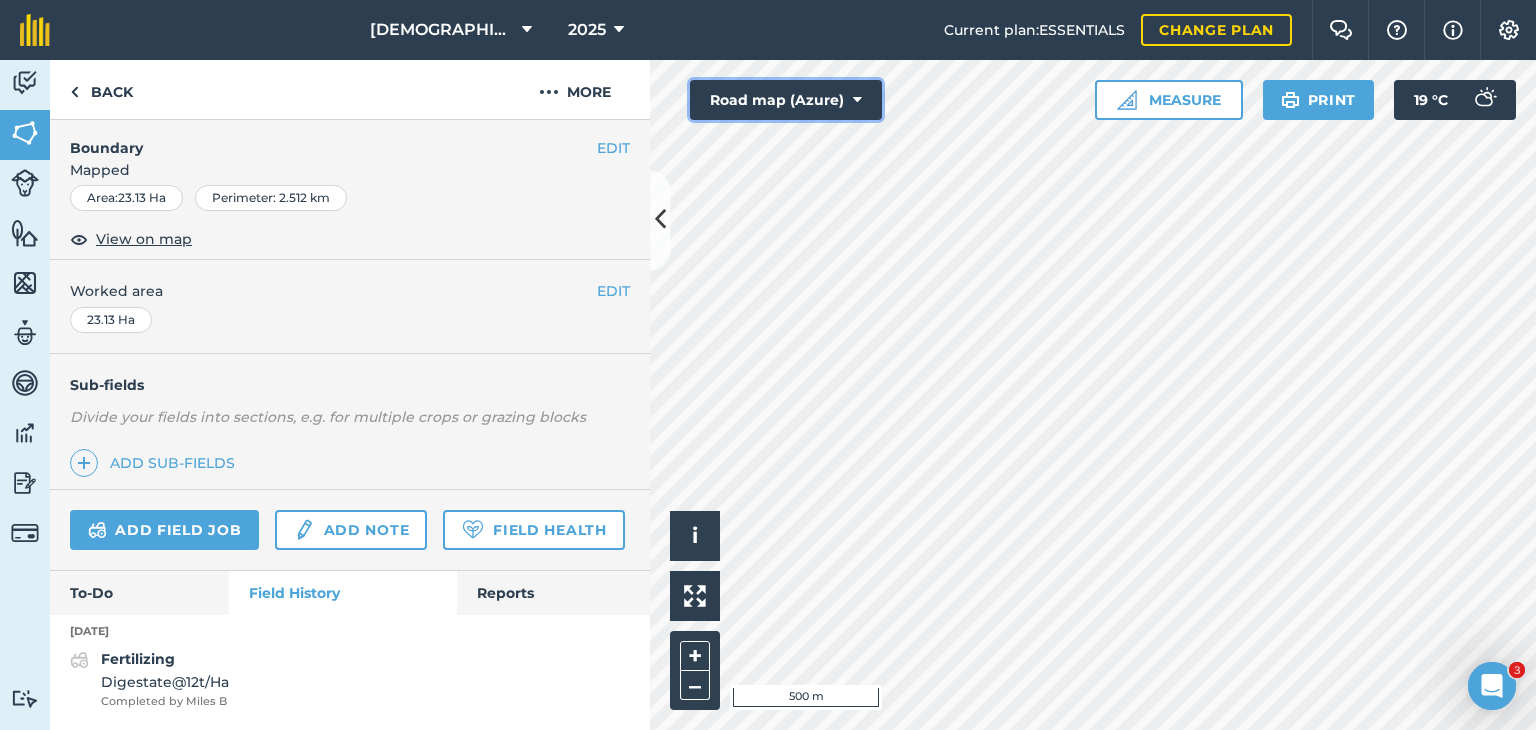 click on "Road map (Azure)" at bounding box center [786, 100] 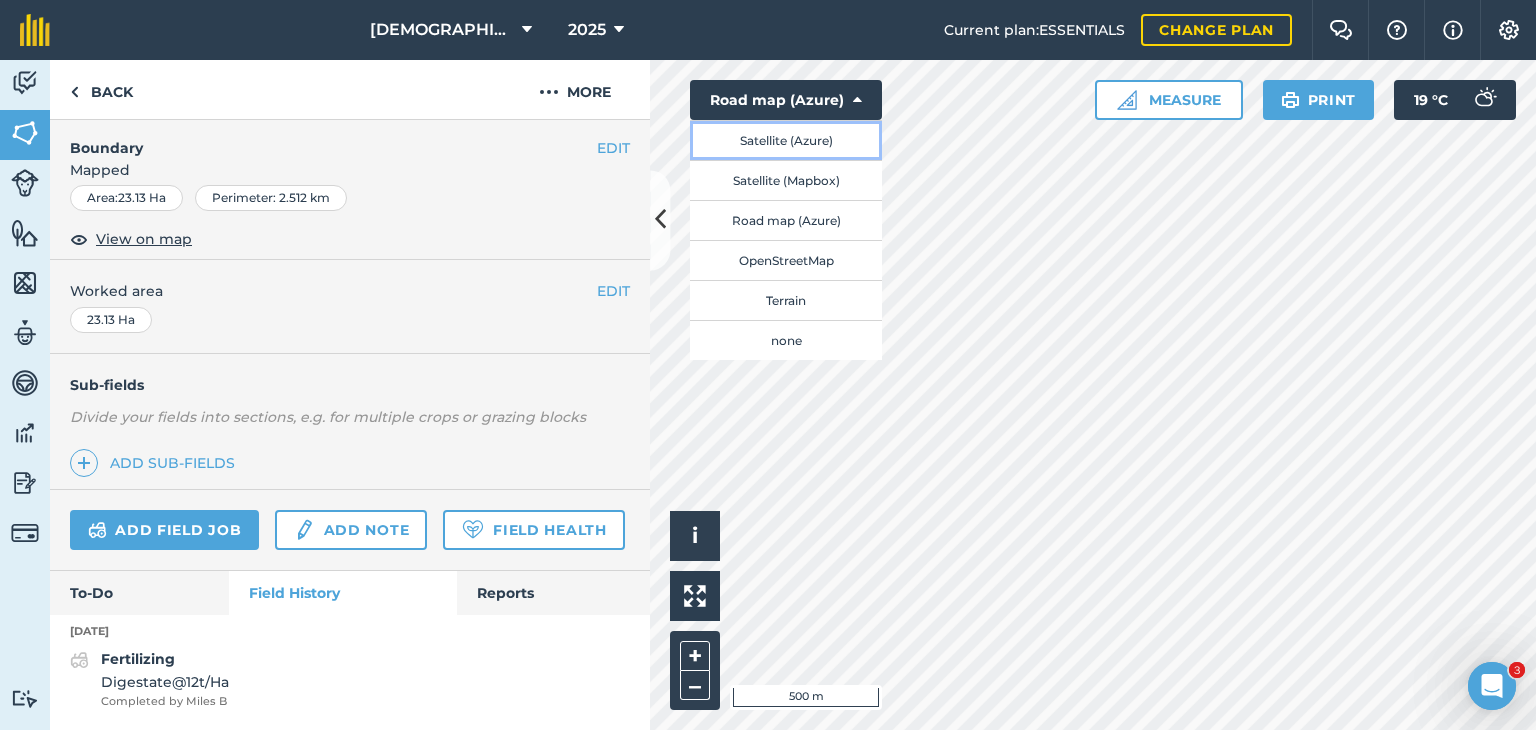 click on "Satellite (Azure)" at bounding box center (786, 140) 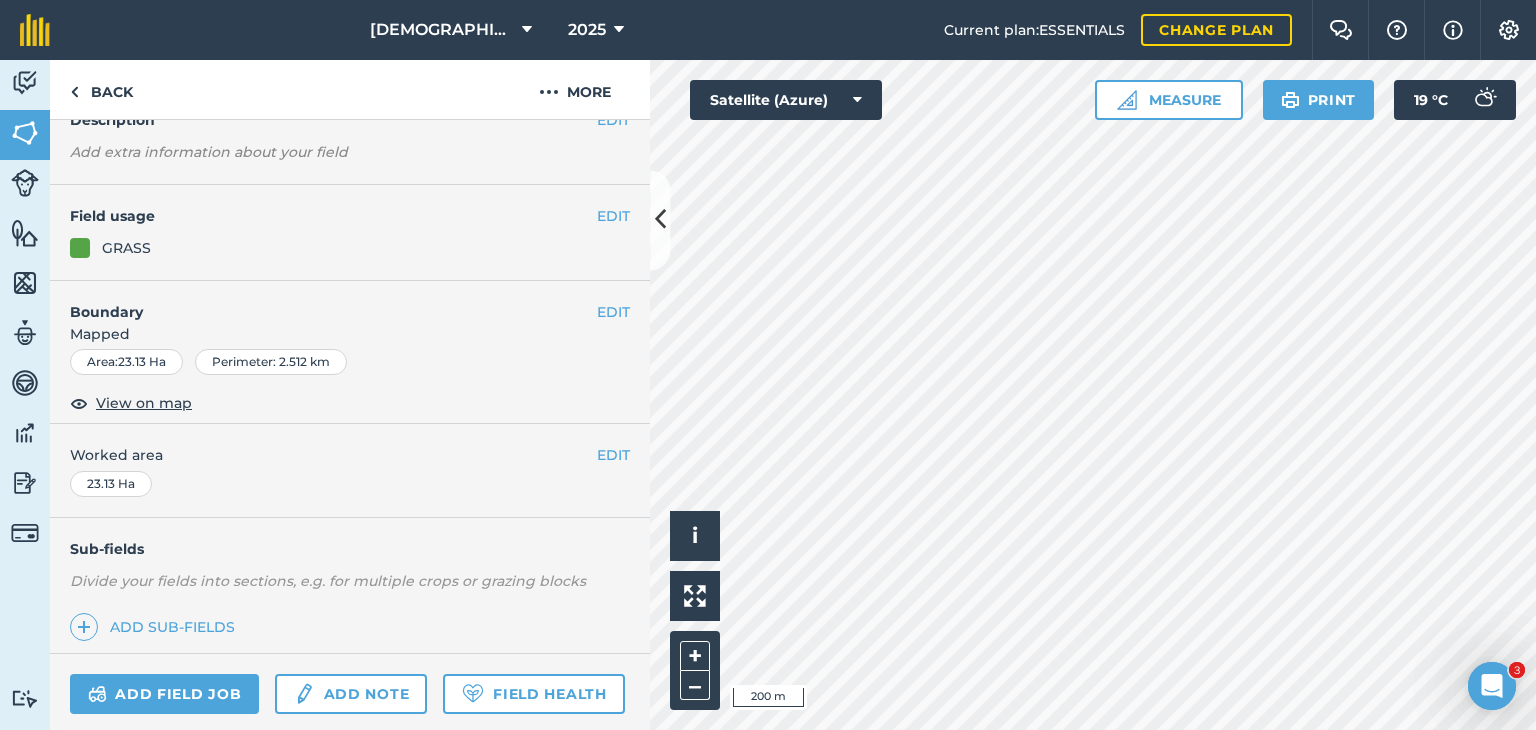 scroll, scrollTop: 0, scrollLeft: 0, axis: both 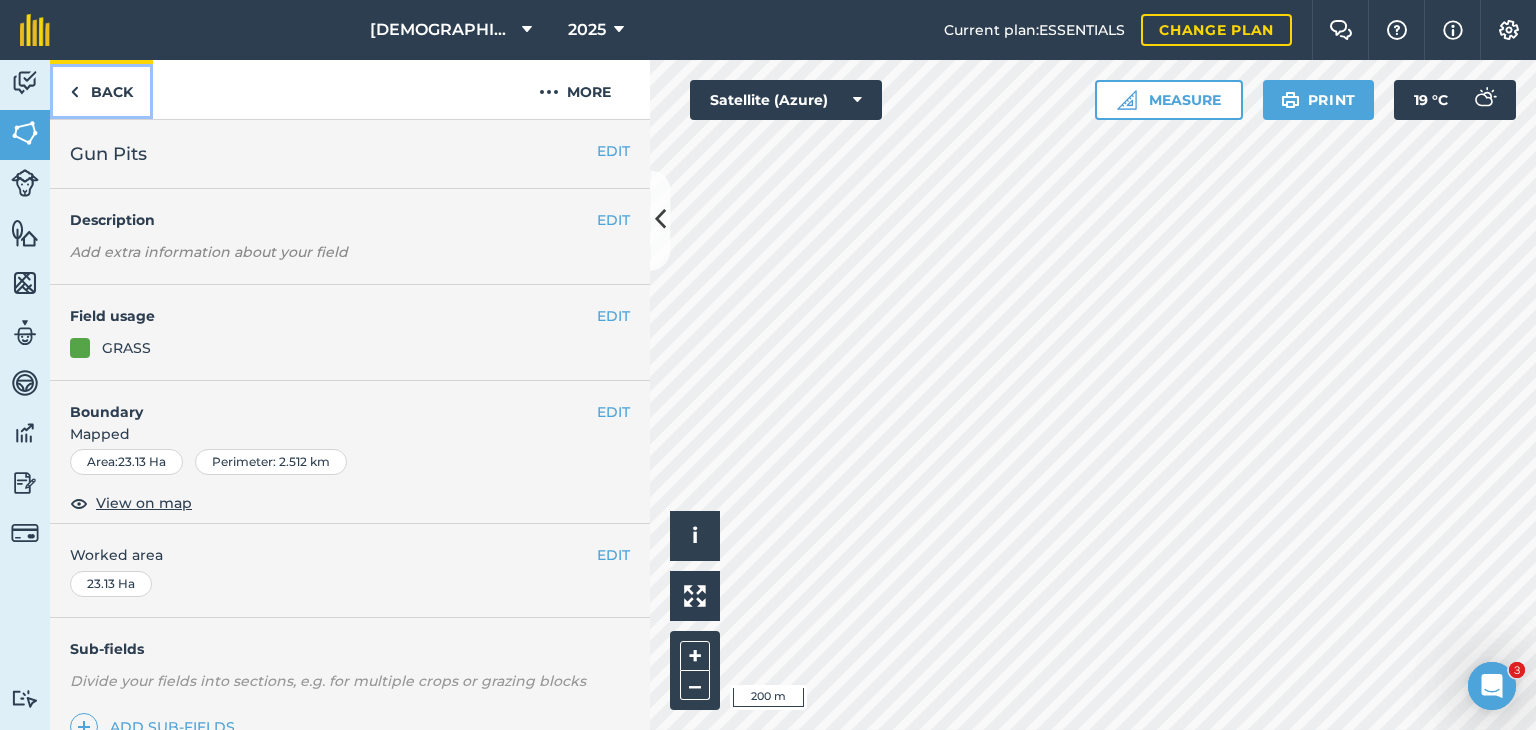 click on "Back" at bounding box center [101, 89] 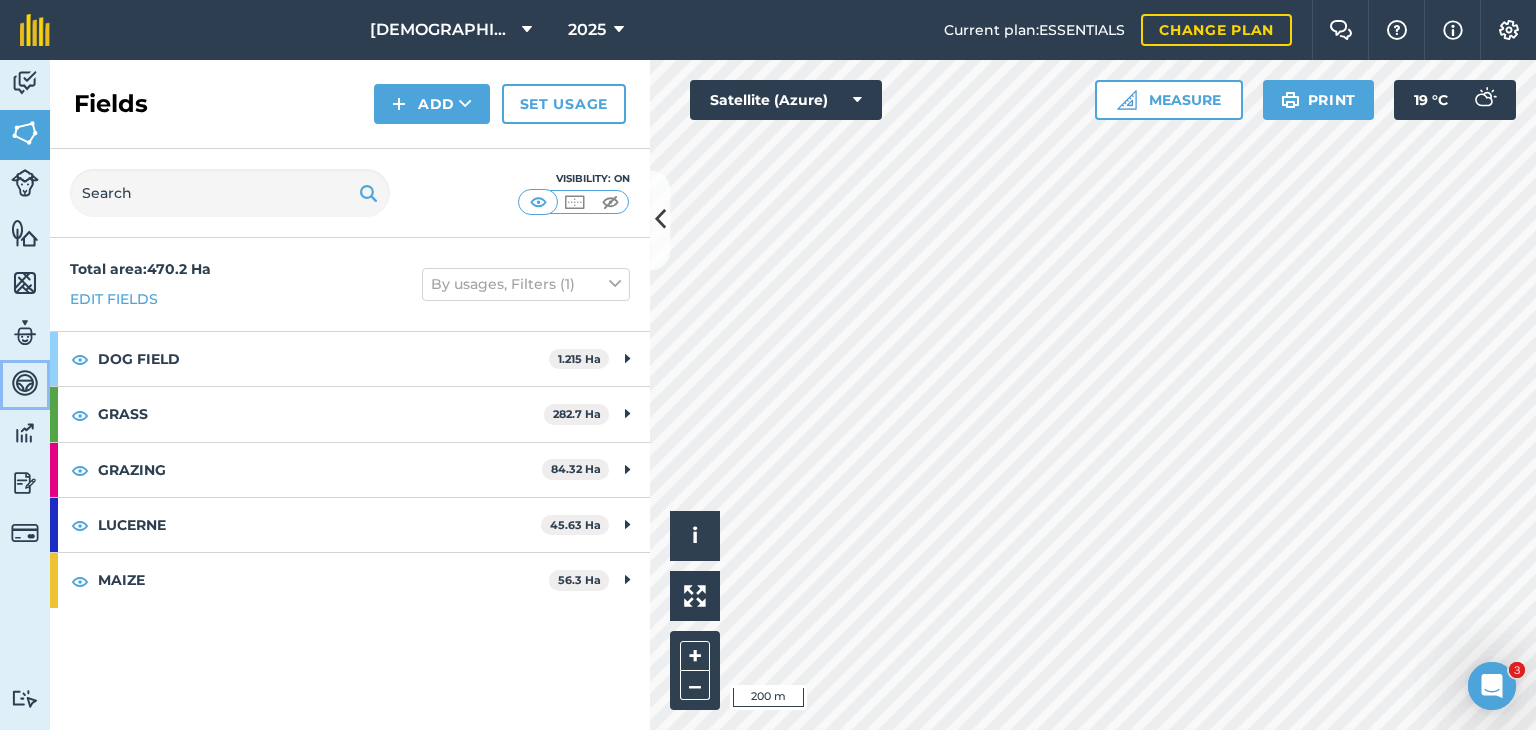 click on "Vehicles" at bounding box center [25, 385] 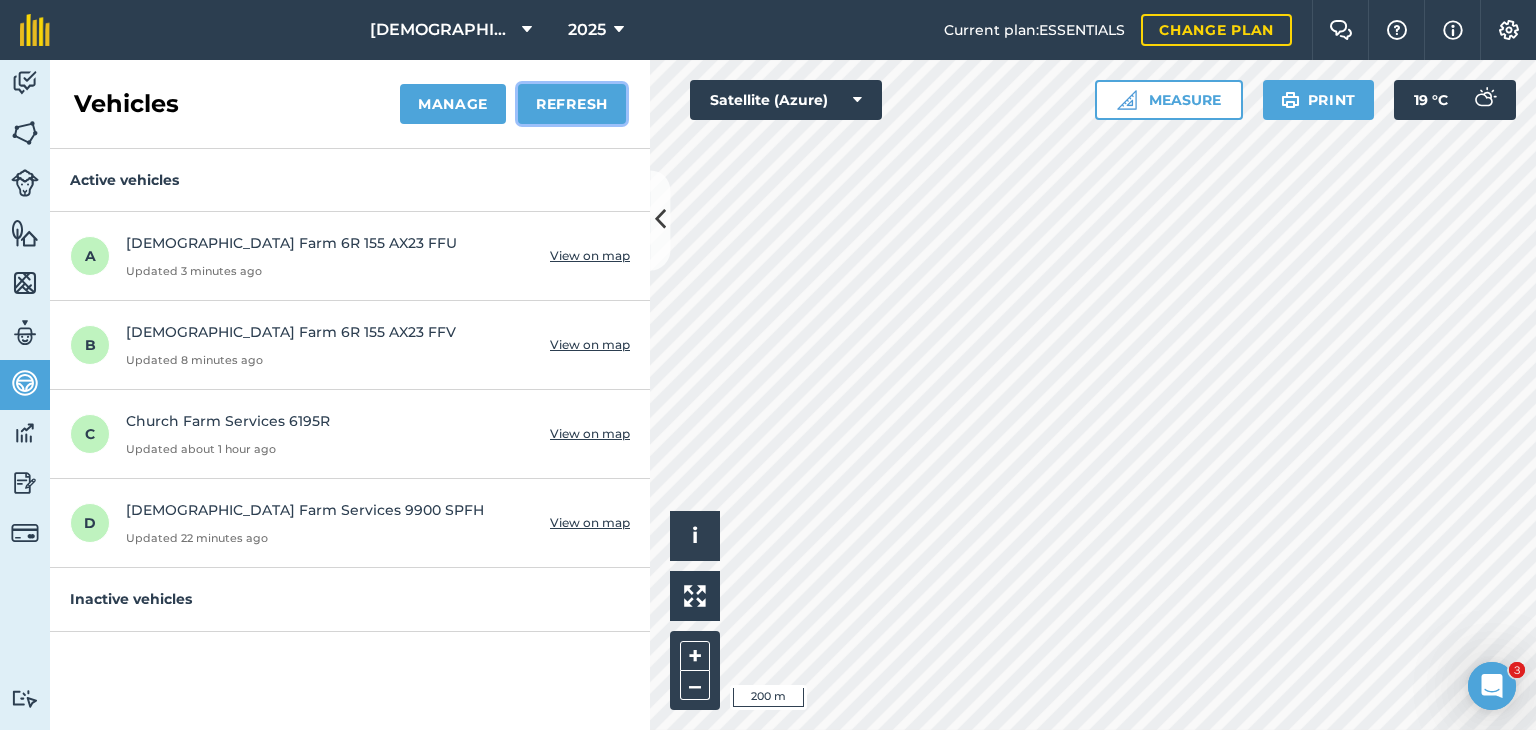 click on "Refresh" at bounding box center [572, 104] 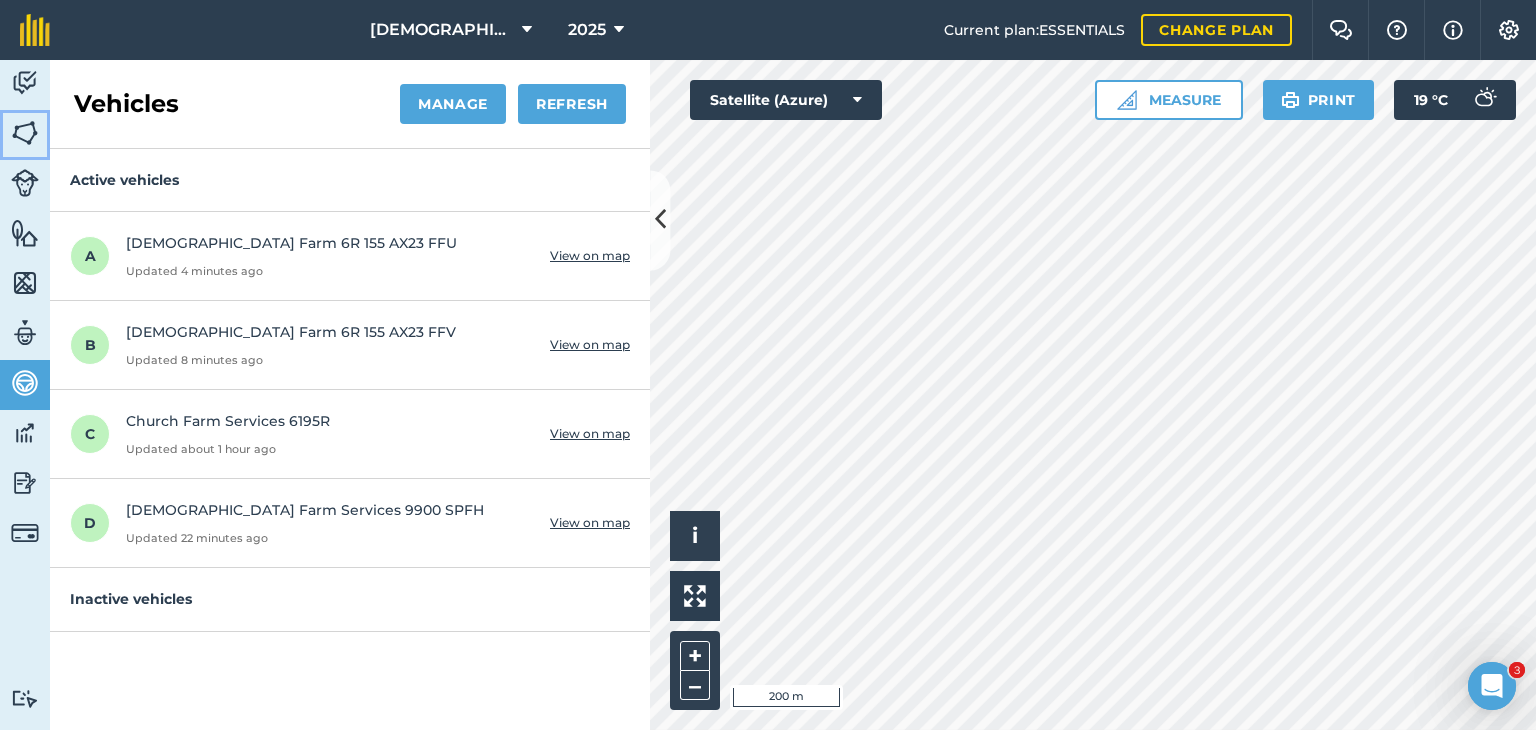 click on "Fields" at bounding box center [25, 135] 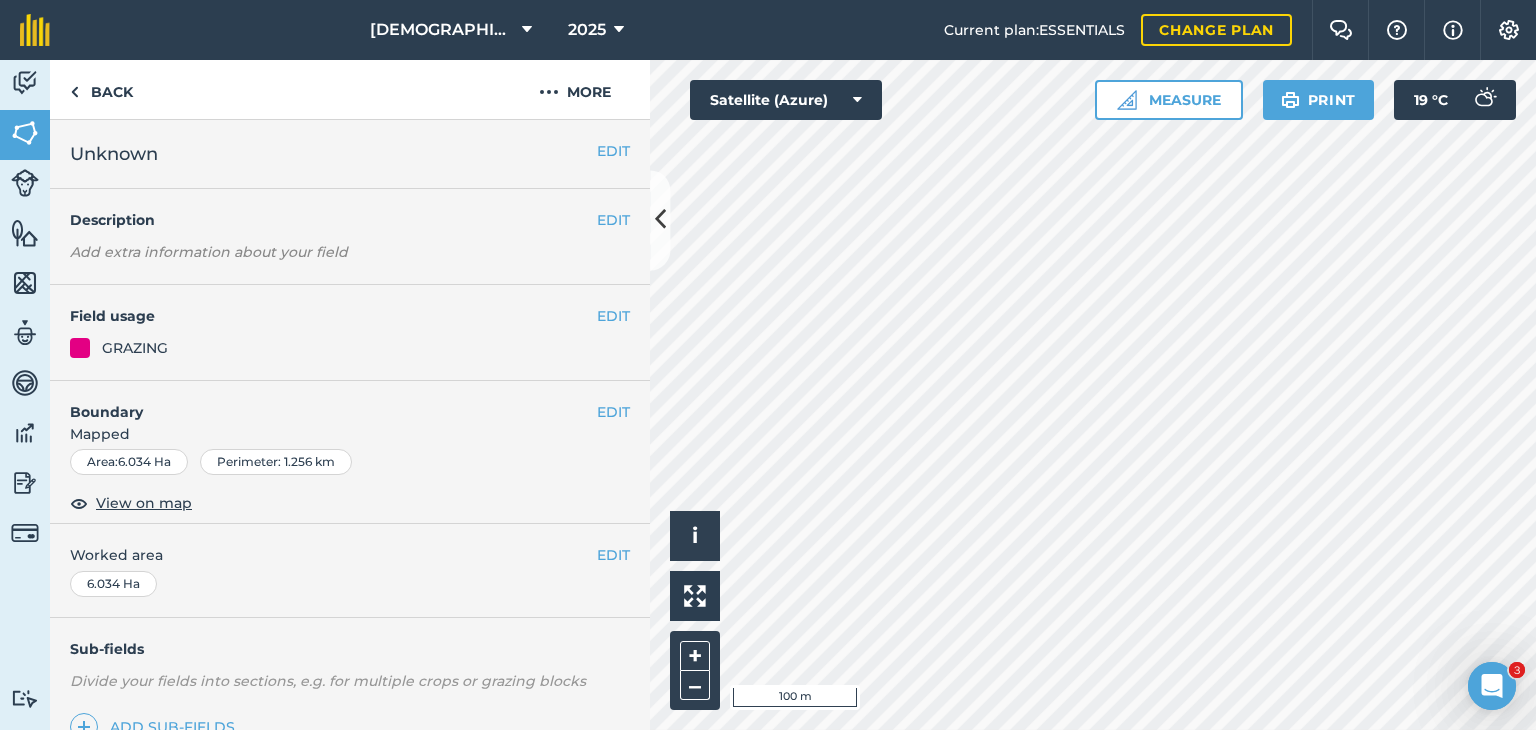 drag, startPoint x: 567, startPoint y: 148, endPoint x: 588, endPoint y: 154, distance: 21.84033 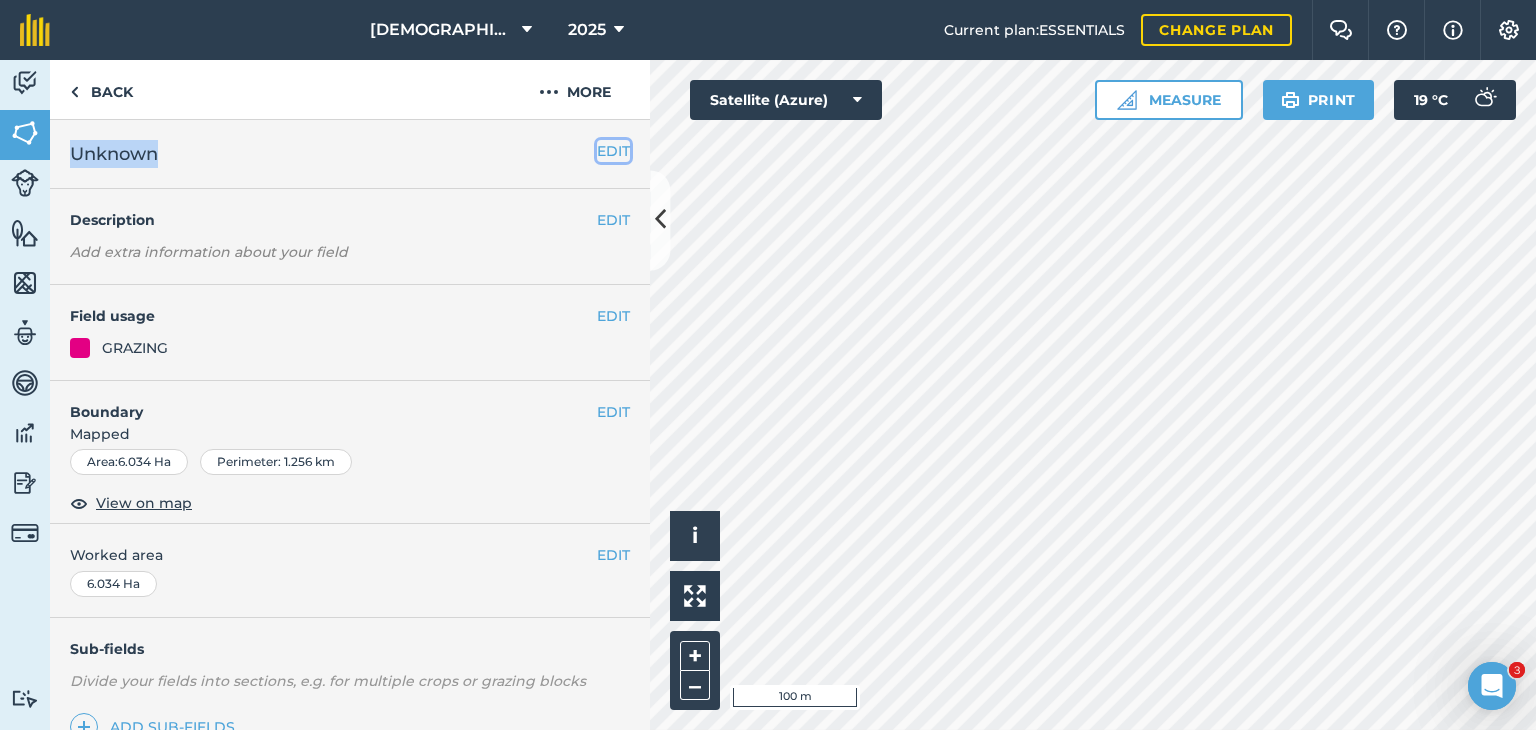 click on "EDIT" at bounding box center (613, 151) 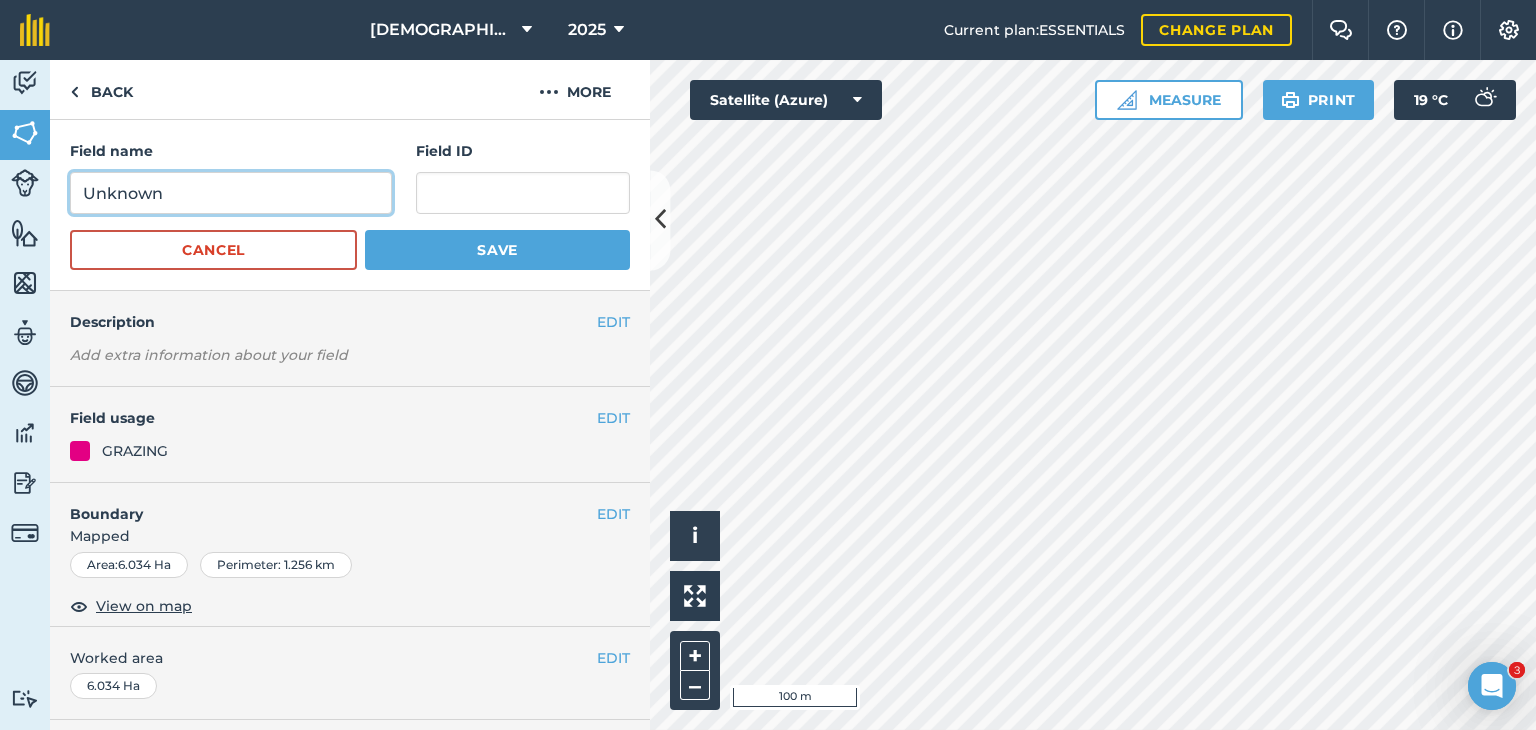 drag, startPoint x: 276, startPoint y: 205, endPoint x: 0, endPoint y: 141, distance: 283.32315 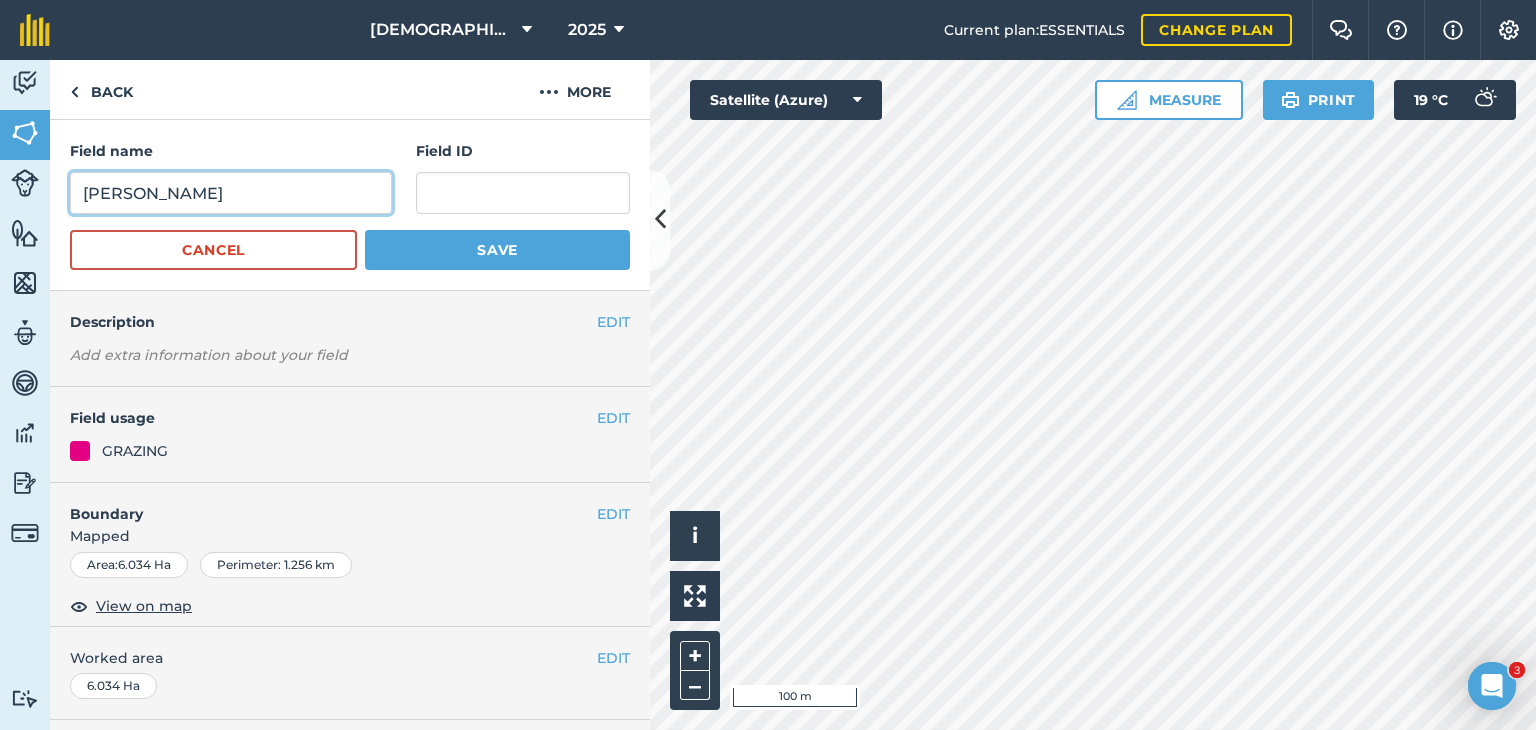 type on "[PERSON_NAME]" 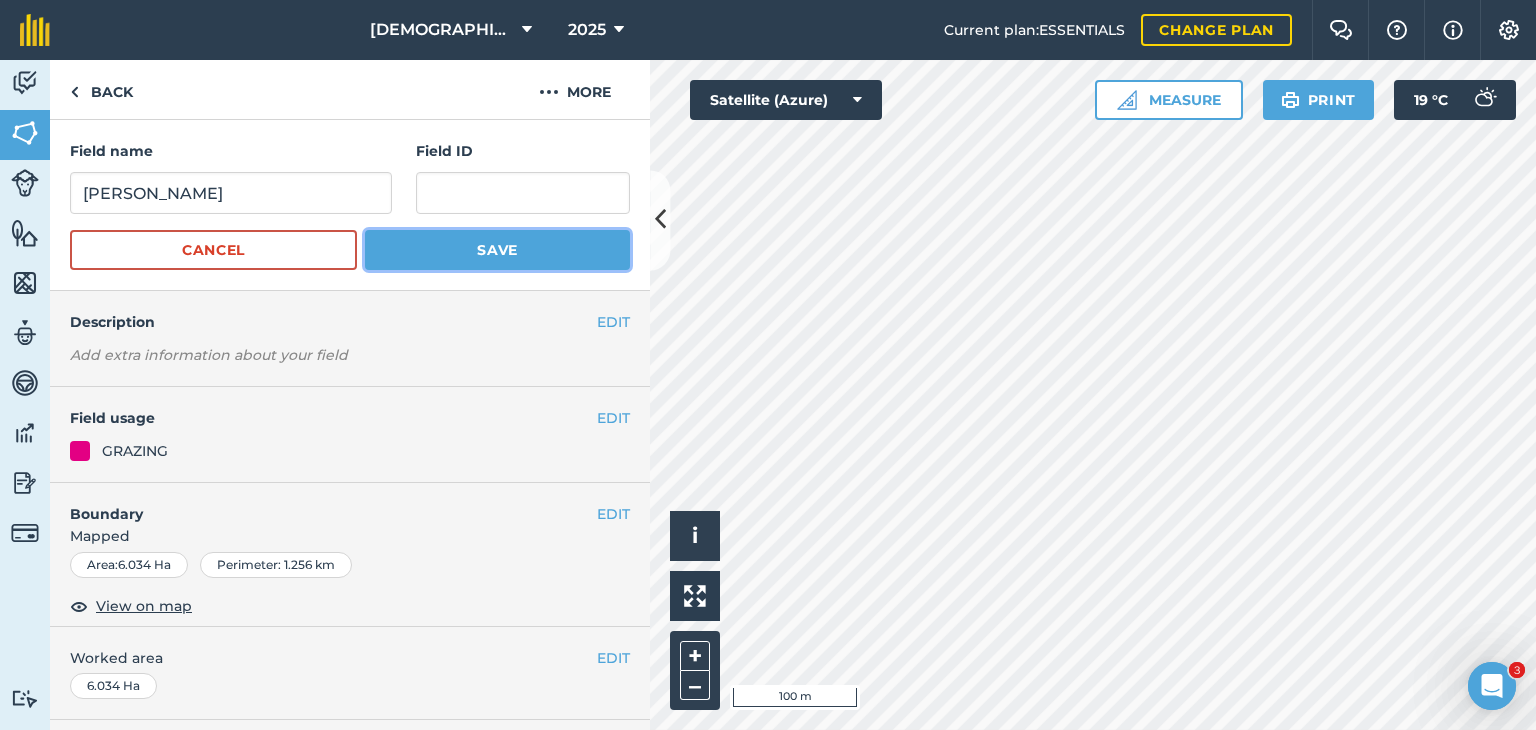 click on "Save" at bounding box center [497, 250] 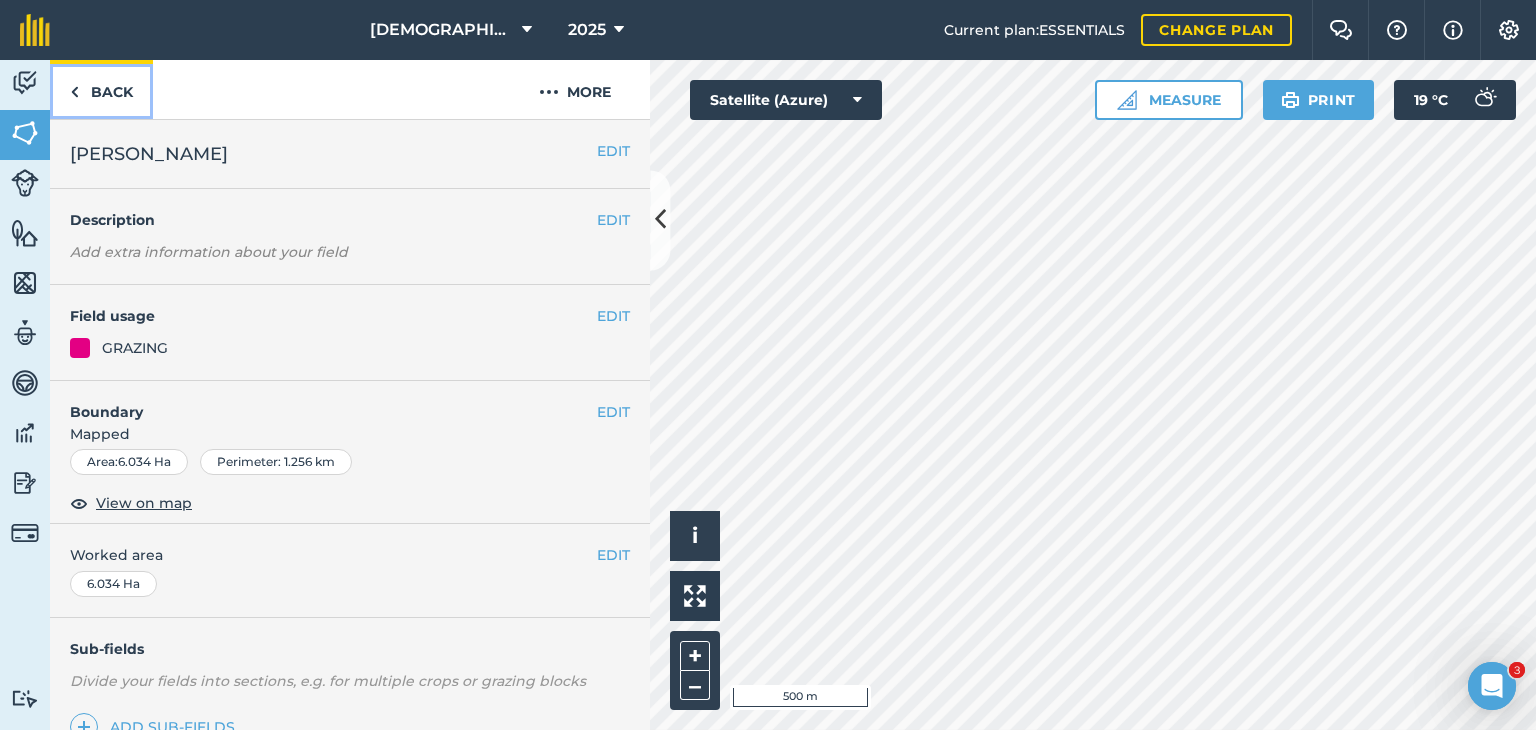 click on "Back" at bounding box center (101, 89) 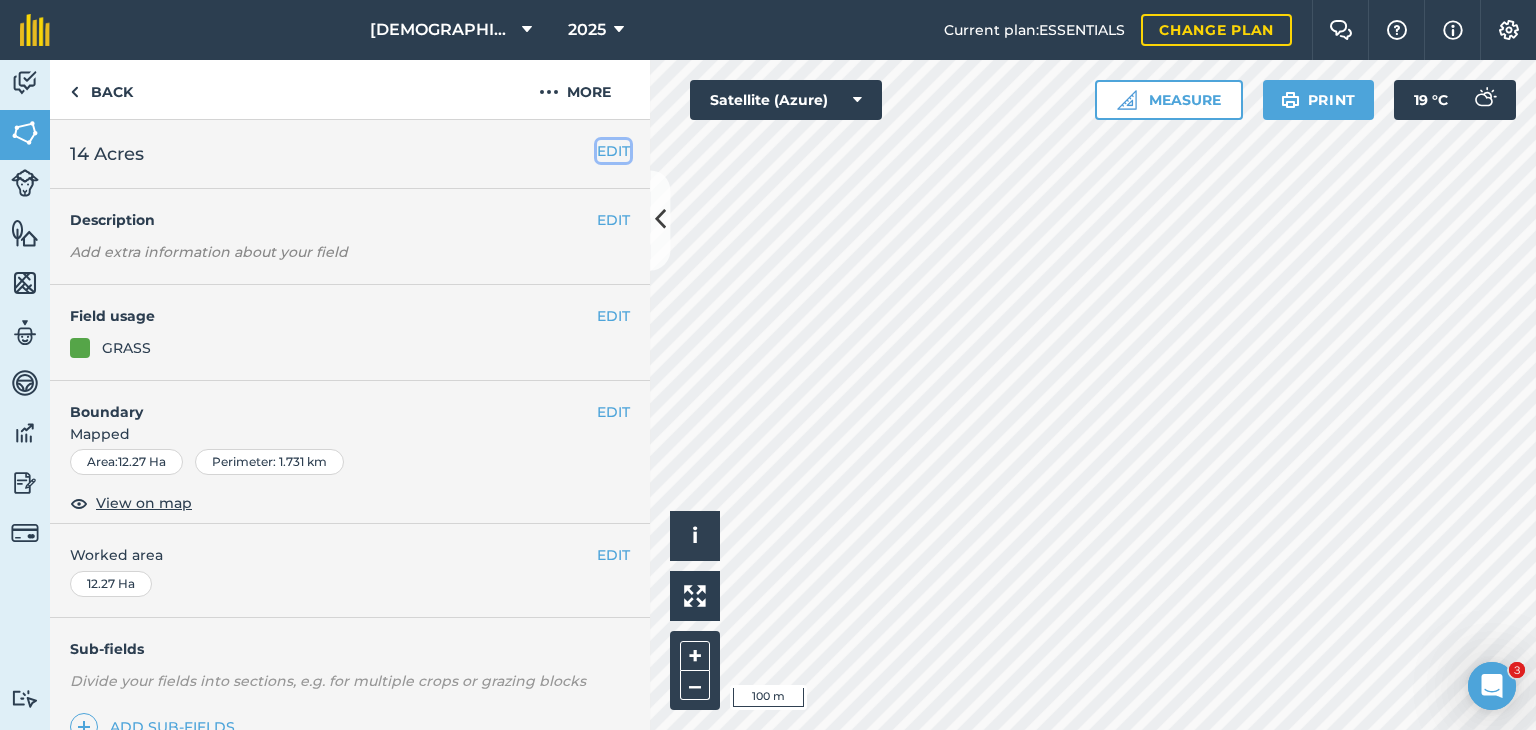 click on "EDIT" at bounding box center [613, 151] 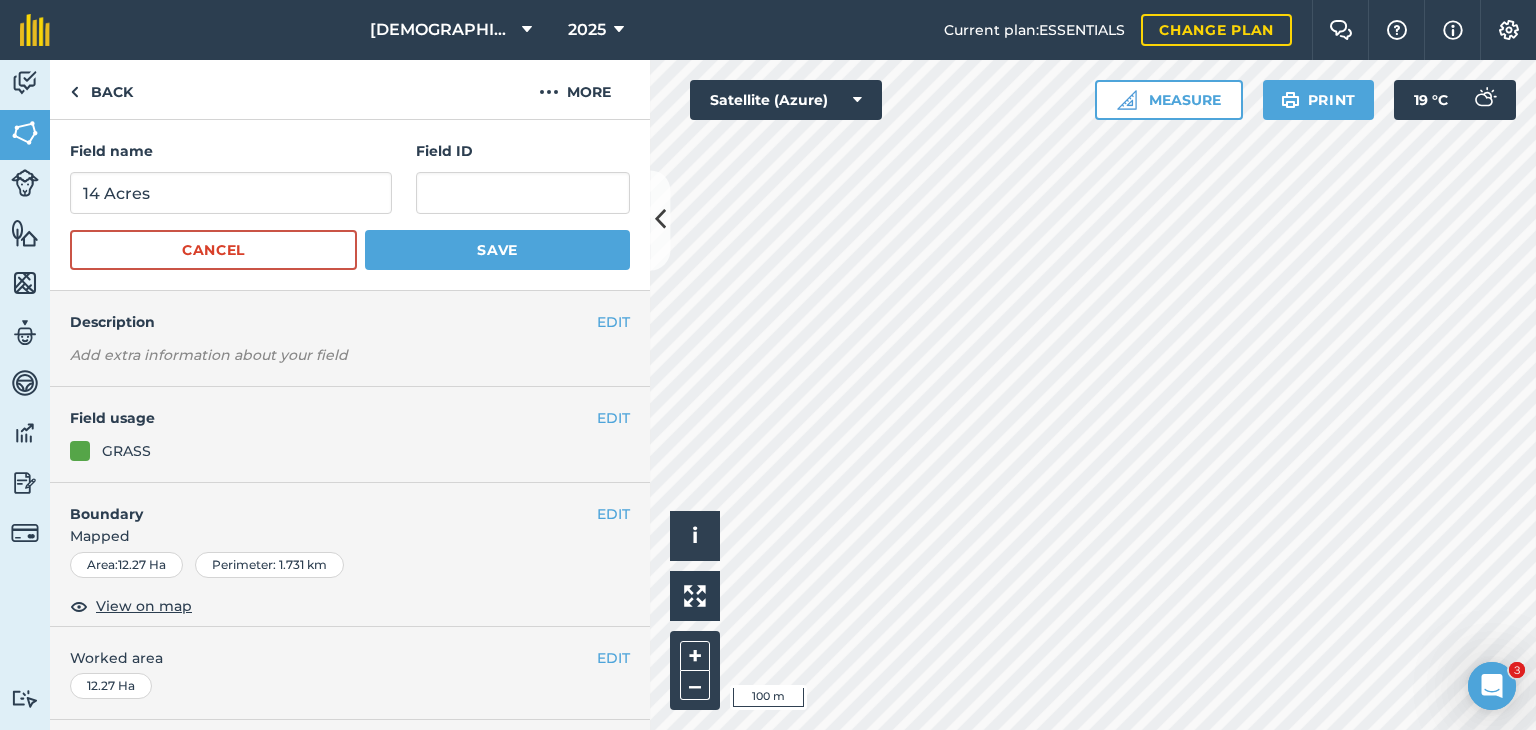 click on "Field name 14 Acres" at bounding box center [231, 177] 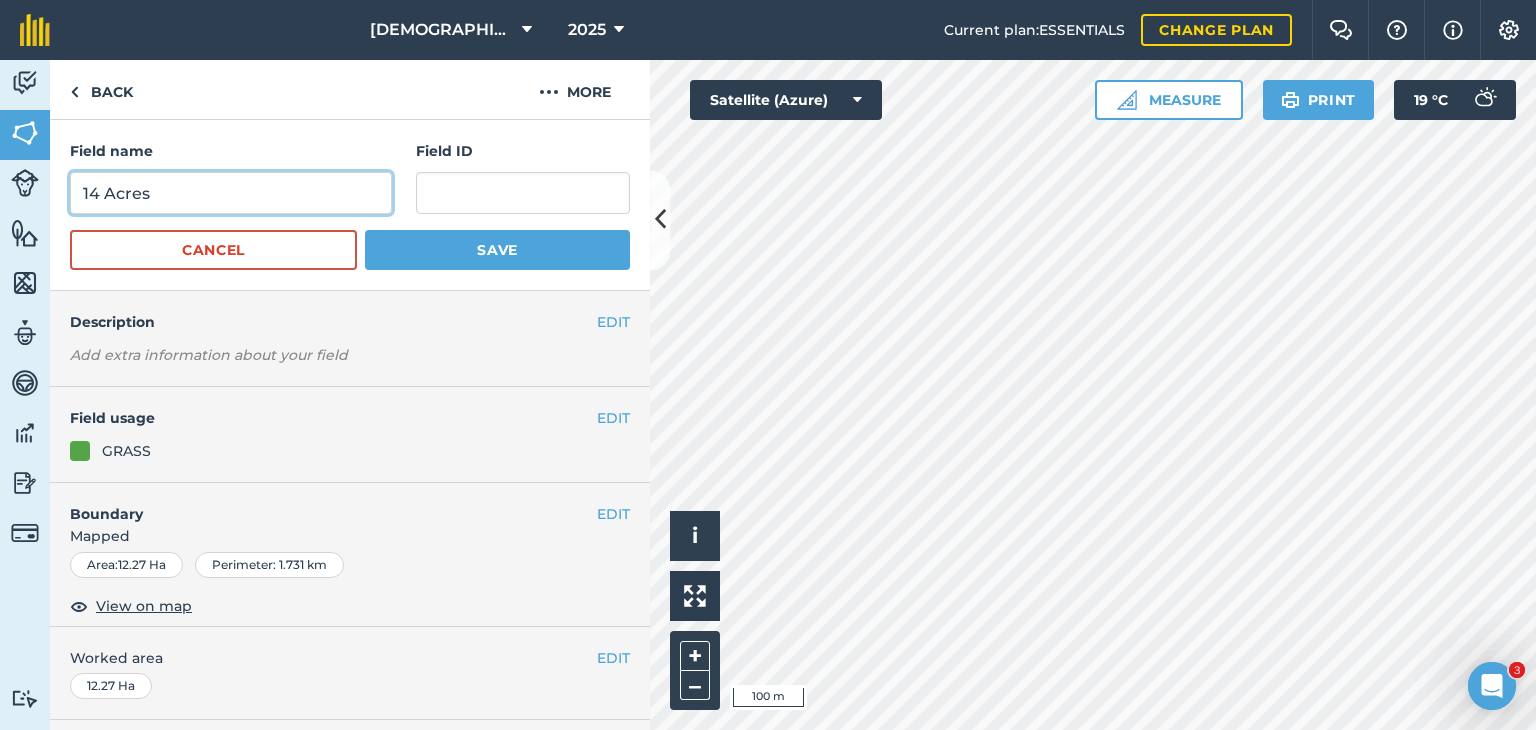 click on "14 Acres" at bounding box center (231, 193) 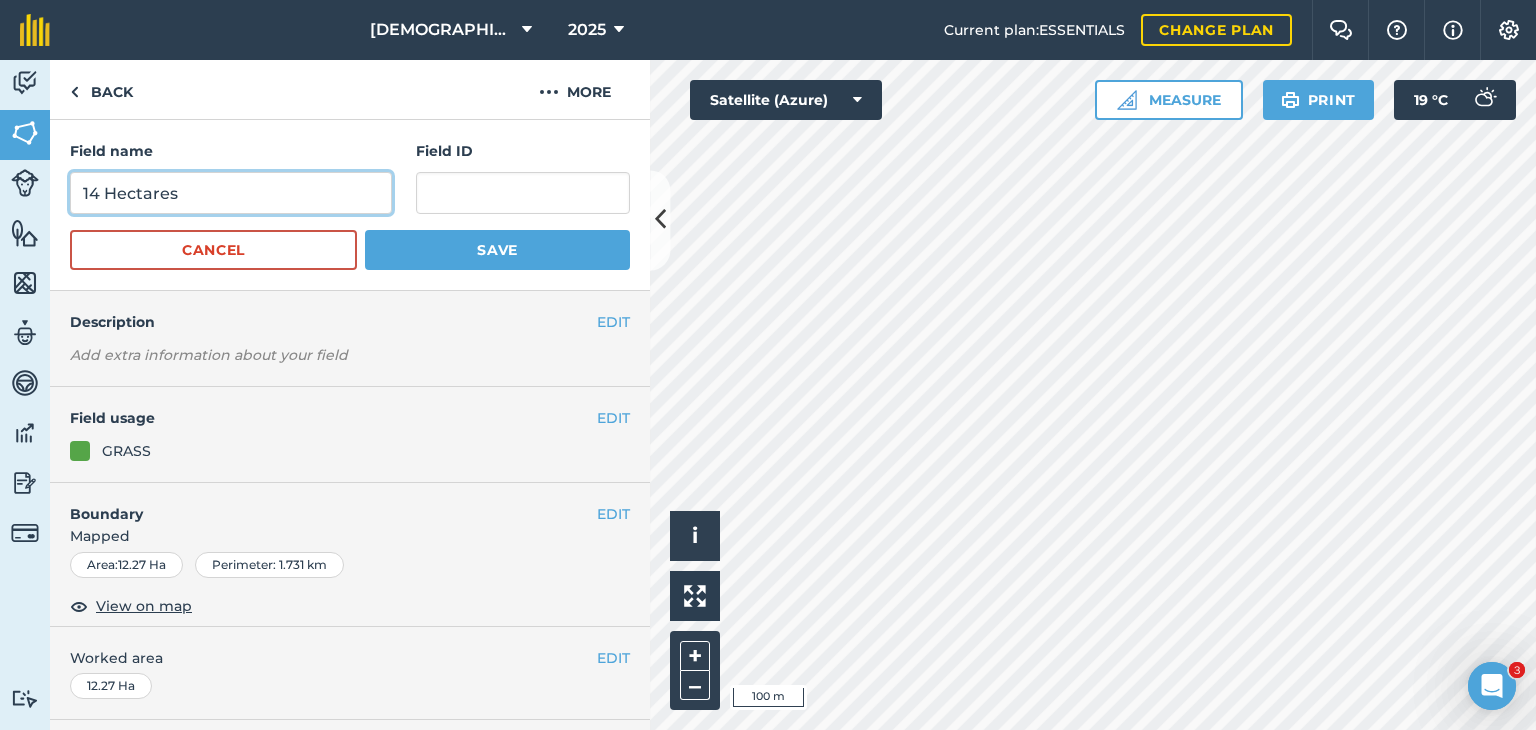 type on "14 Hectares" 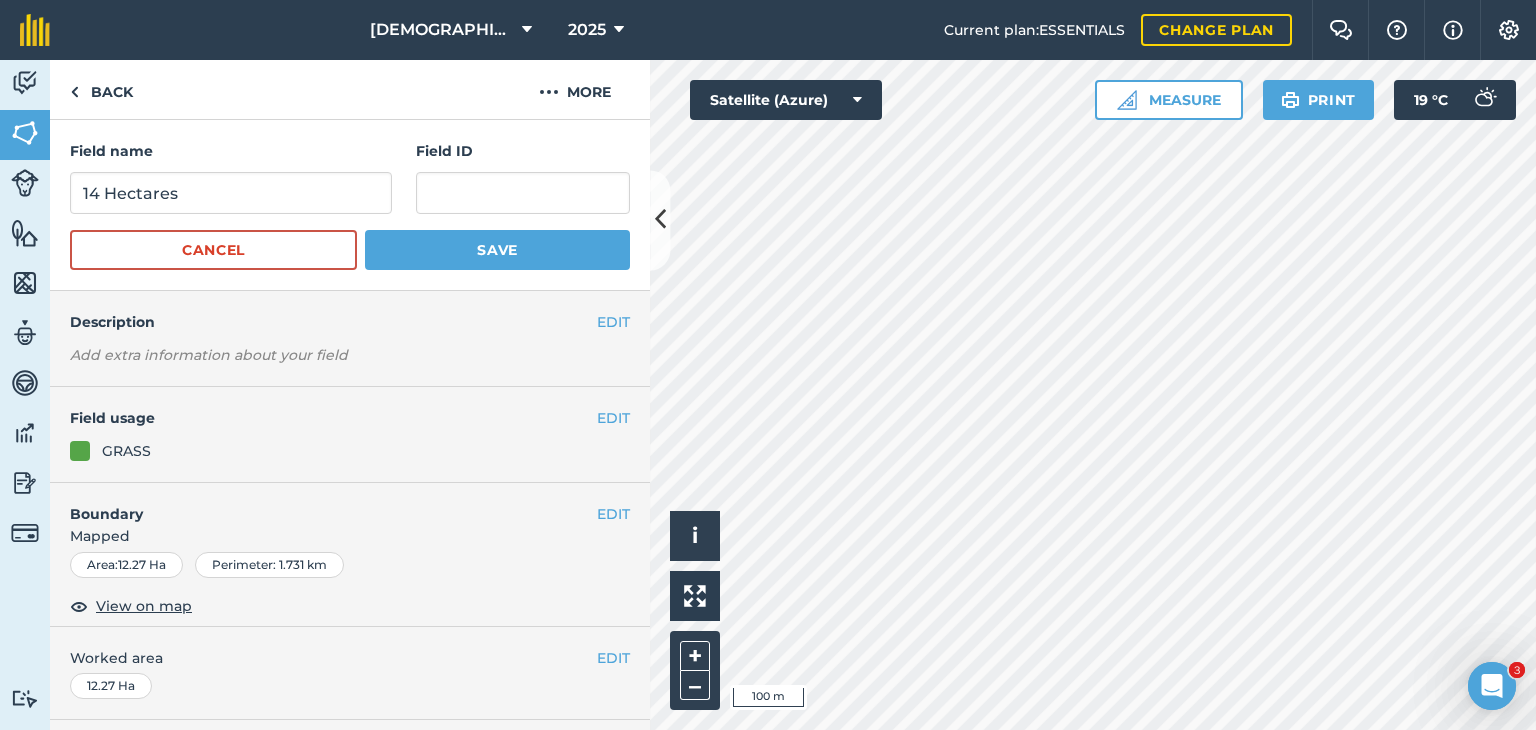 click on "Field name 14 Hectares Field ID Cancel Save" at bounding box center [350, 205] 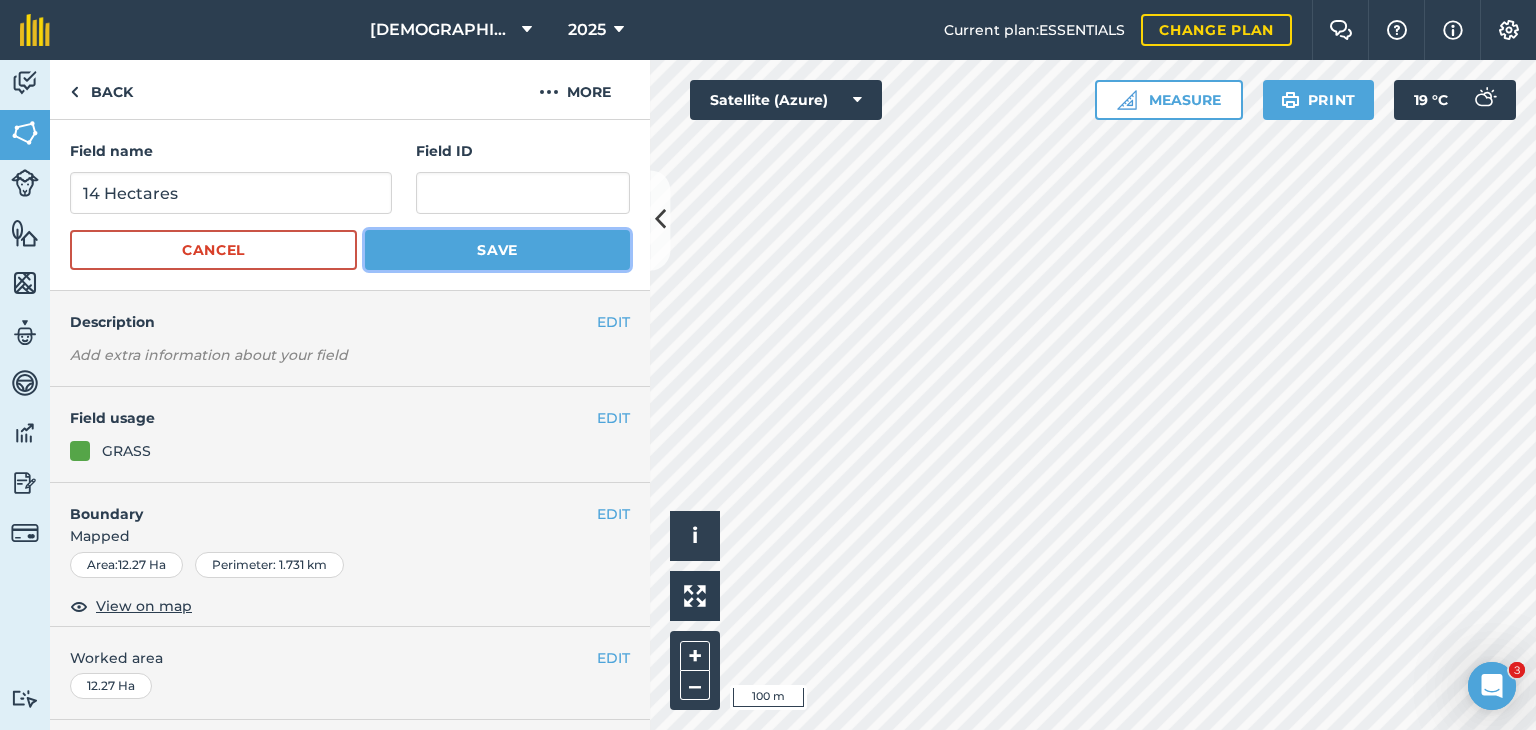 click on "Save" at bounding box center [497, 250] 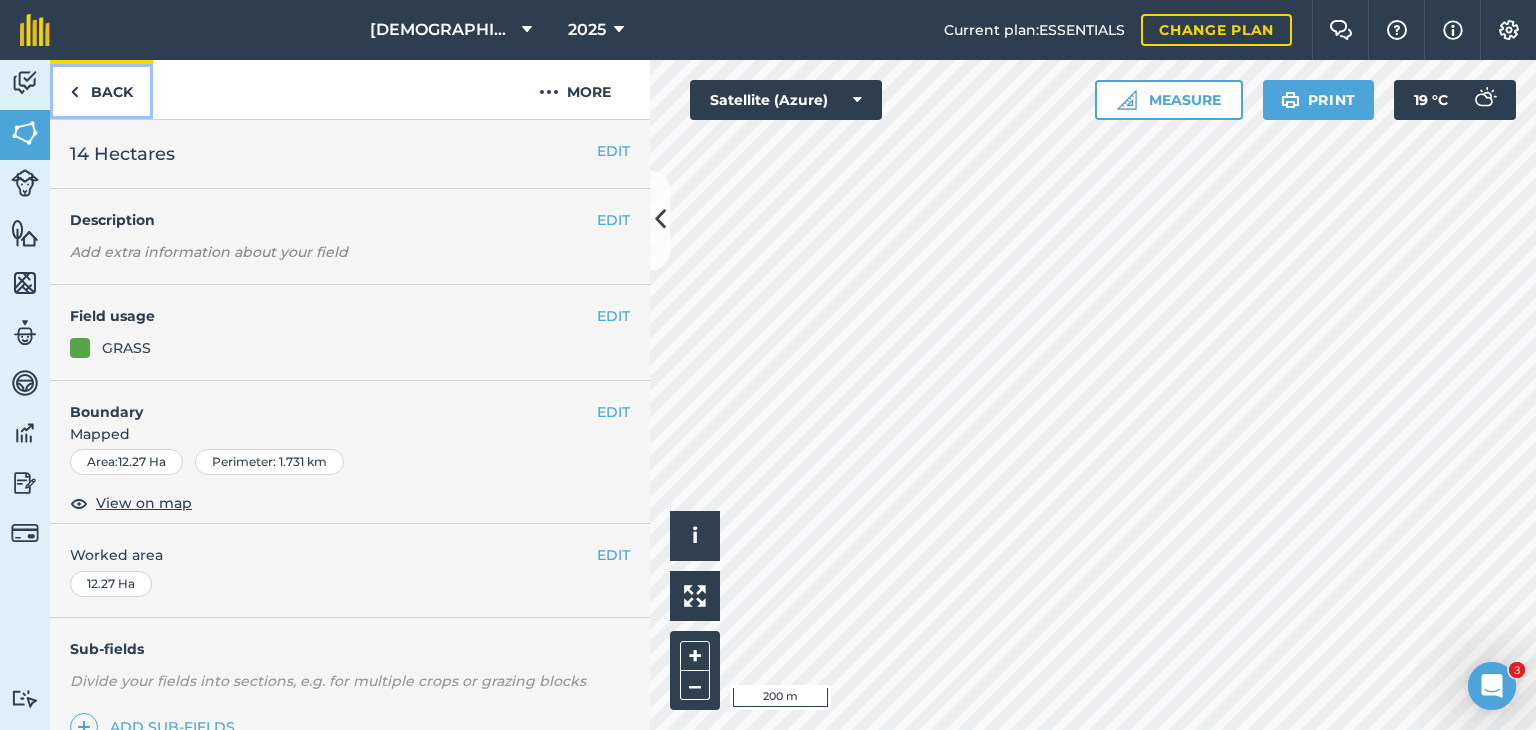 click on "Back" at bounding box center [101, 89] 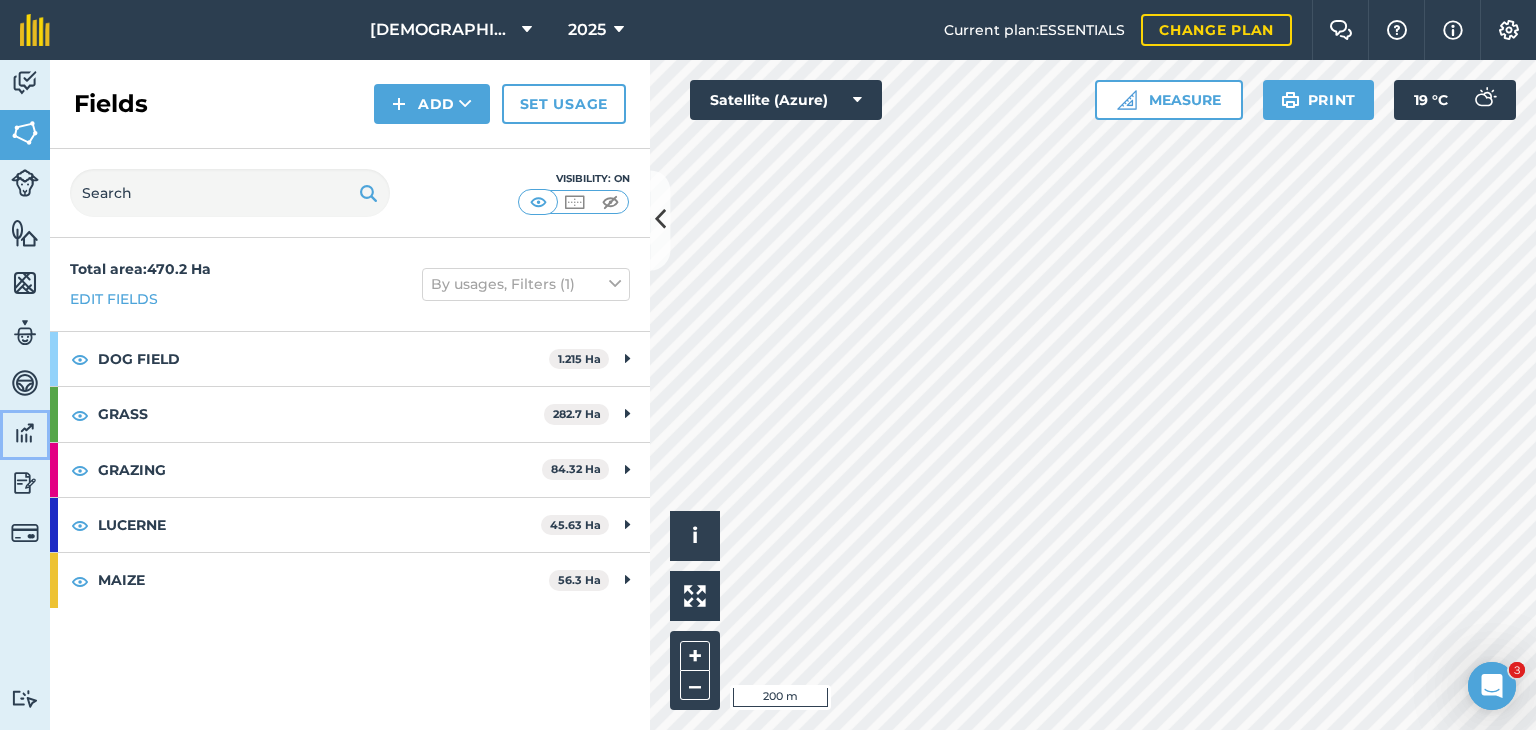 click at bounding box center [25, 433] 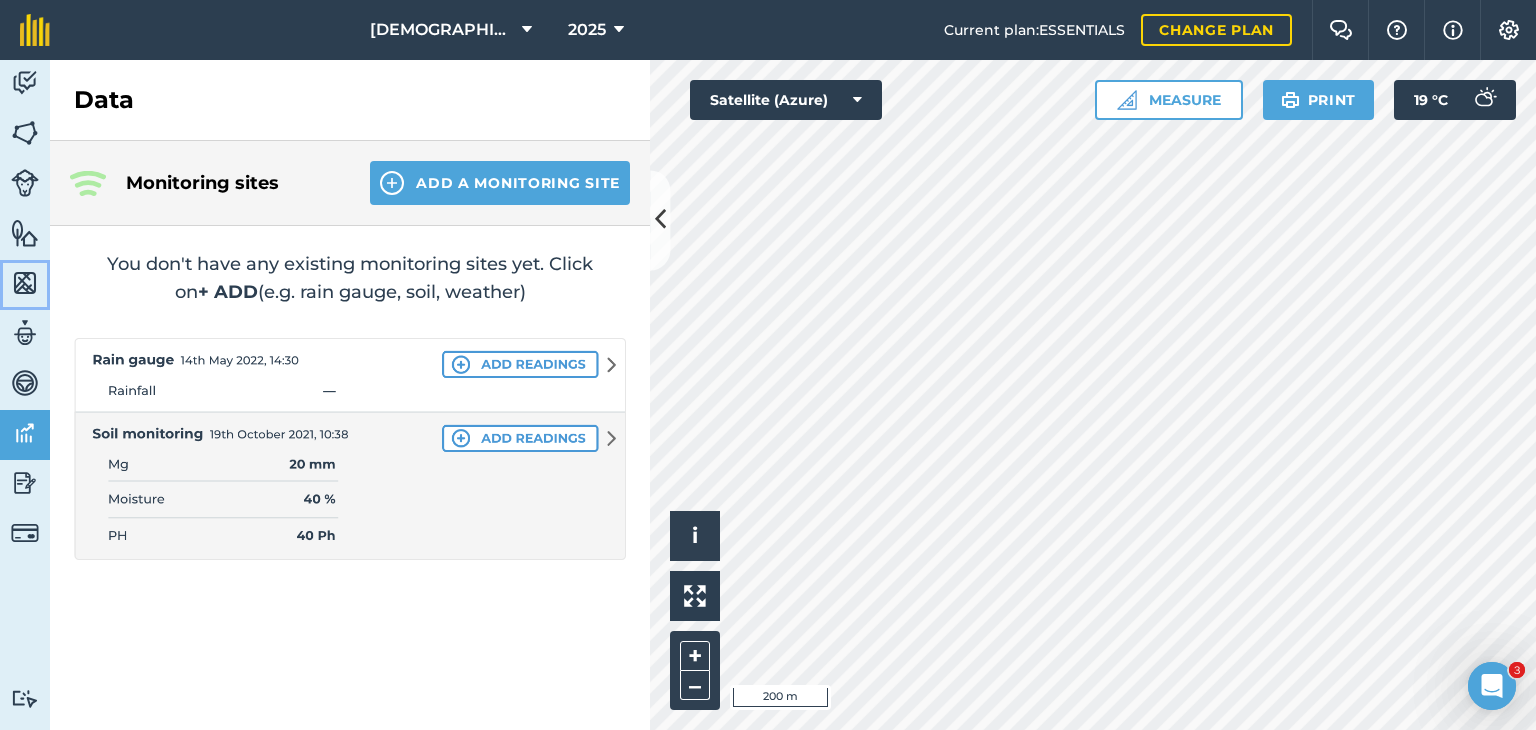 click at bounding box center [25, 283] 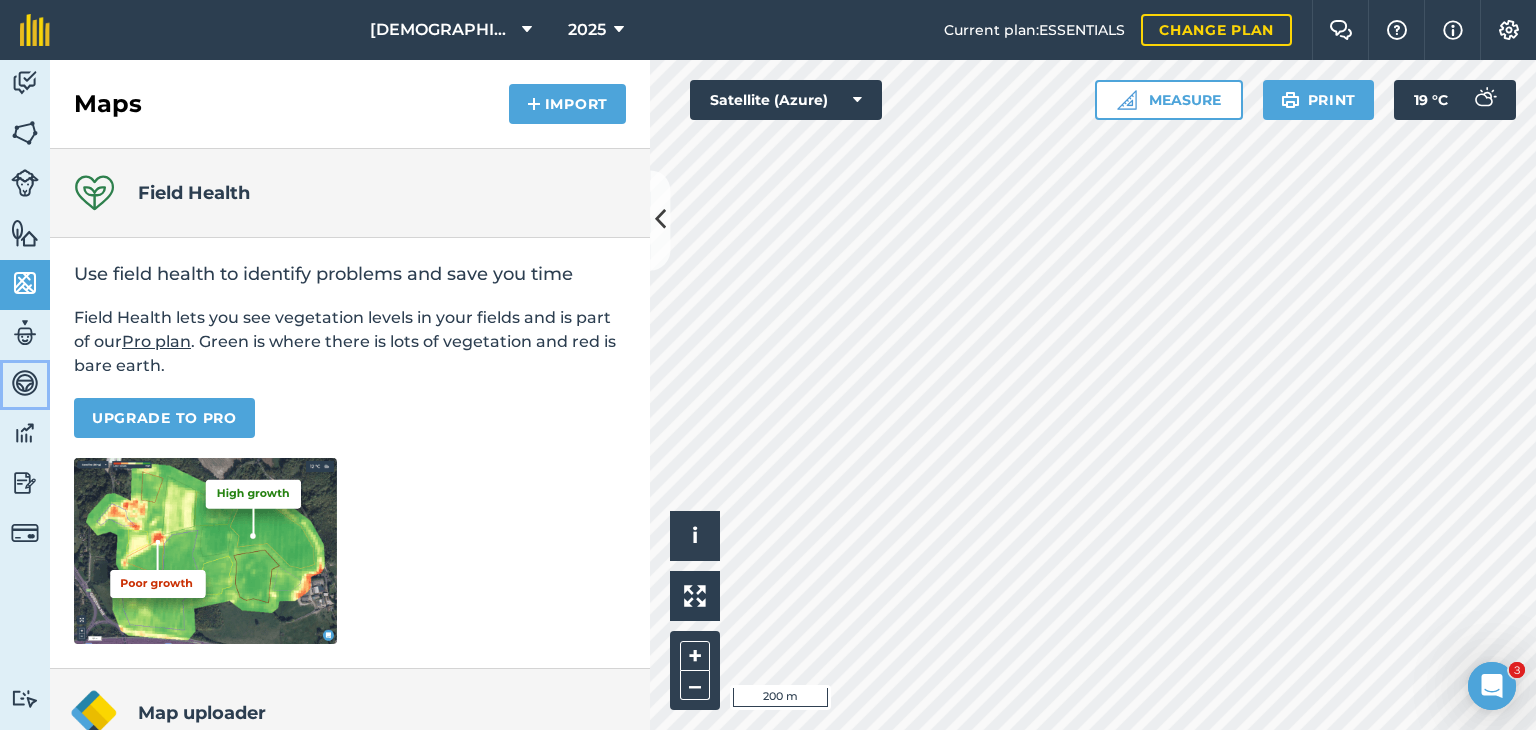 click at bounding box center (25, 383) 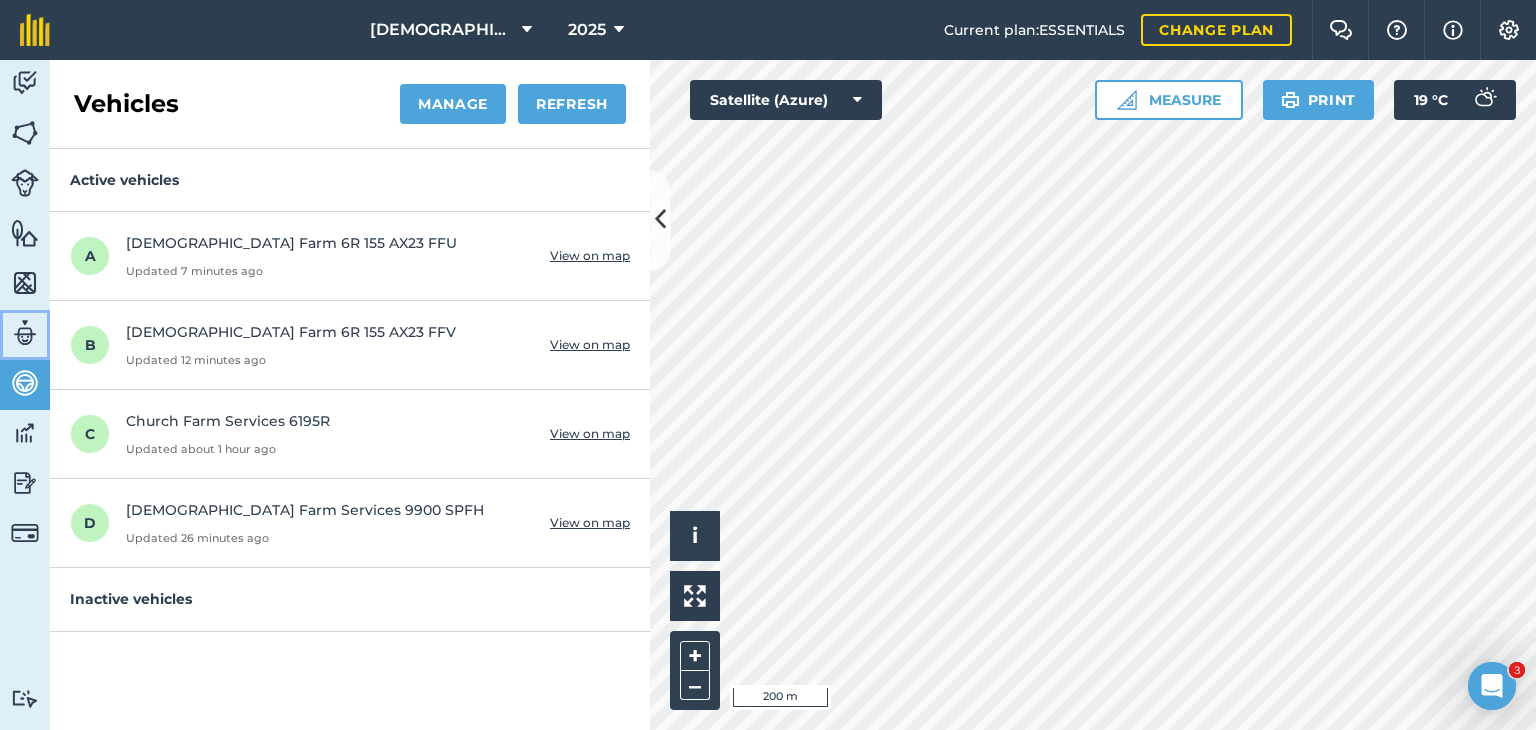 click on "Team" at bounding box center (25, 335) 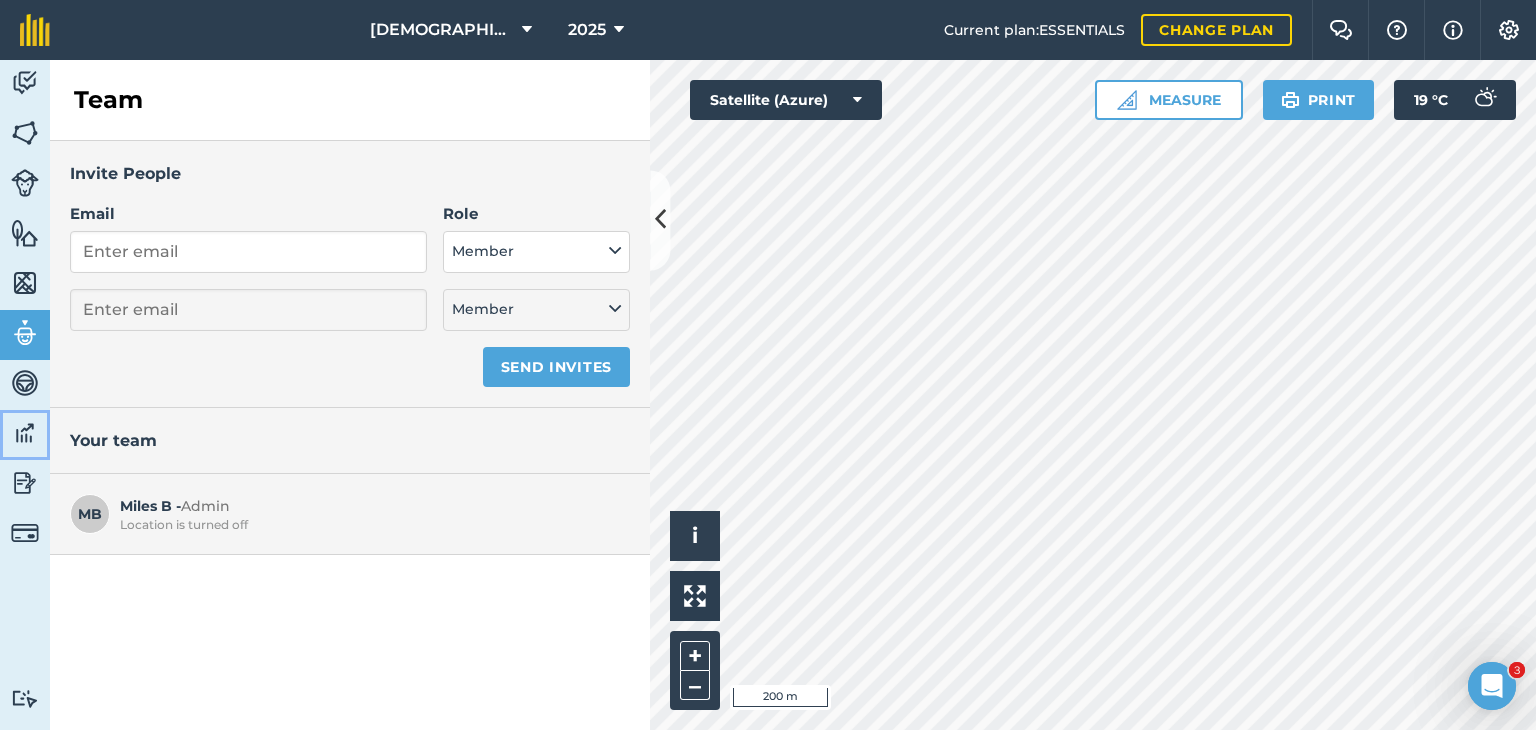 click at bounding box center [25, 433] 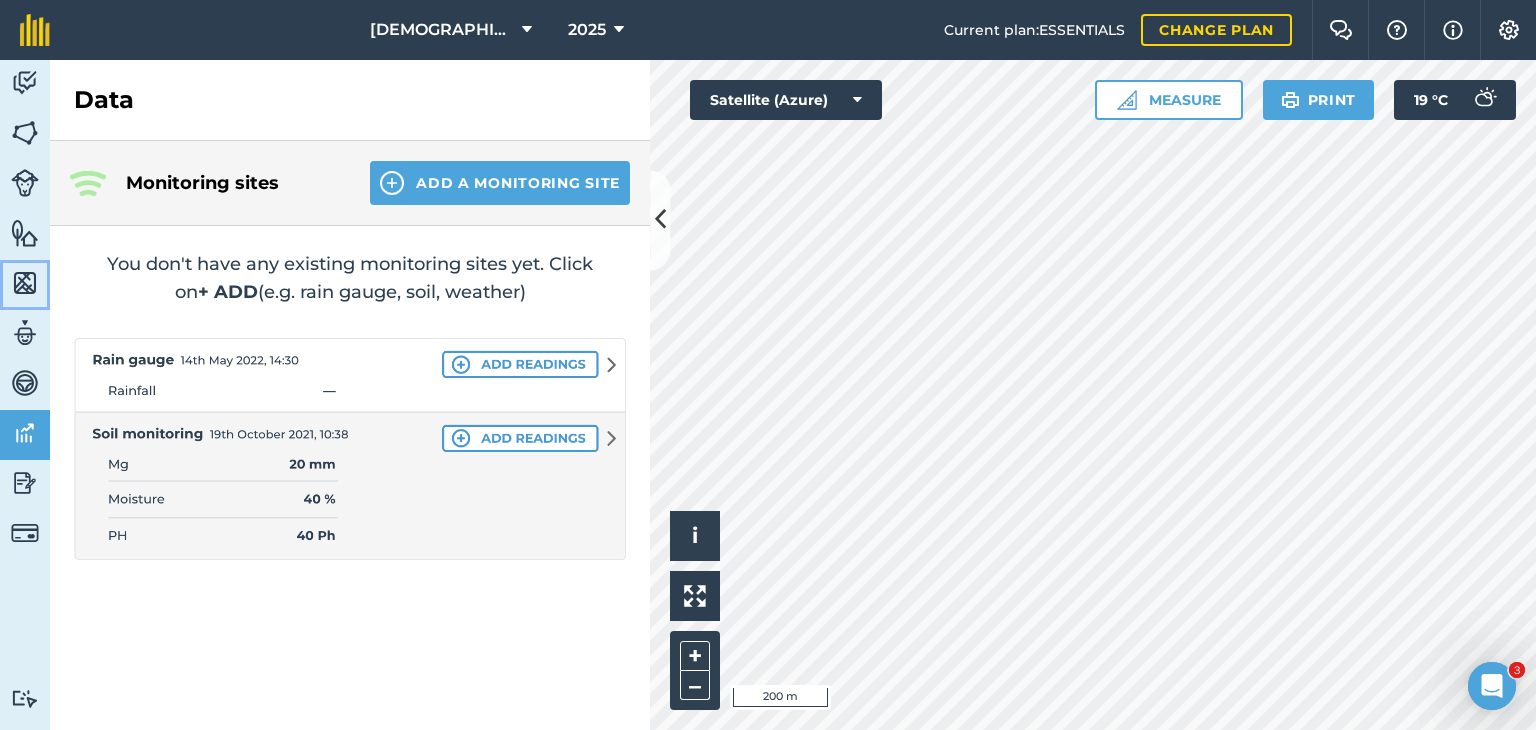 click at bounding box center [25, 283] 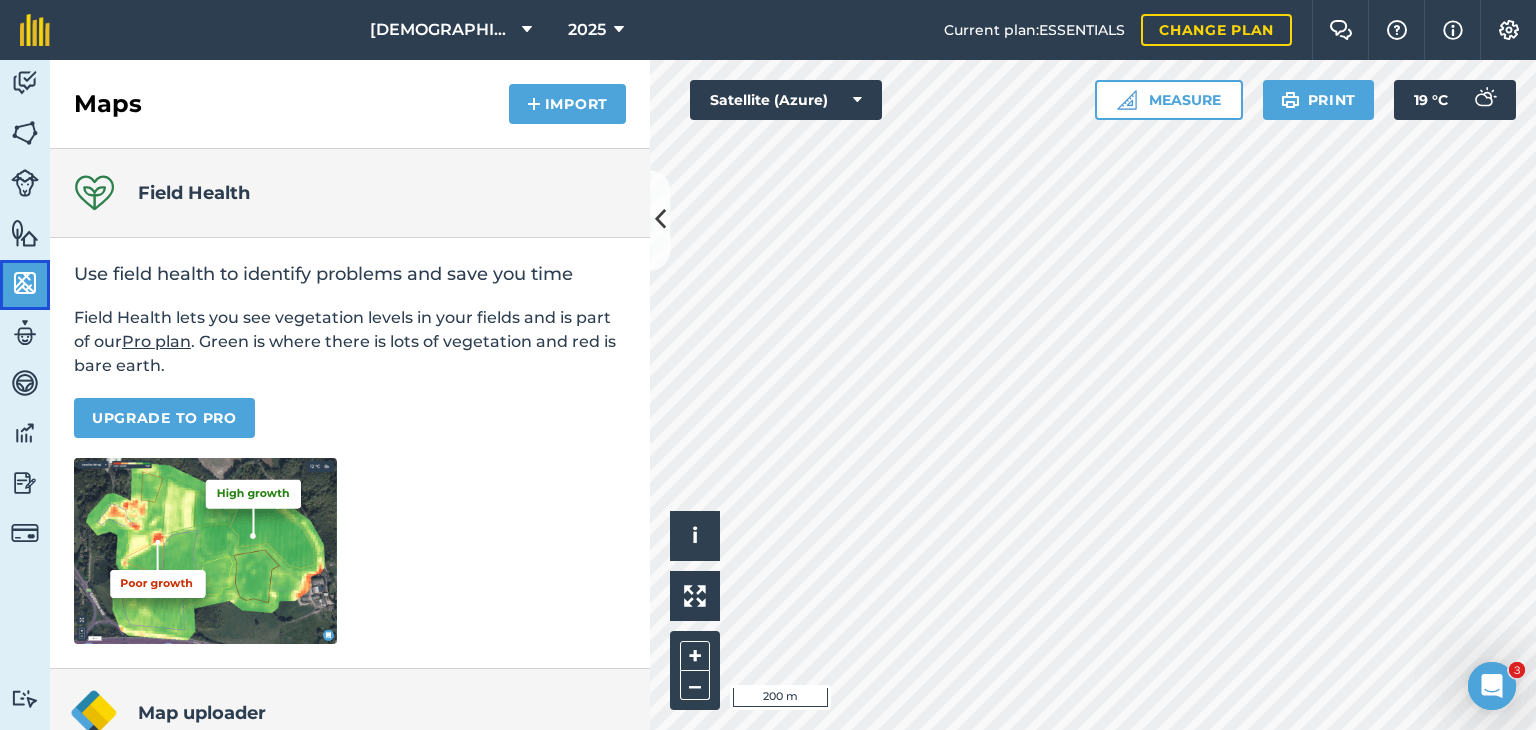 click on "Maps" at bounding box center [25, 285] 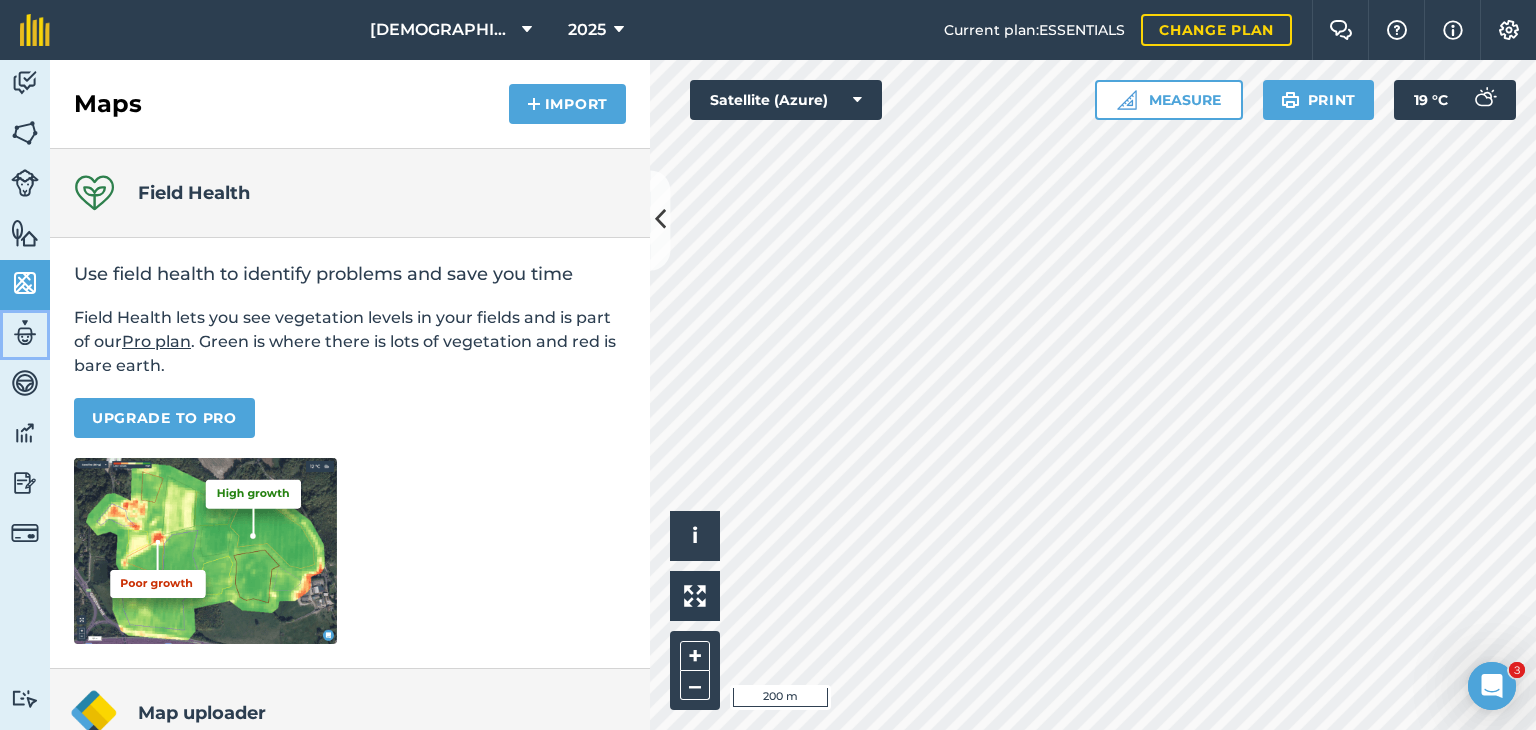 click at bounding box center (25, 333) 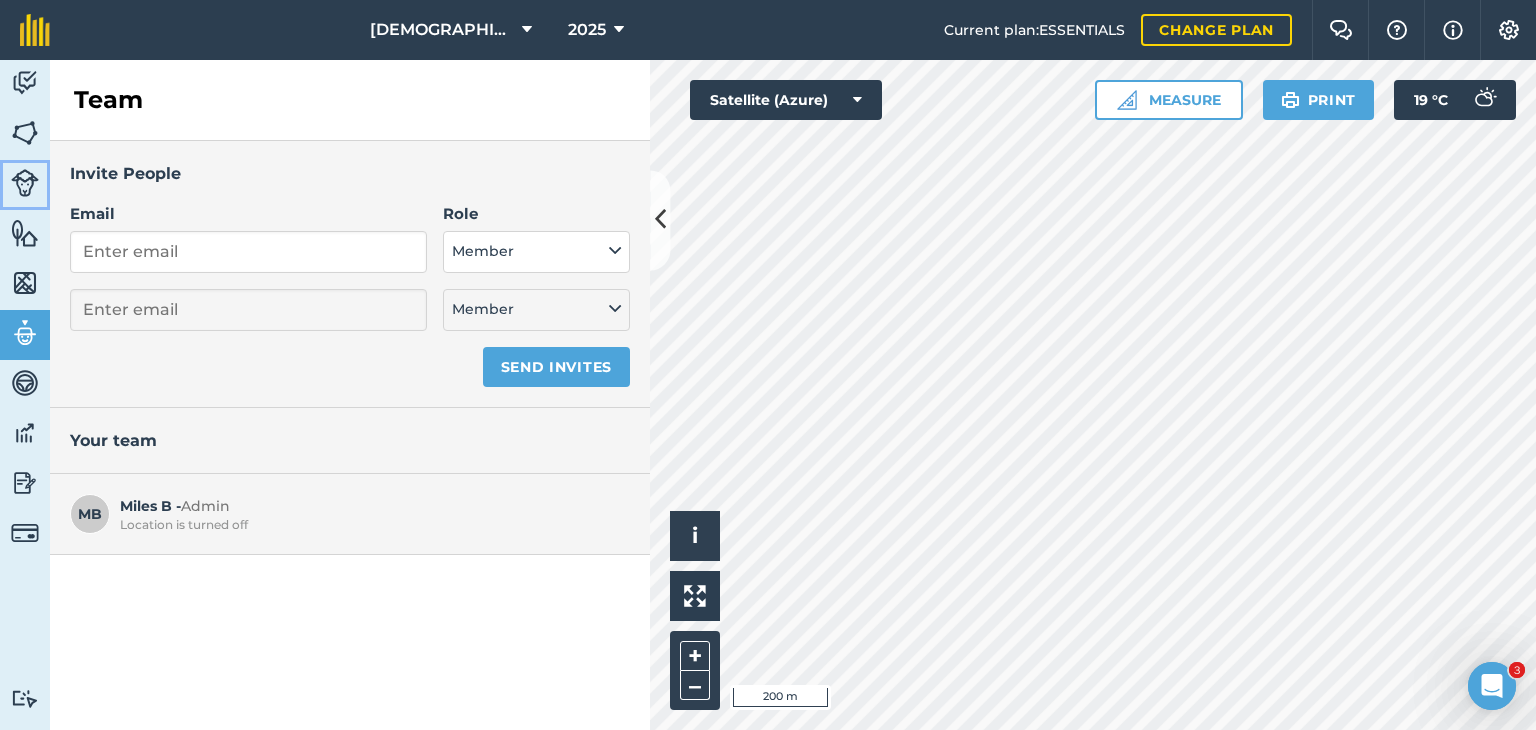 click at bounding box center [25, 183] 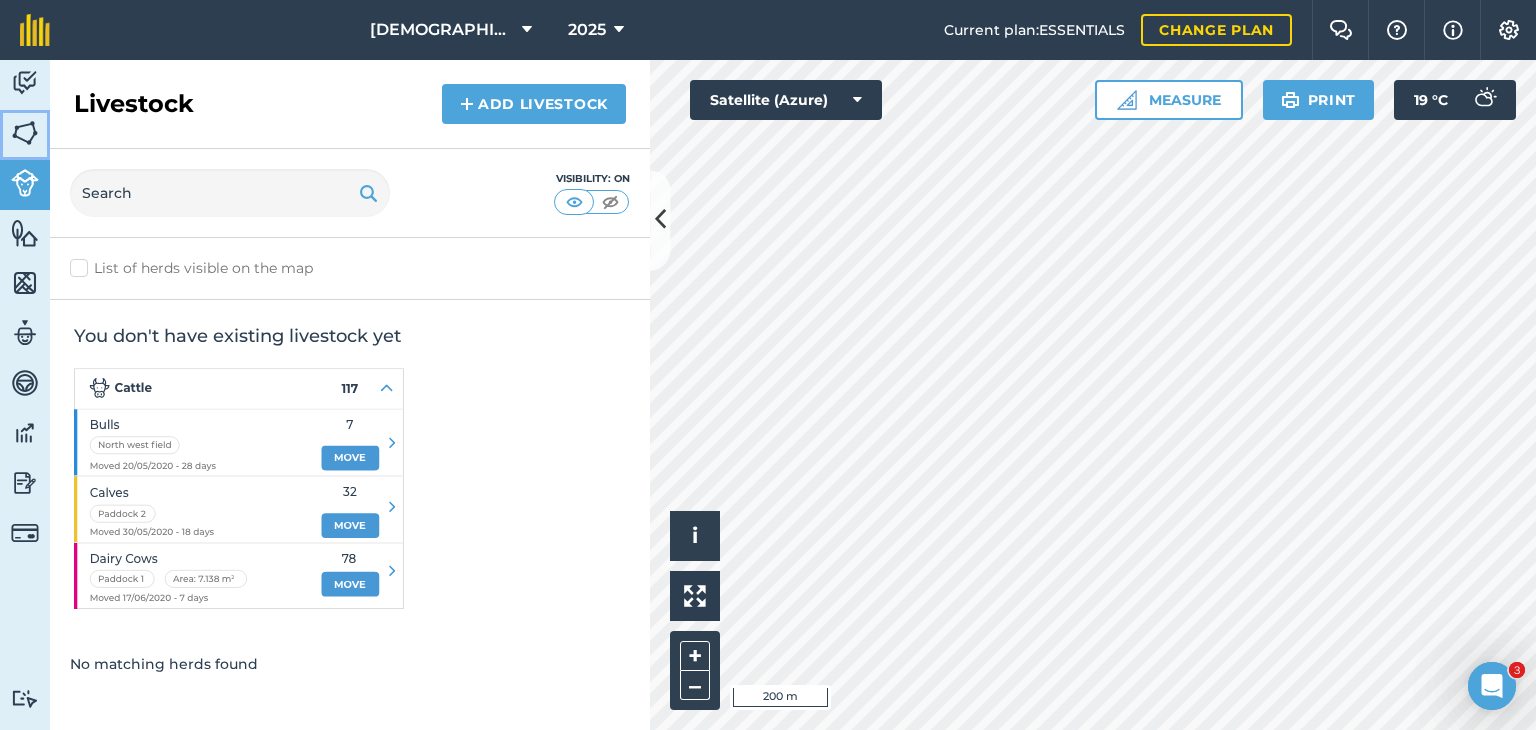 click at bounding box center [25, 133] 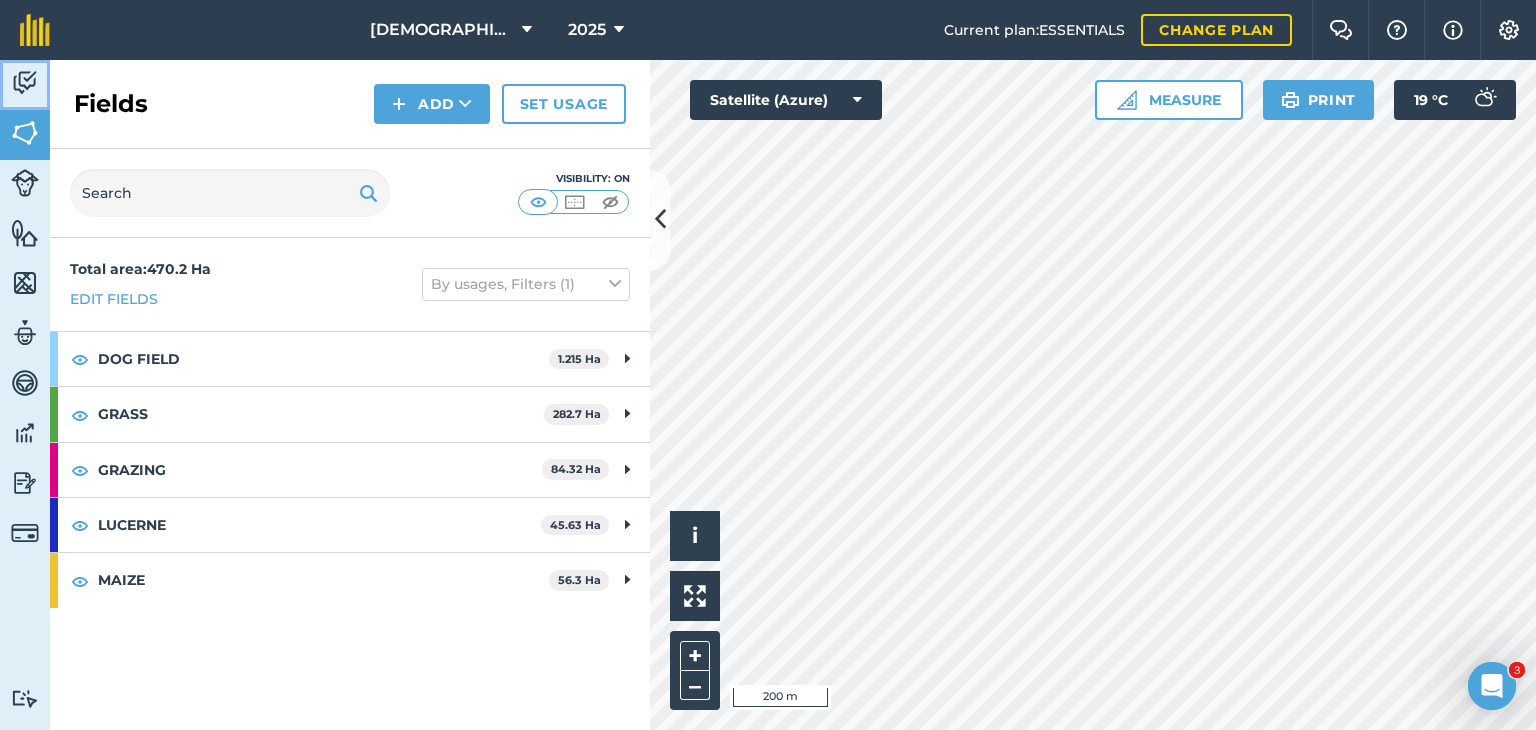 click at bounding box center [25, 83] 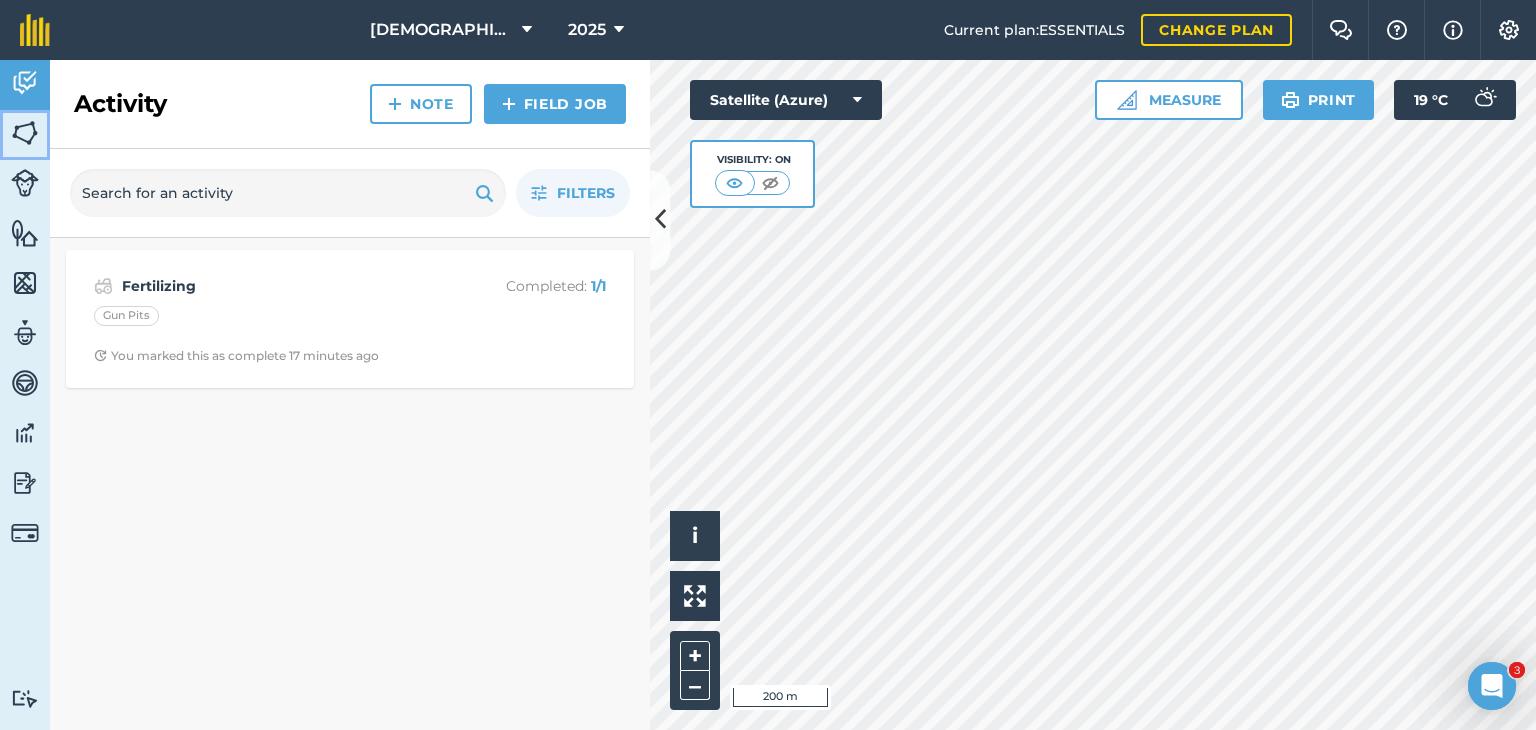click at bounding box center (25, 133) 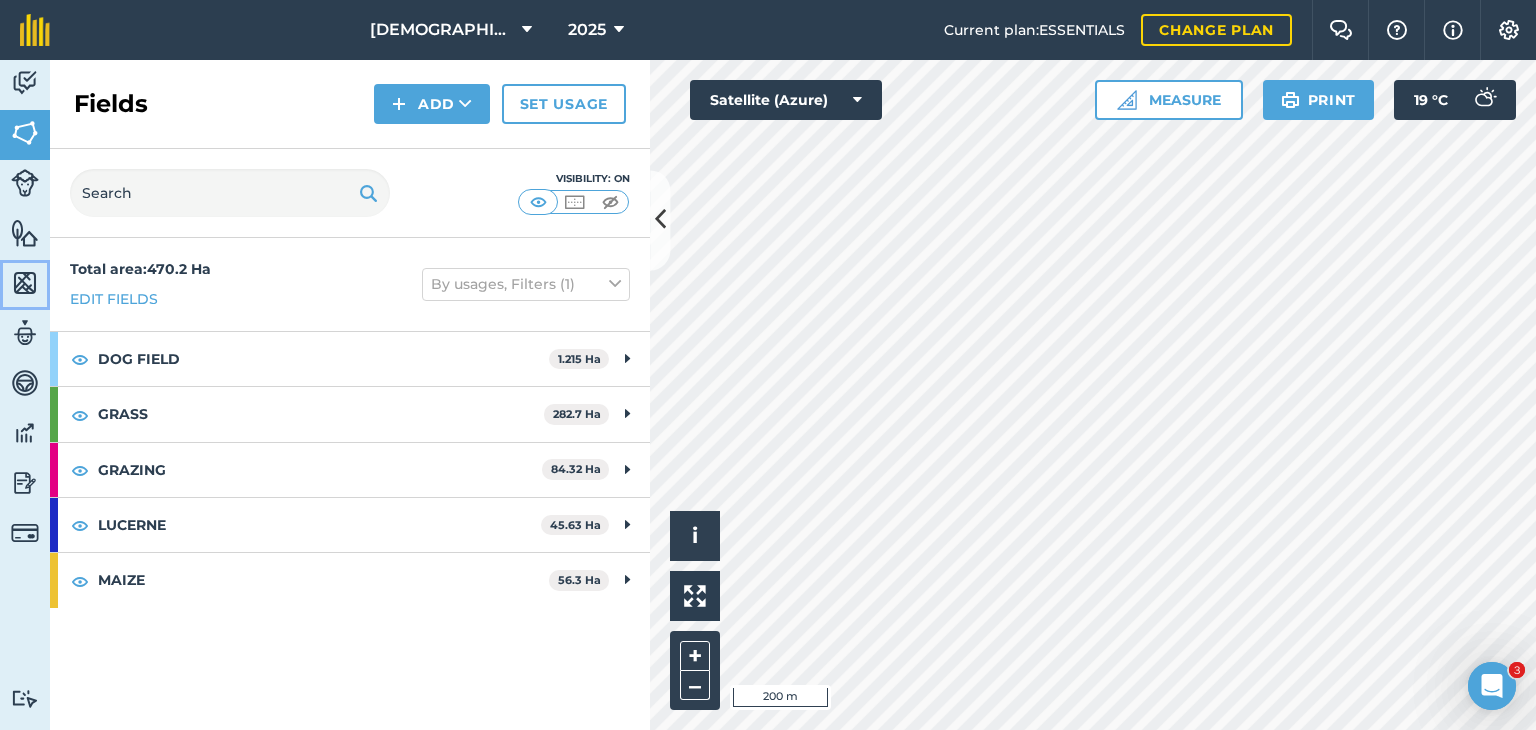 click at bounding box center [25, 283] 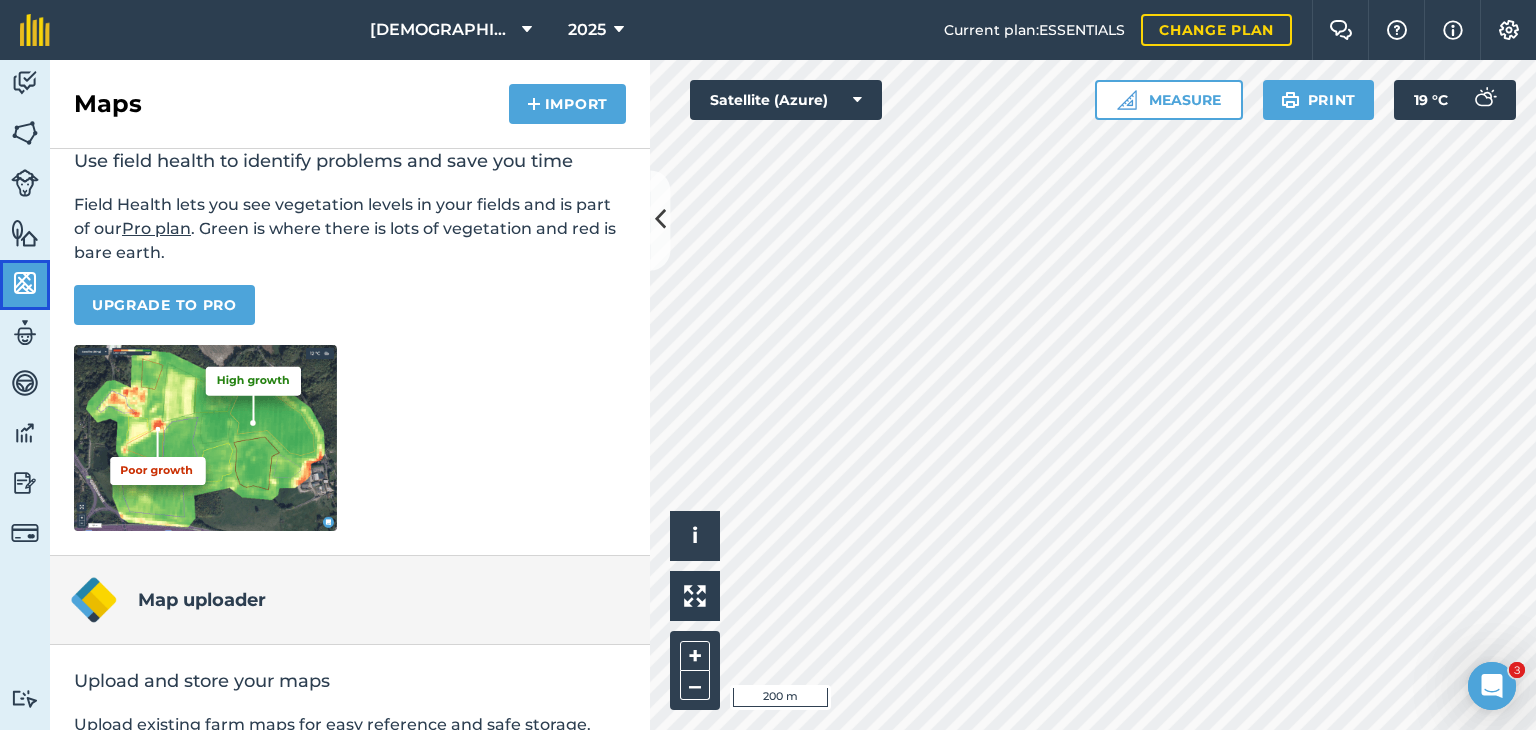 scroll, scrollTop: 0, scrollLeft: 0, axis: both 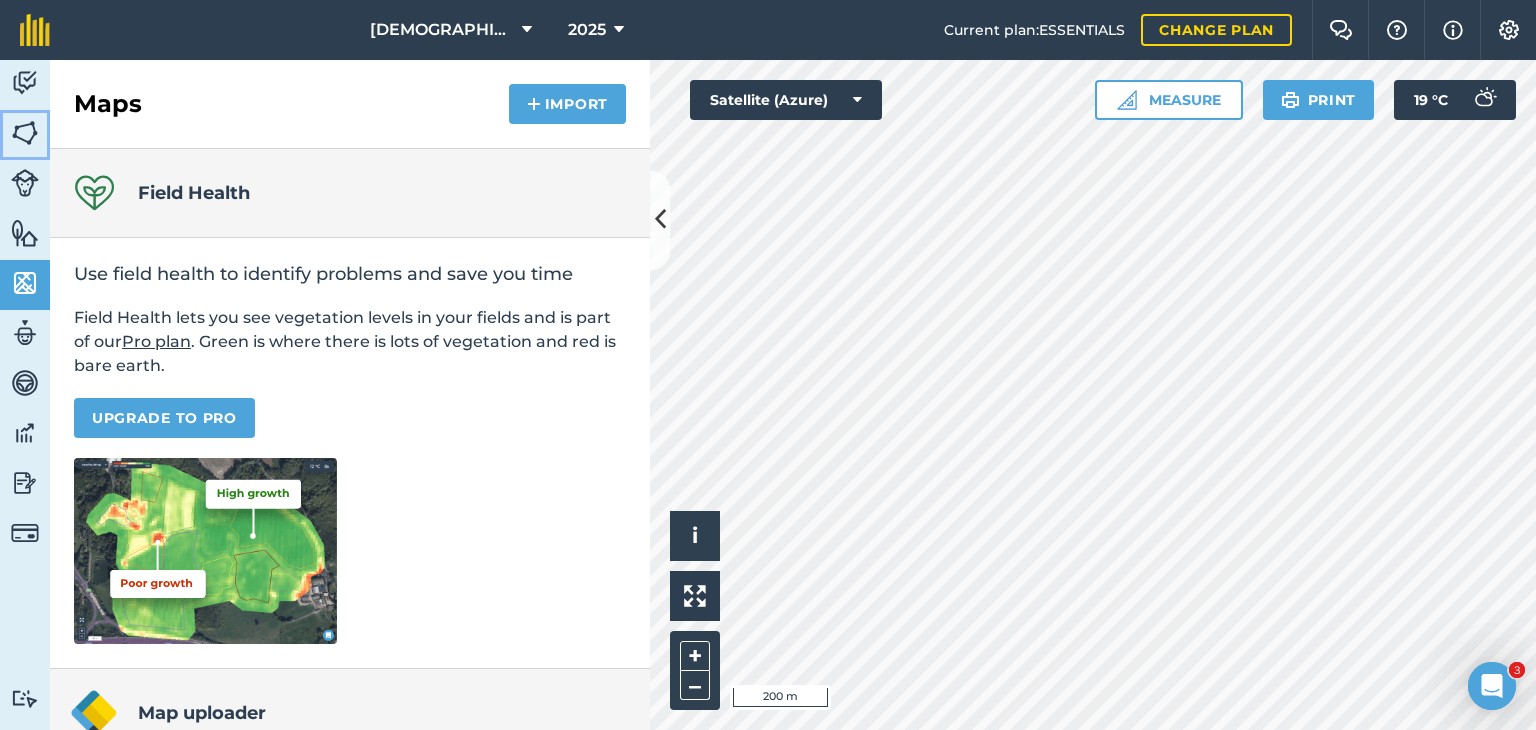 click at bounding box center (25, 133) 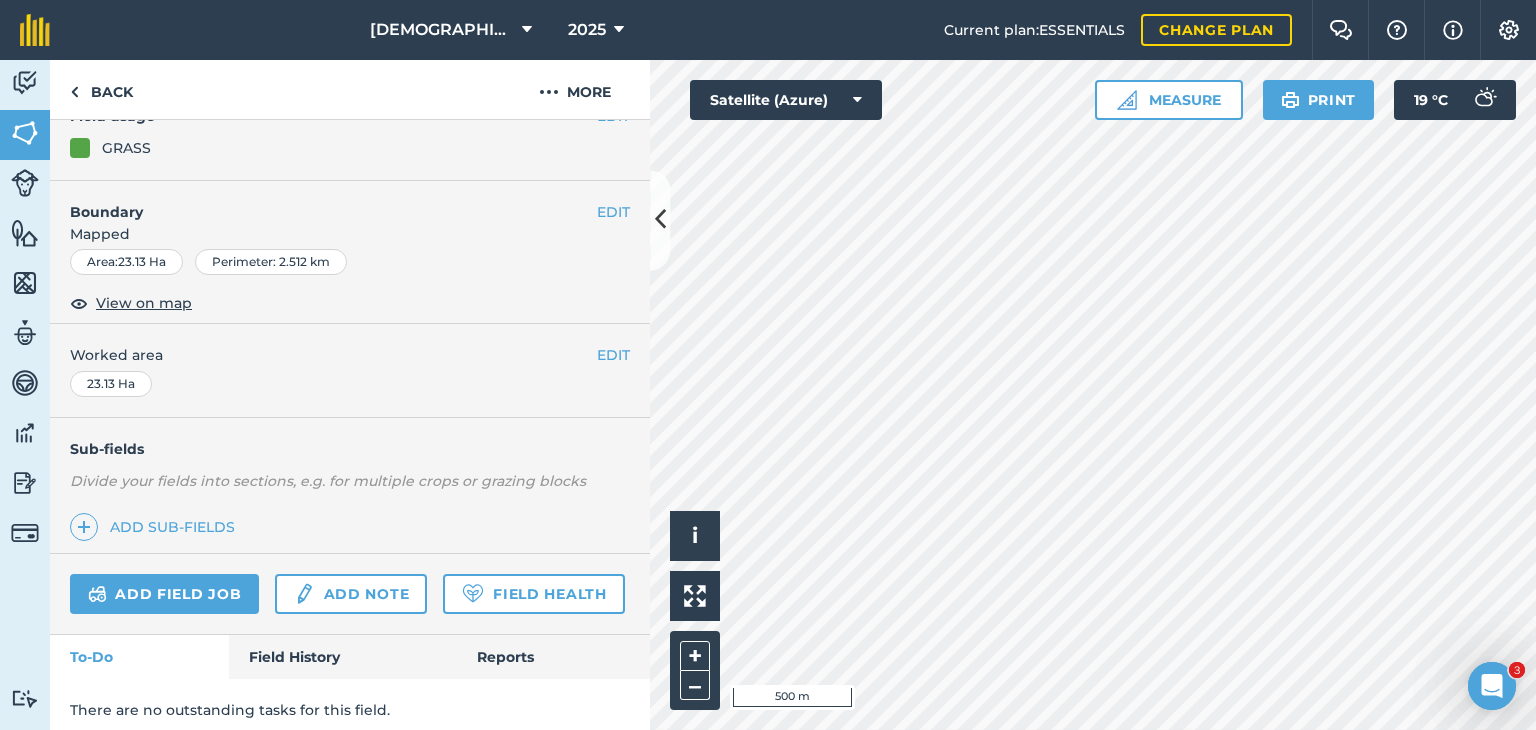 scroll, scrollTop: 264, scrollLeft: 0, axis: vertical 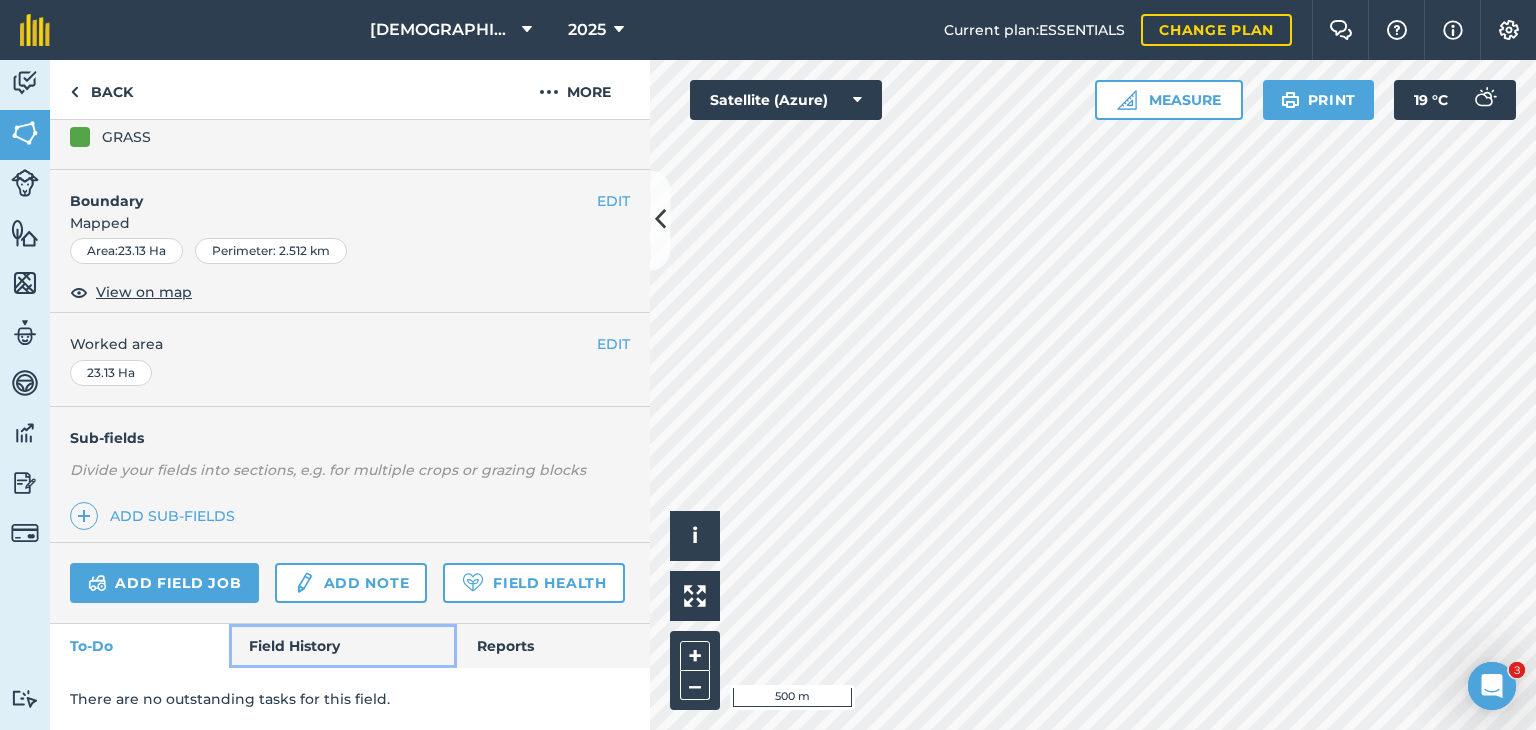 click on "Field History" at bounding box center [342, 646] 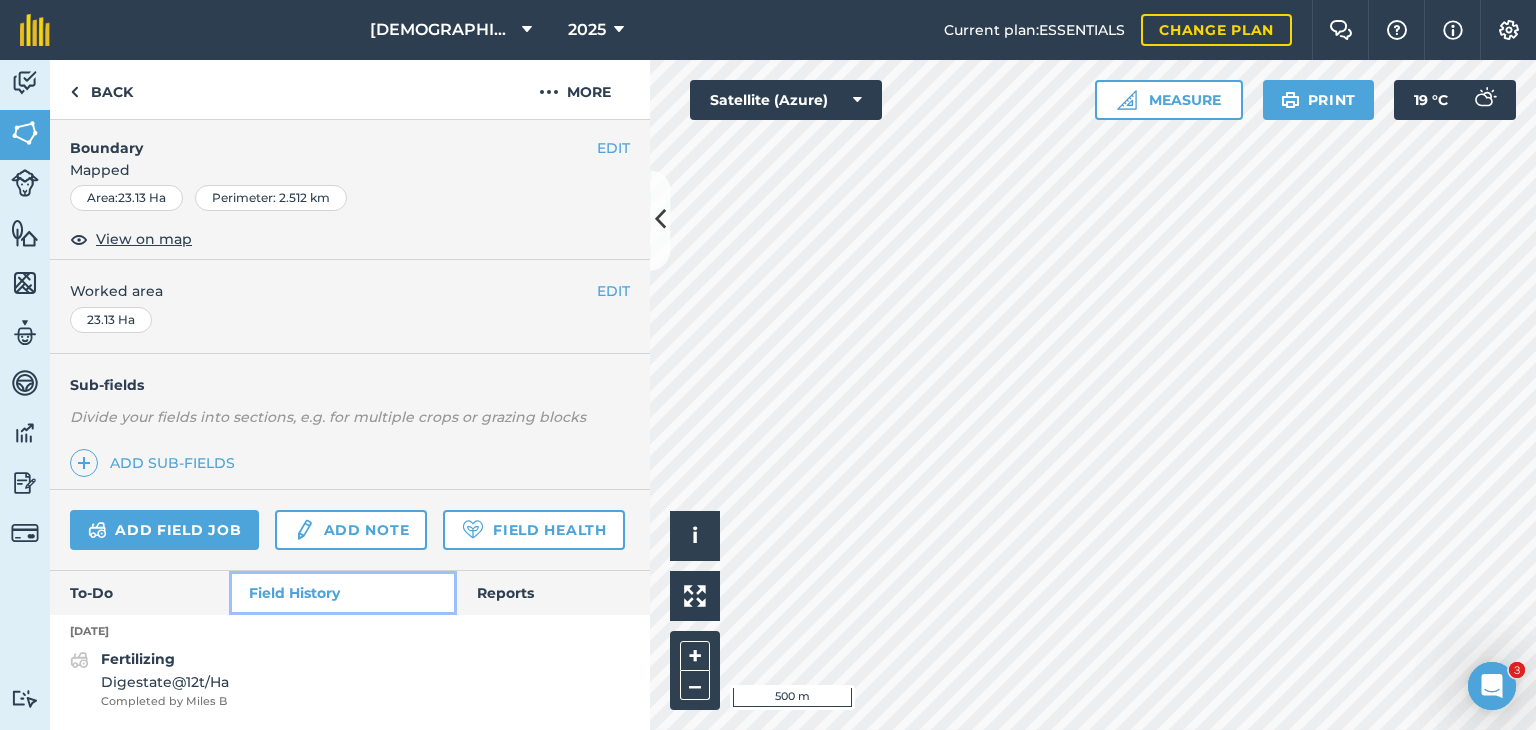 scroll, scrollTop: 318, scrollLeft: 0, axis: vertical 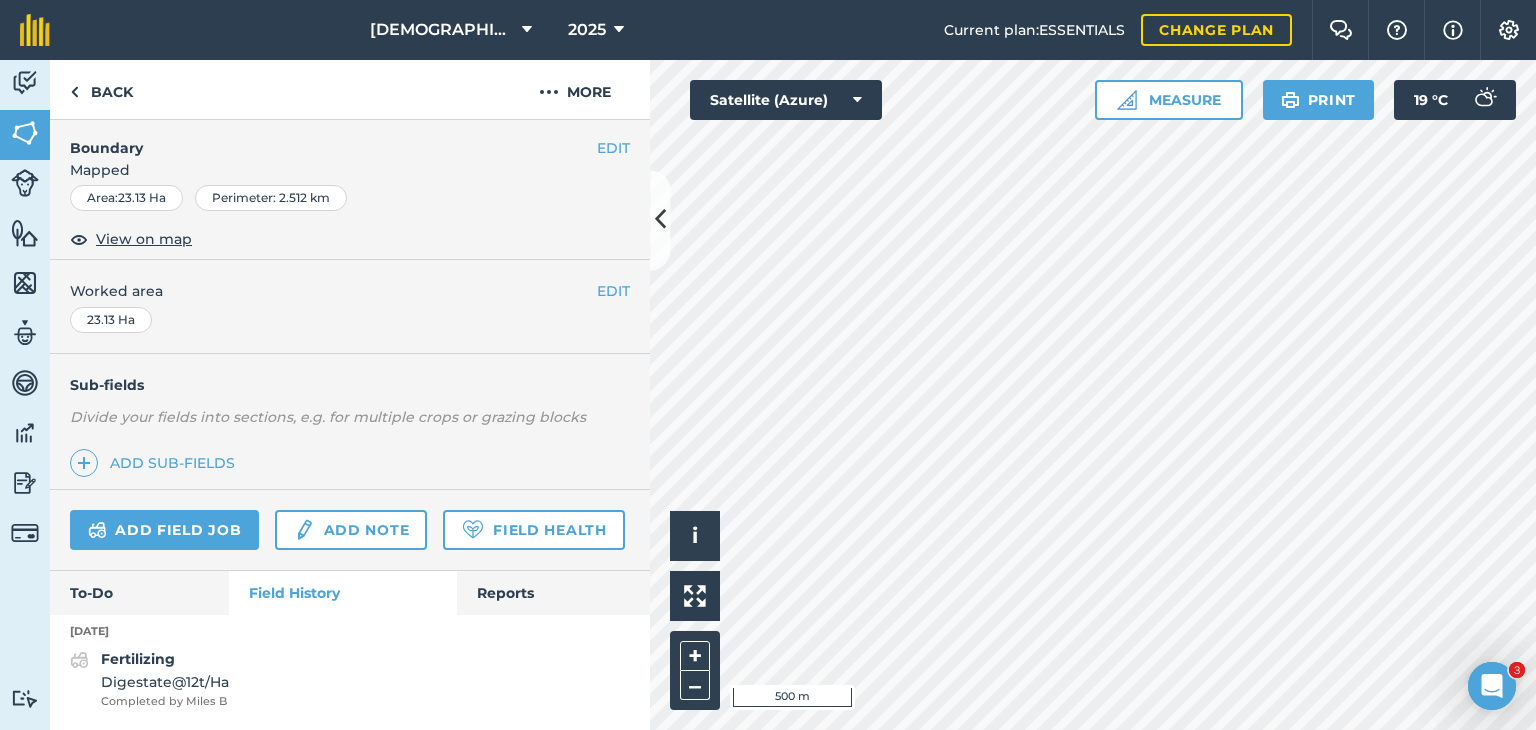 click on "Fertilizing Digestate  @  12 t / Ha Completed by   [PERSON_NAME]" at bounding box center [350, 679] 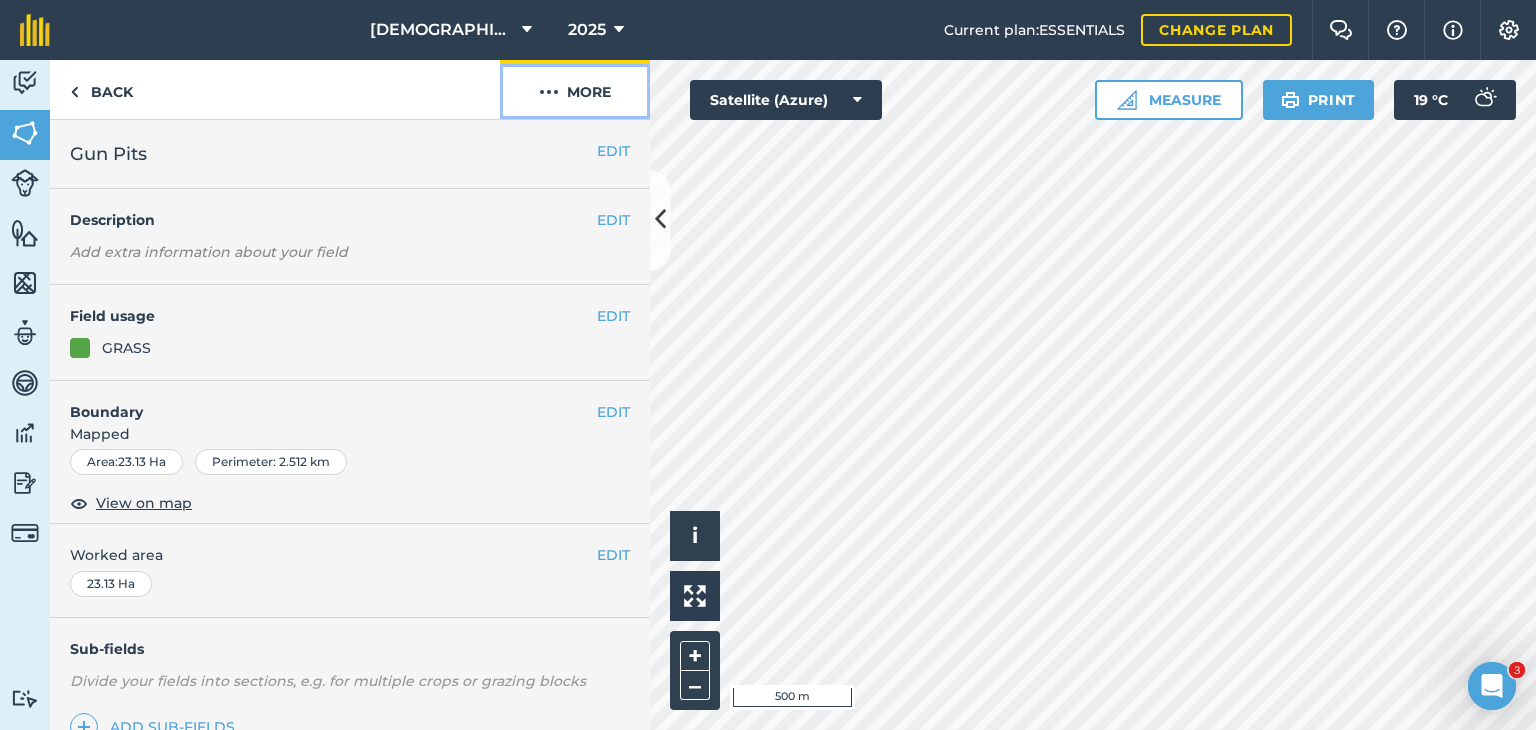 click on "More" at bounding box center [575, 89] 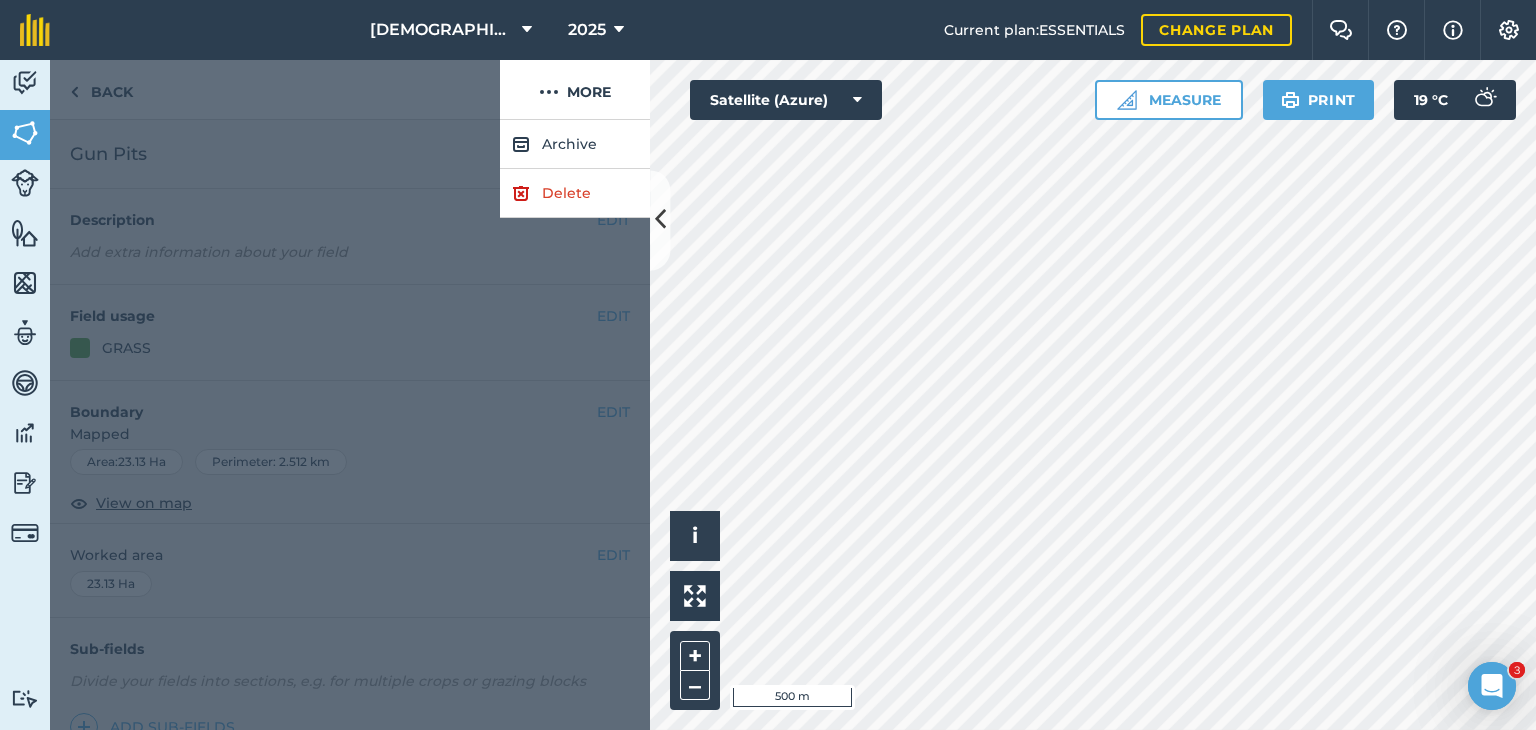 click at bounding box center (275, 90) 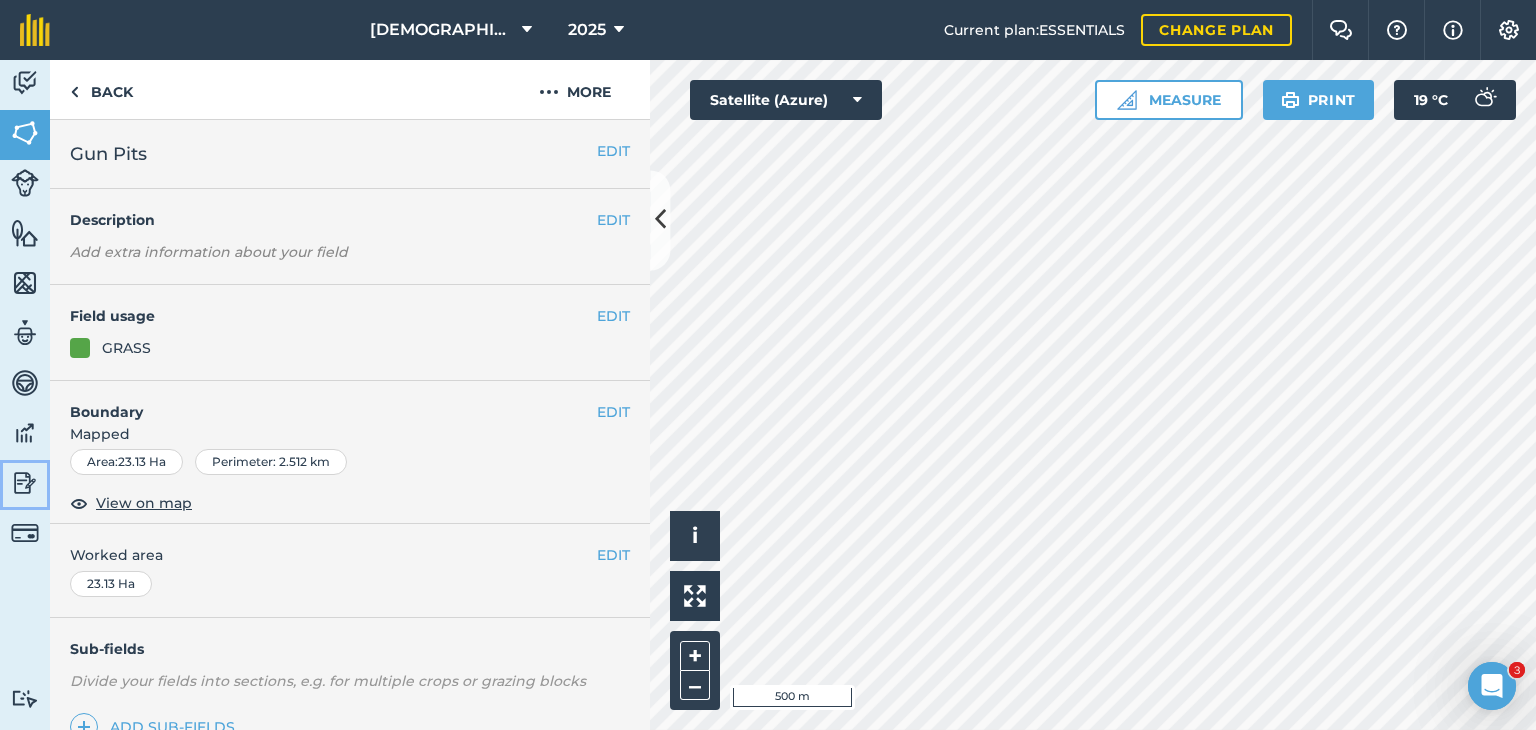 click at bounding box center [25, 483] 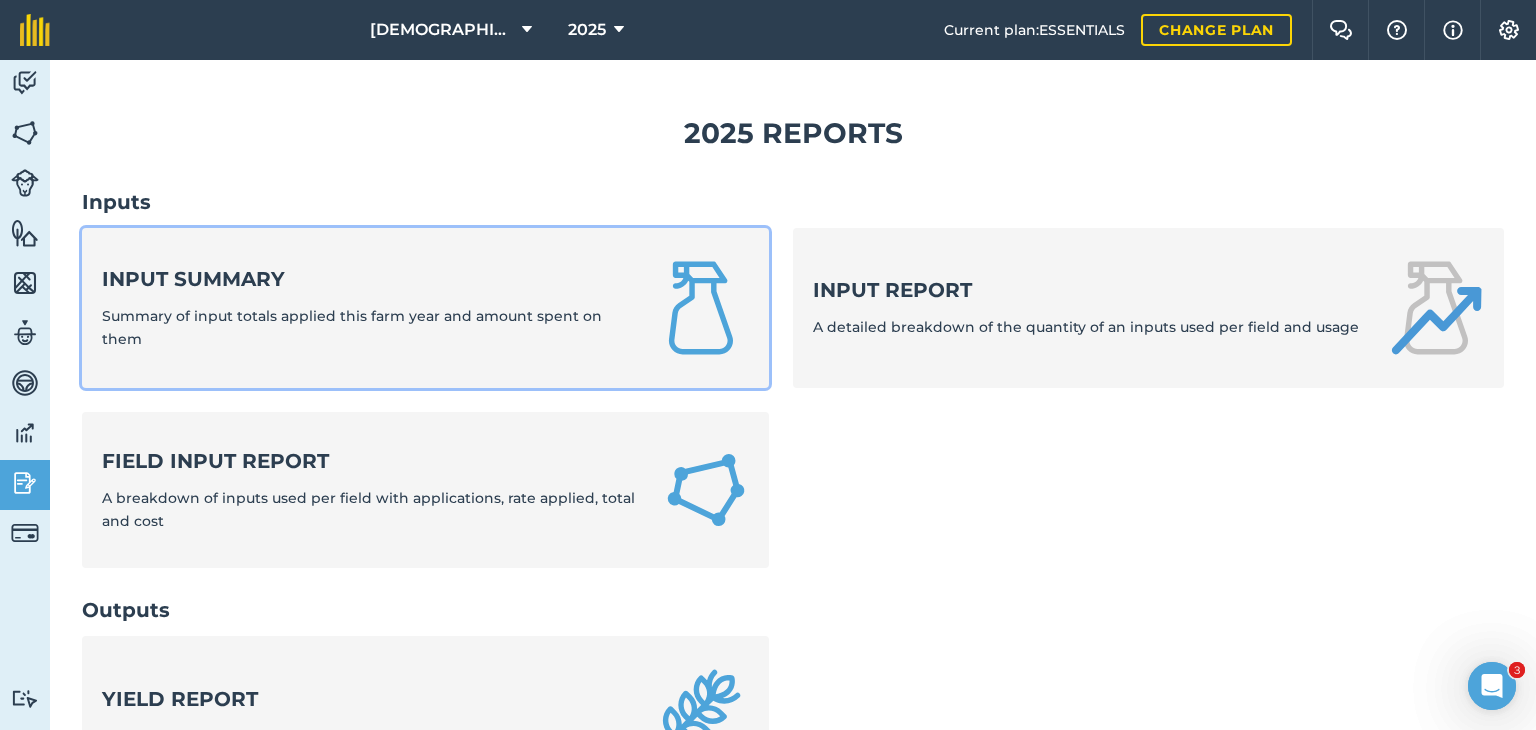 click on "Input summary" at bounding box center (365, 279) 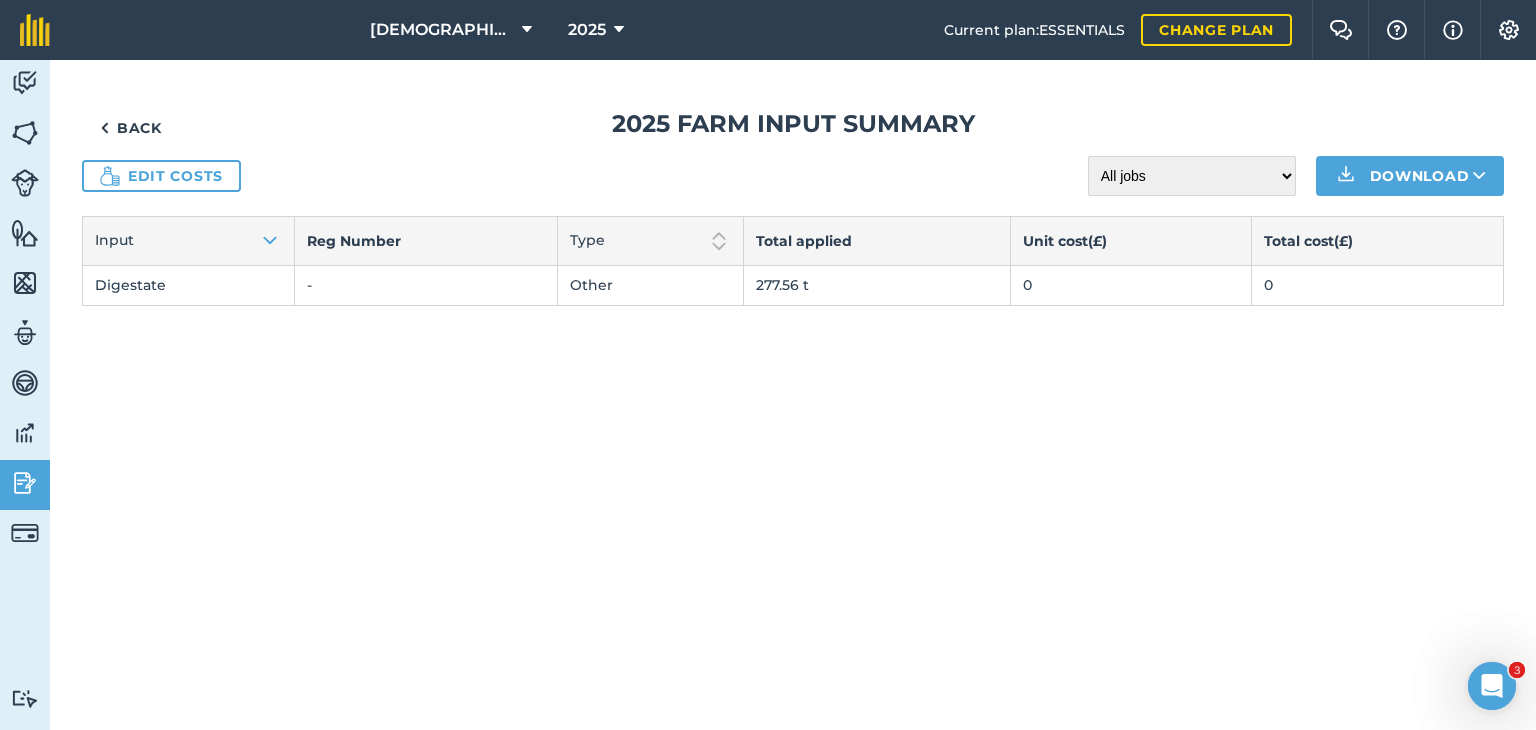 click on "Back 2025 Farm input summary Edit costs All jobs Incomplete jobs Complete jobs   Download   Input   Reg Number Type   Total applied Unit cost  ( £ ) Total cost  ( £ ) Digestate - Other 277.56   t 0 0" at bounding box center (793, 206) 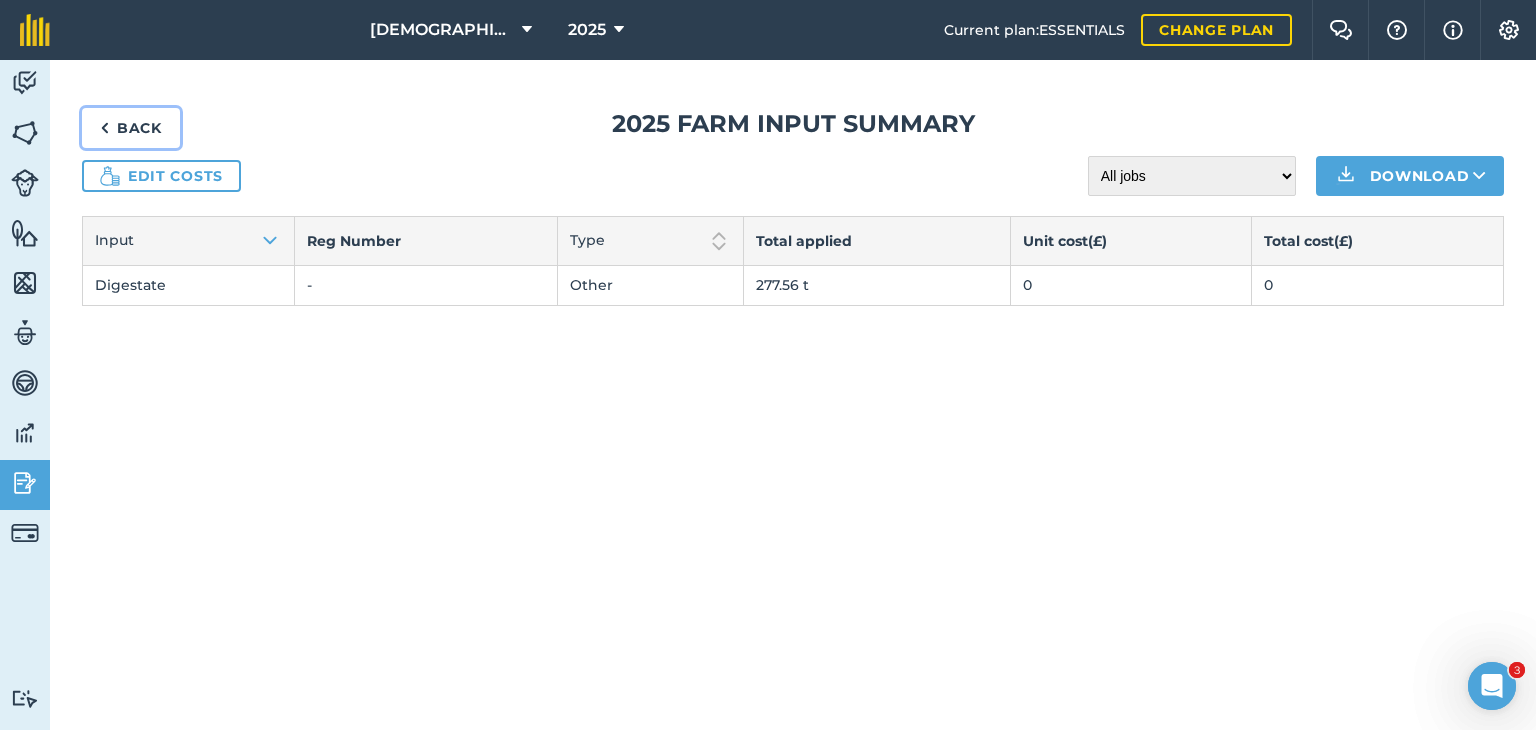 click on "Back" at bounding box center [131, 128] 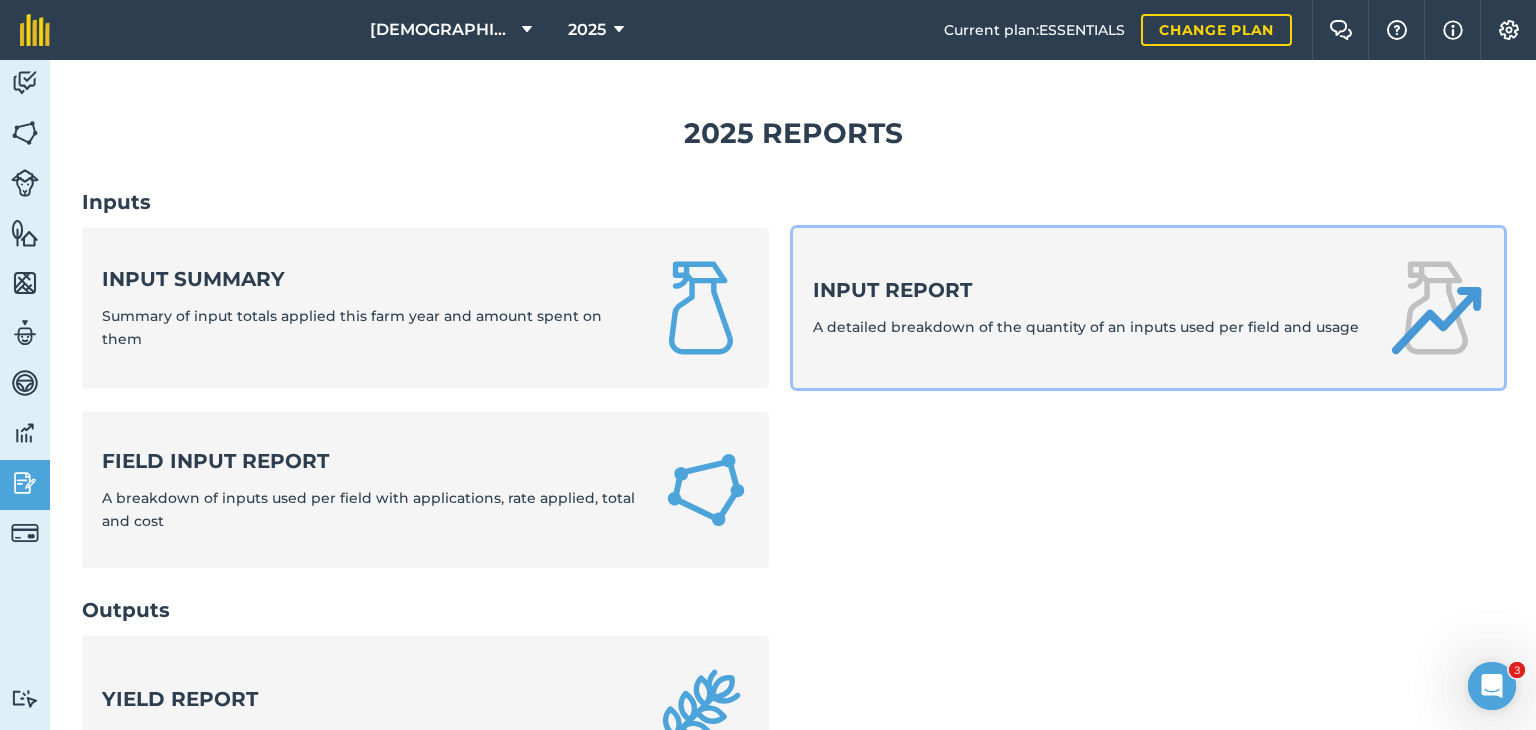 click on "Input report A detailed breakdown of the quantity of an inputs used per field and usage" at bounding box center [1148, 308] 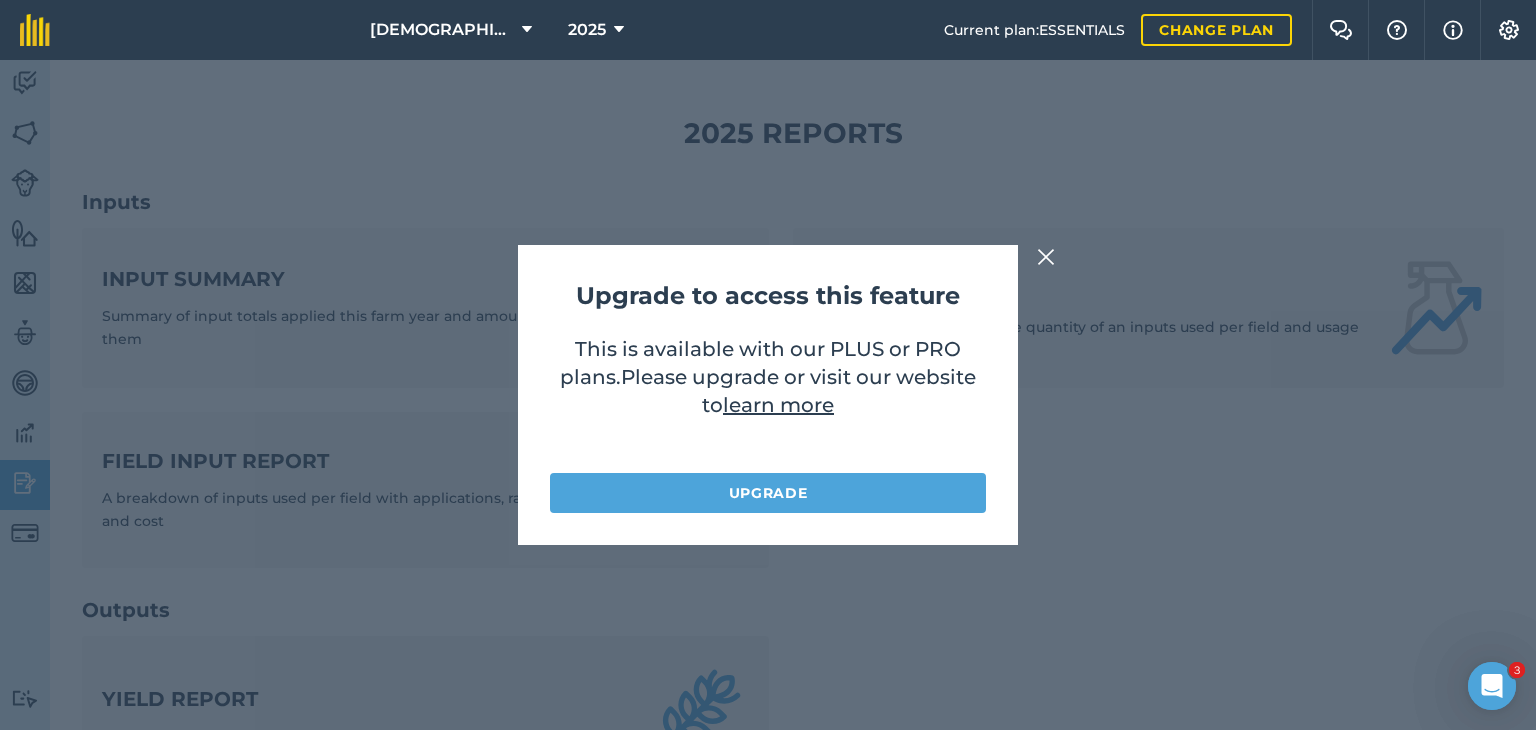 click at bounding box center (1046, 257) 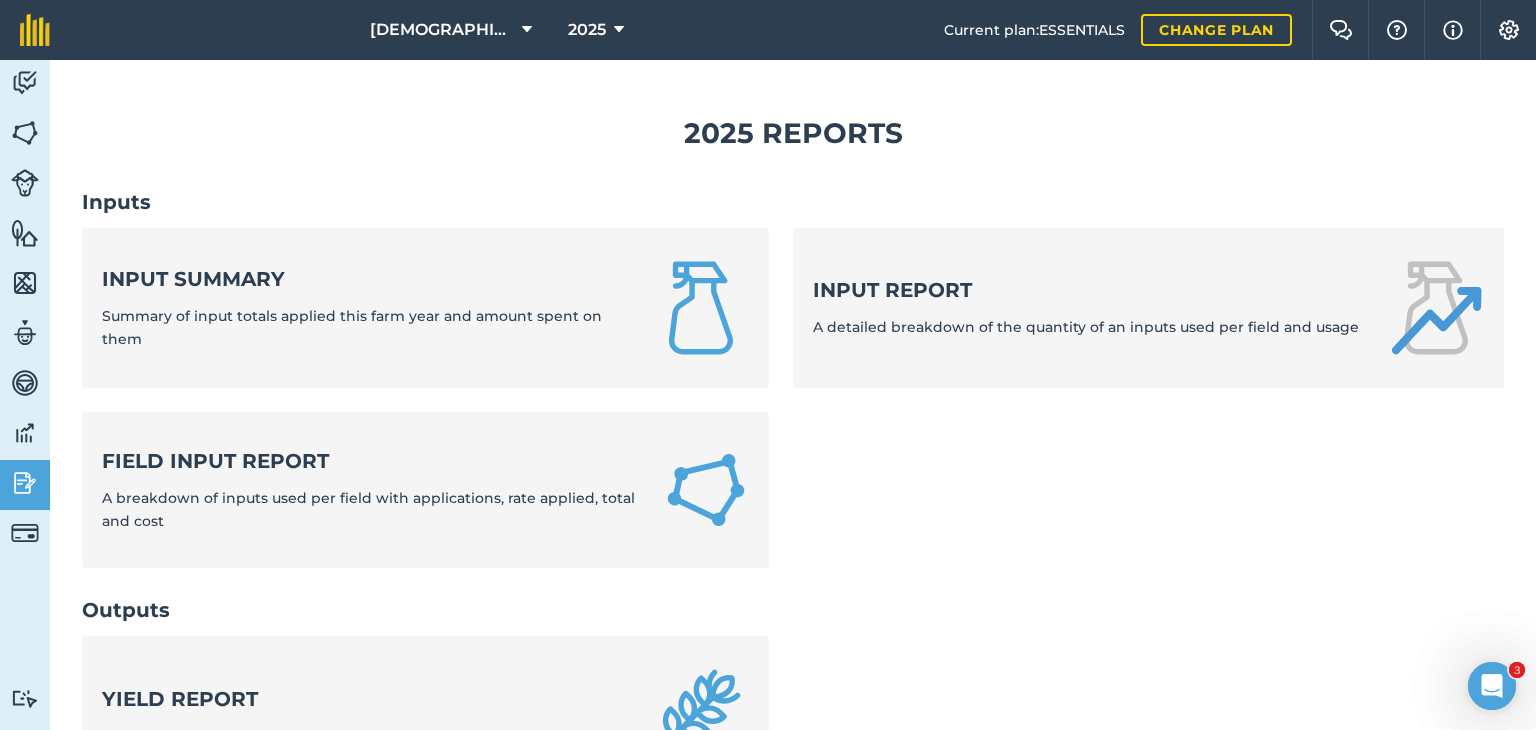 scroll, scrollTop: 100, scrollLeft: 0, axis: vertical 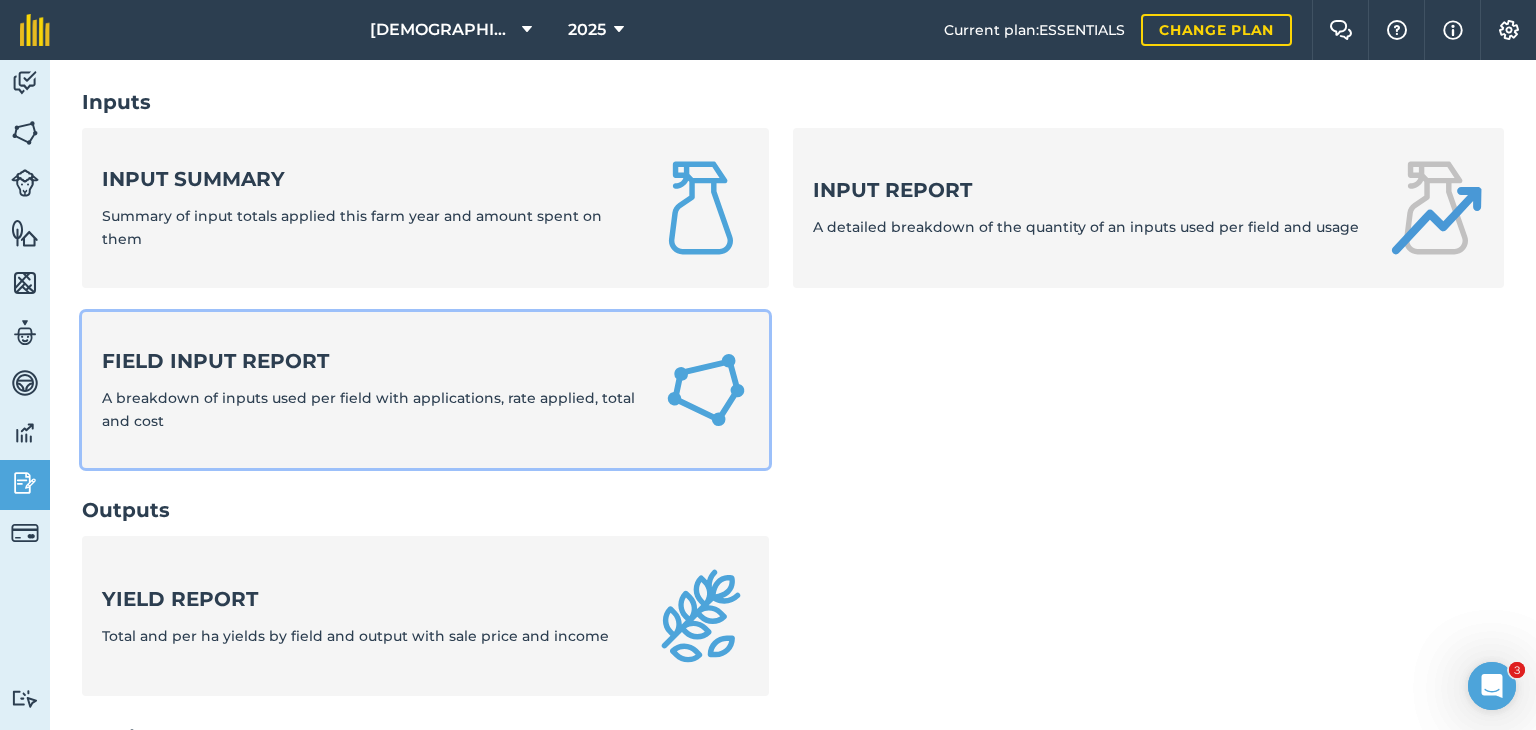 click on "A breakdown of inputs used per field with applications, rate applied, total and cost" at bounding box center (368, 409) 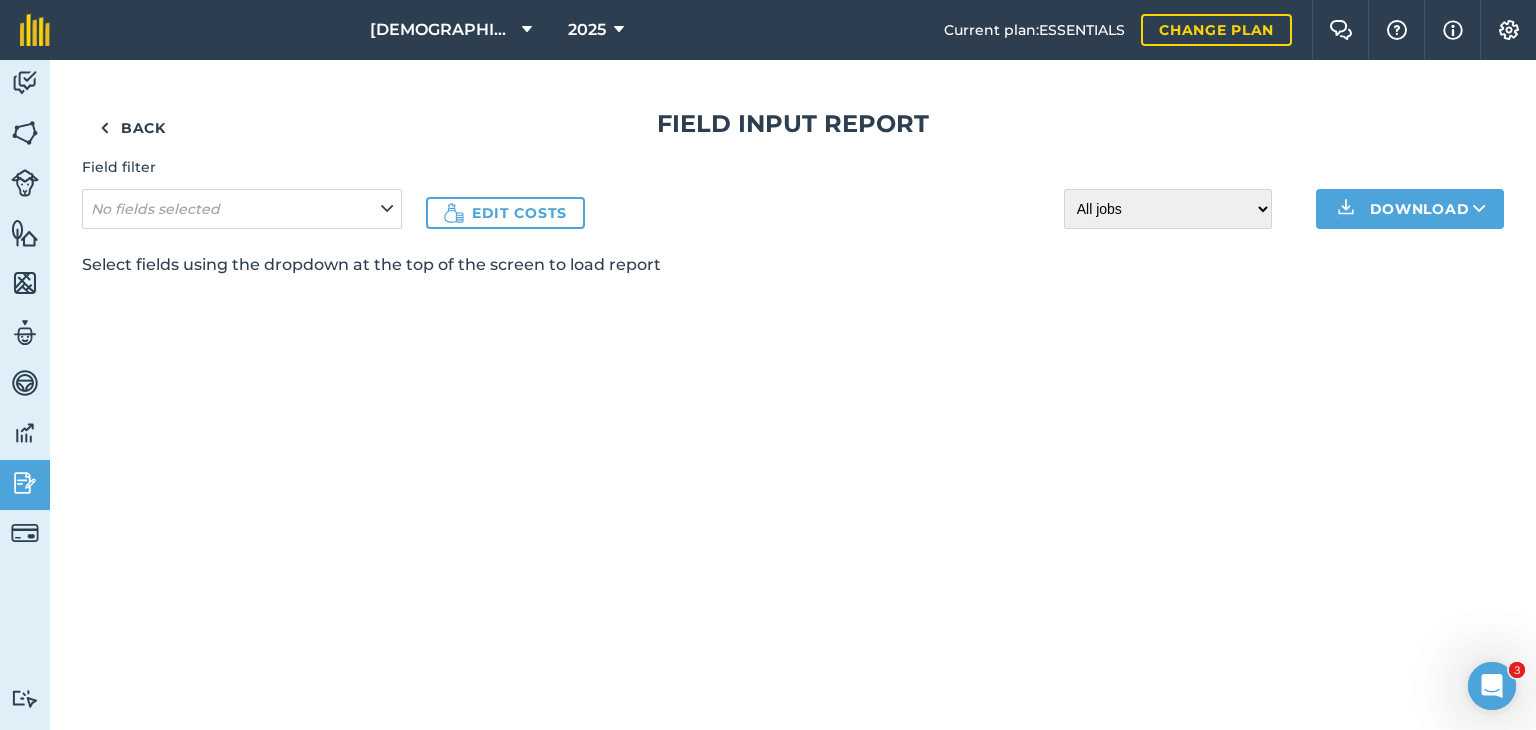 scroll, scrollTop: 0, scrollLeft: 0, axis: both 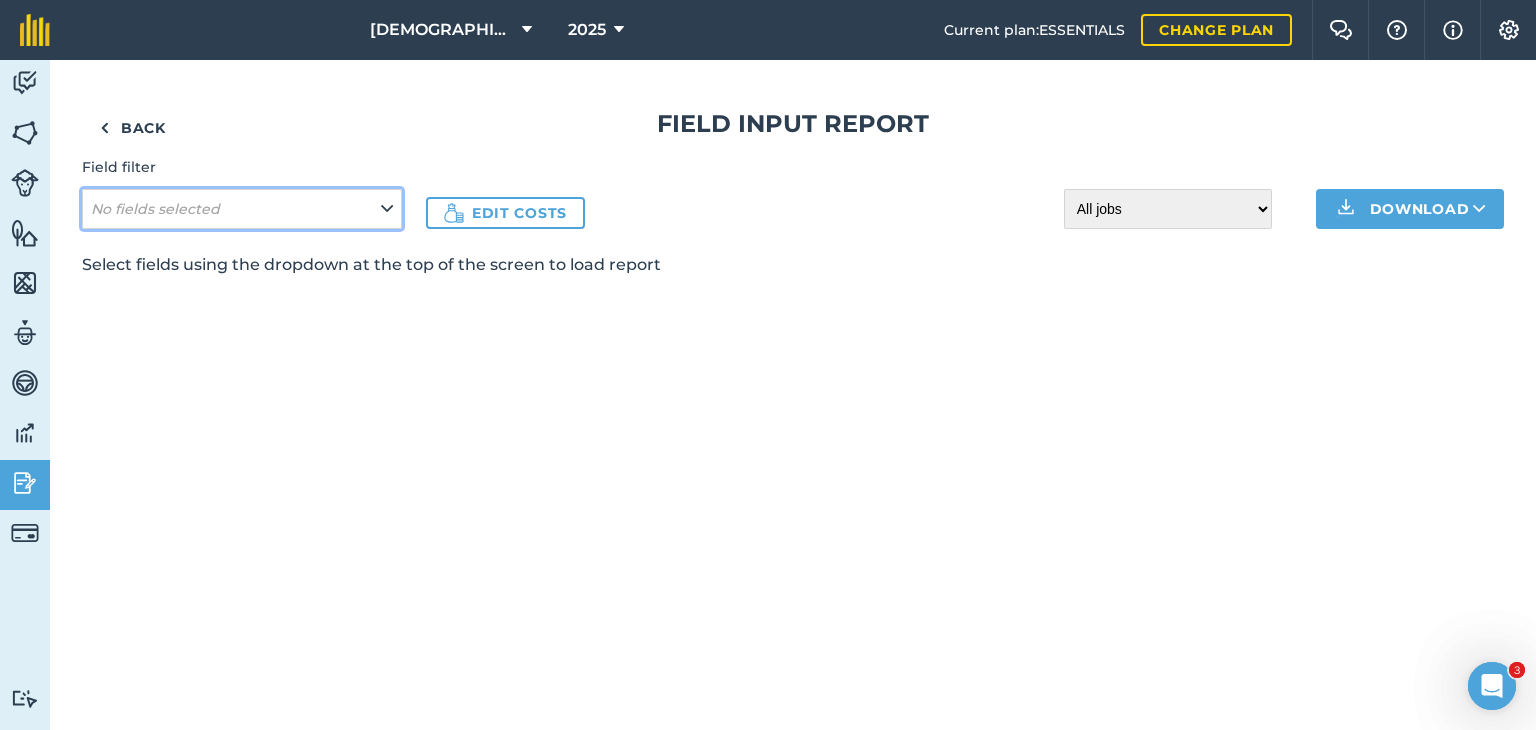 click on "No fields selected" at bounding box center [242, 209] 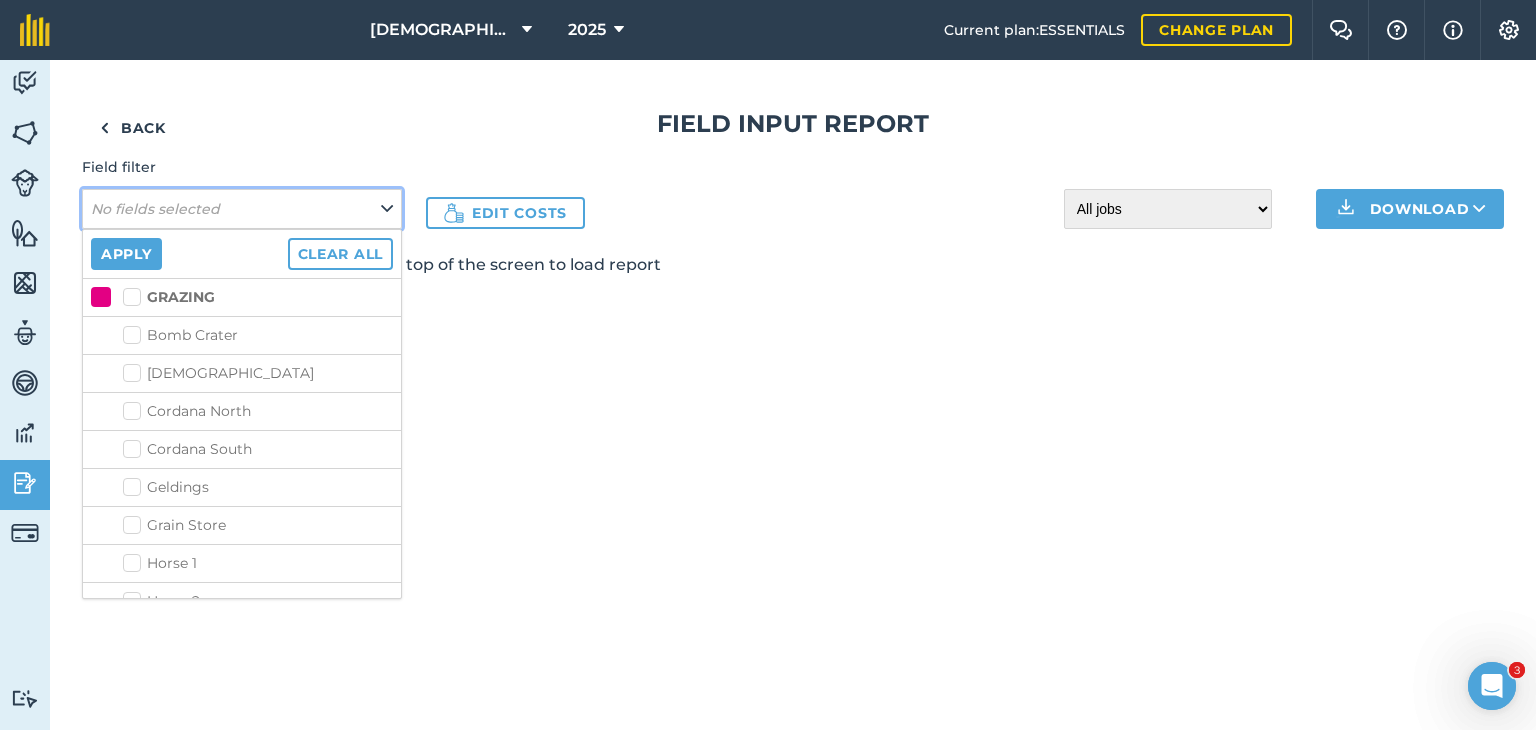 scroll, scrollTop: 1600, scrollLeft: 0, axis: vertical 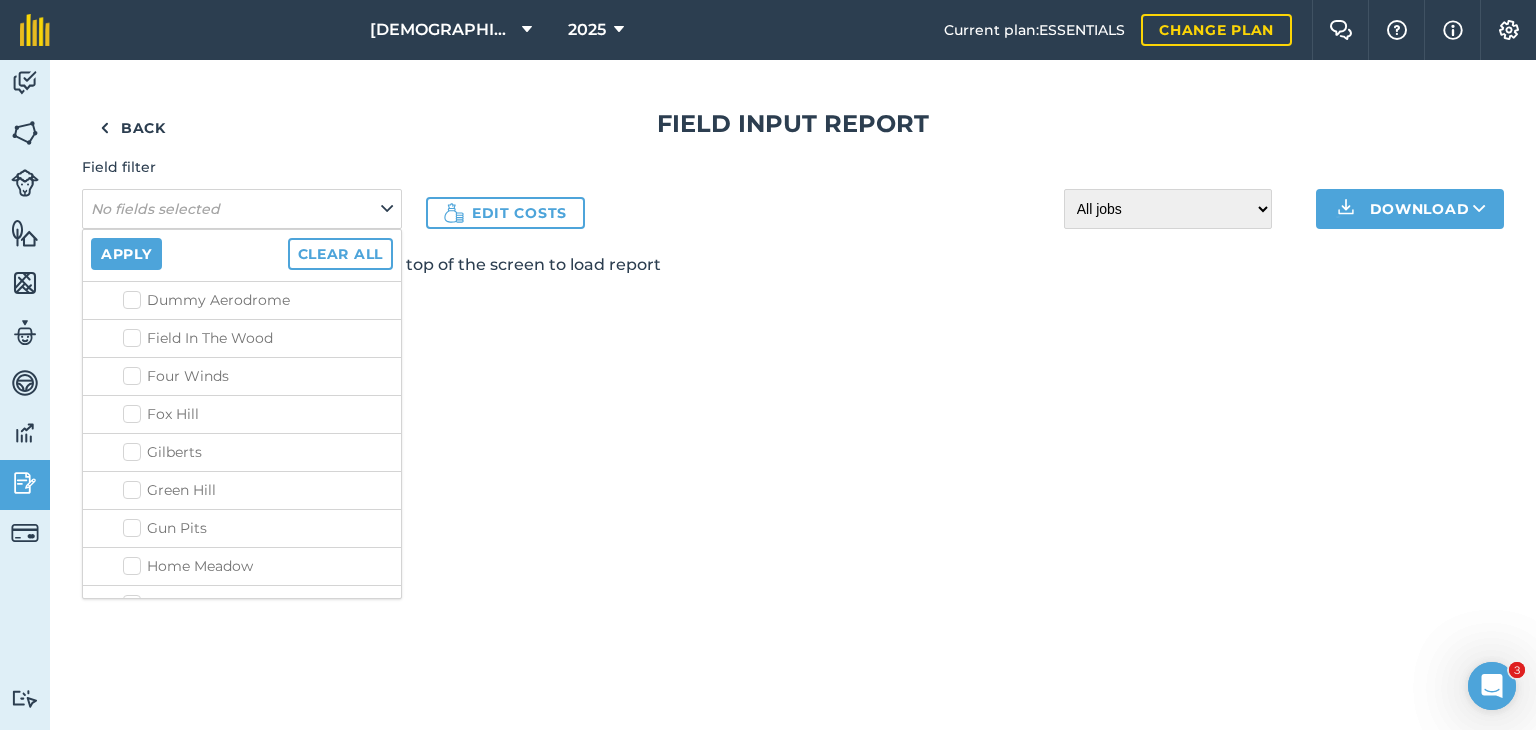 click on "Gun Pits" at bounding box center (258, 528) 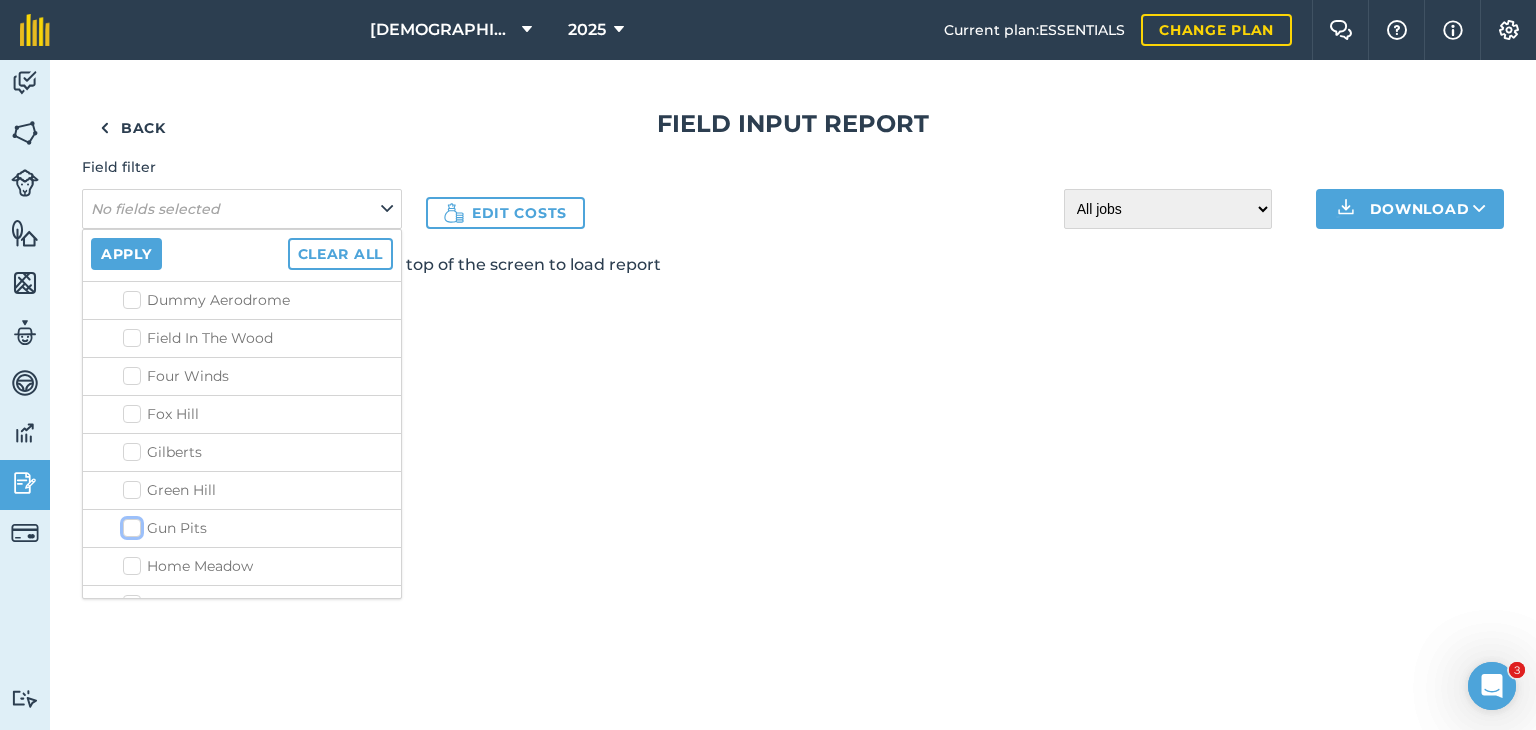 click on "Gun Pits" at bounding box center [129, 524] 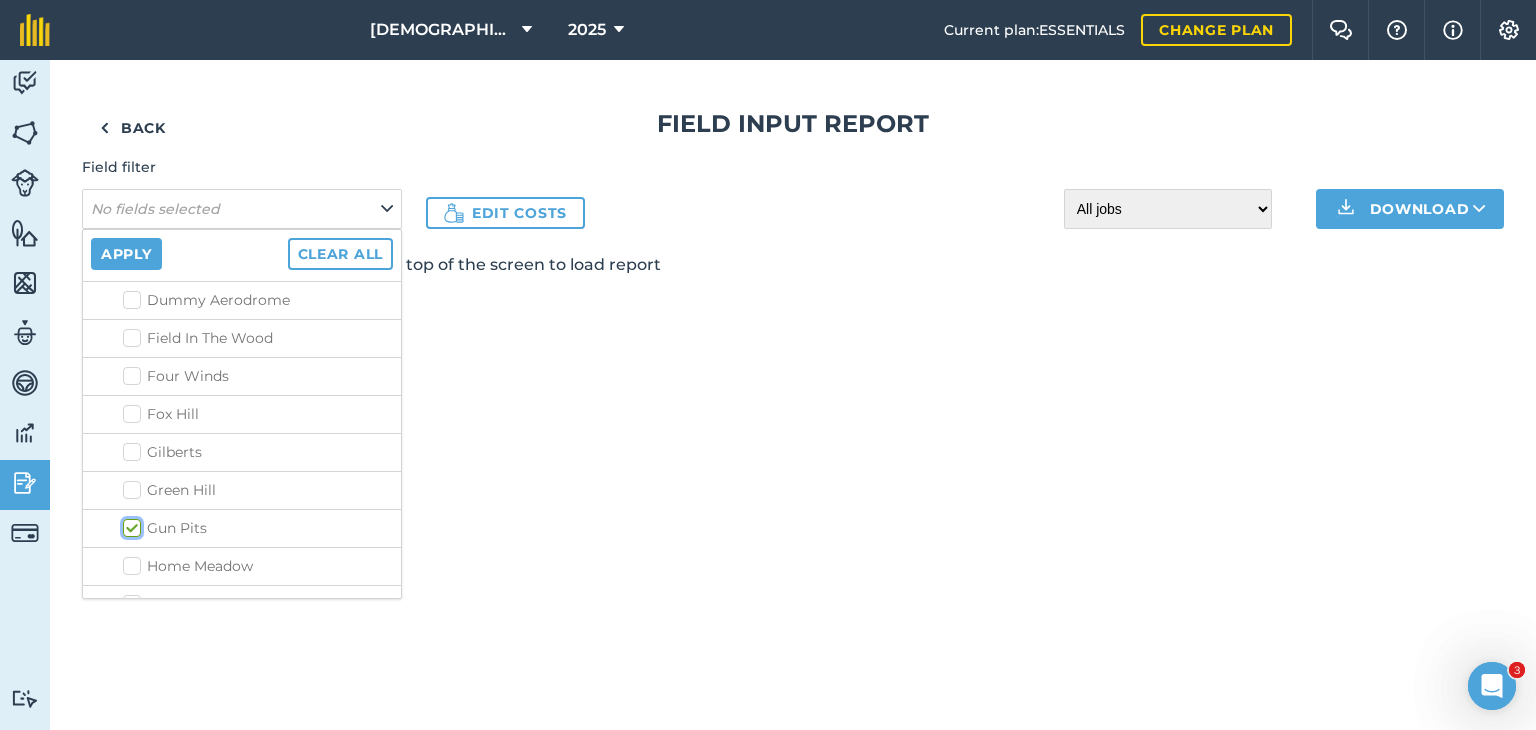 checkbox on "true" 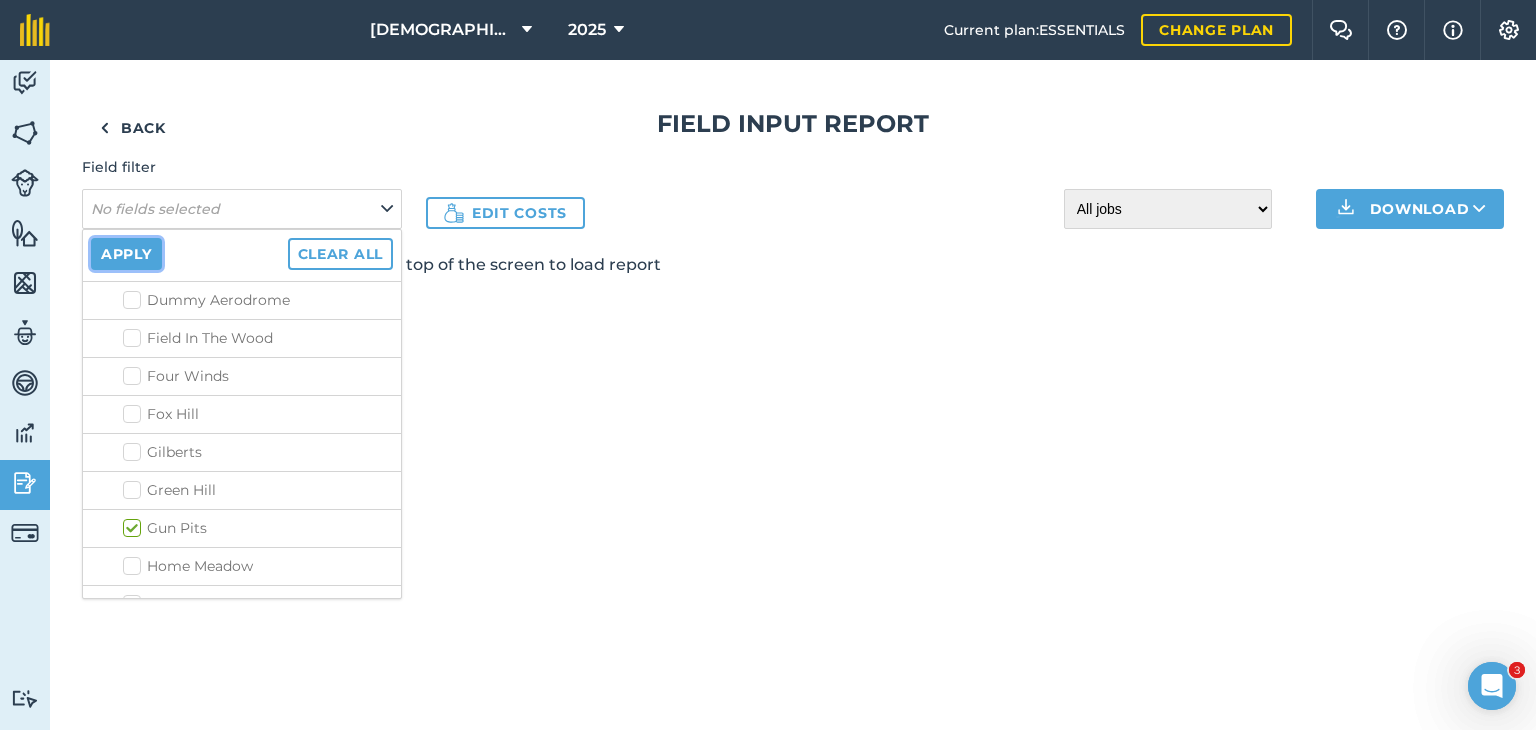 click on "Apply" at bounding box center [126, 254] 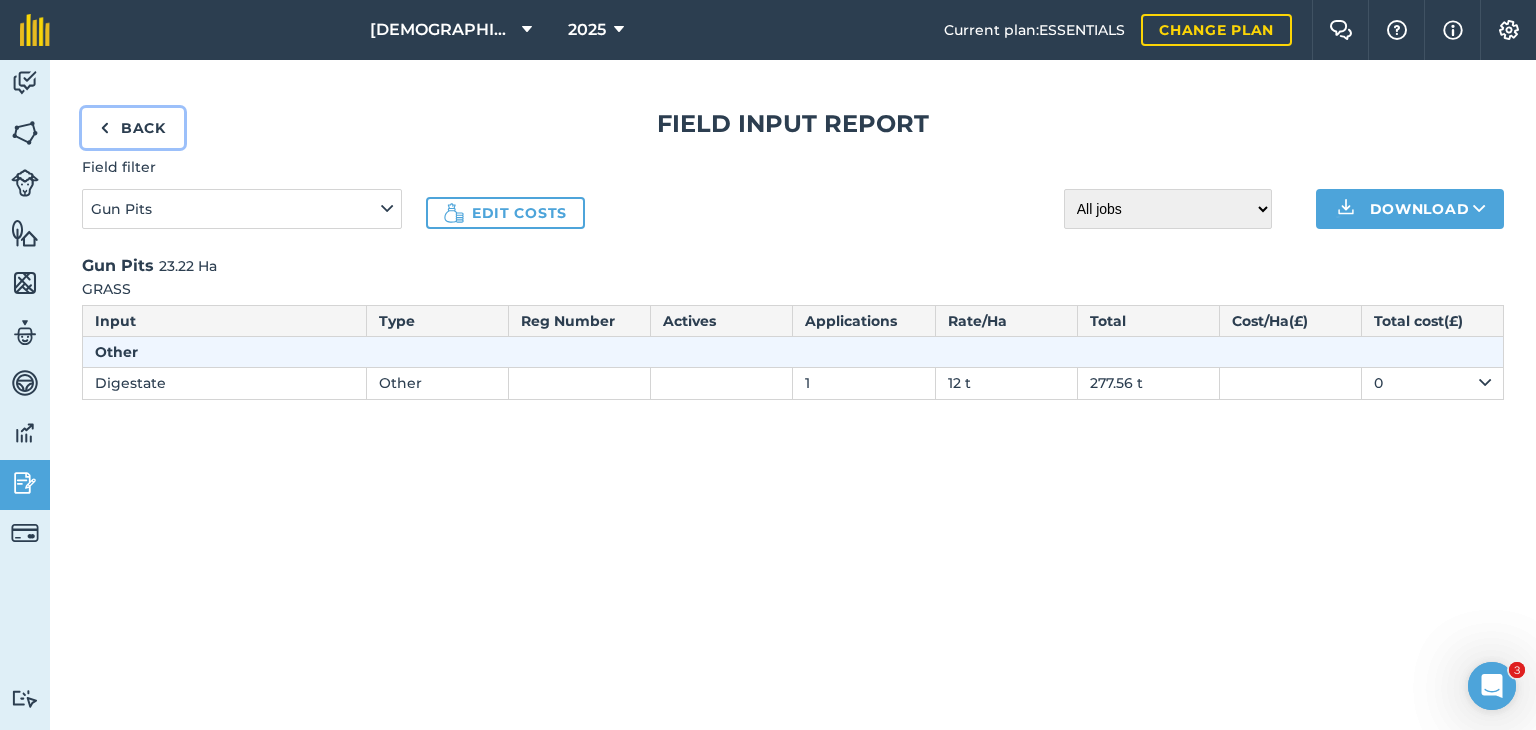 click on "Back" at bounding box center (133, 128) 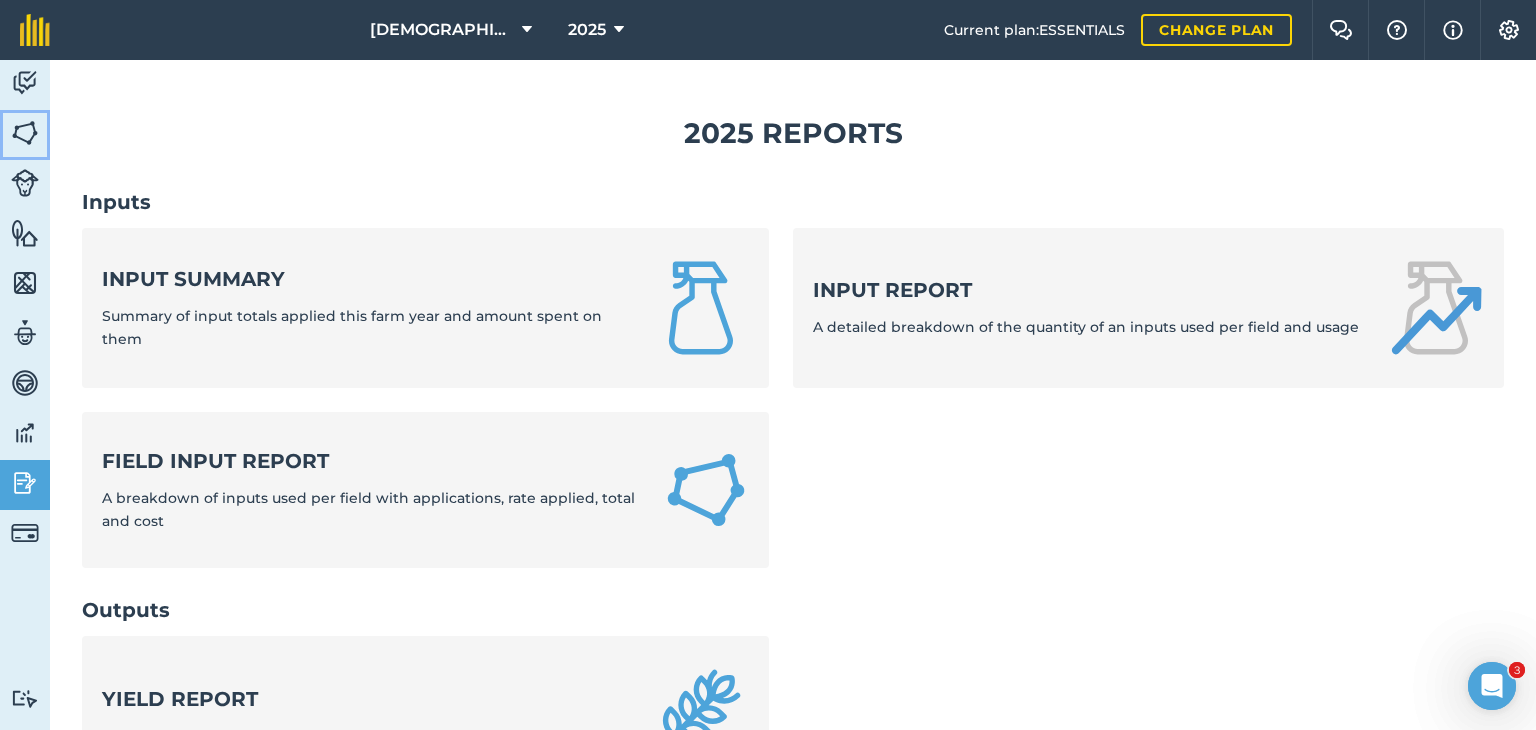 click at bounding box center [25, 133] 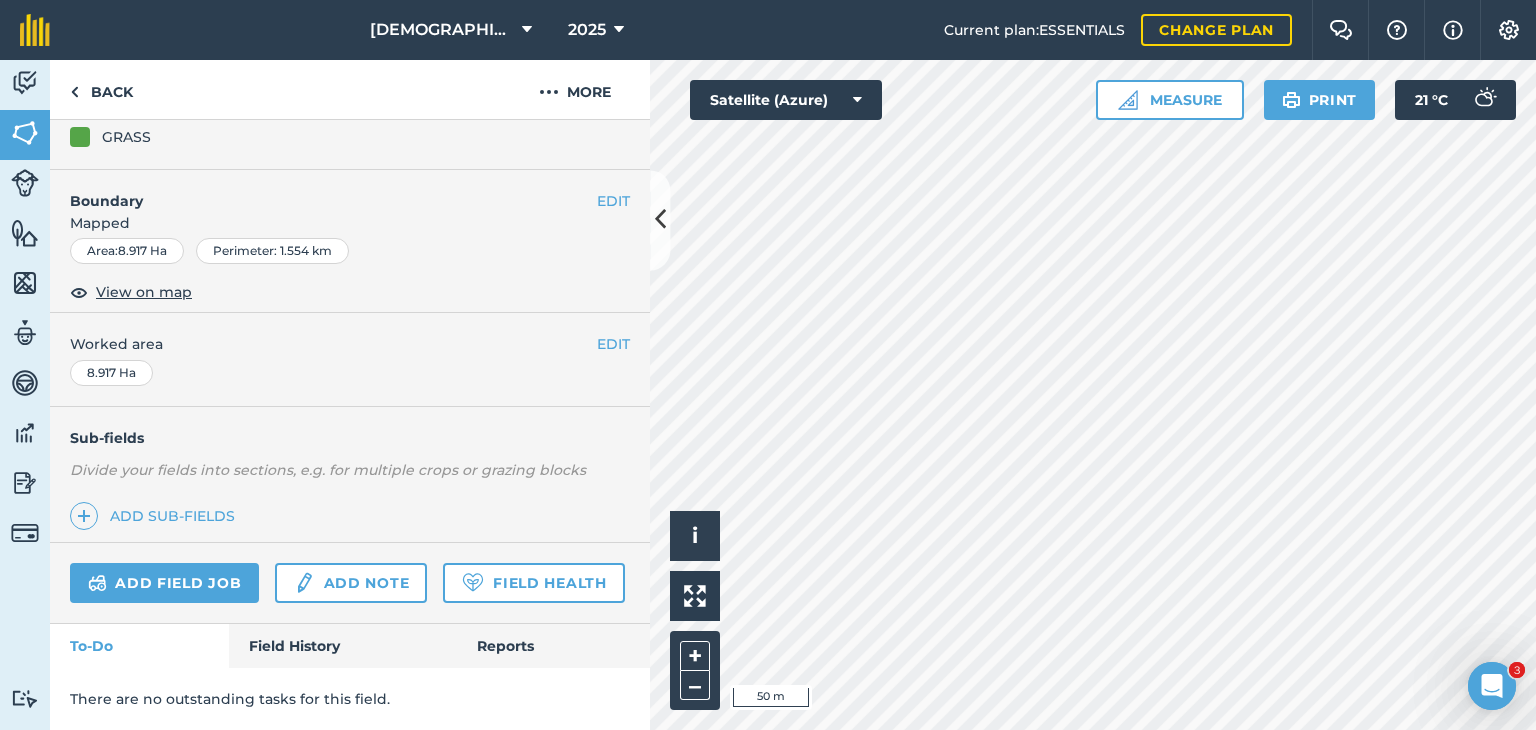 scroll, scrollTop: 264, scrollLeft: 0, axis: vertical 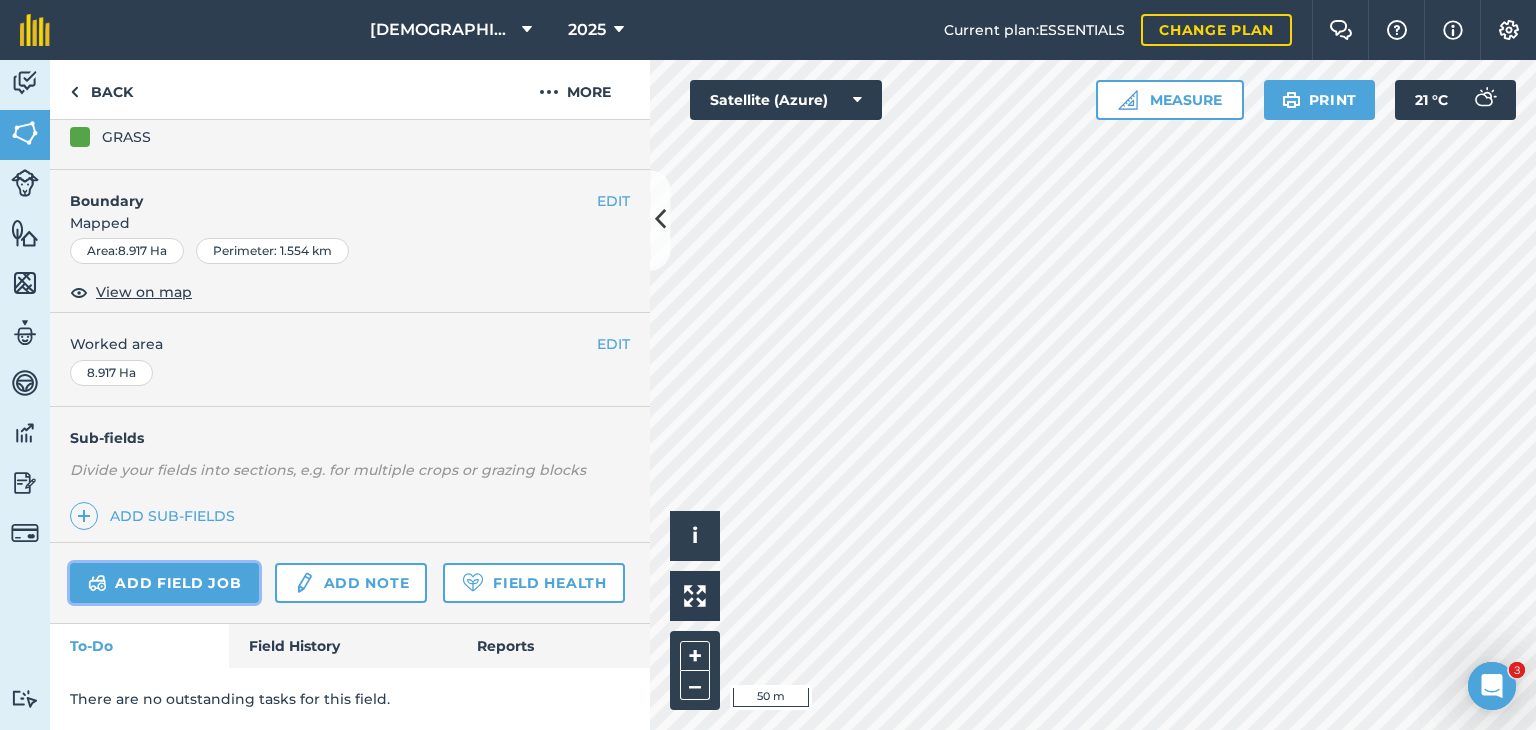 click on "Add field job" at bounding box center [164, 583] 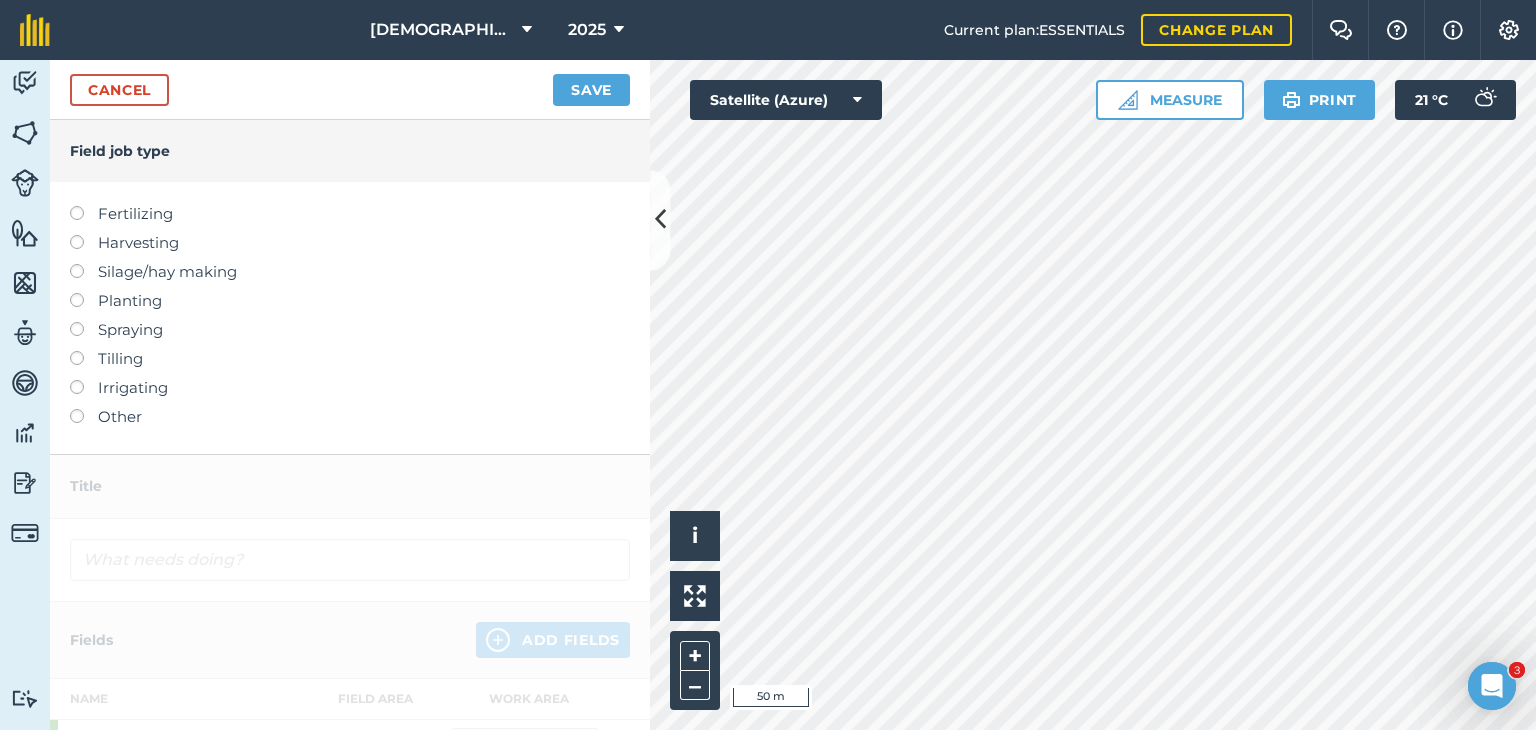 click on "Other" at bounding box center [350, 417] 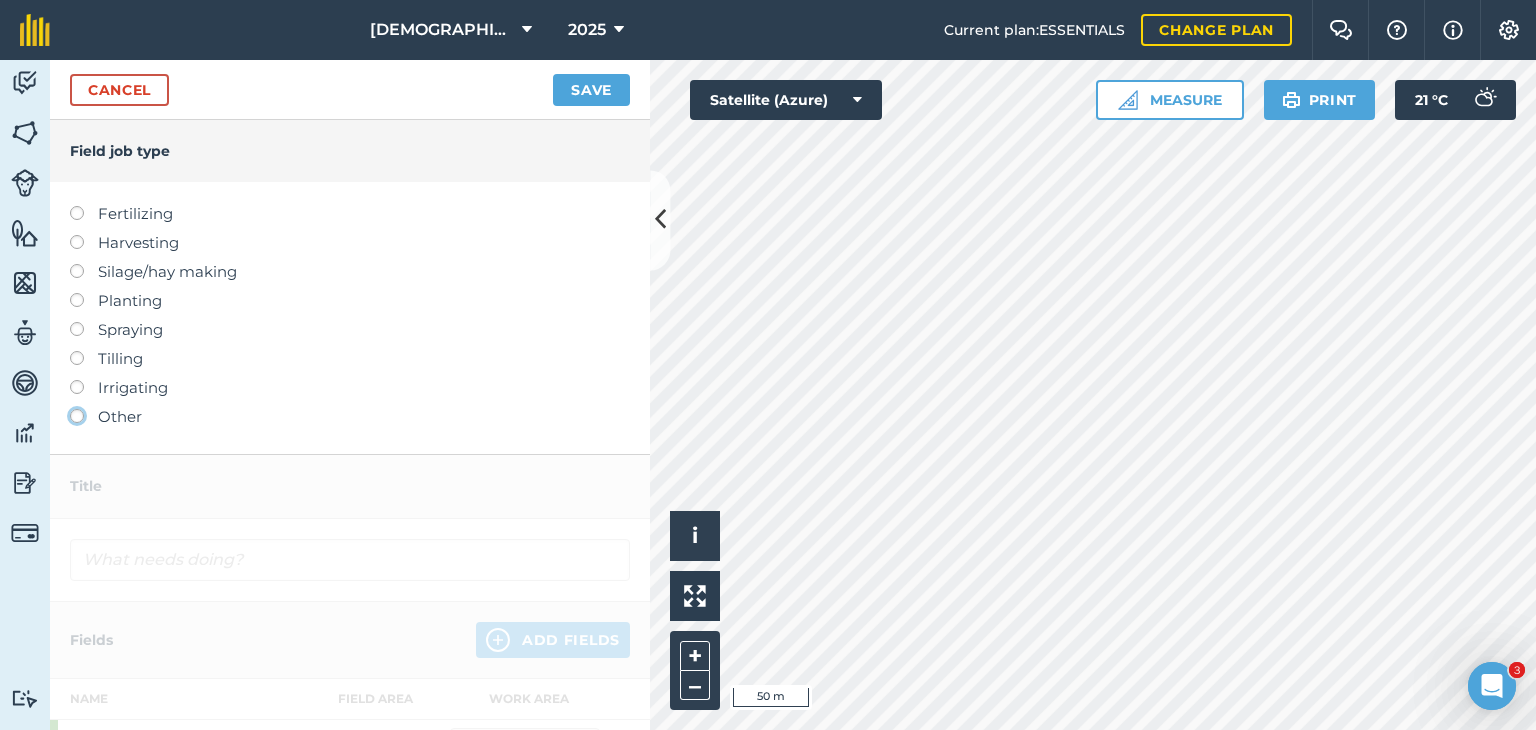 click on "Other" at bounding box center (-9943, 415) 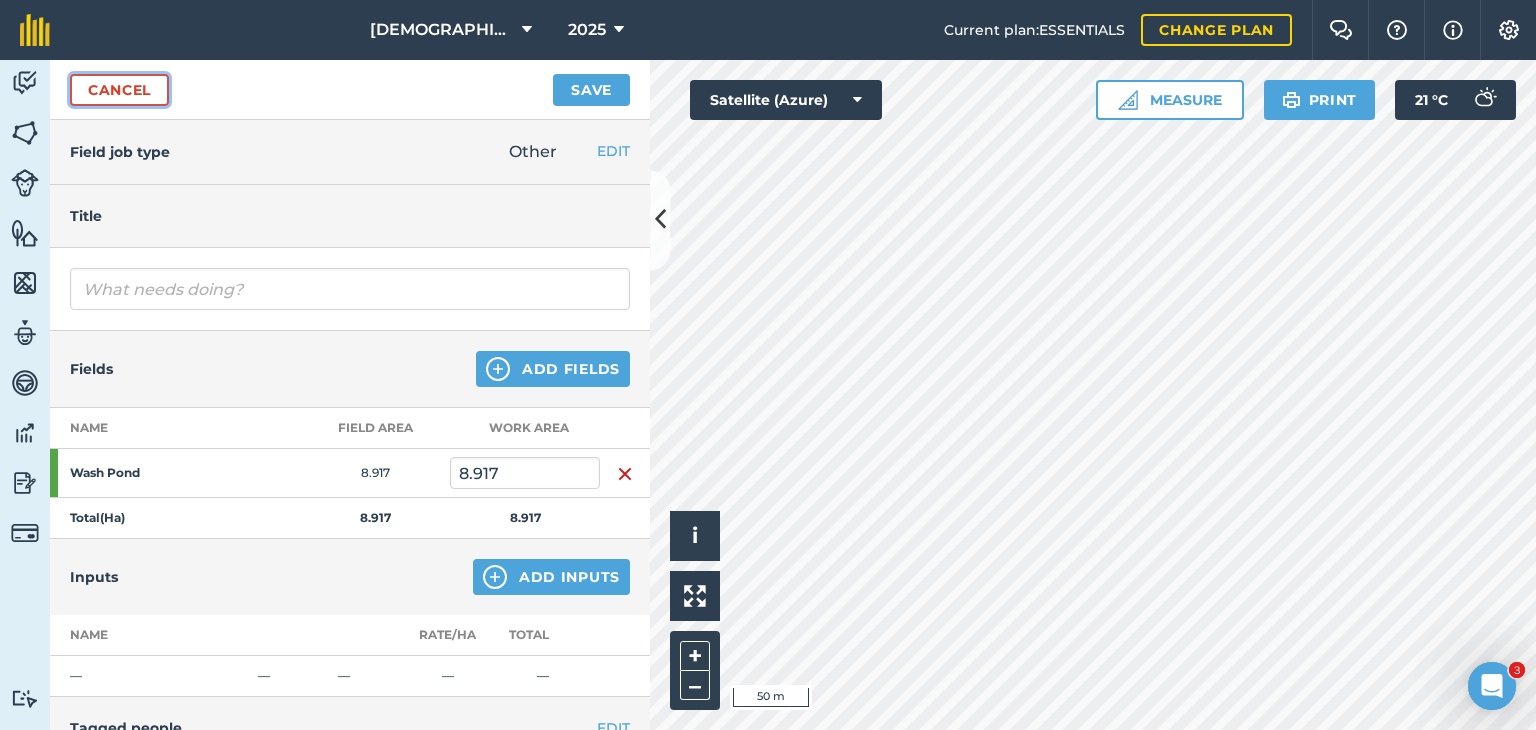 click on "Cancel" at bounding box center [119, 90] 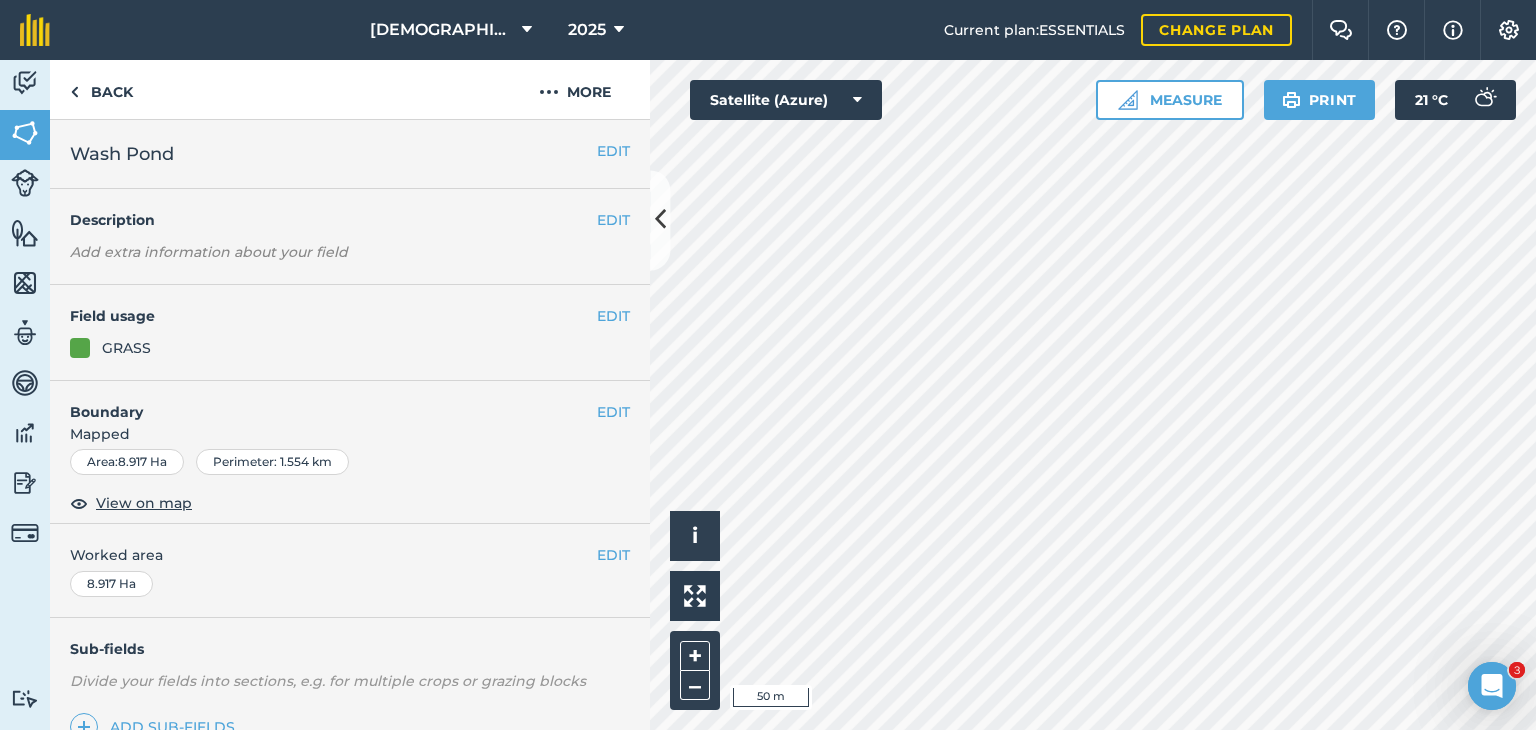 scroll, scrollTop: 264, scrollLeft: 0, axis: vertical 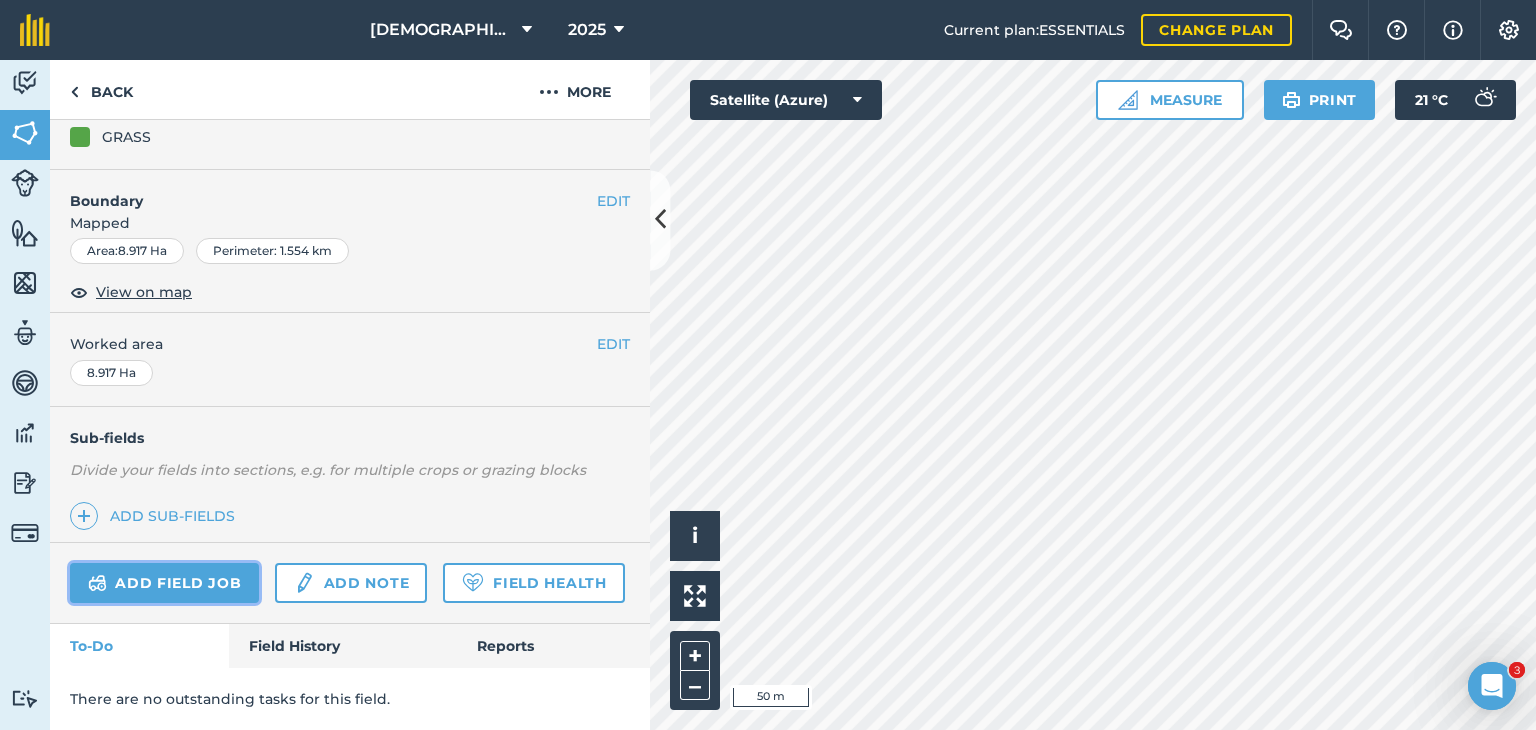 click on "Add field job" at bounding box center (164, 583) 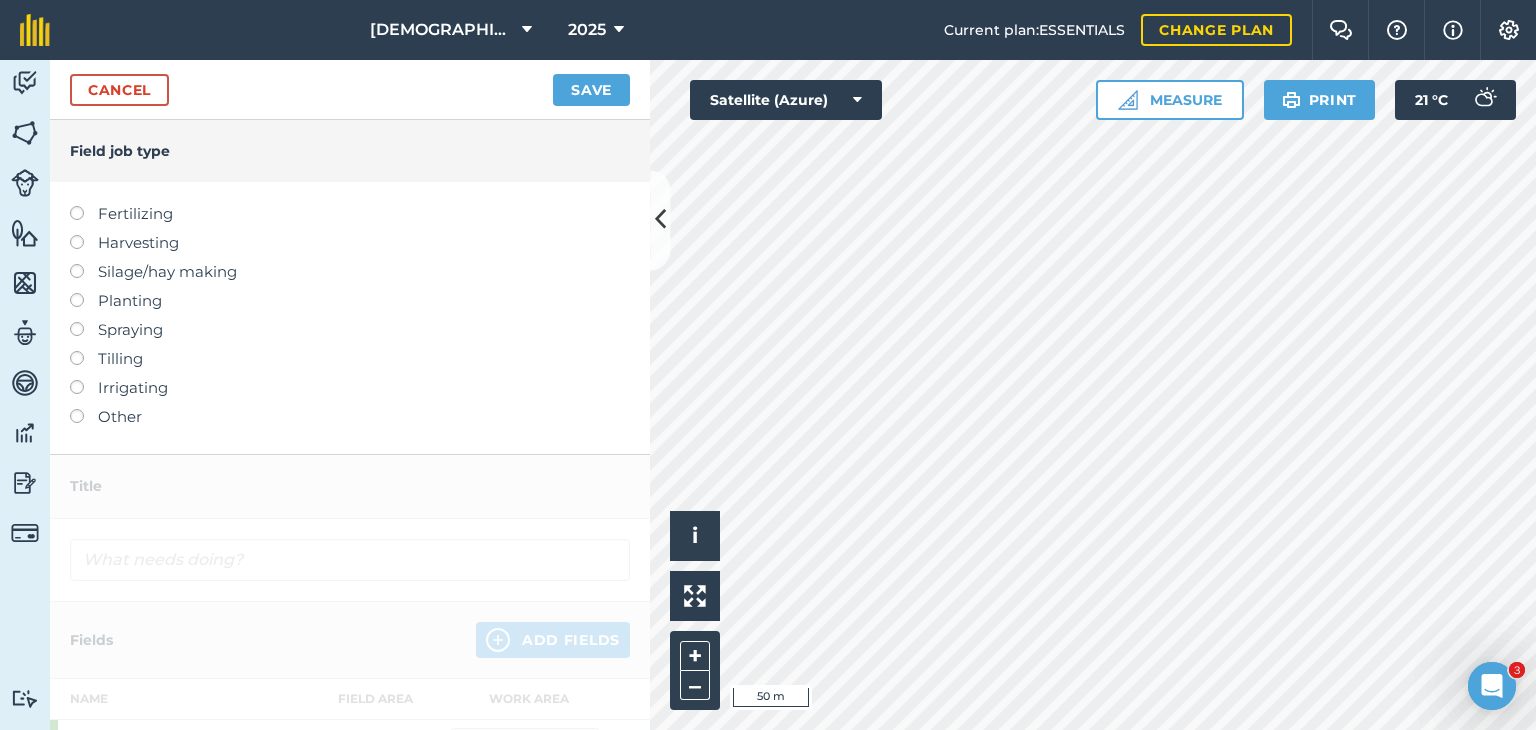 click on "Fertilizing" at bounding box center [350, 214] 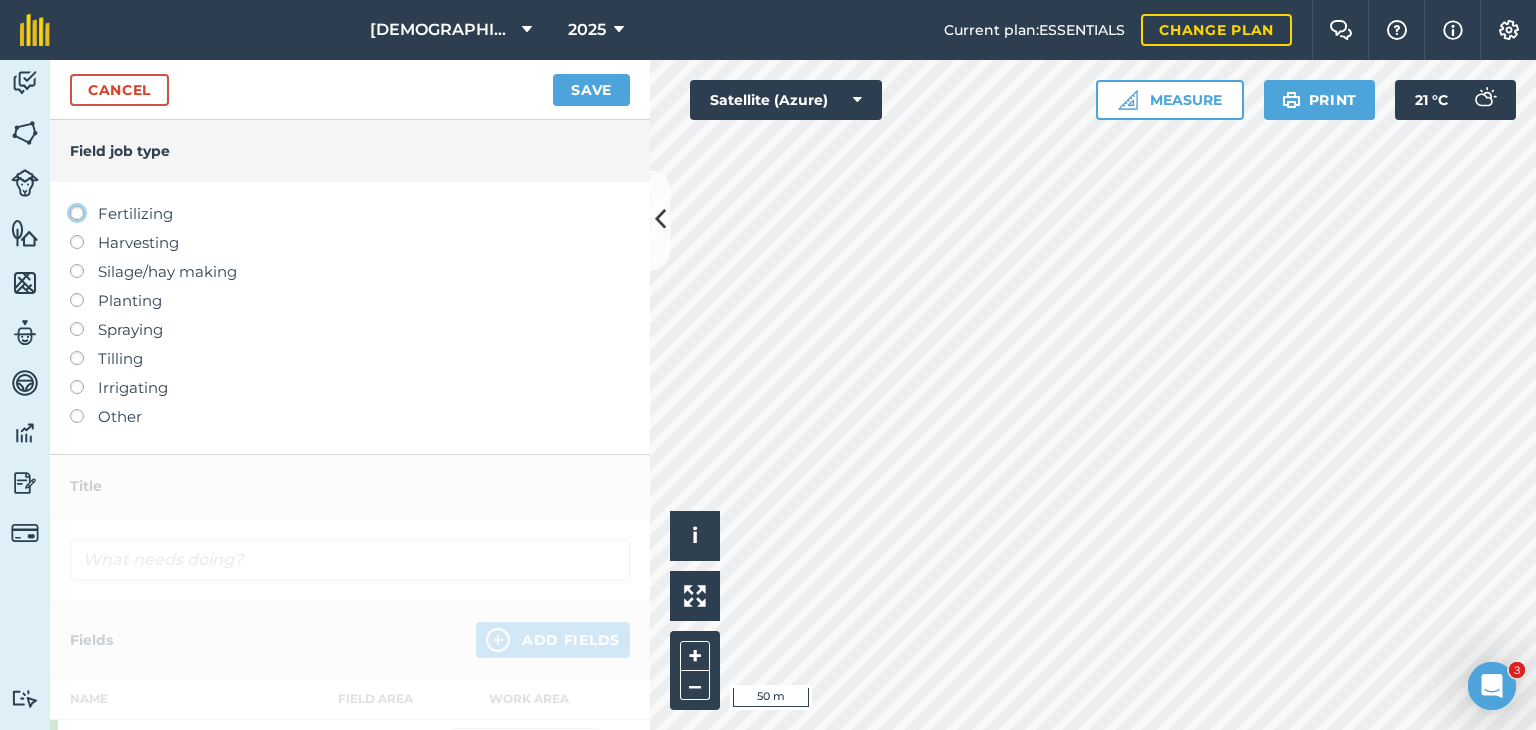 click on "Fertilizing" at bounding box center [-9943, 212] 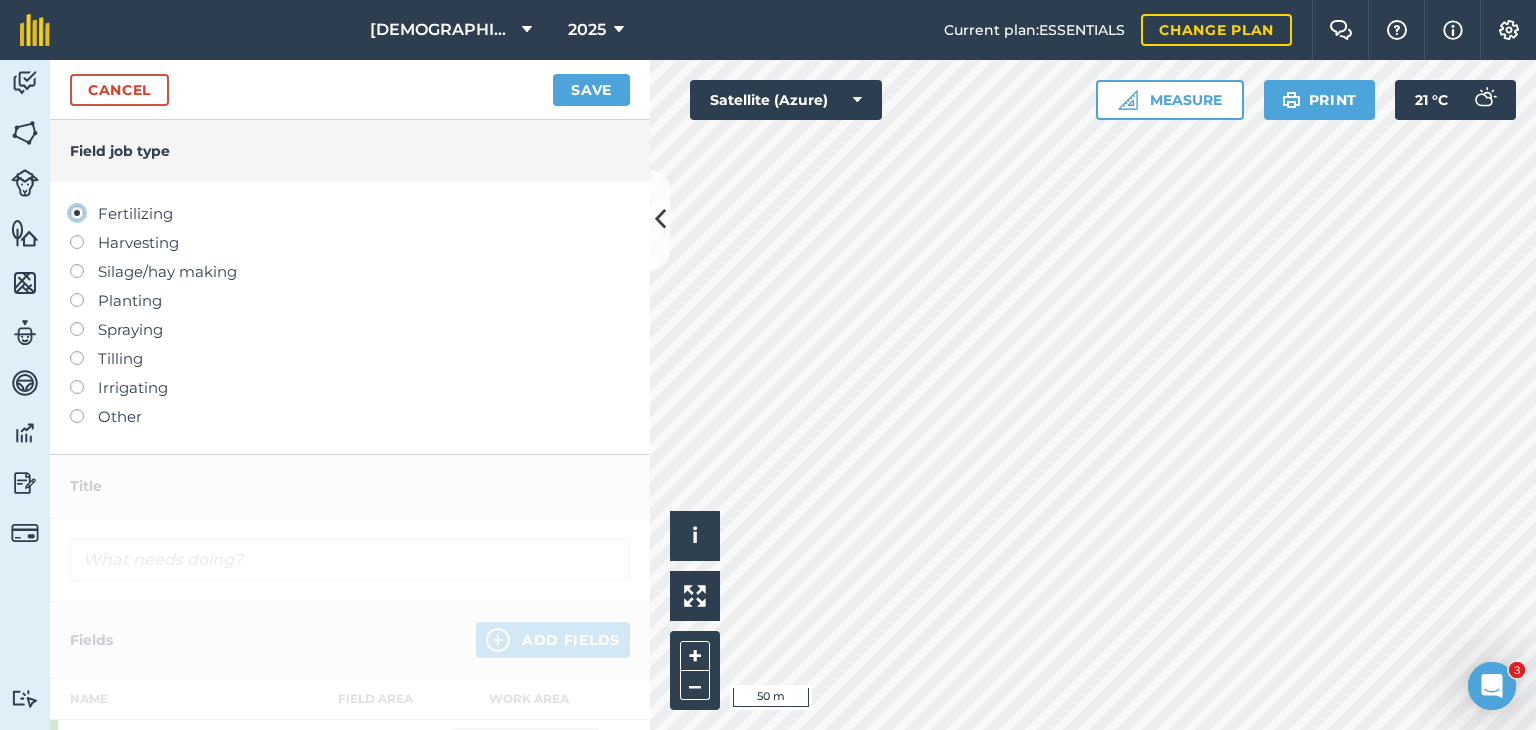 type on "Fertilizing" 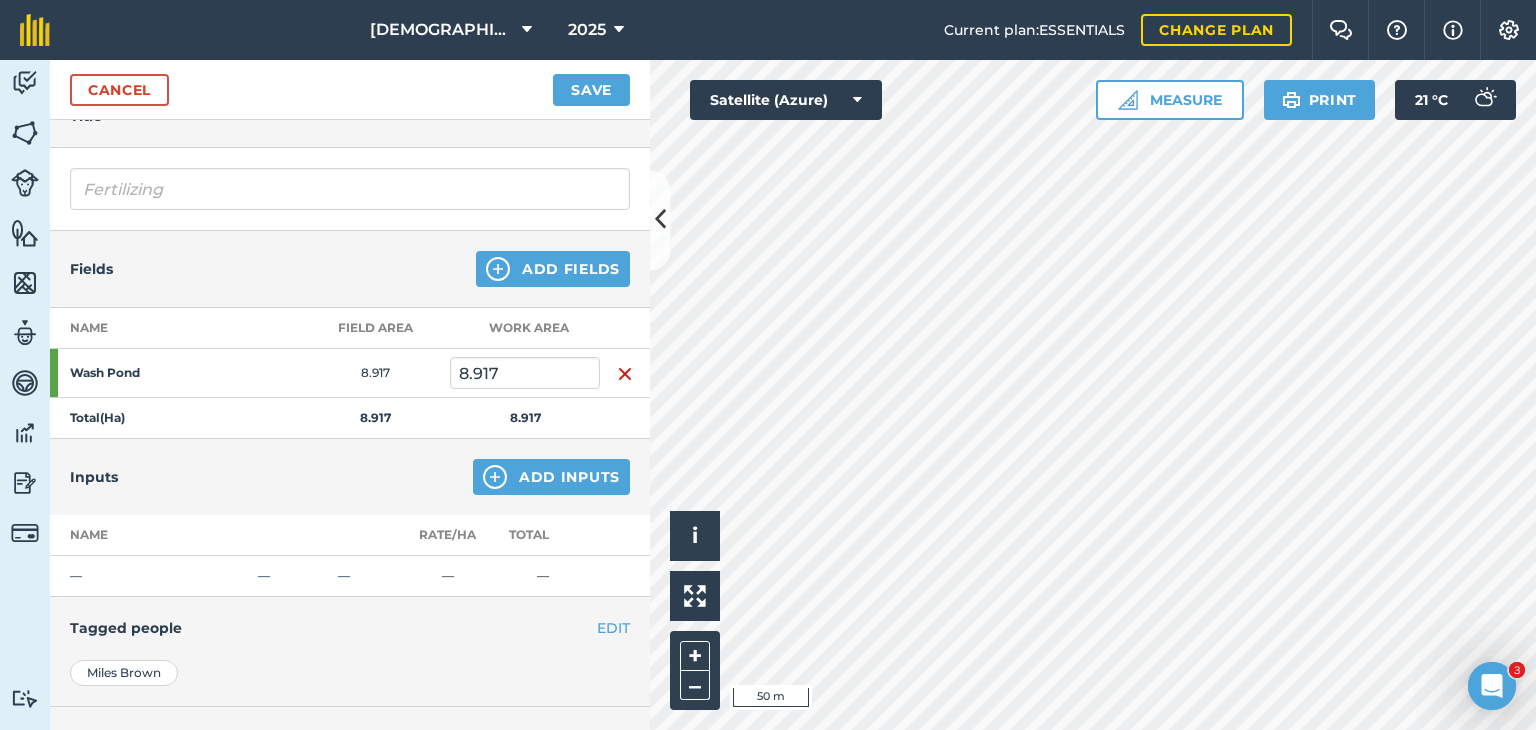 scroll, scrollTop: 0, scrollLeft: 0, axis: both 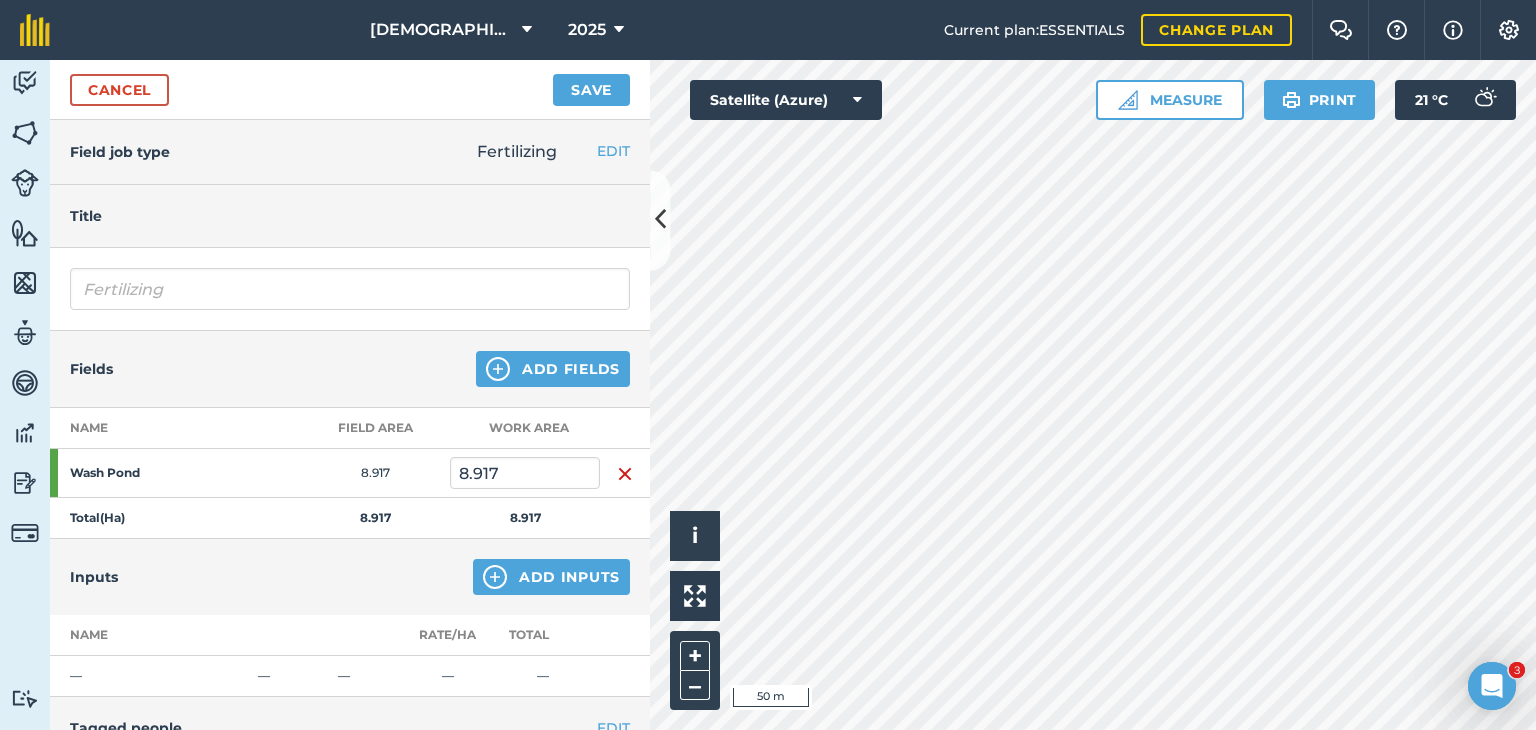 click on "Inputs   Add Inputs" at bounding box center (350, 577) 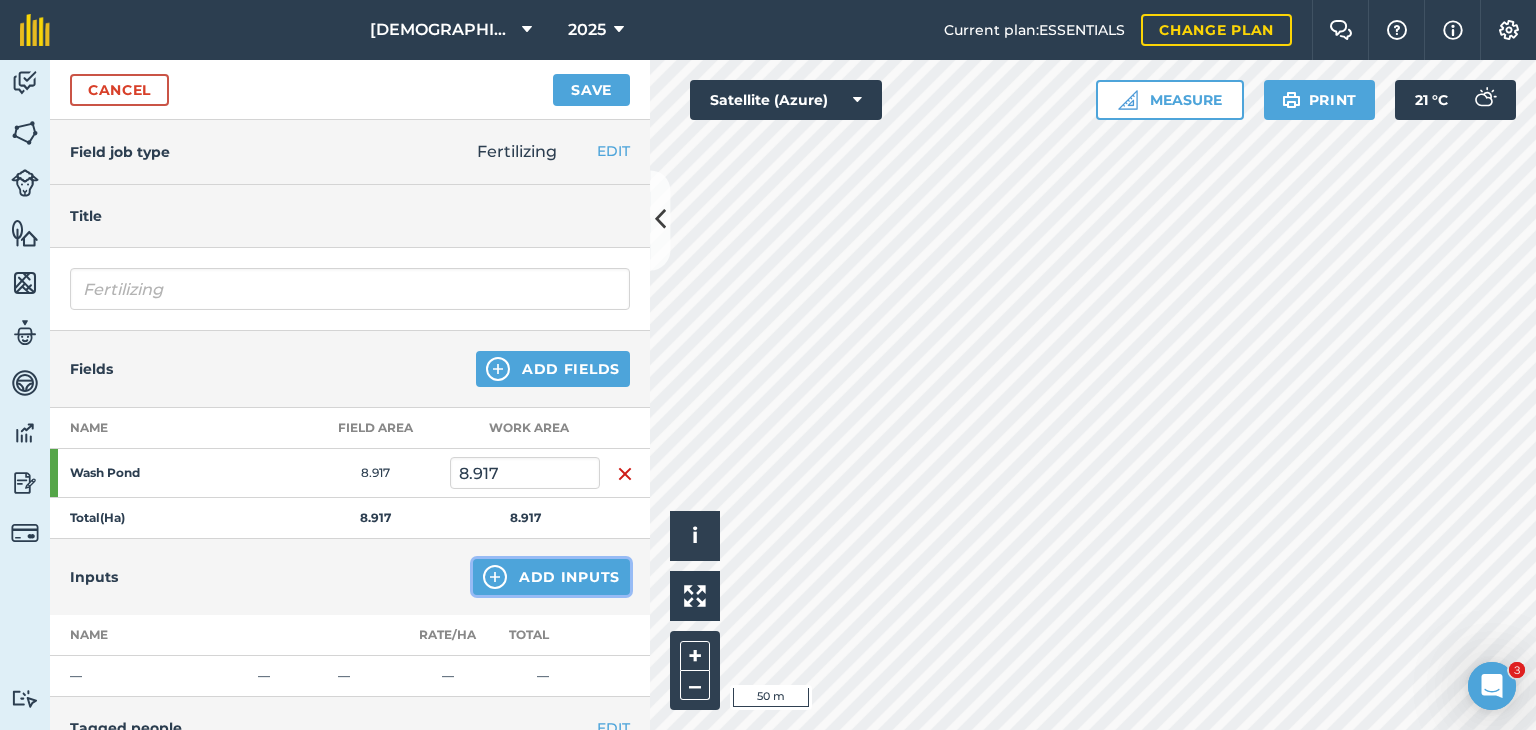 click on "Add Inputs" at bounding box center [551, 577] 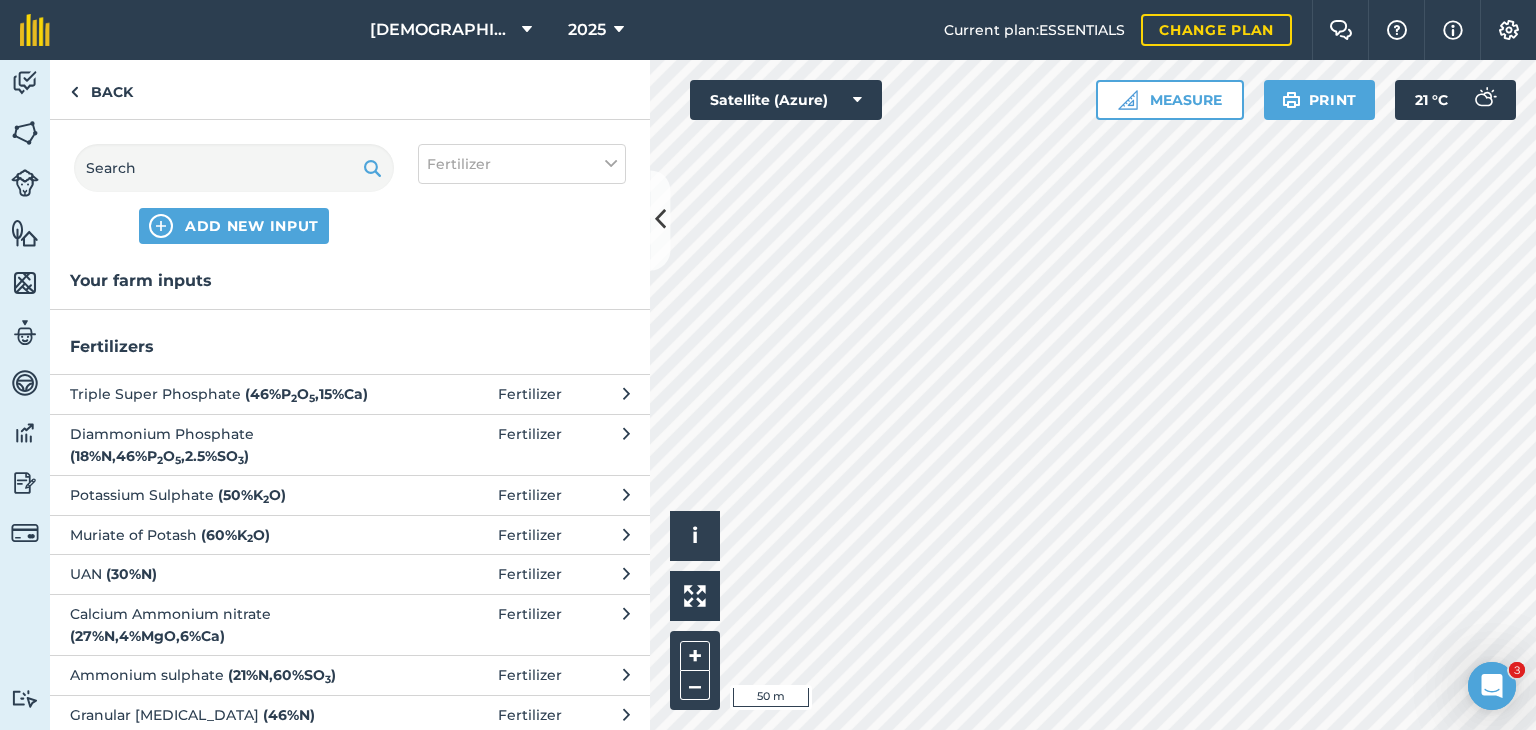 scroll, scrollTop: 66, scrollLeft: 0, axis: vertical 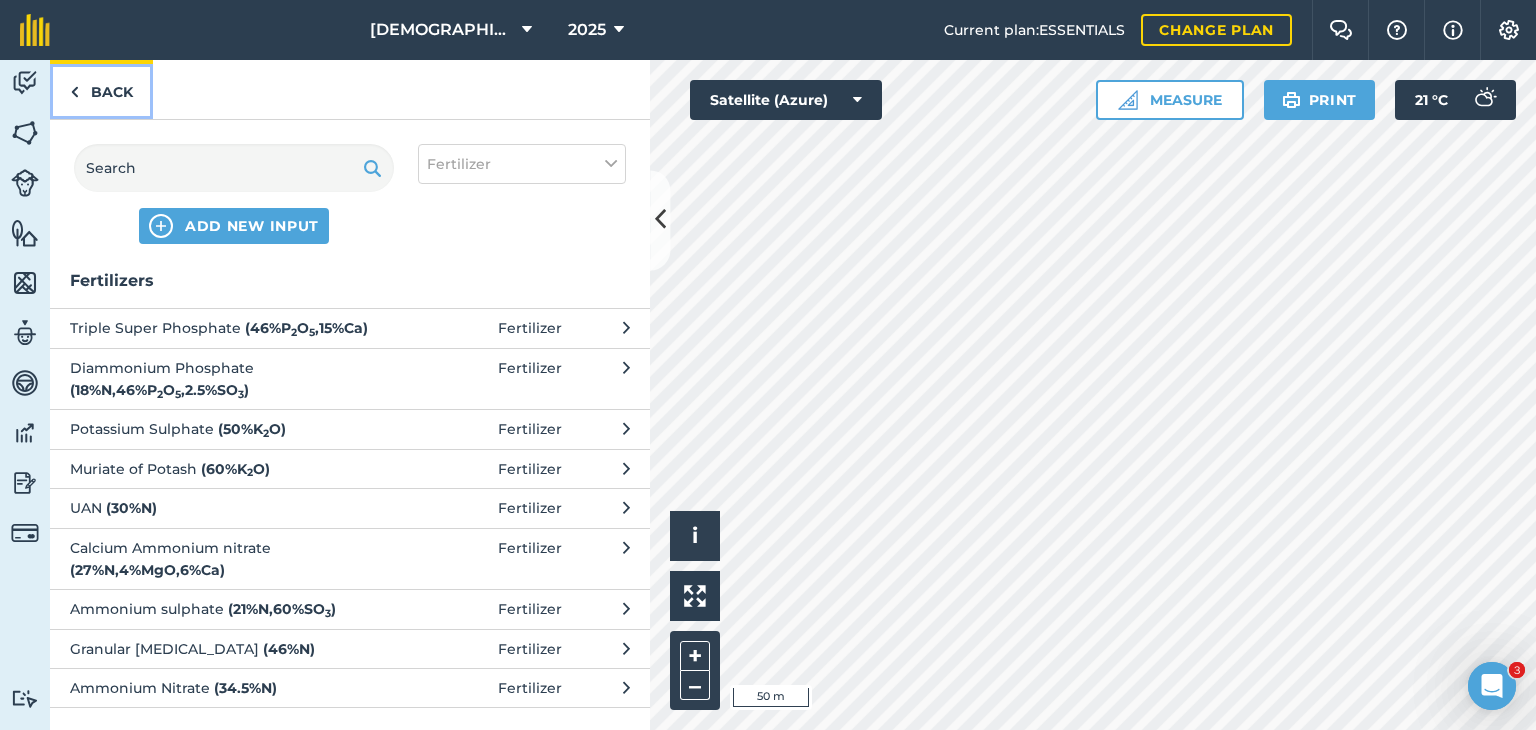 click on "Back" at bounding box center [101, 89] 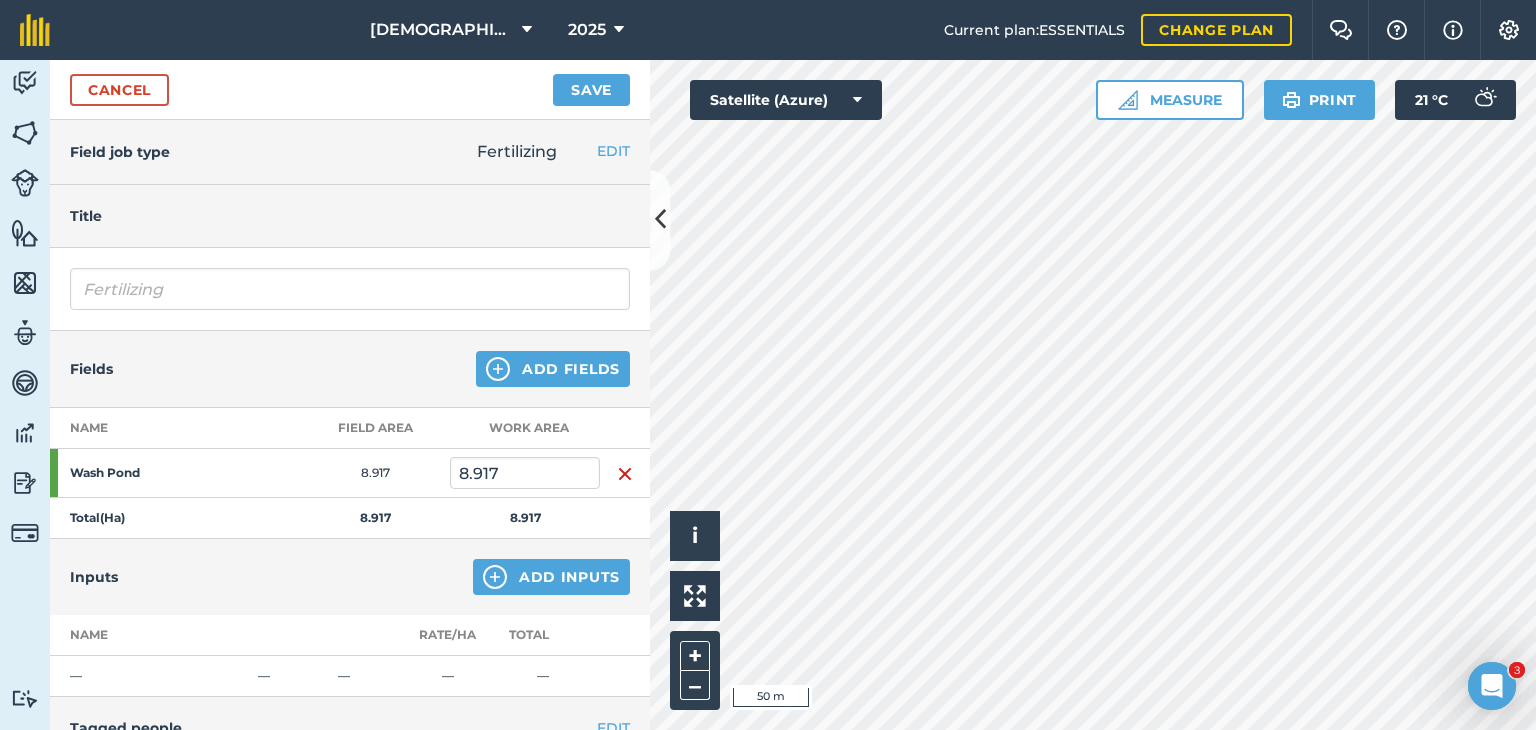 click on "Cancel Save" at bounding box center [350, 90] 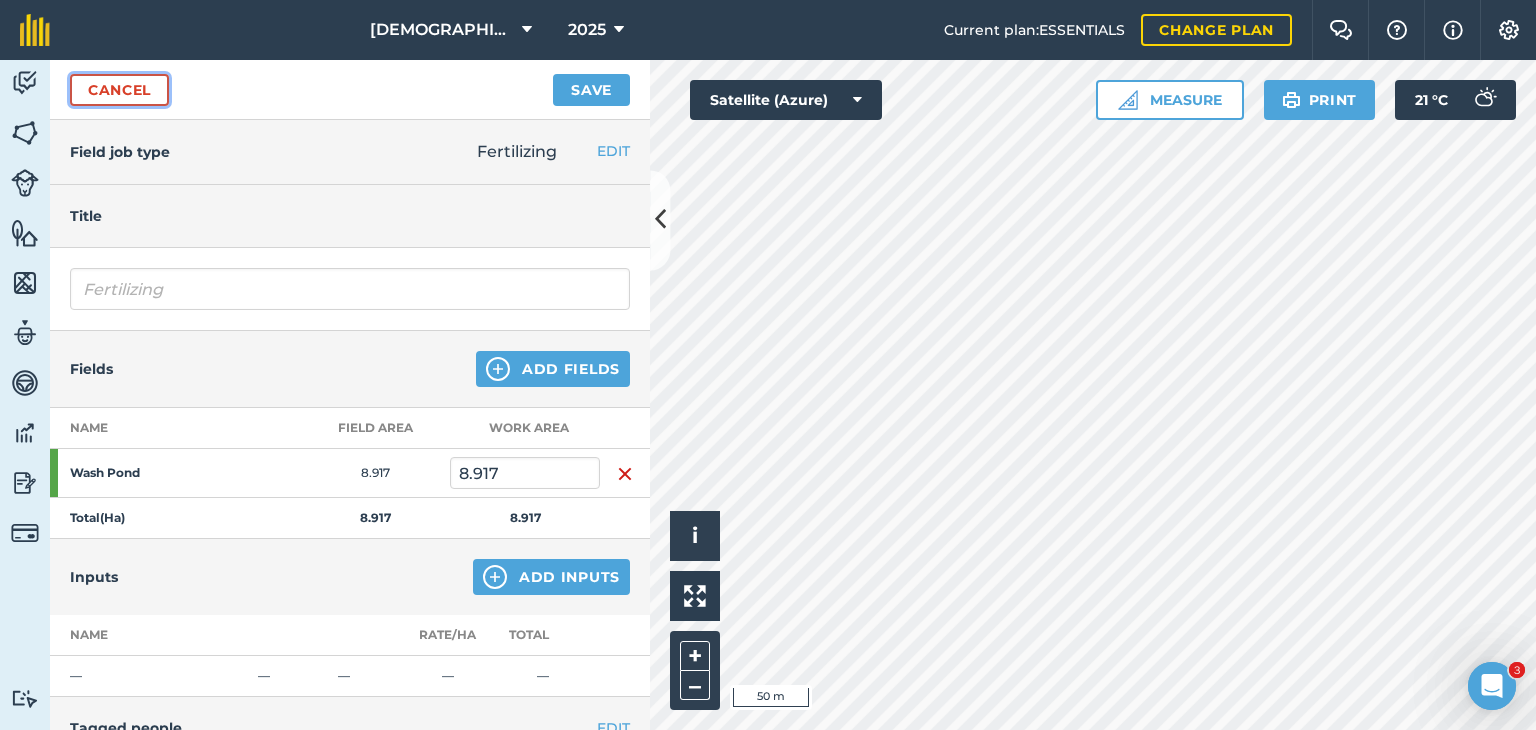 click on "Cancel" at bounding box center (119, 90) 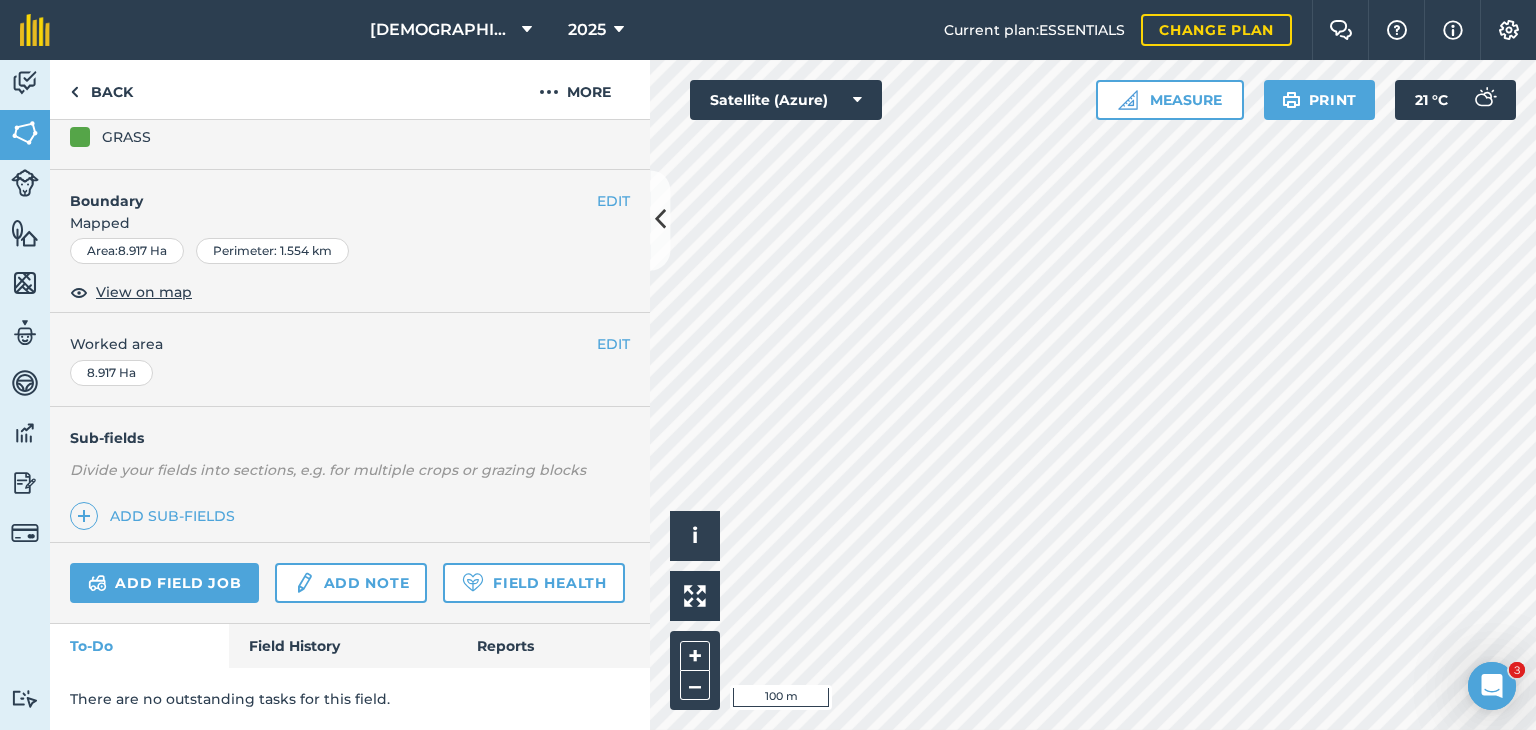 scroll, scrollTop: 264, scrollLeft: 0, axis: vertical 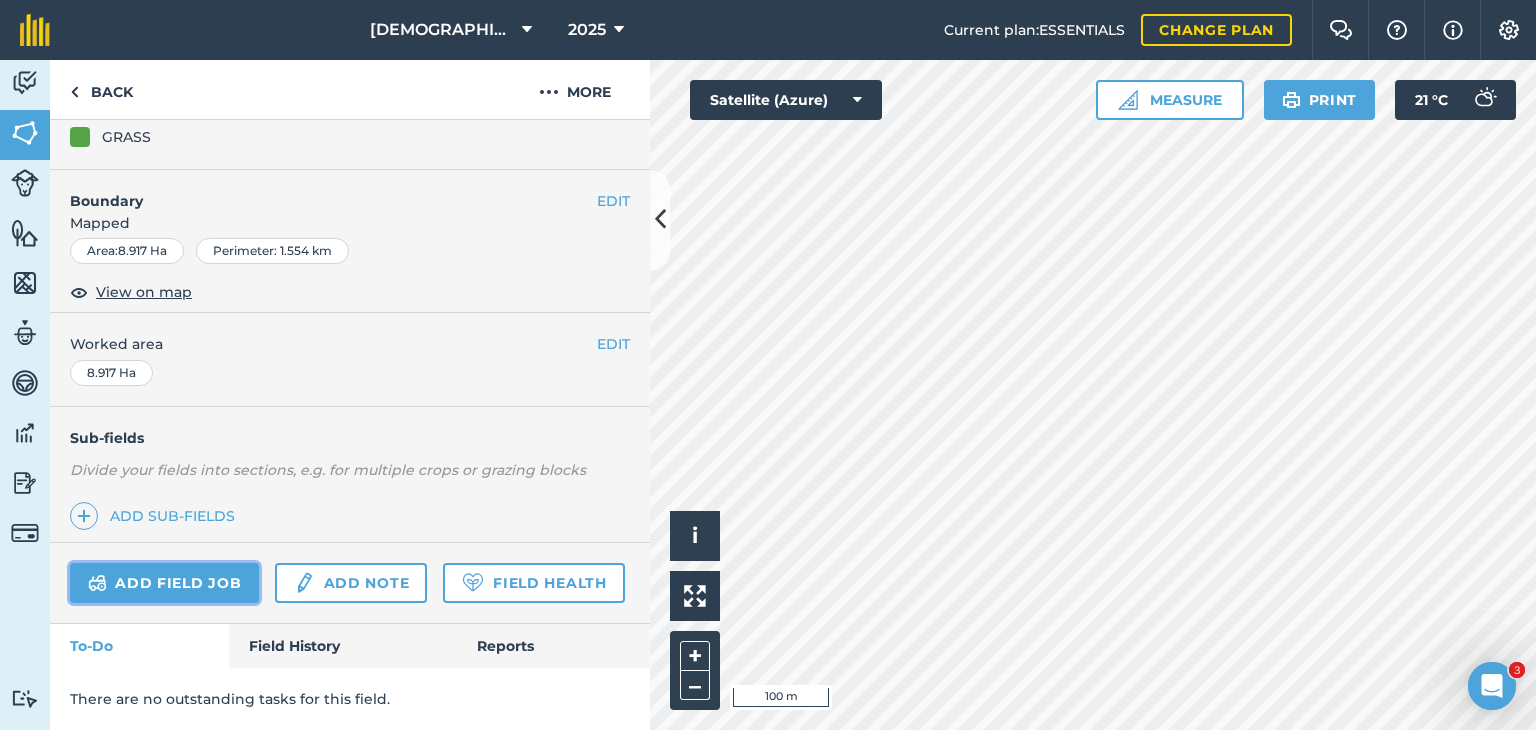 click on "Add field job" at bounding box center (164, 583) 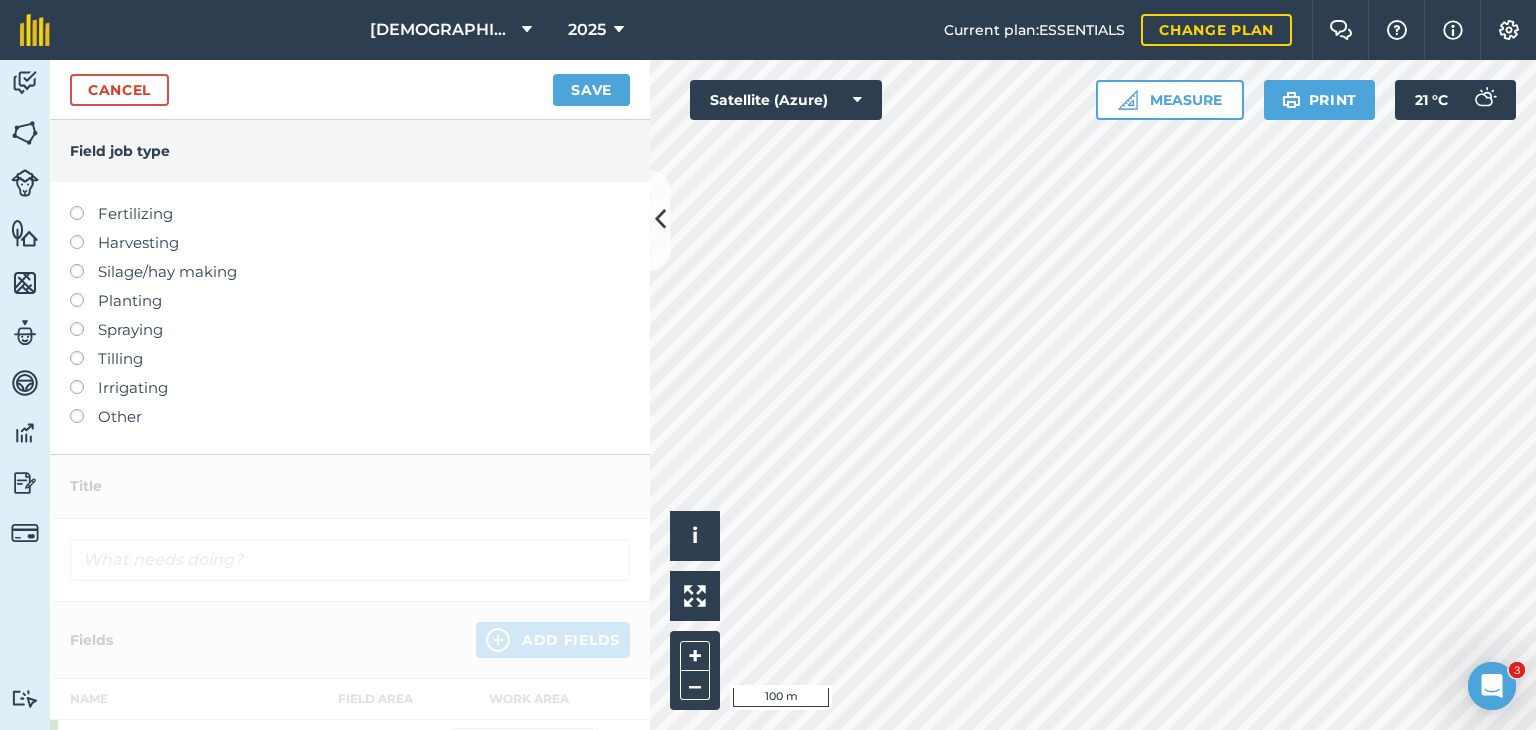 click on "Other" at bounding box center (350, 417) 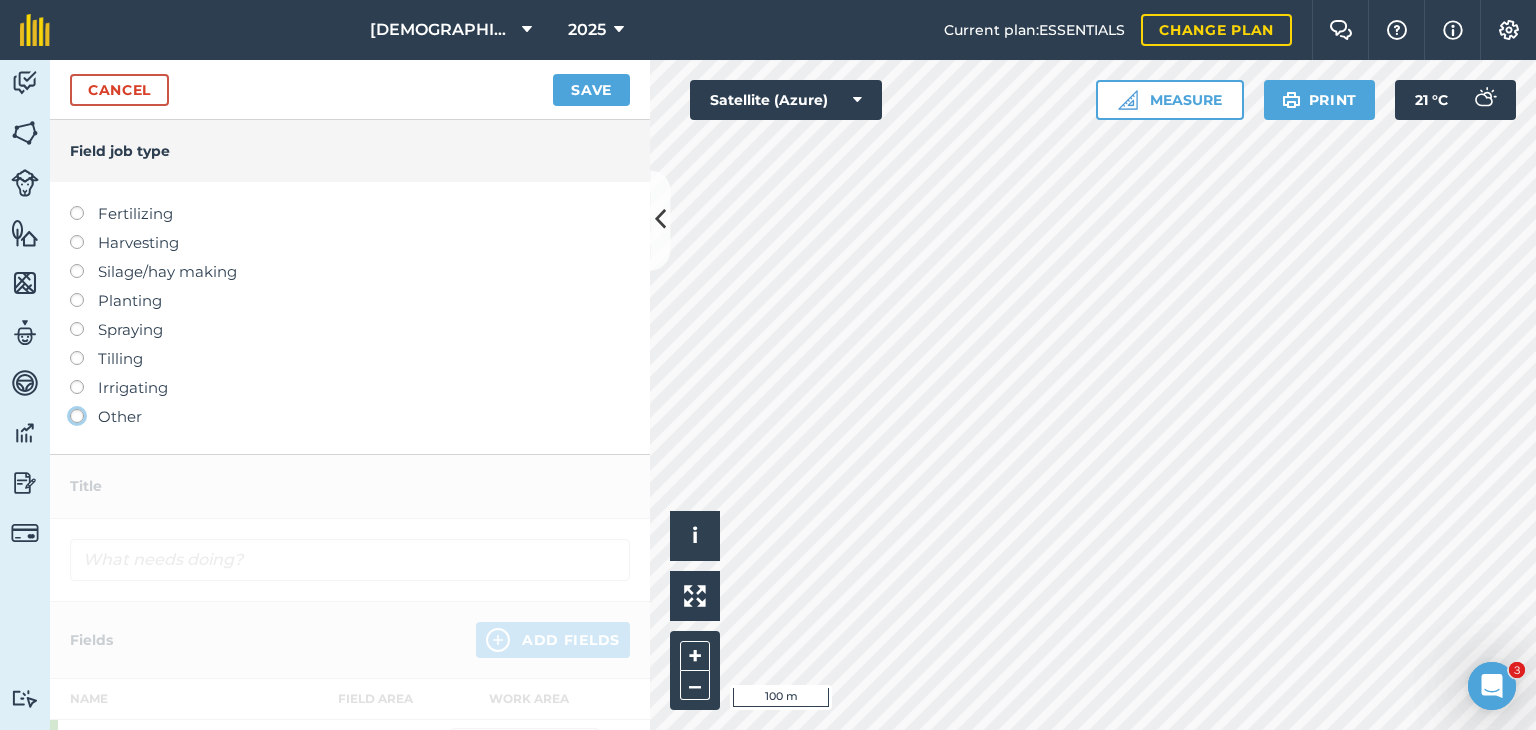 click on "Other" at bounding box center [-9943, 415] 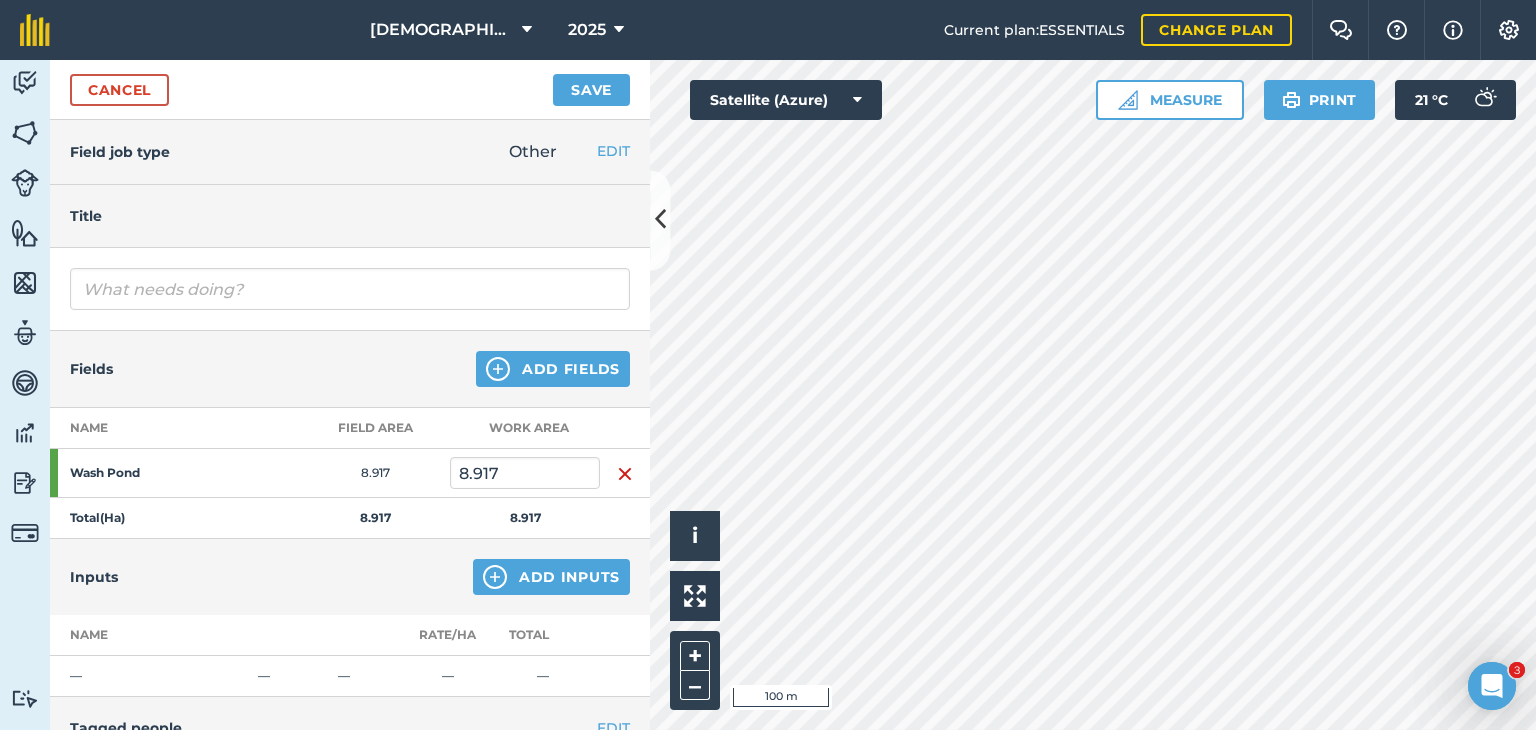 scroll, scrollTop: 100, scrollLeft: 0, axis: vertical 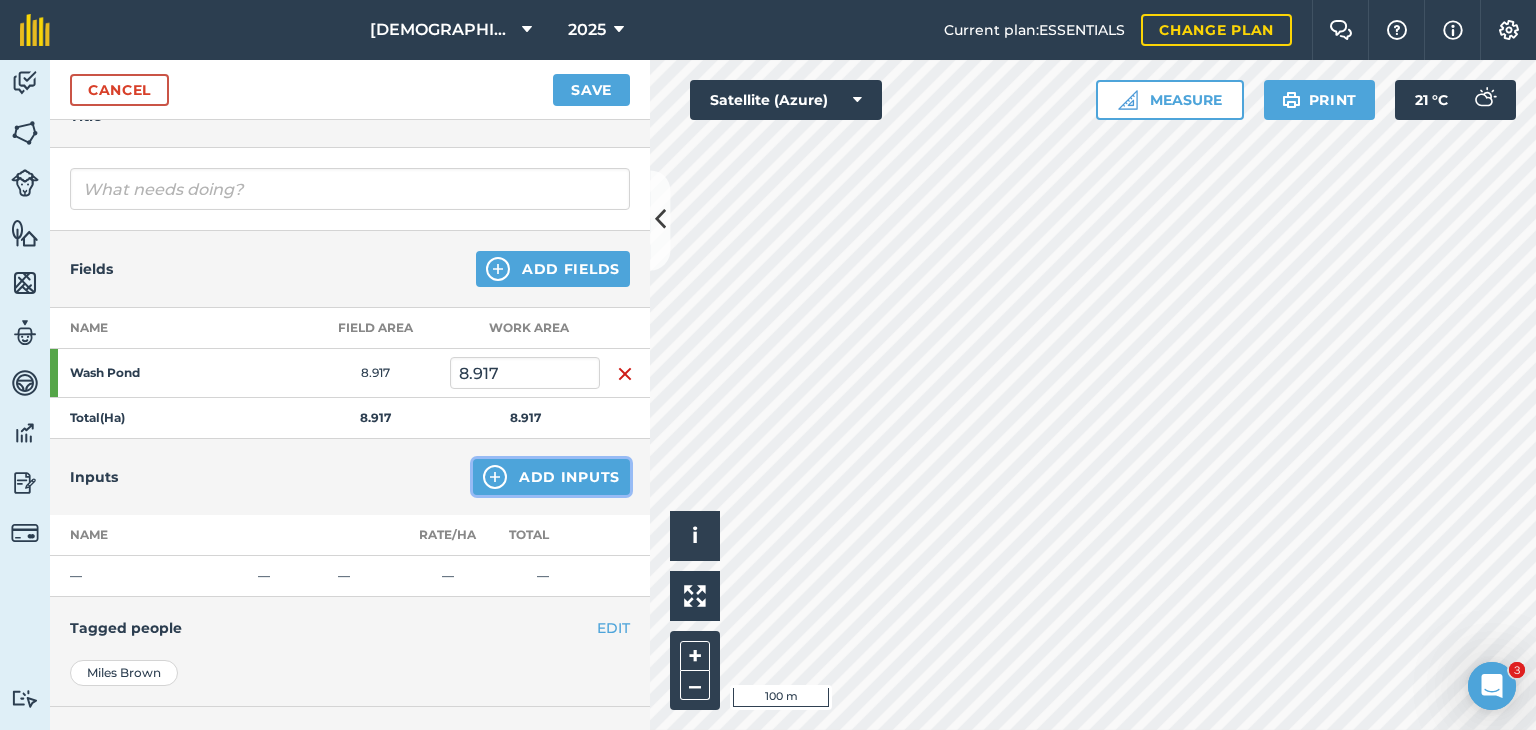 click at bounding box center (495, 477) 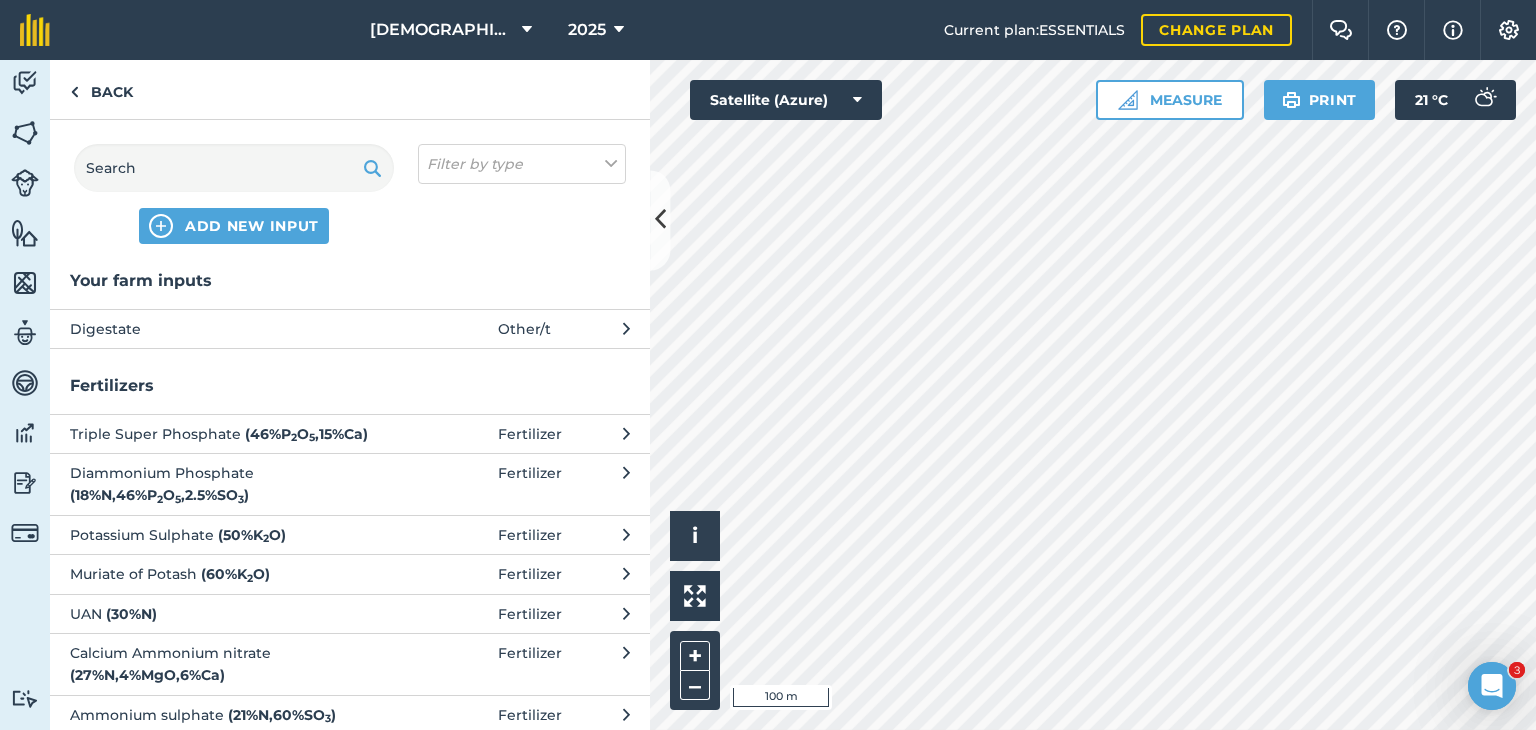 click on "Digestate" at bounding box center (233, 329) 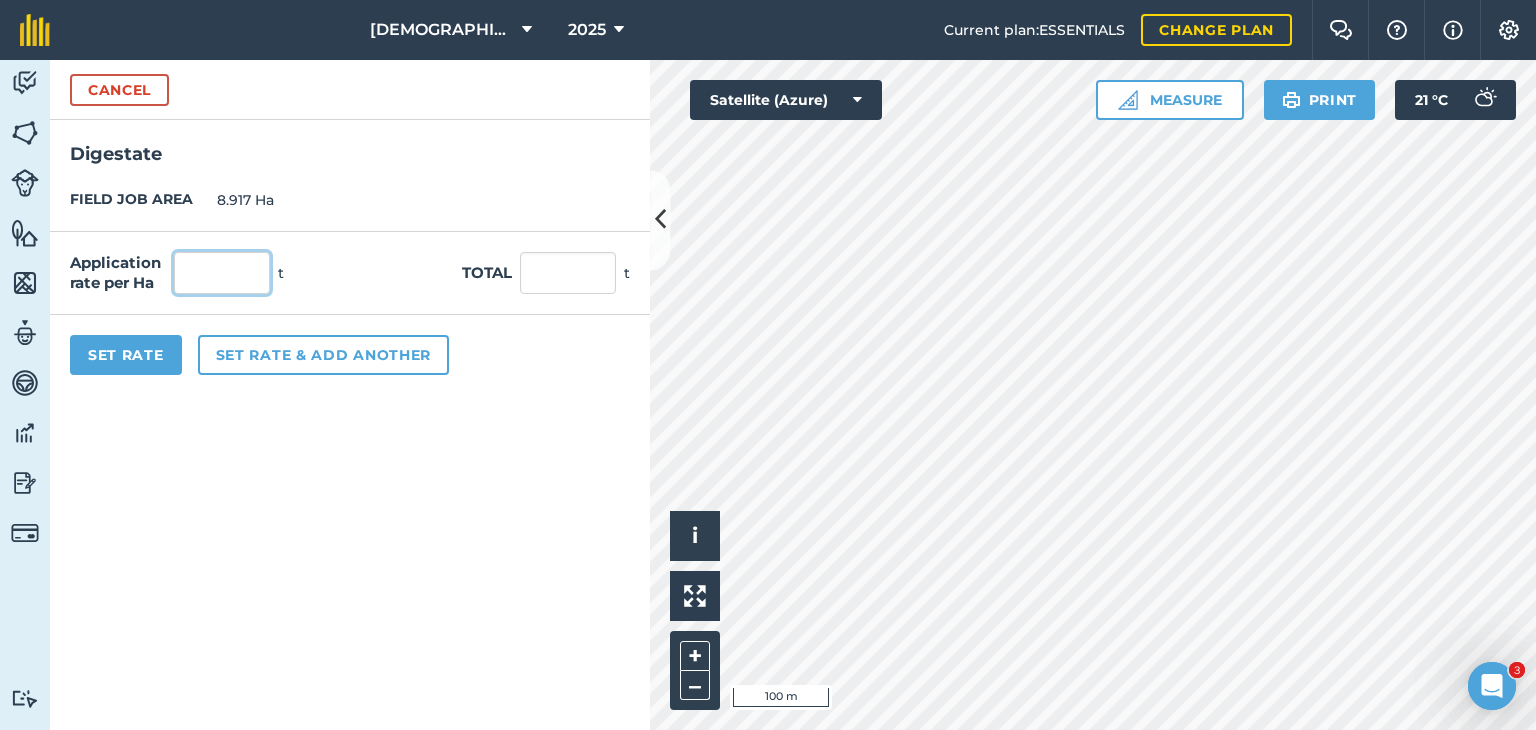 click at bounding box center (222, 273) 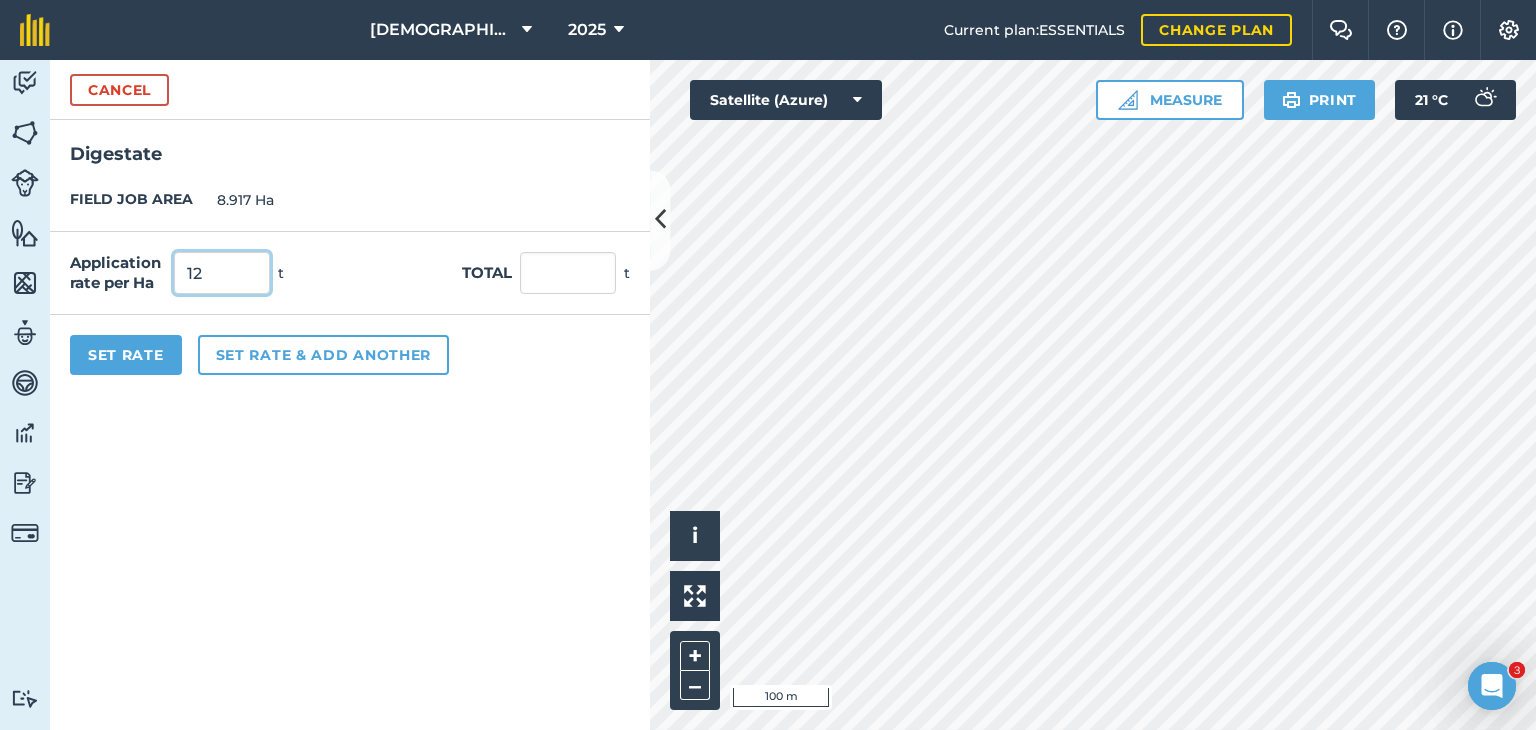 type on "12" 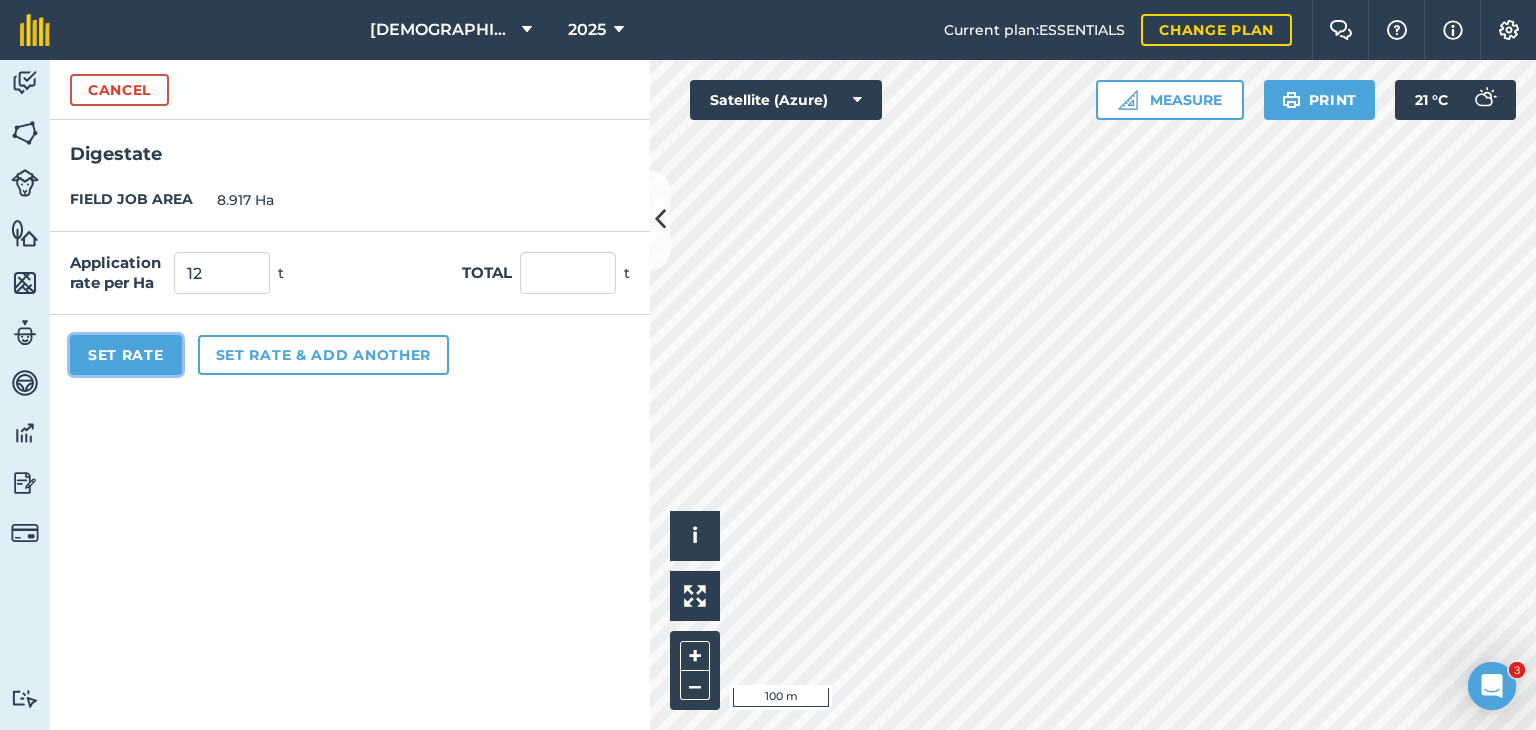 type on "107.004" 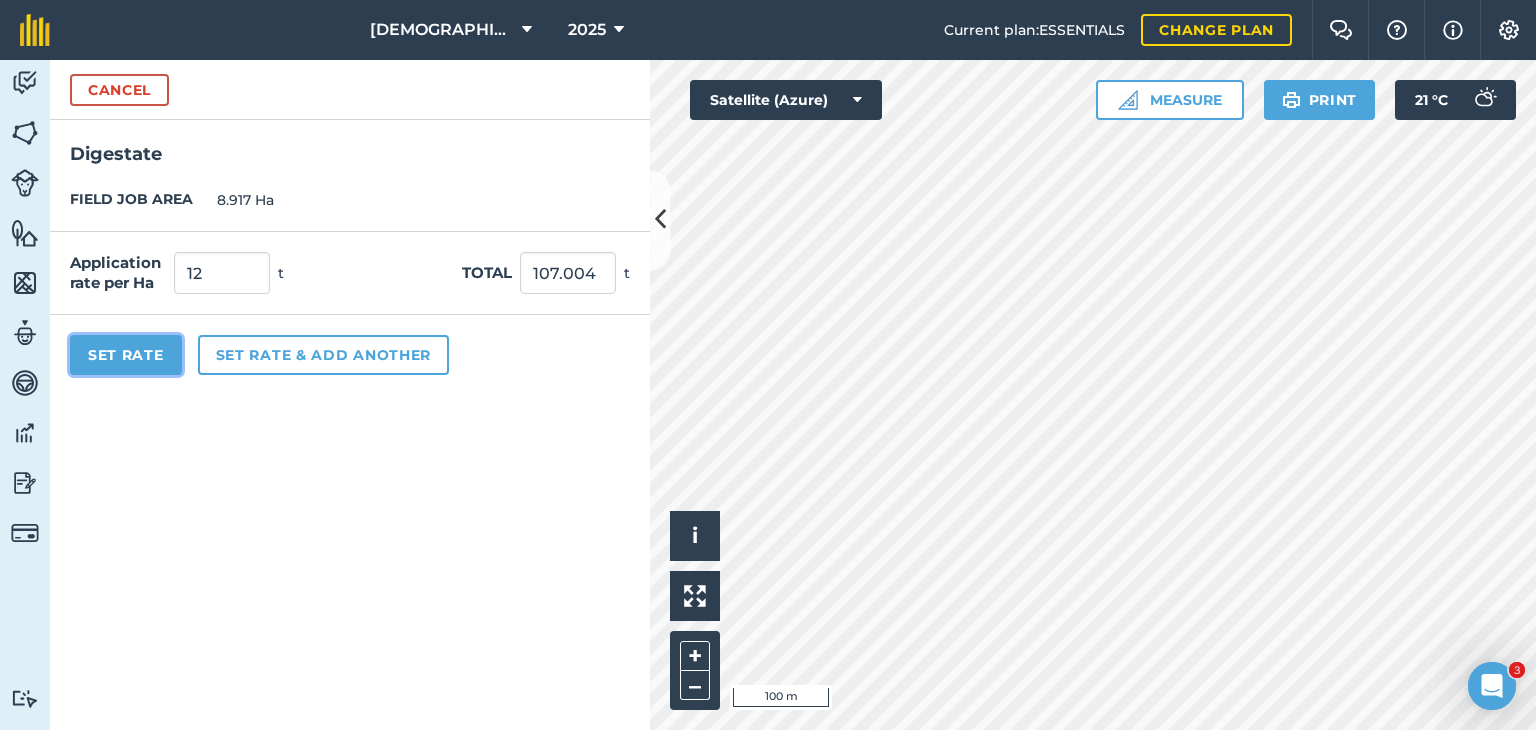 click on "Set Rate" at bounding box center [126, 355] 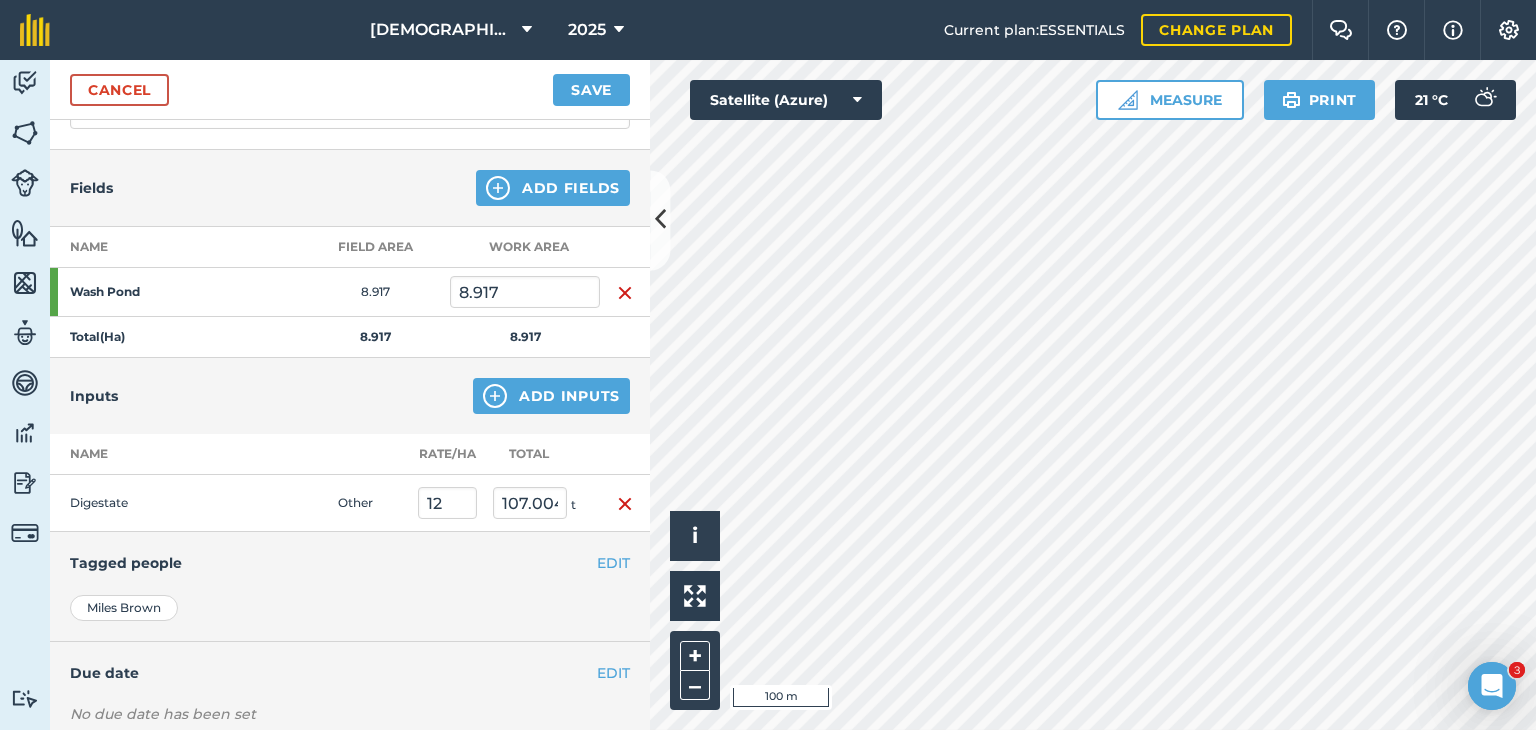 scroll, scrollTop: 298, scrollLeft: 0, axis: vertical 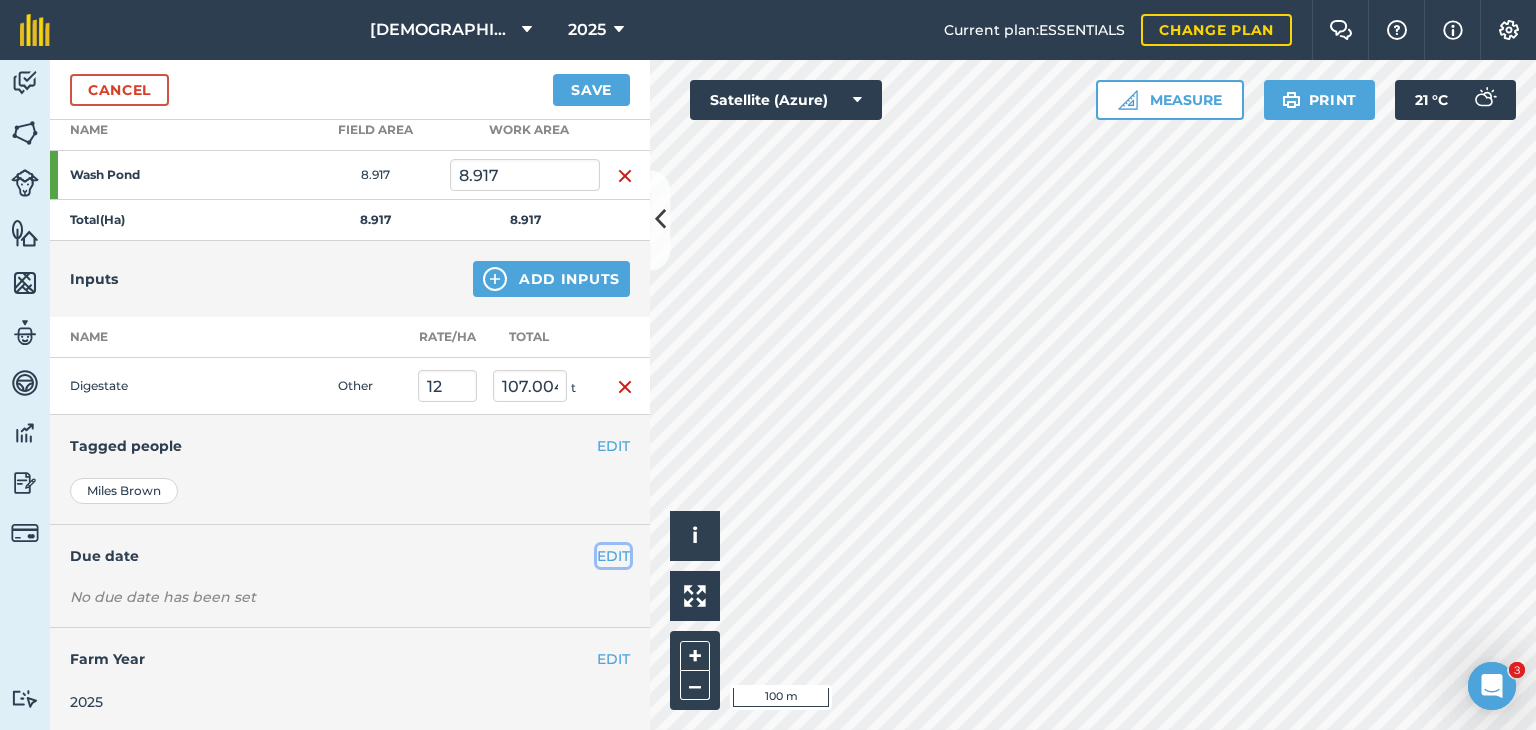 click on "EDIT" at bounding box center (613, 556) 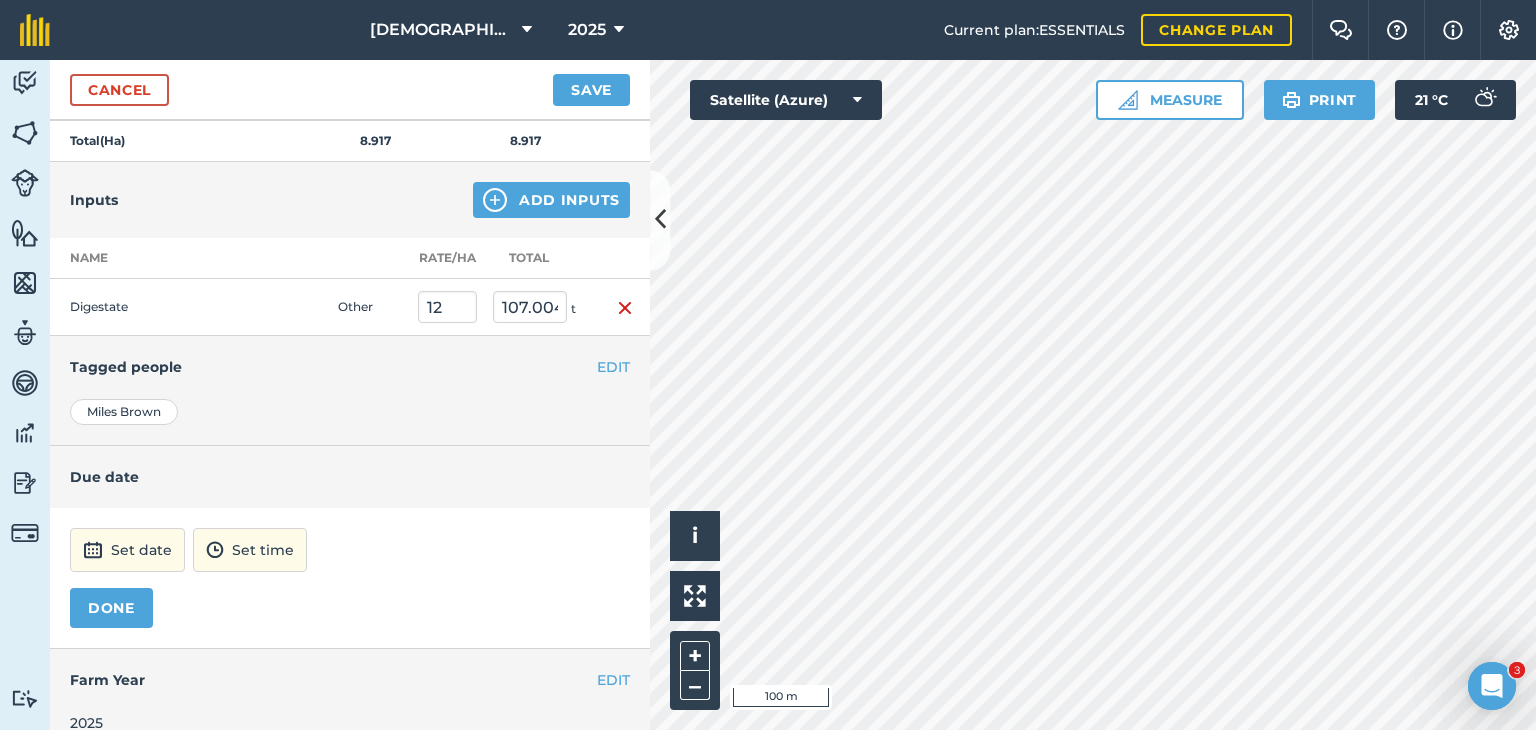scroll, scrollTop: 397, scrollLeft: 0, axis: vertical 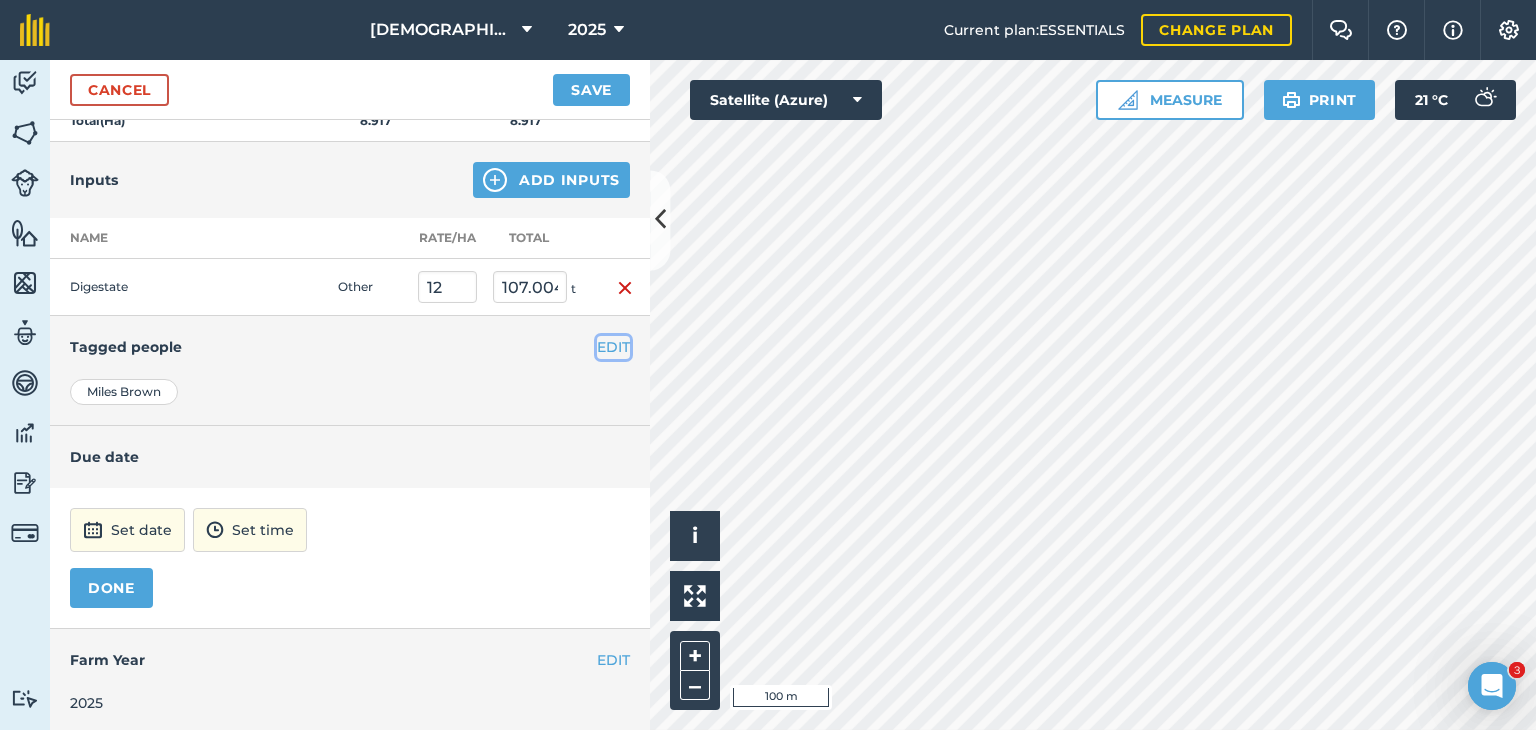 click on "EDIT" at bounding box center [613, 347] 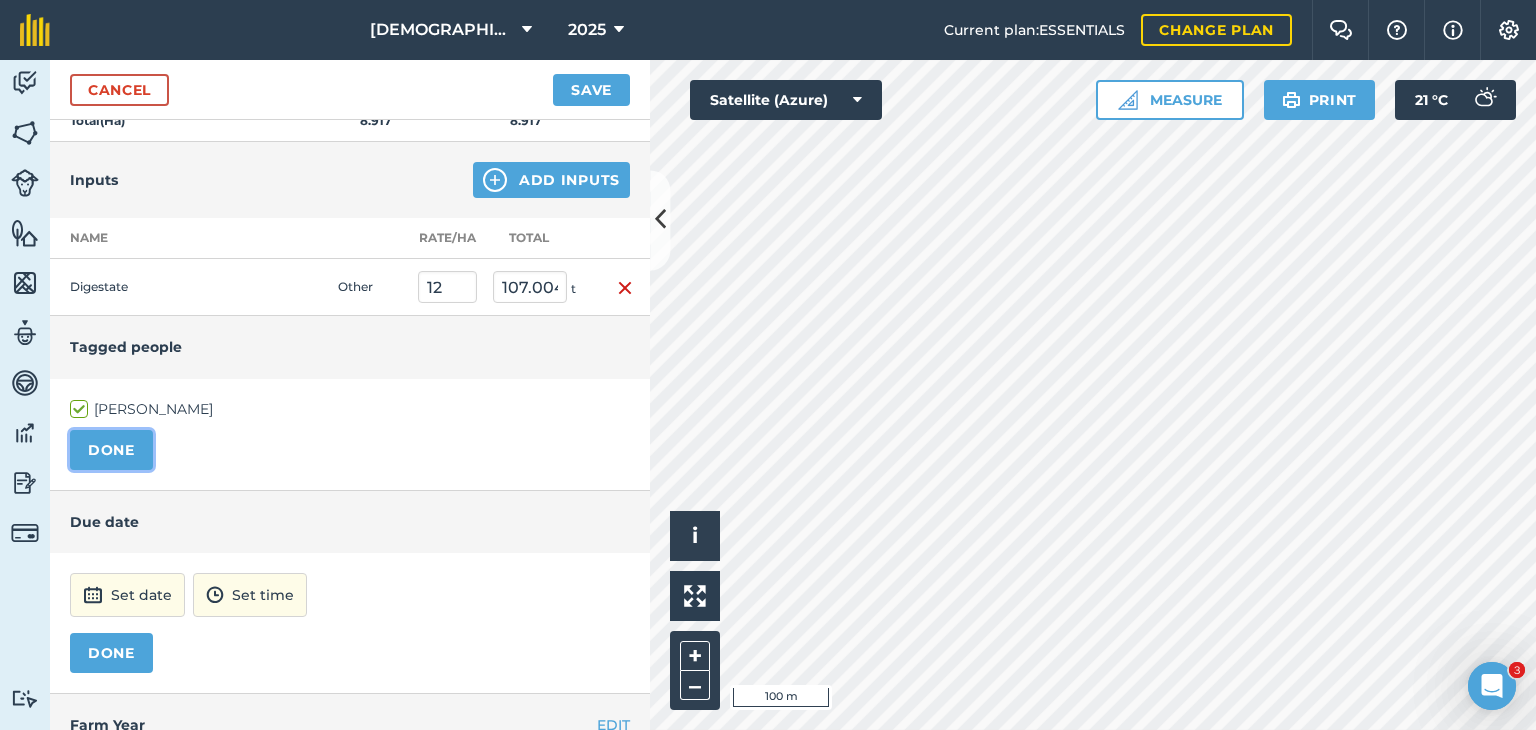 click on "DONE" at bounding box center [111, 450] 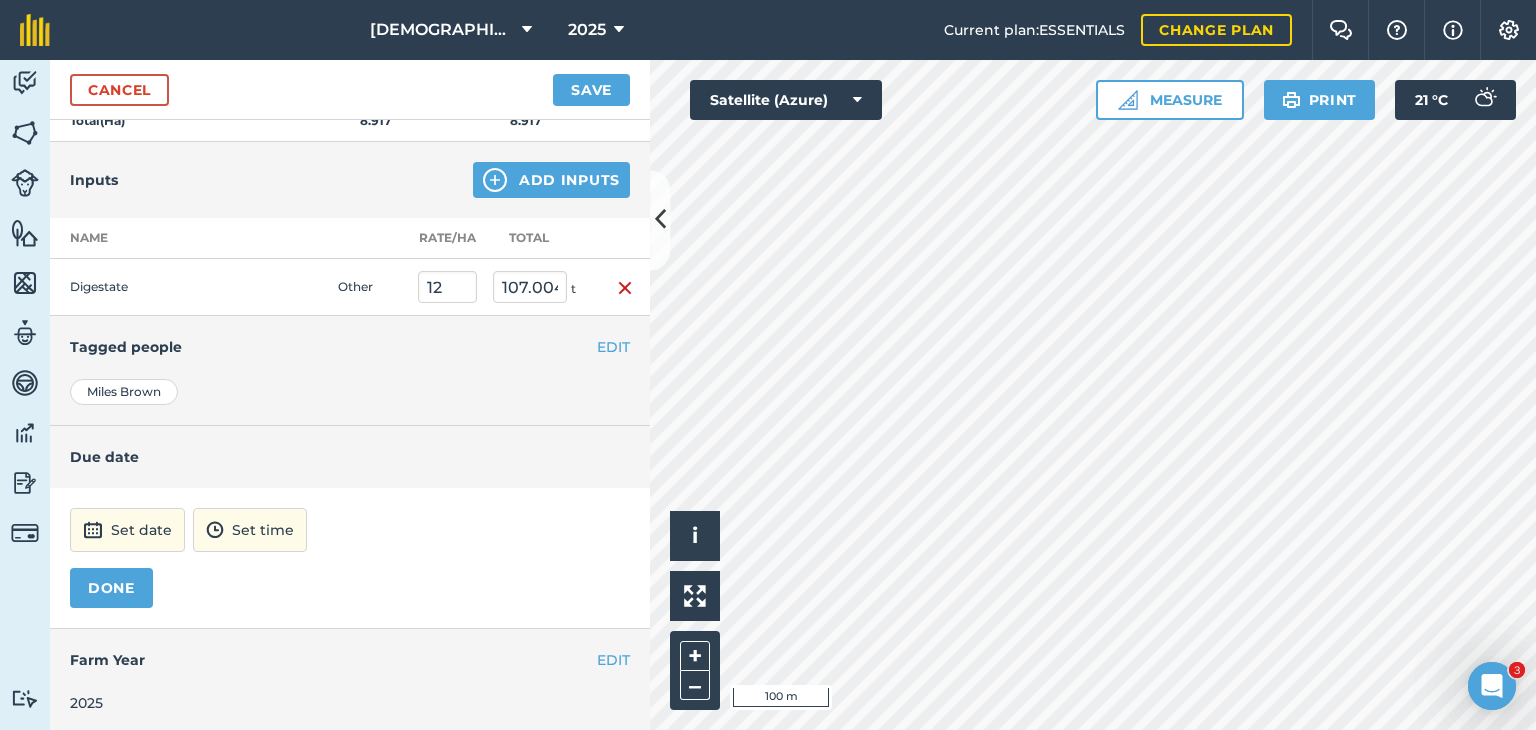 click on "EDIT Tagged people" at bounding box center (350, 347) 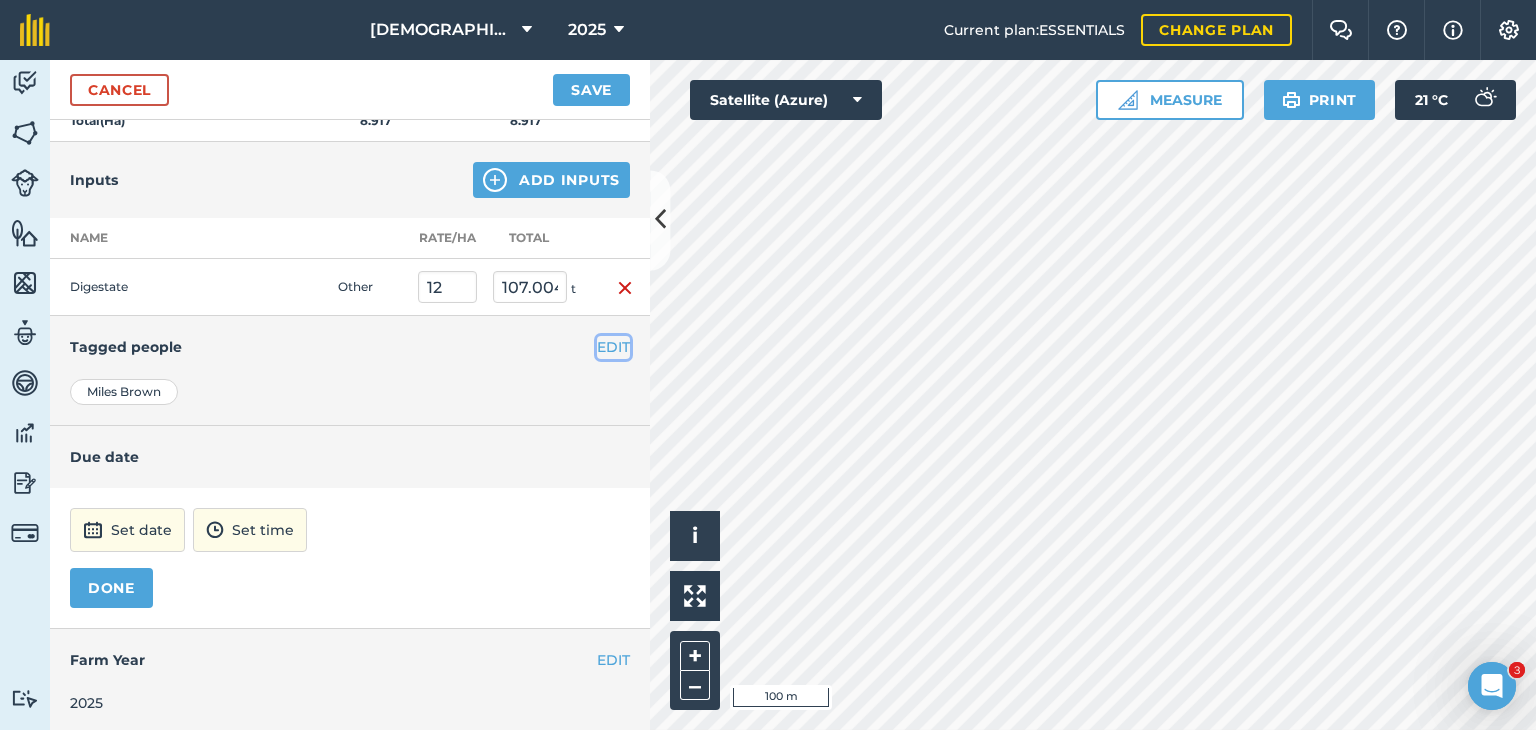 click on "EDIT" at bounding box center (613, 347) 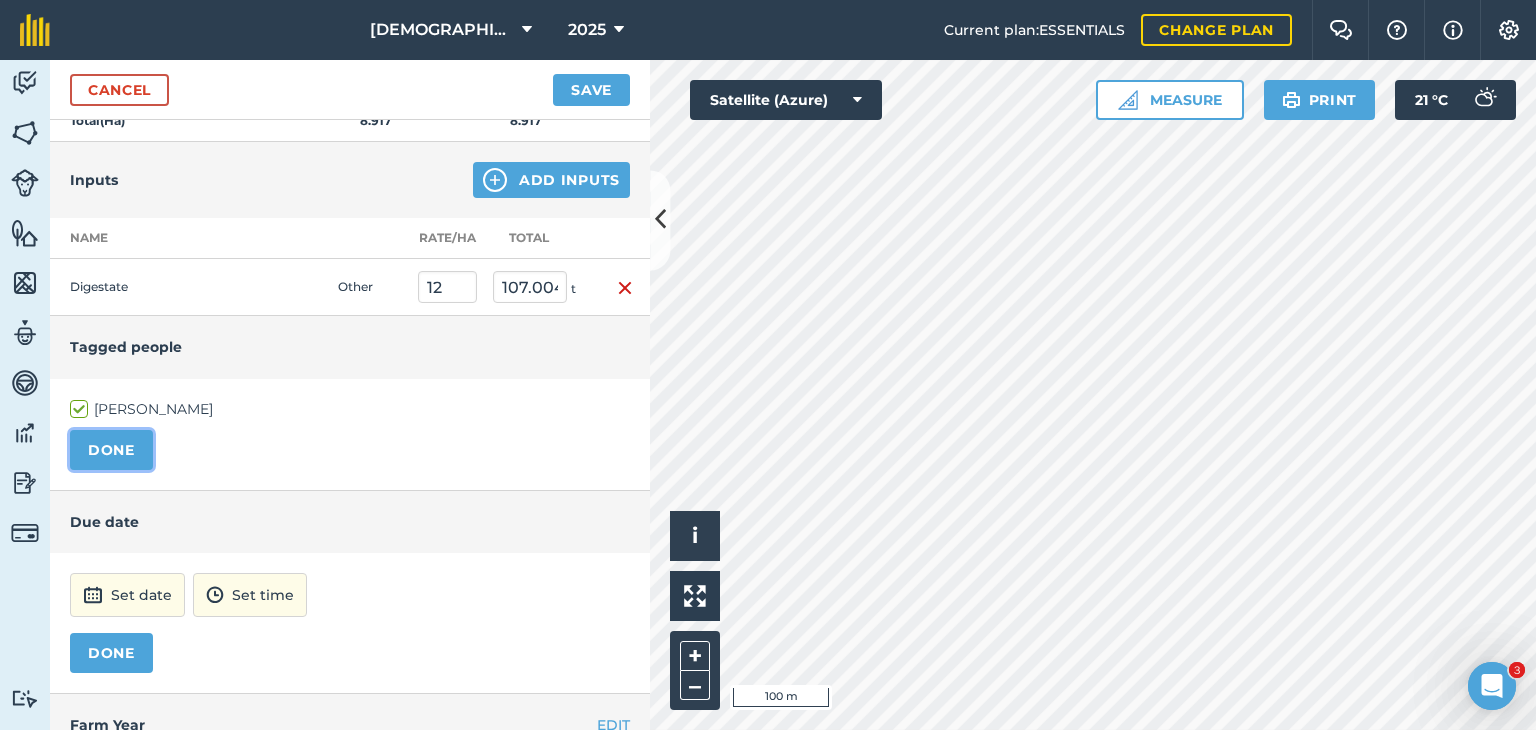 click on "DONE" at bounding box center (111, 450) 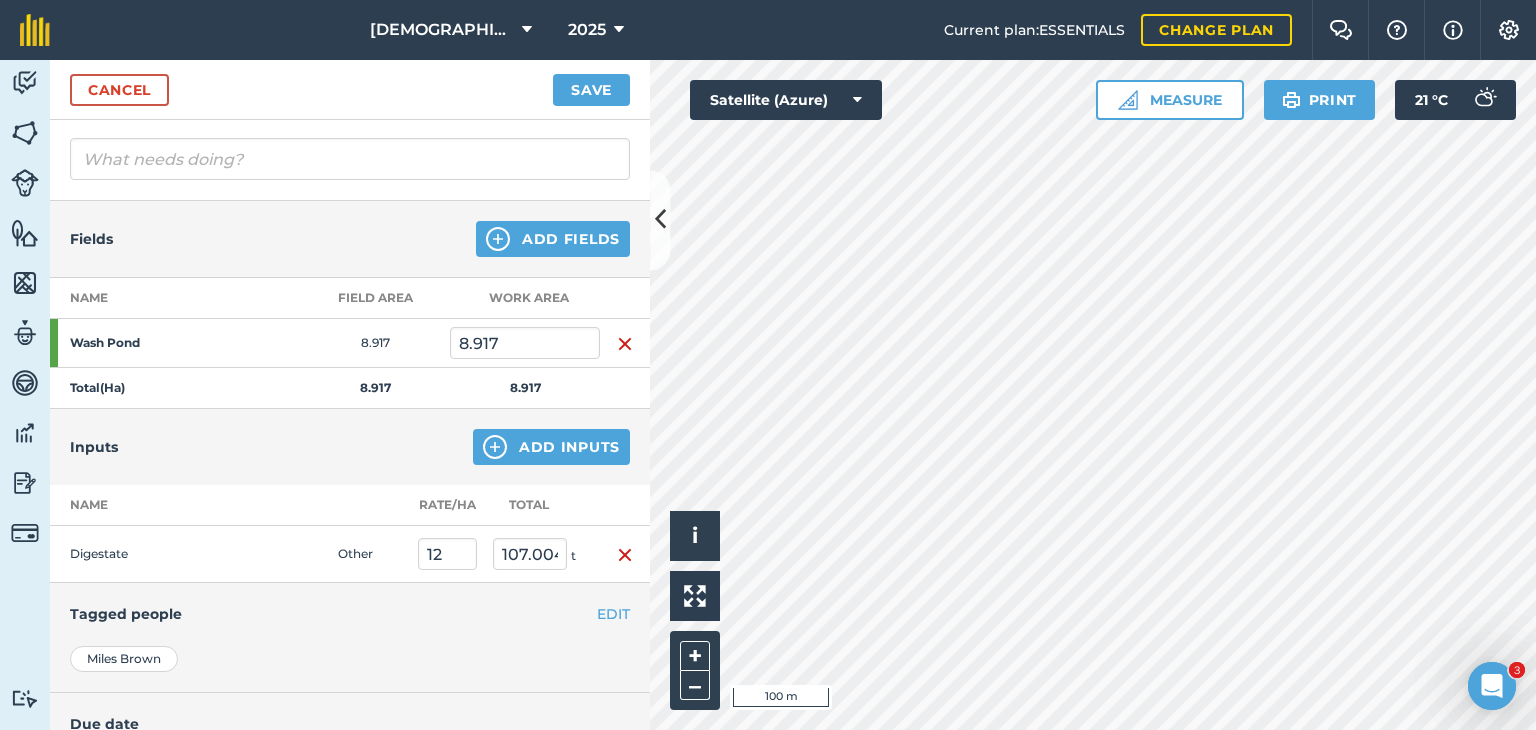 scroll, scrollTop: 97, scrollLeft: 0, axis: vertical 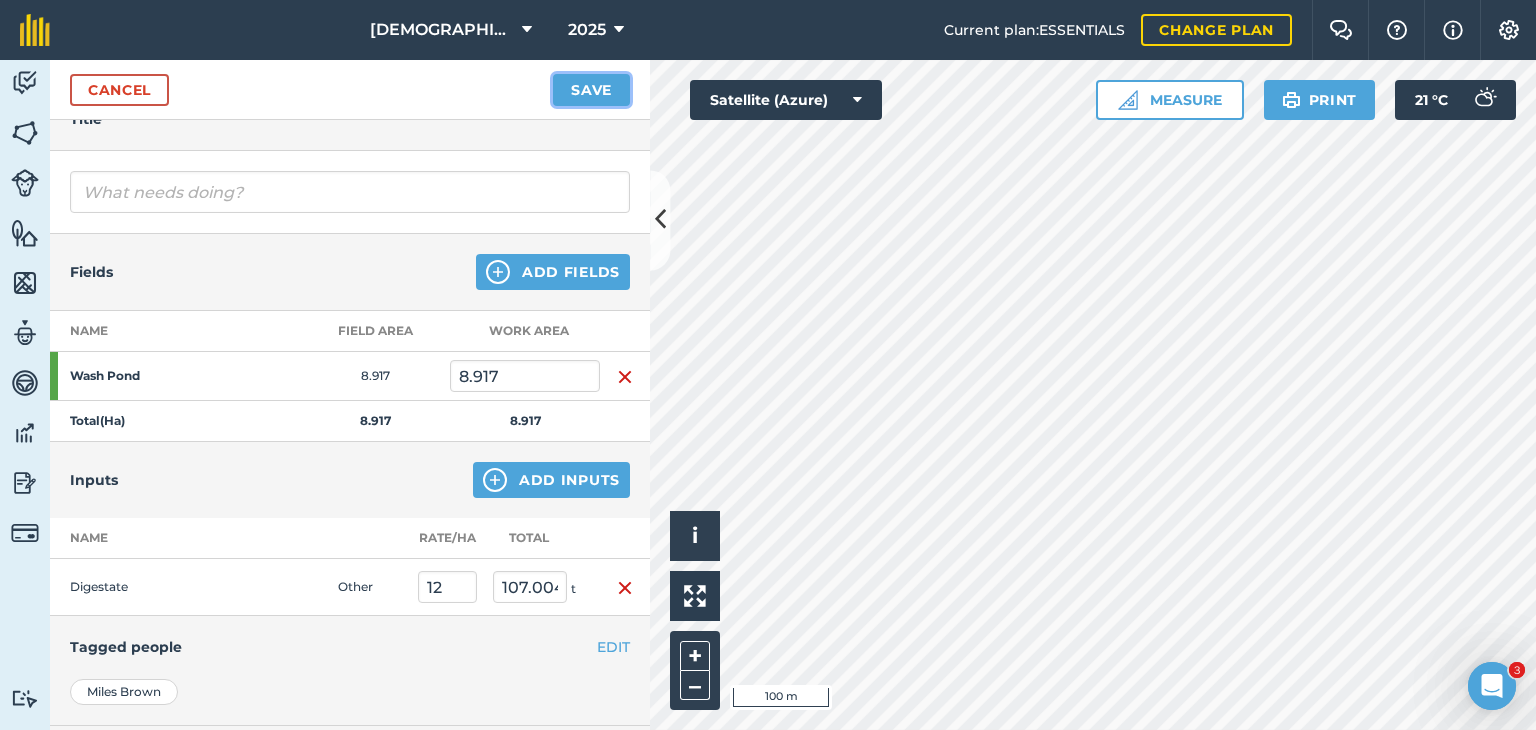 click on "Save" at bounding box center [591, 90] 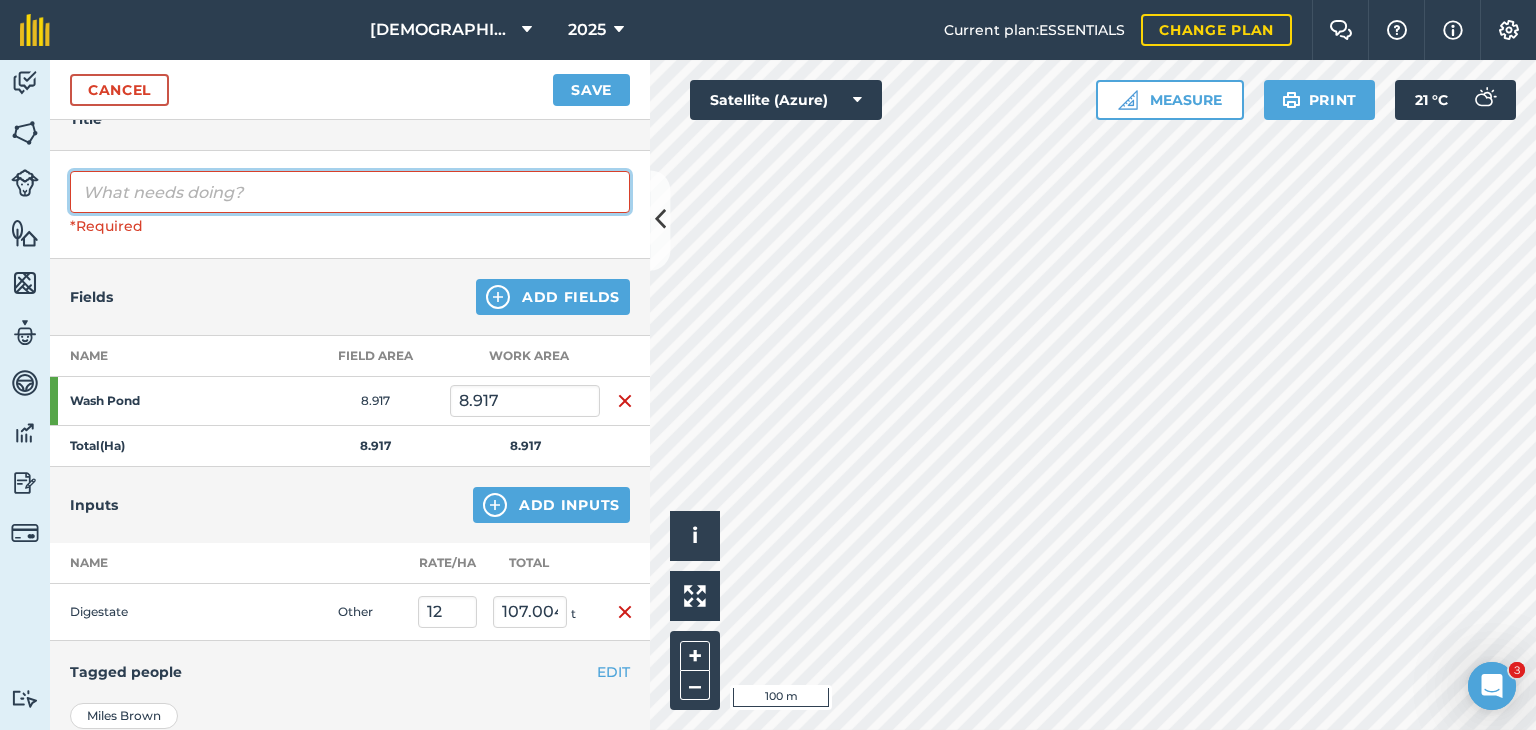 click at bounding box center [350, 192] 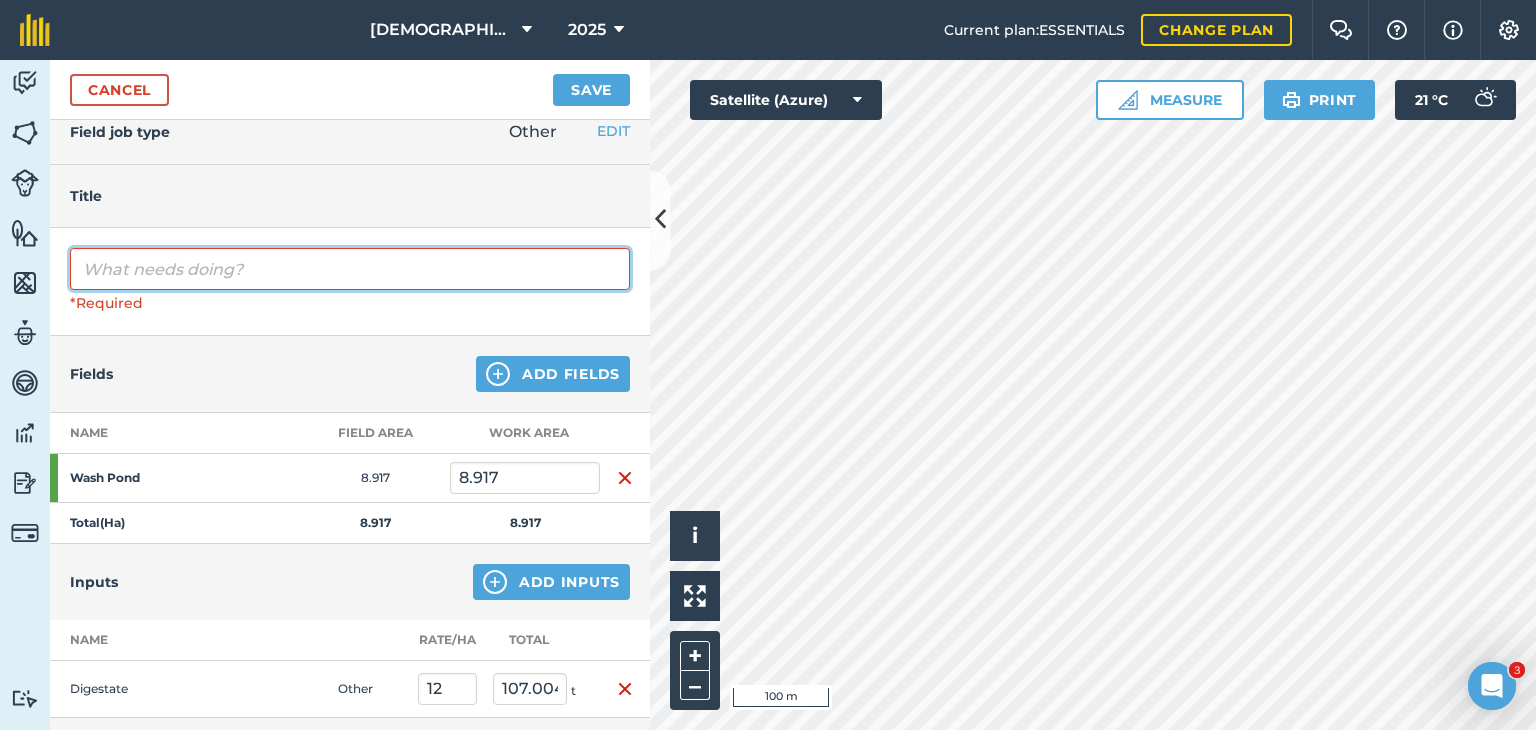 scroll, scrollTop: 0, scrollLeft: 0, axis: both 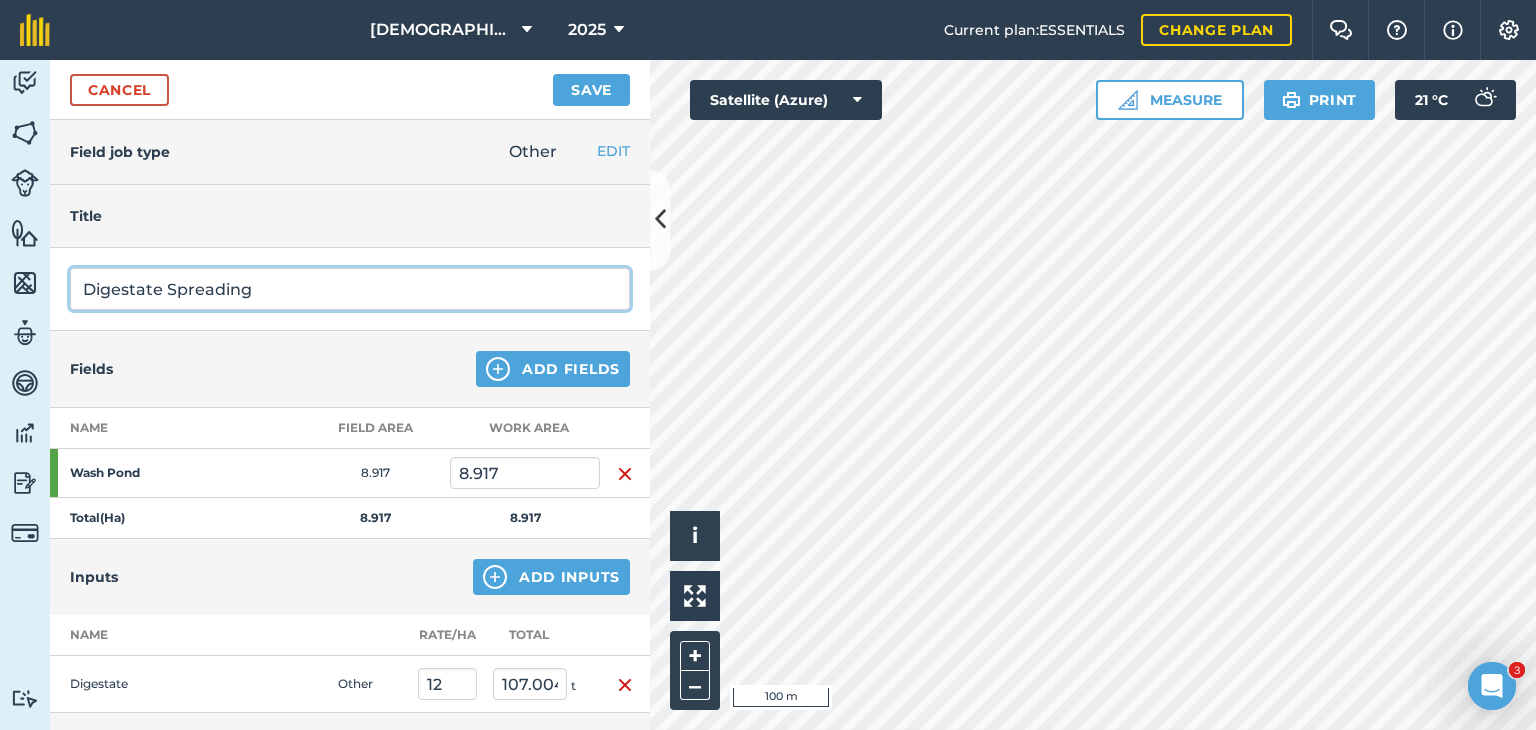 type on "Digestate Spreading" 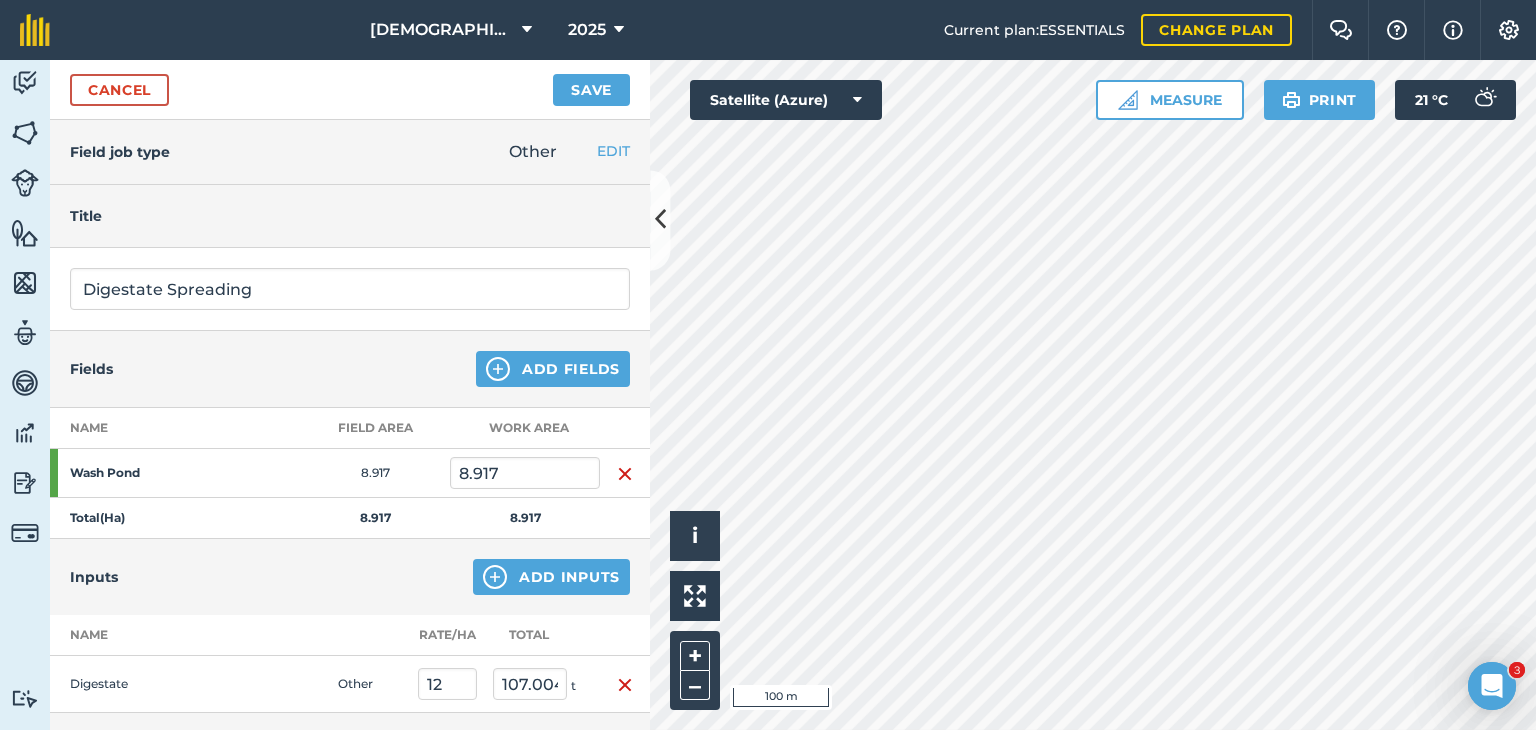 click on "Title" at bounding box center (350, 216) 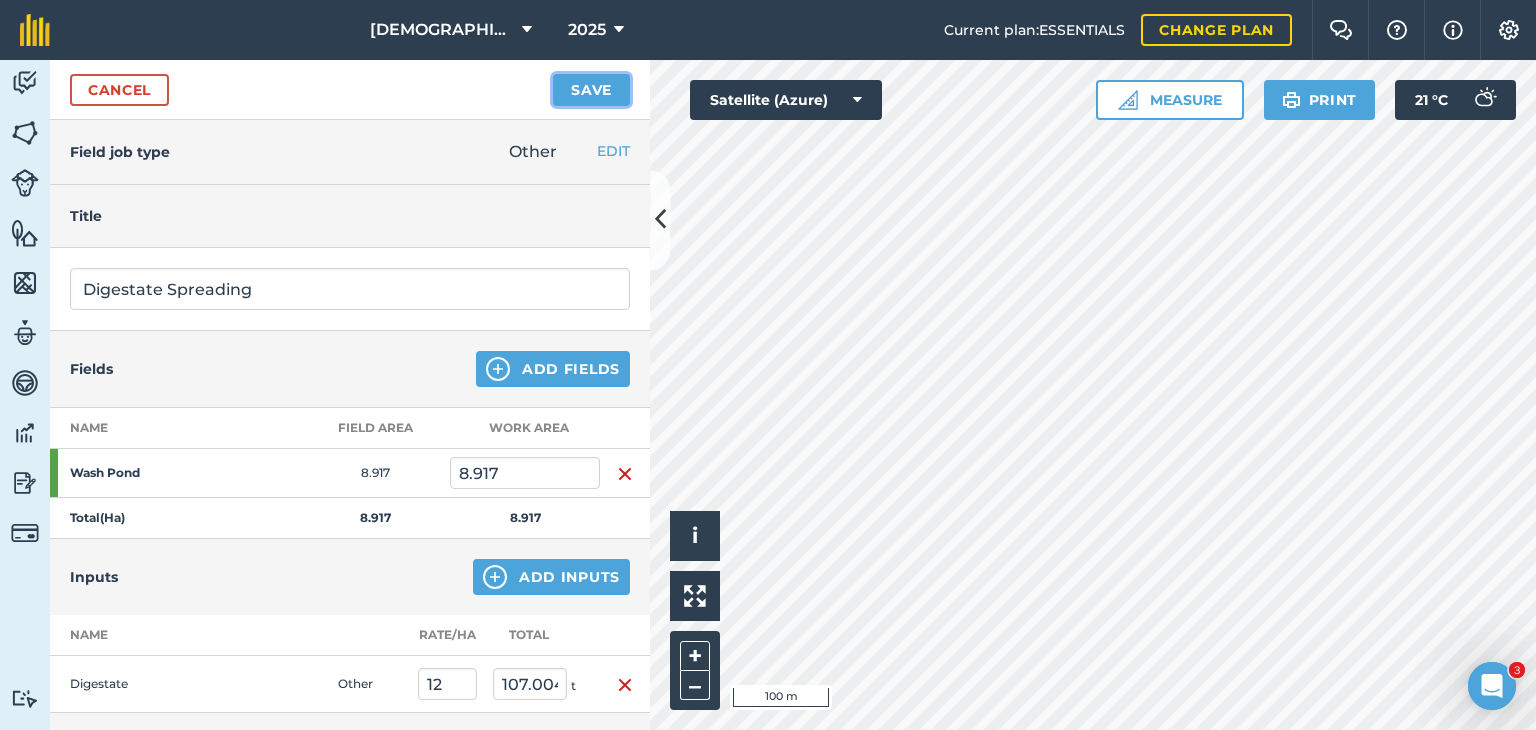 click on "Save" at bounding box center [591, 90] 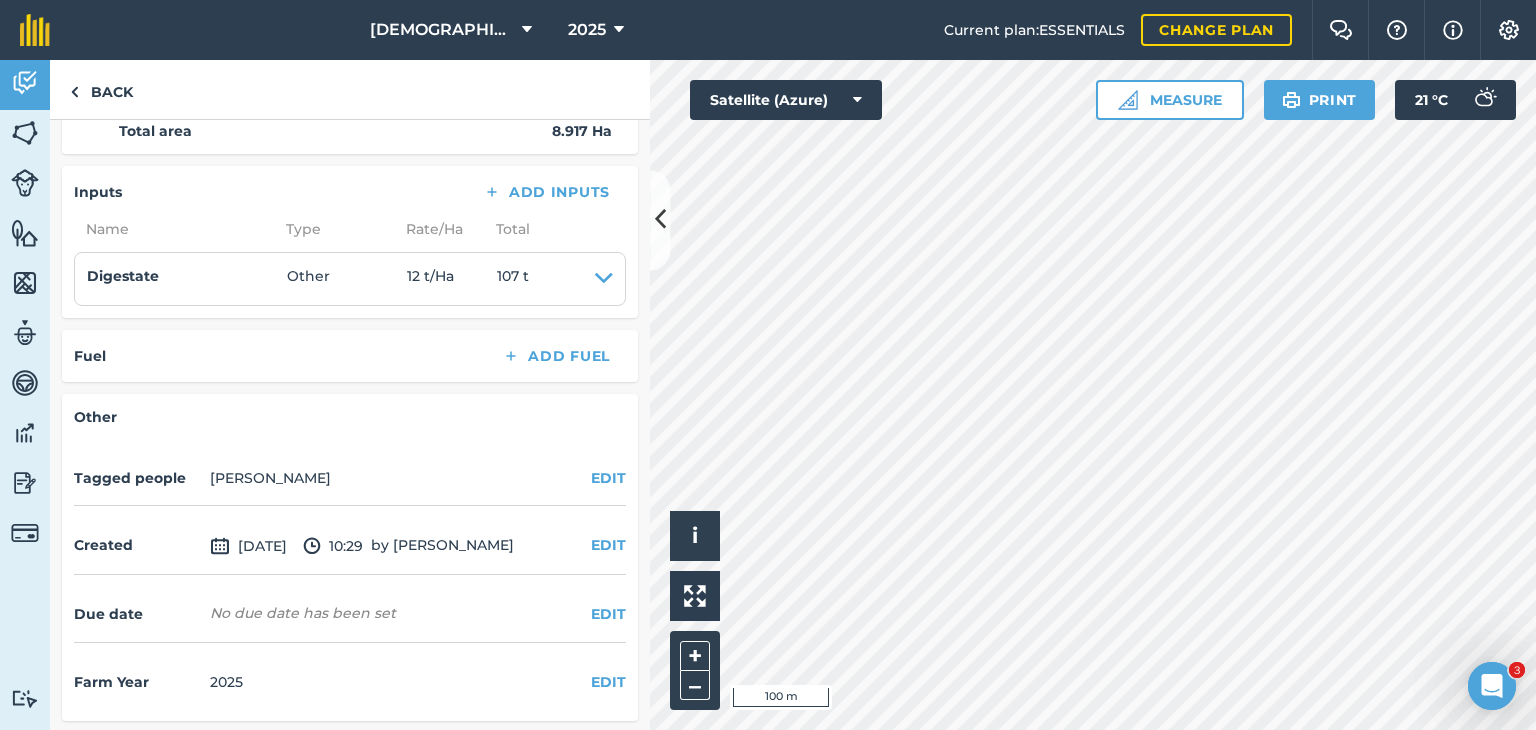 scroll, scrollTop: 0, scrollLeft: 0, axis: both 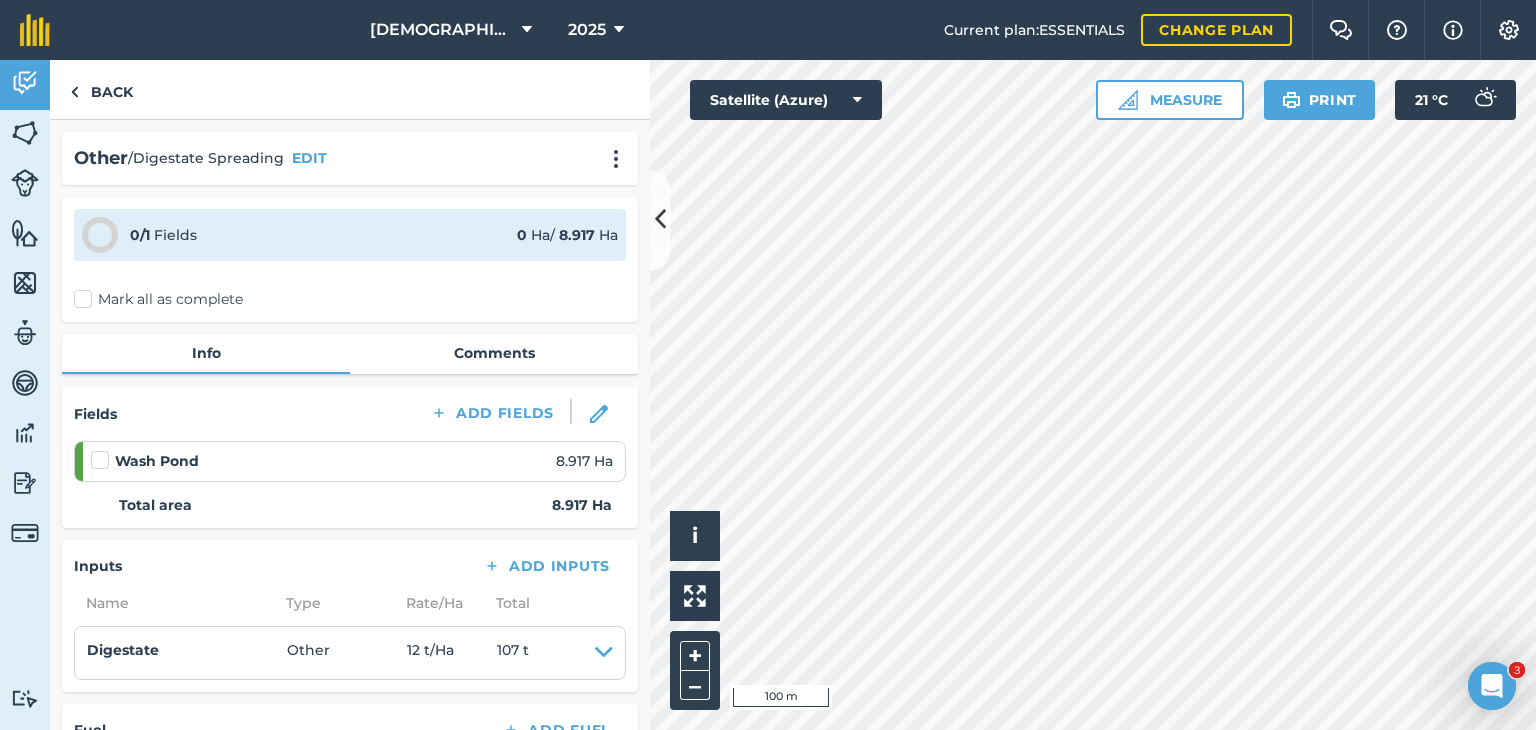 click on "0 / 1   Fields 0   Ha  /   8.917   [PERSON_NAME] all as complete" at bounding box center [350, 259] 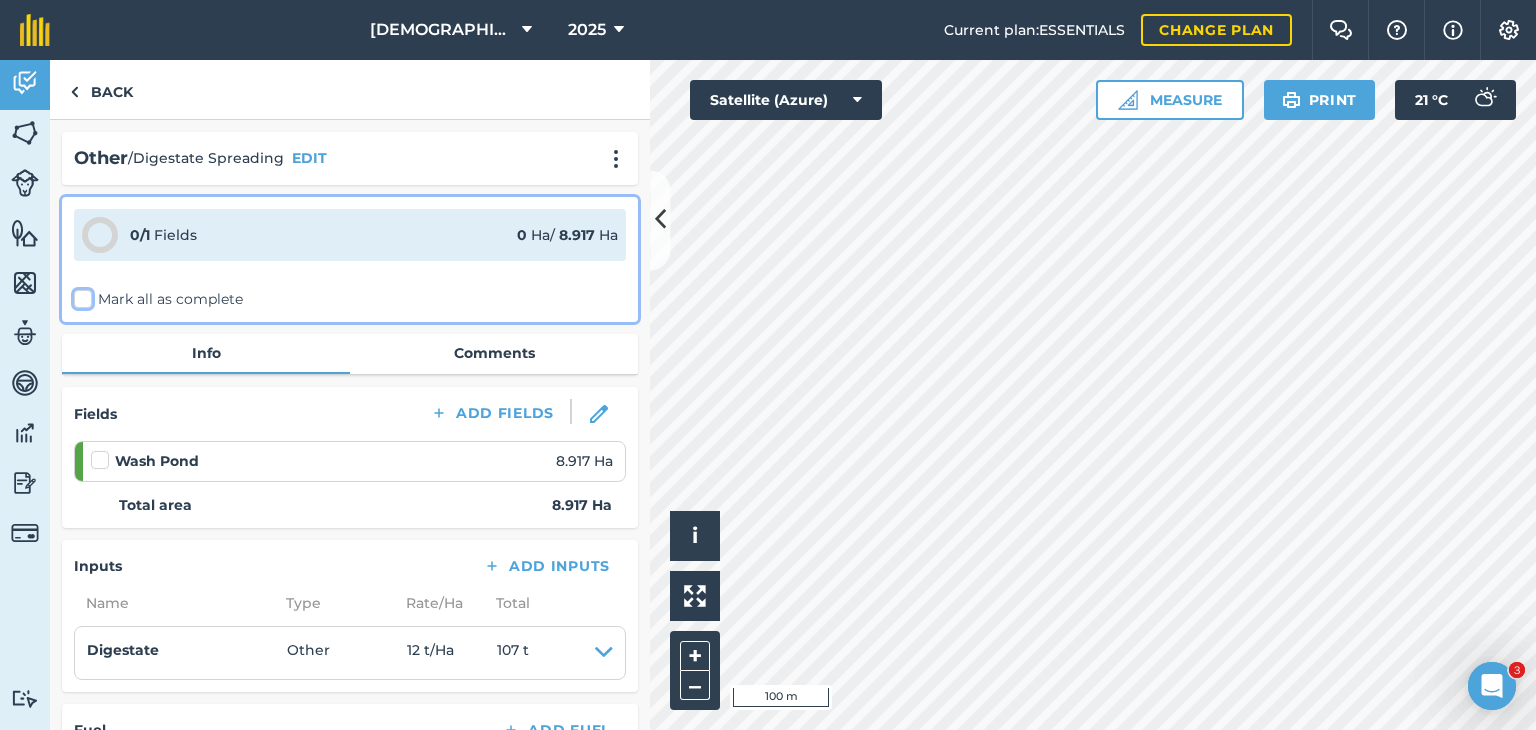click on "Mark all as complete" at bounding box center (80, 295) 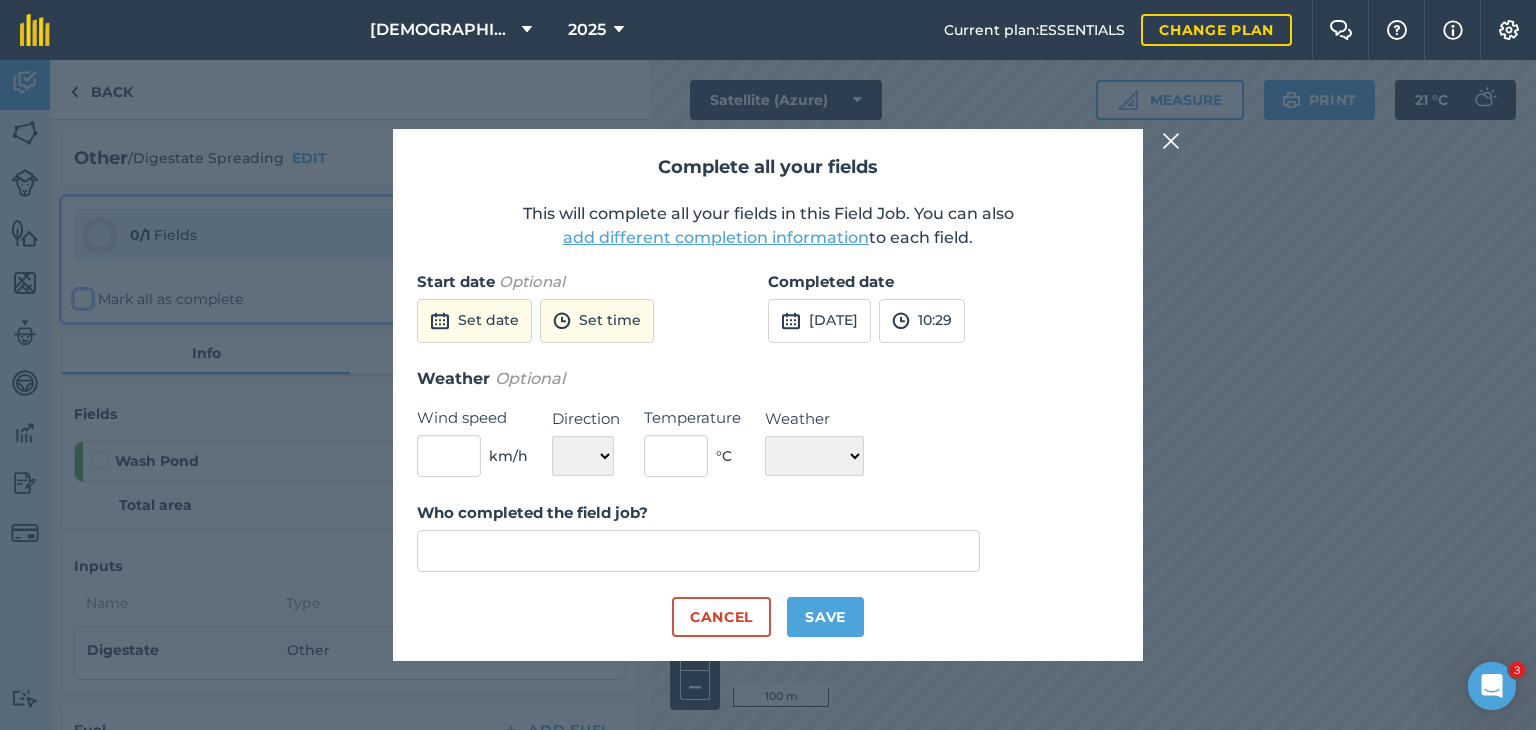 type on "[PERSON_NAME]" 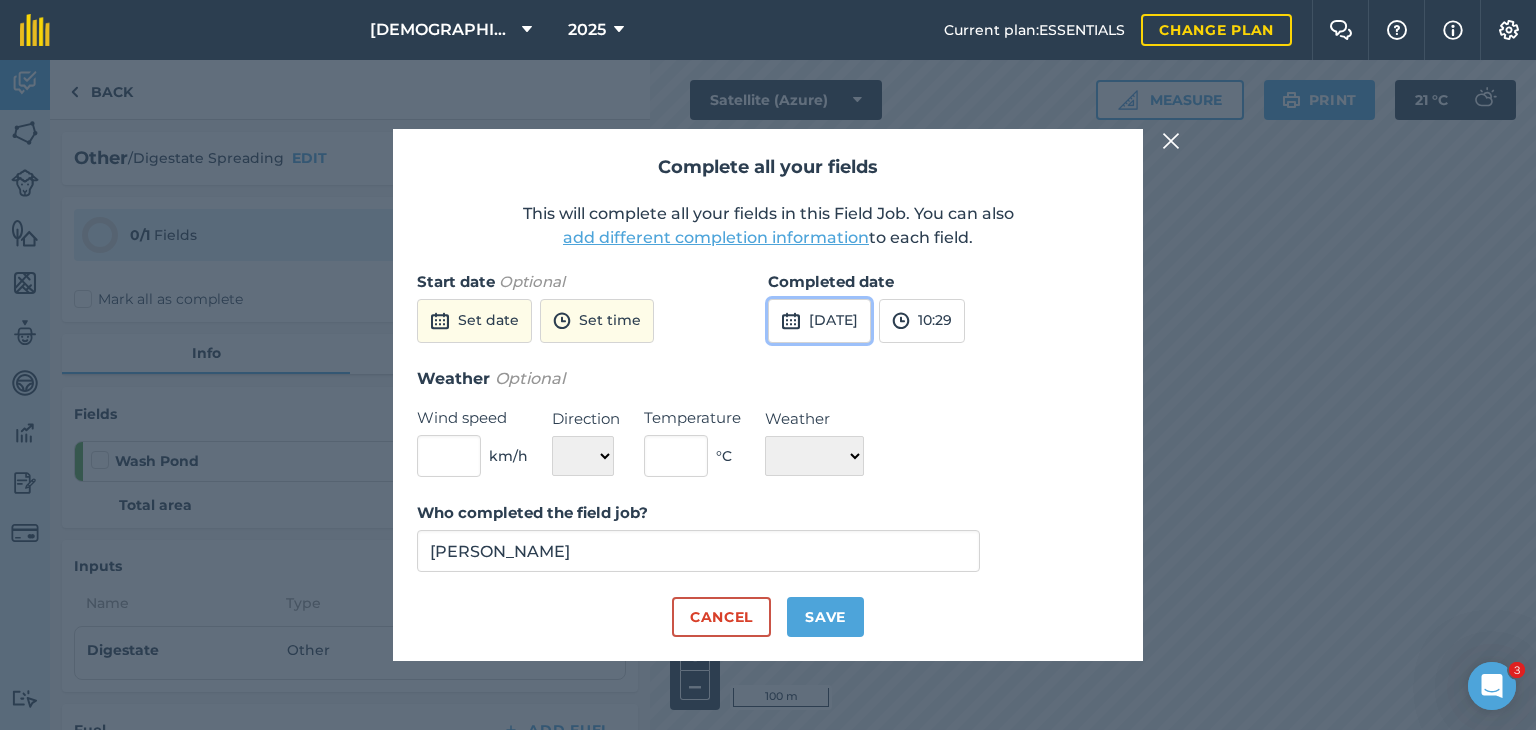click on "[DATE]" at bounding box center [819, 321] 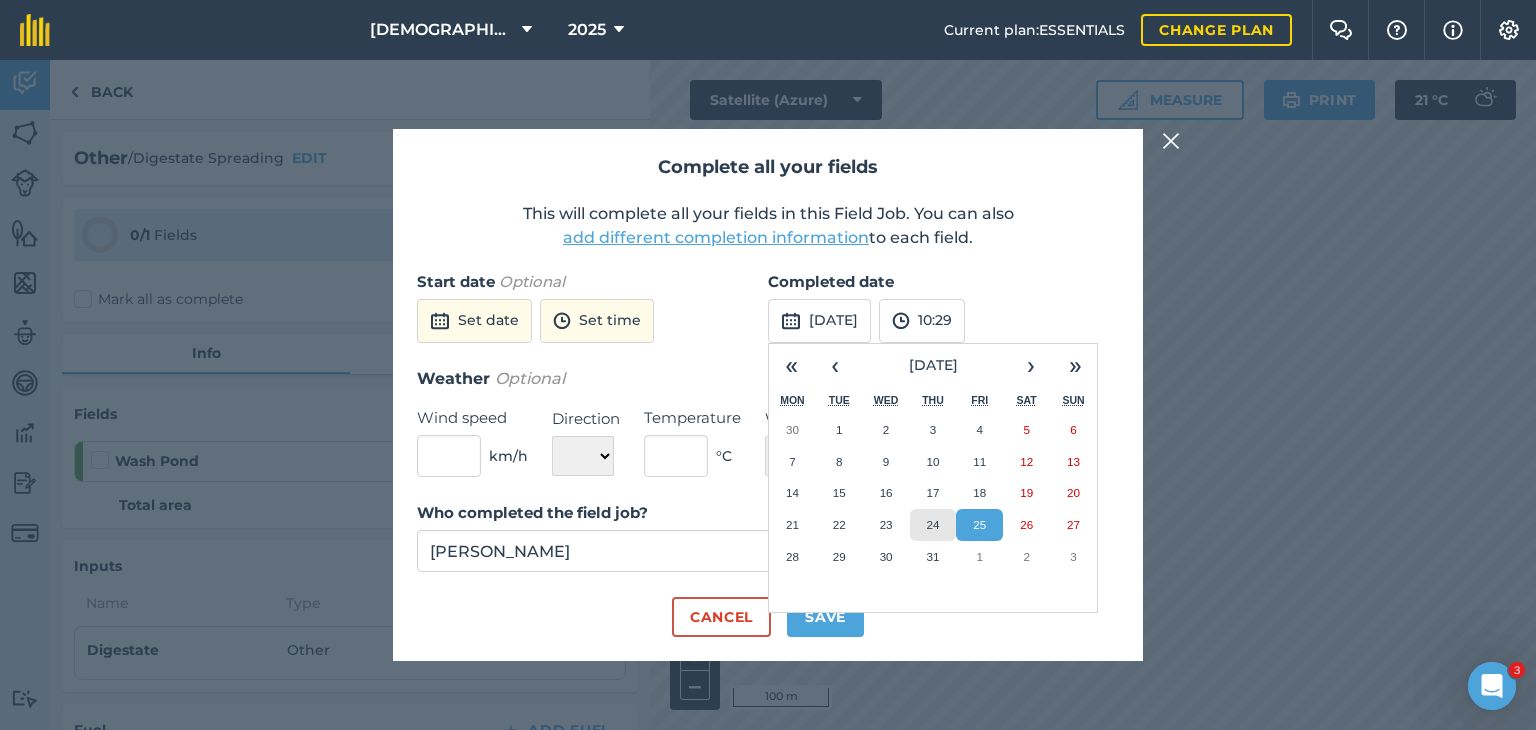 click on "24" at bounding box center [933, 525] 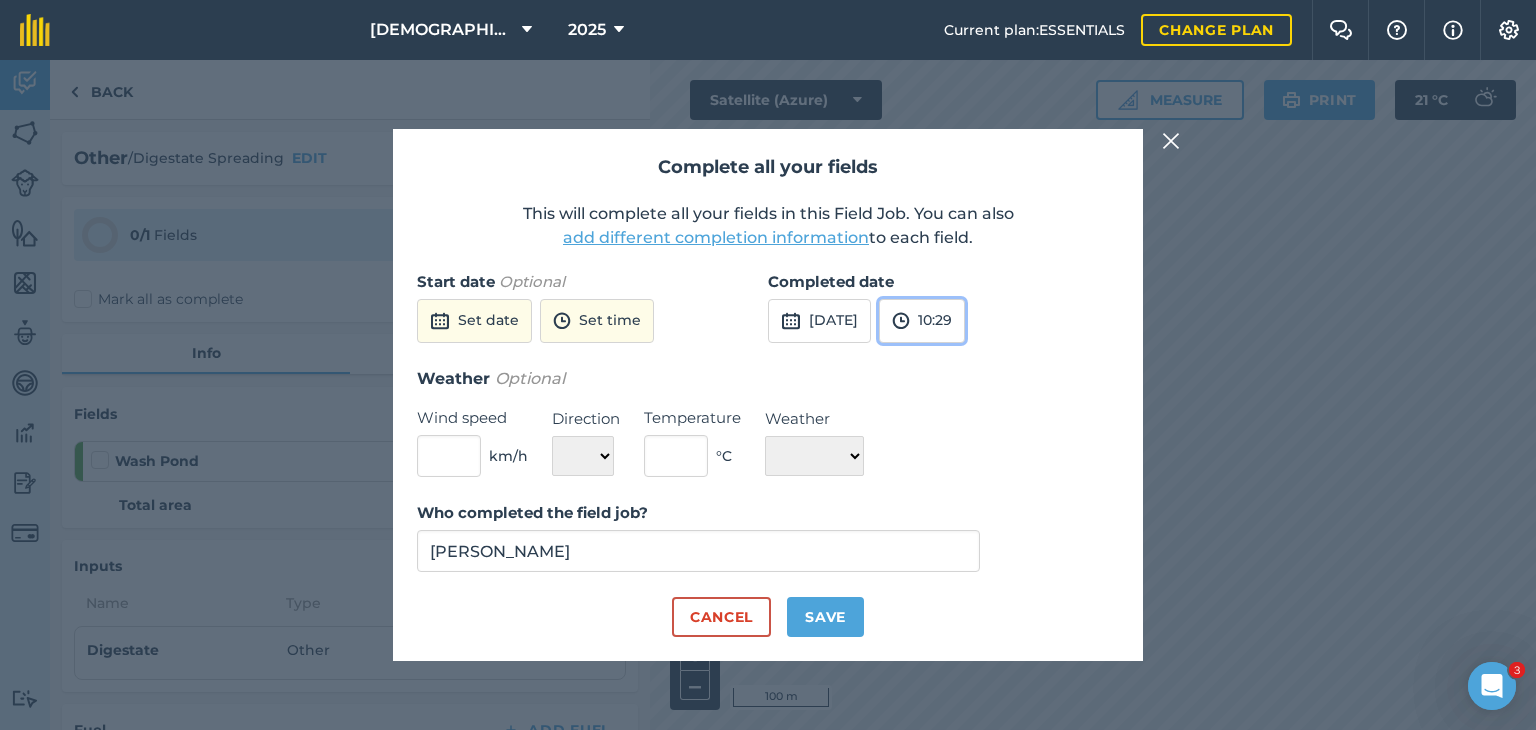 click on "10:29" at bounding box center [922, 321] 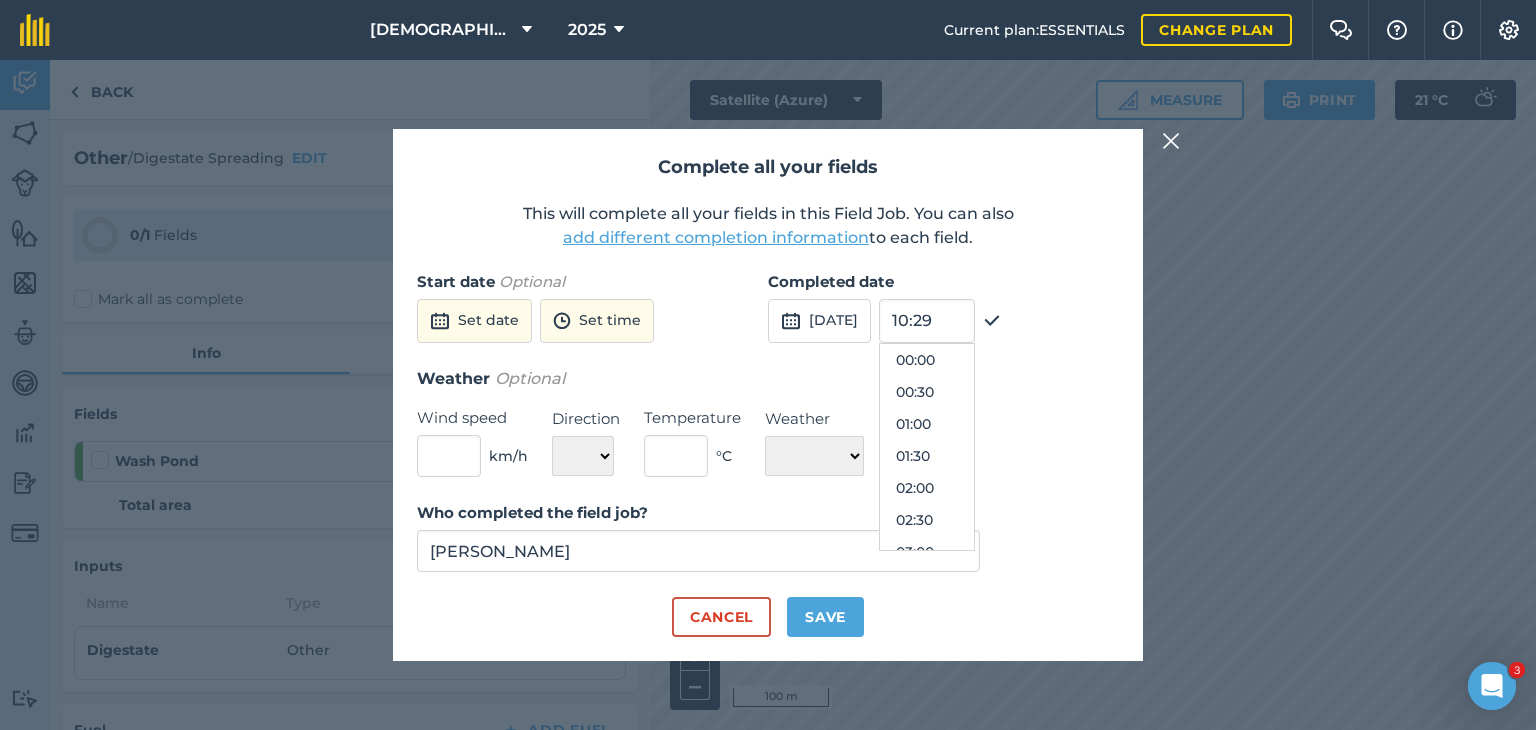 scroll, scrollTop: 576, scrollLeft: 0, axis: vertical 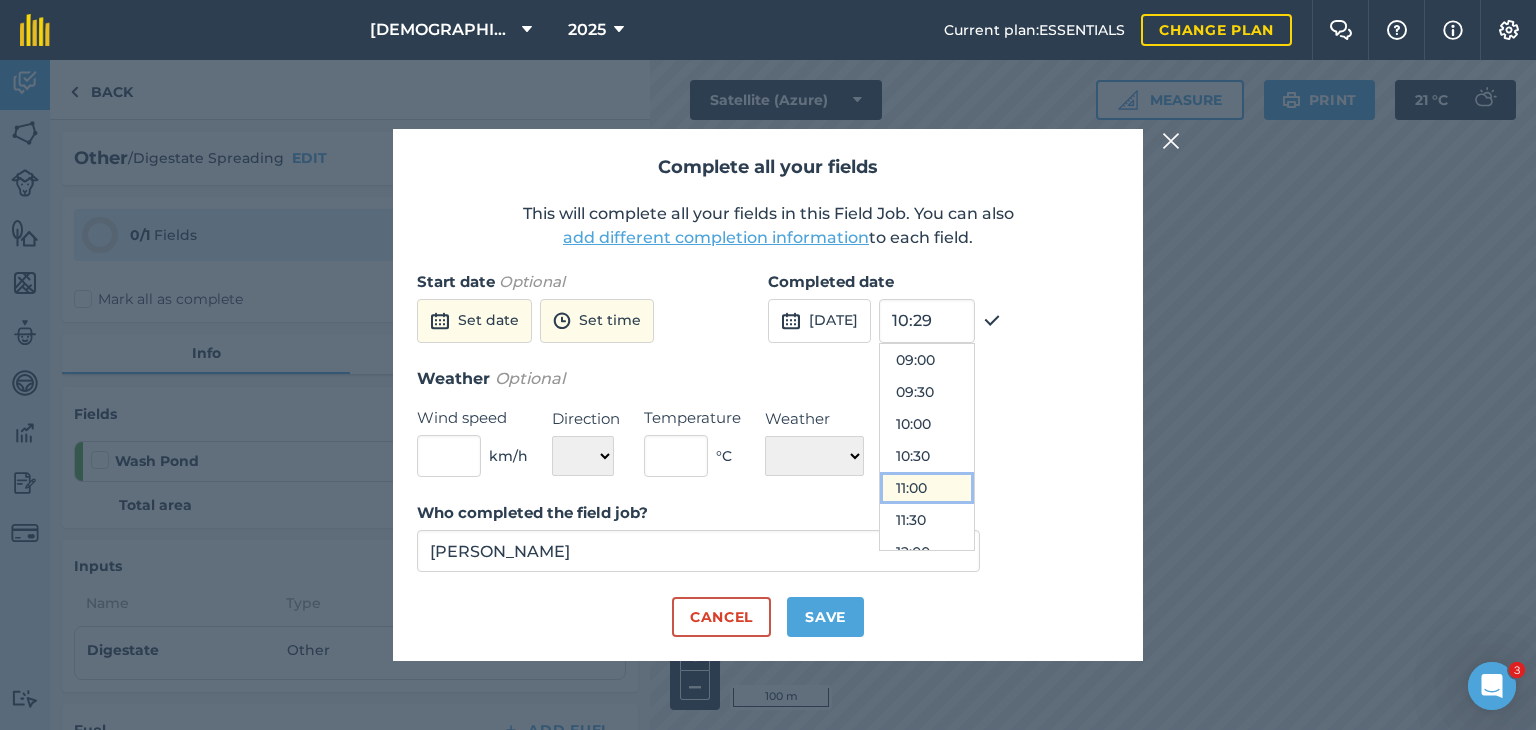 click on "11:00" at bounding box center (927, 488) 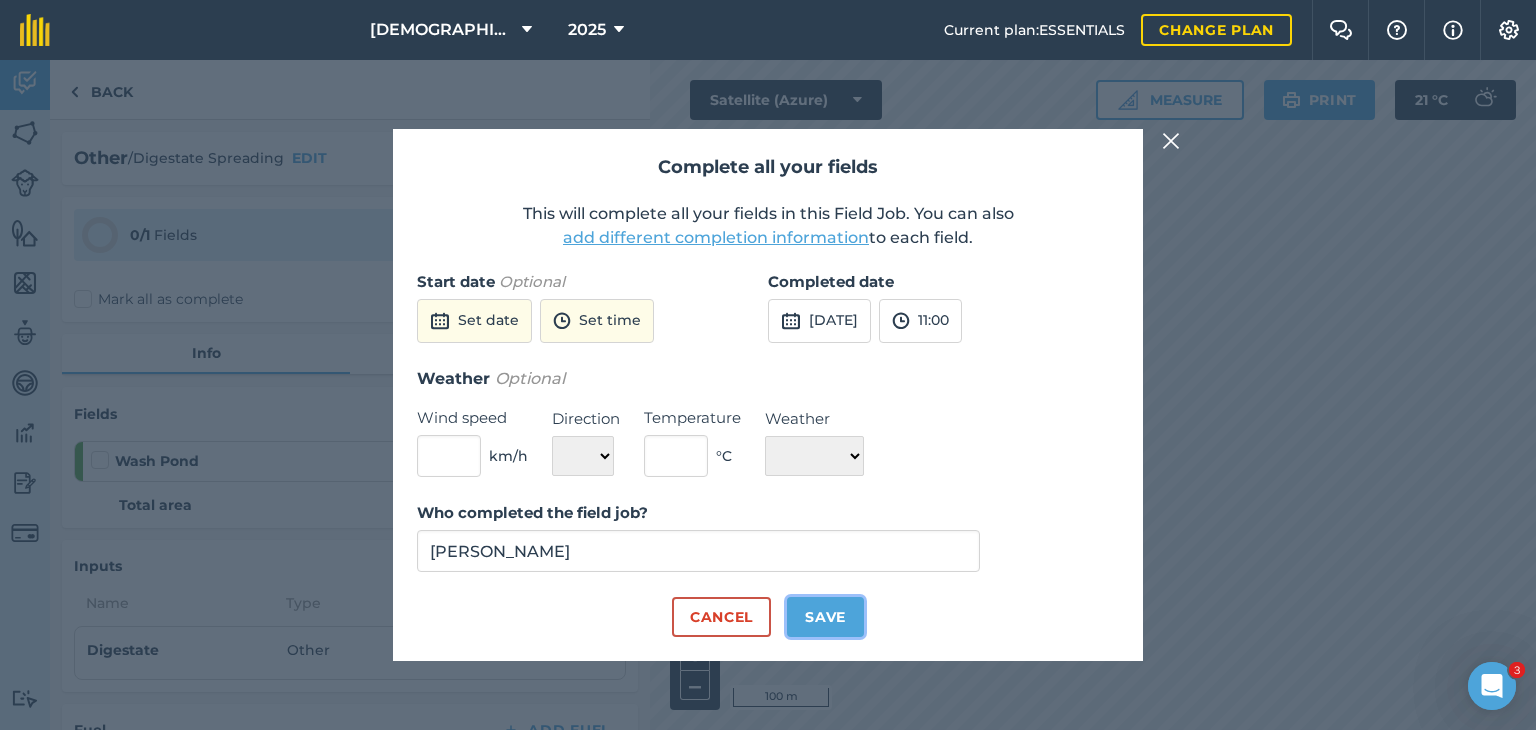 click on "Save" at bounding box center (825, 617) 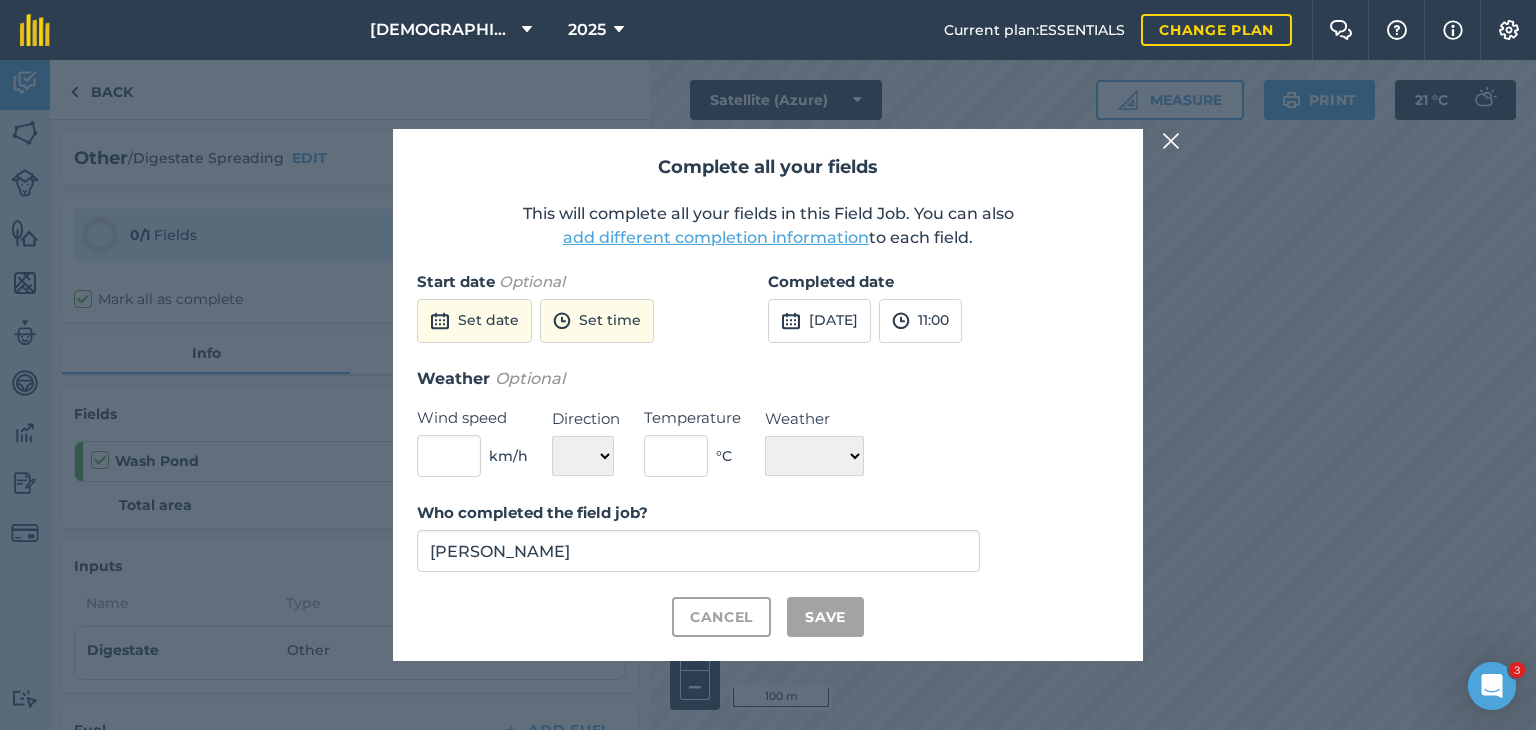 checkbox on "true" 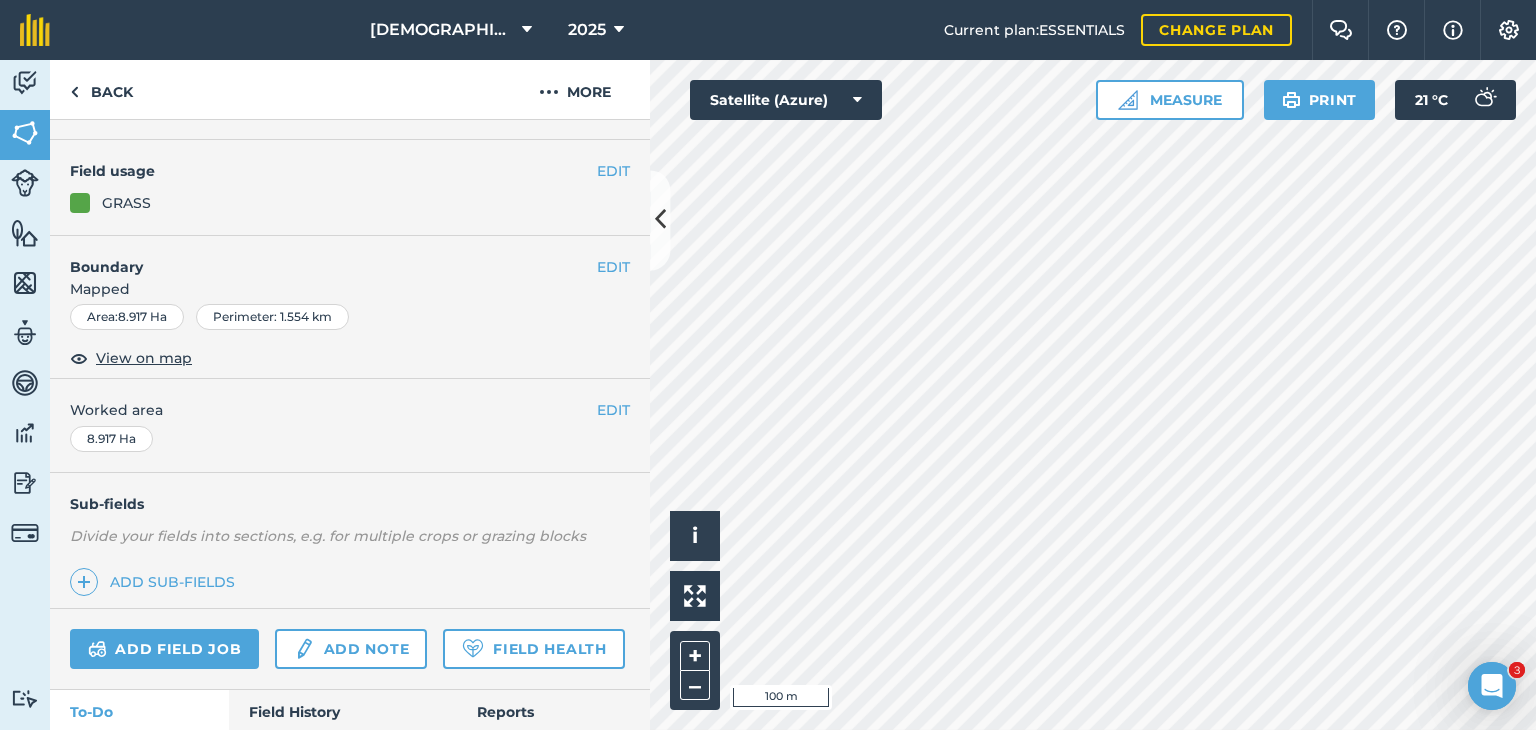 scroll, scrollTop: 264, scrollLeft: 0, axis: vertical 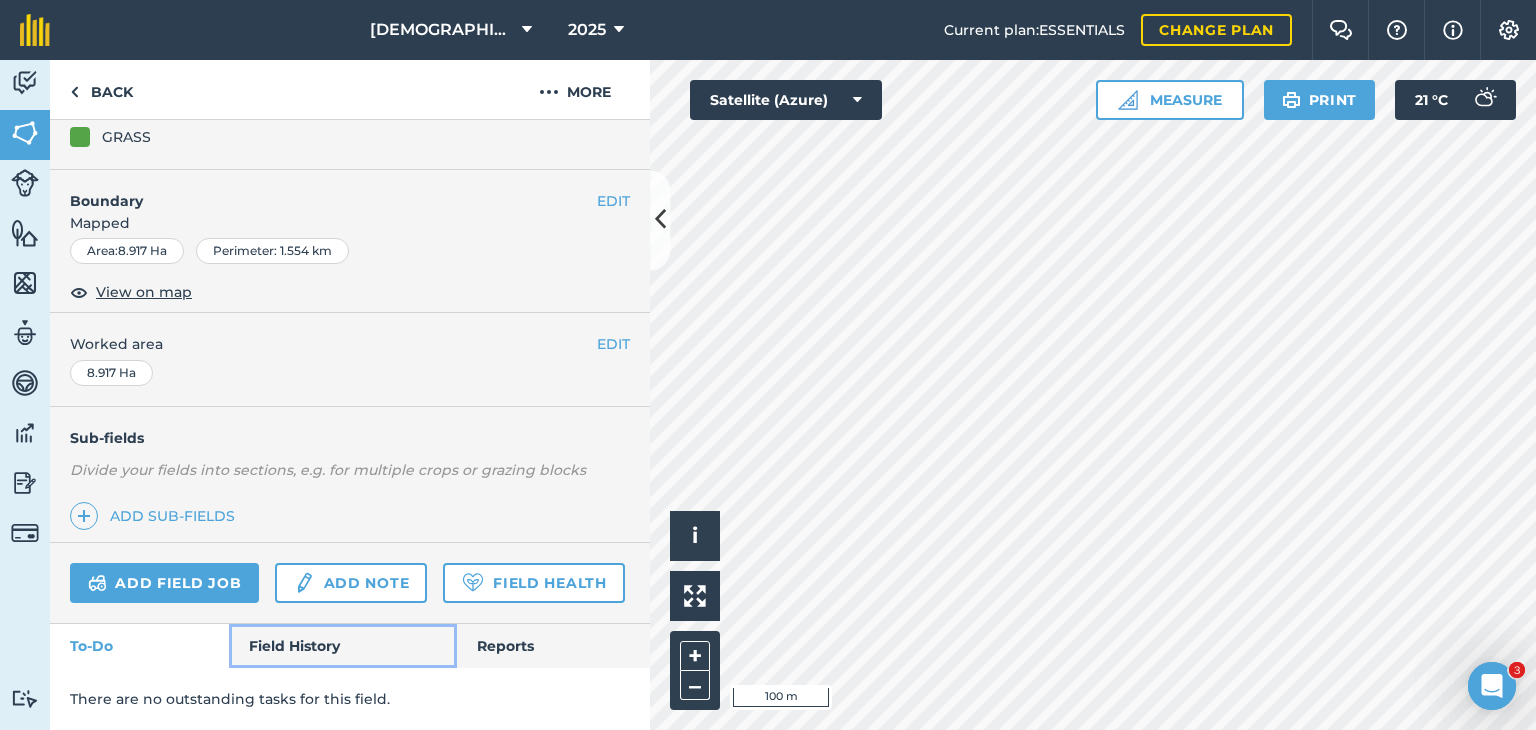 click on "Field History" at bounding box center (342, 646) 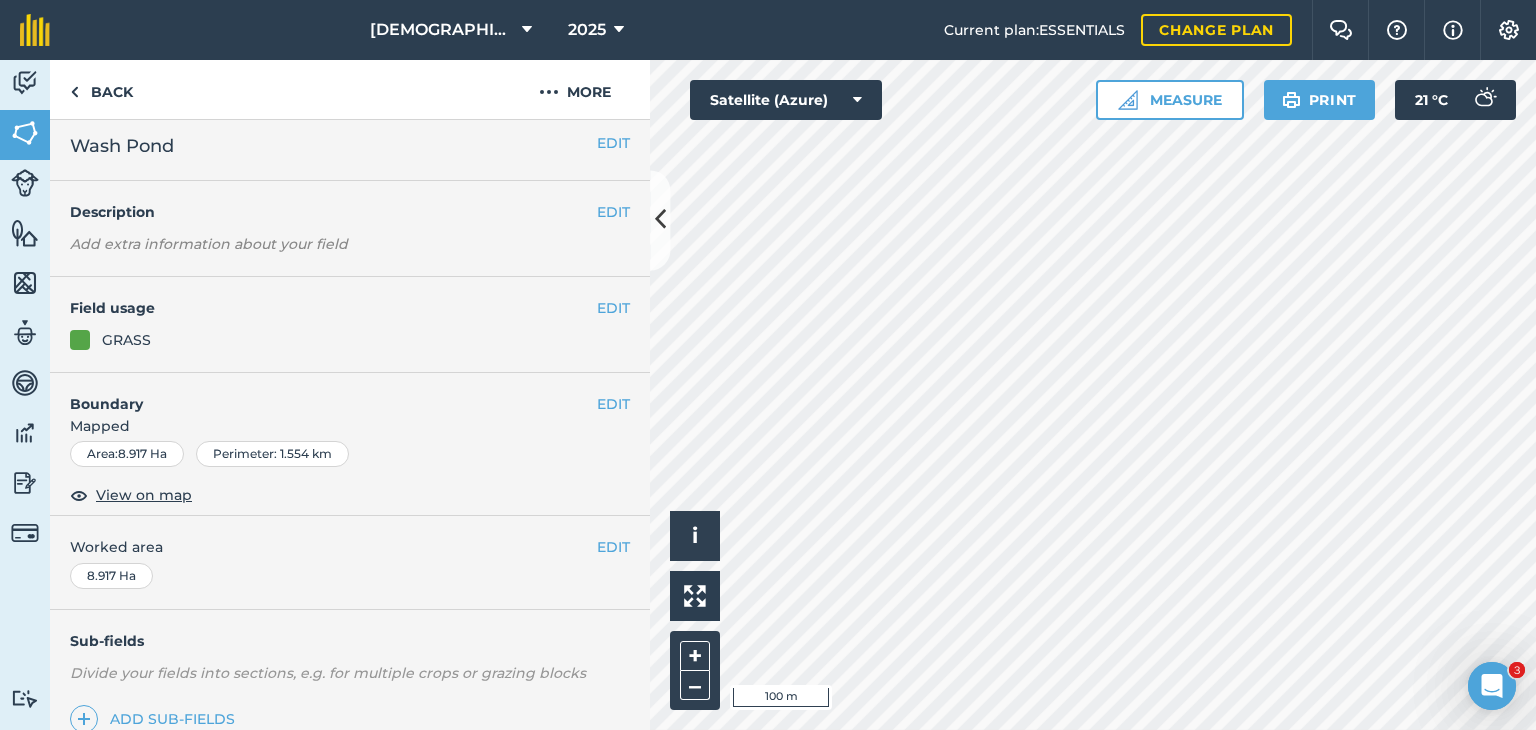 scroll, scrollTop: 0, scrollLeft: 0, axis: both 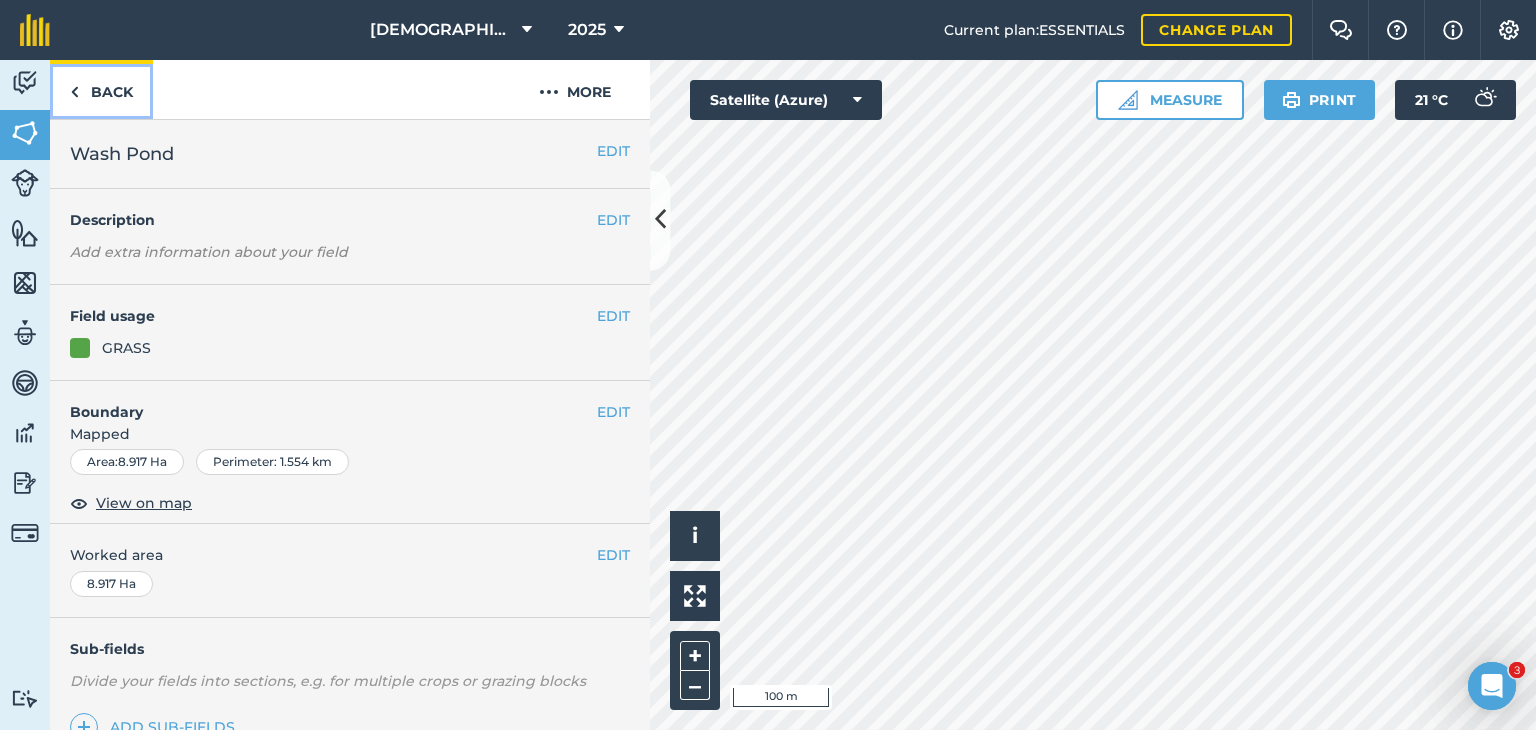click on "Back" at bounding box center (101, 89) 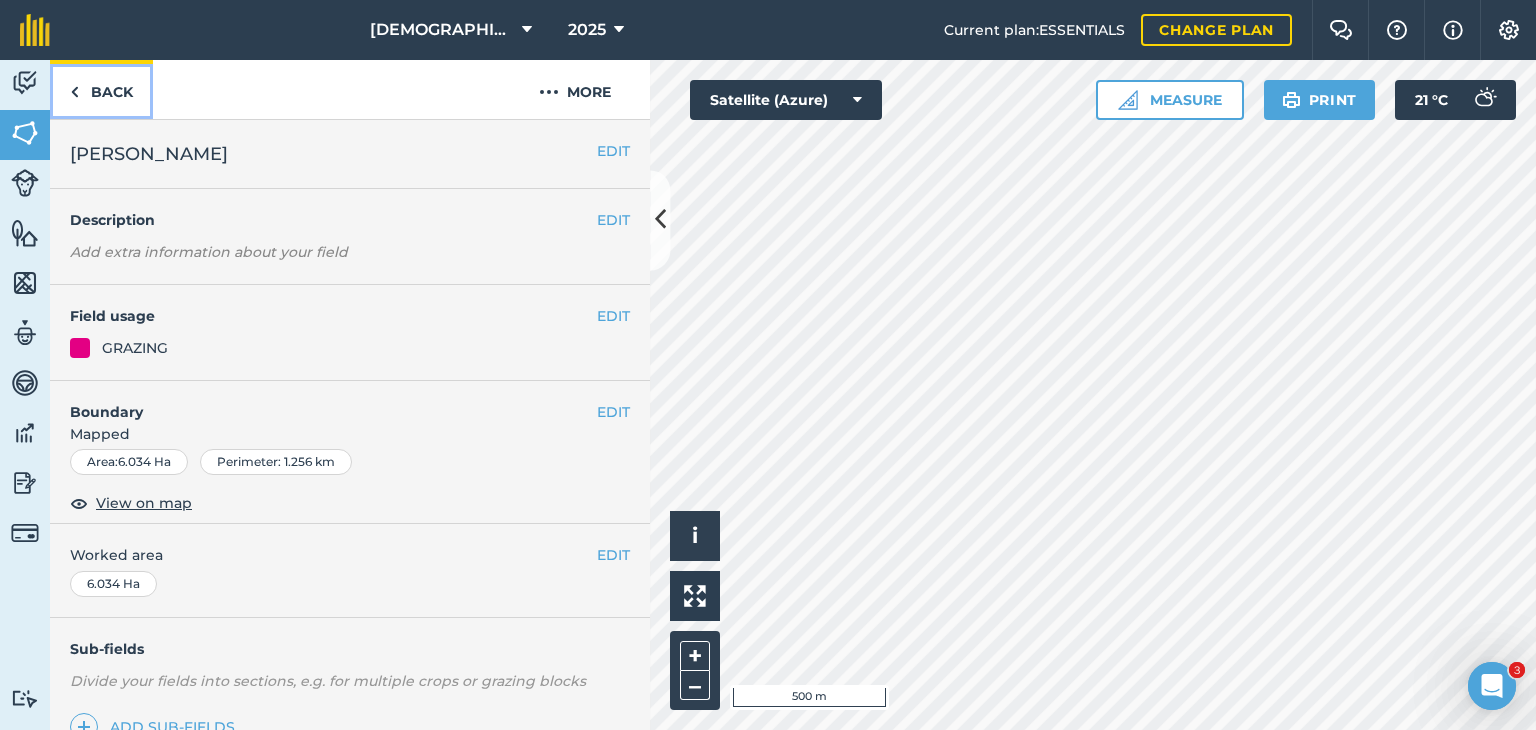 click on "Back" at bounding box center [101, 89] 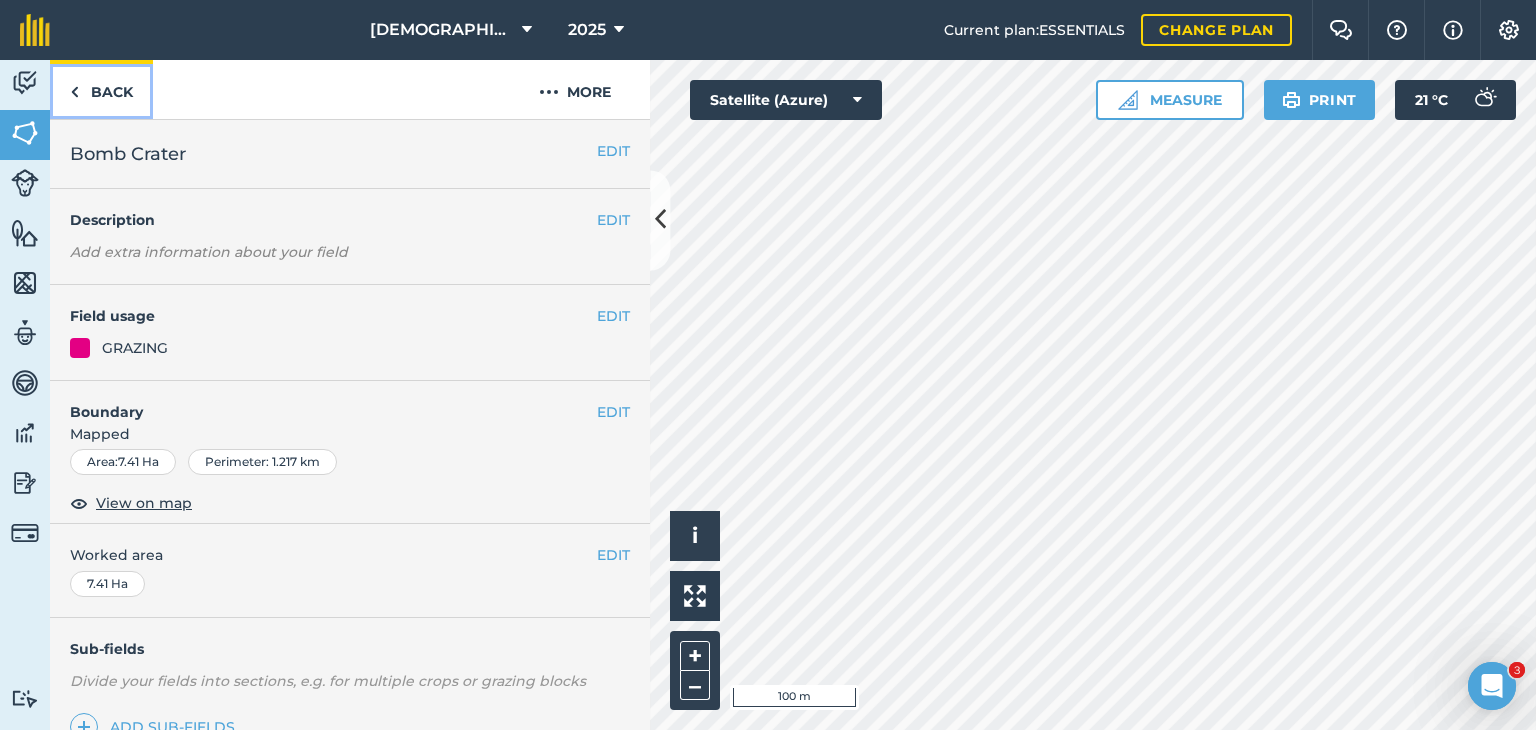 click on "Back" at bounding box center [101, 89] 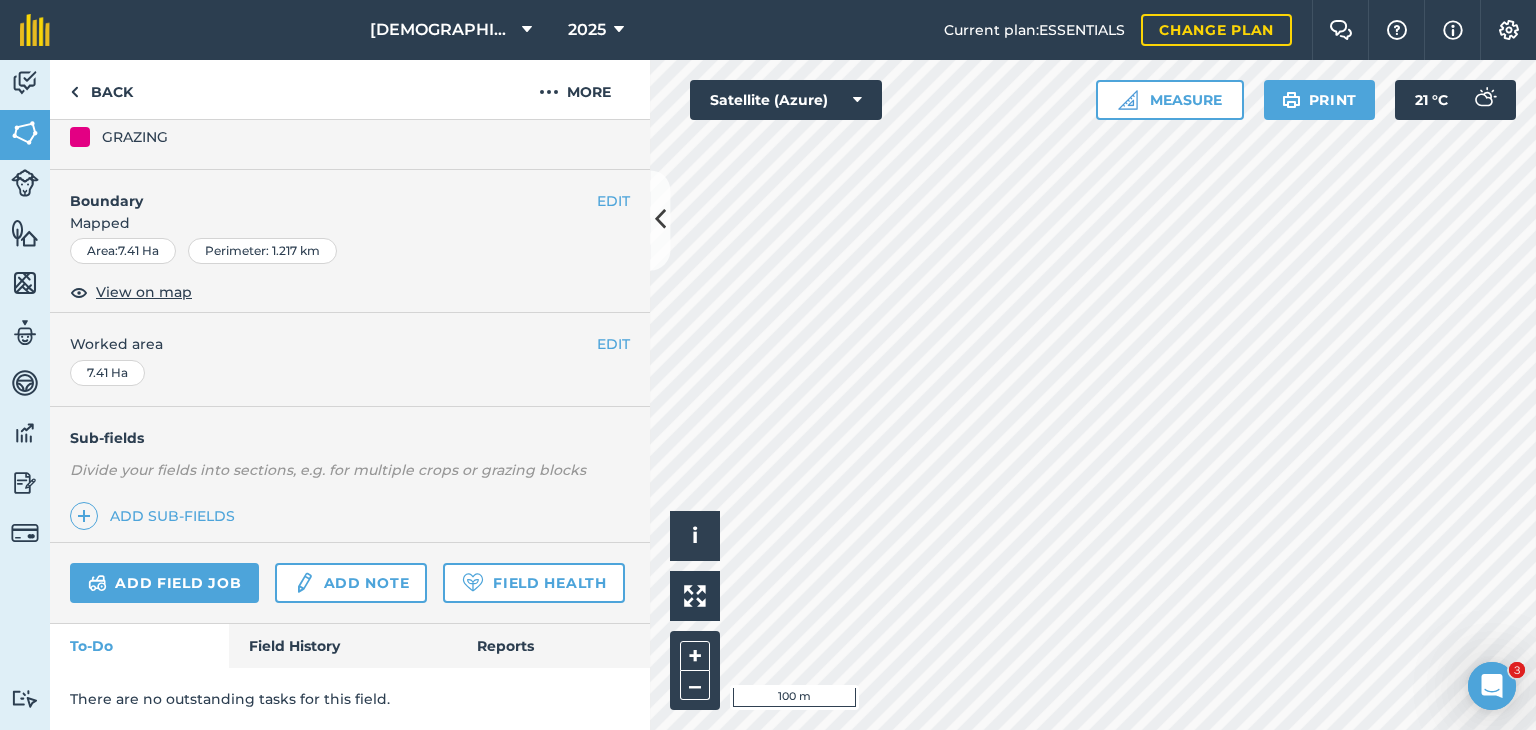 scroll, scrollTop: 264, scrollLeft: 0, axis: vertical 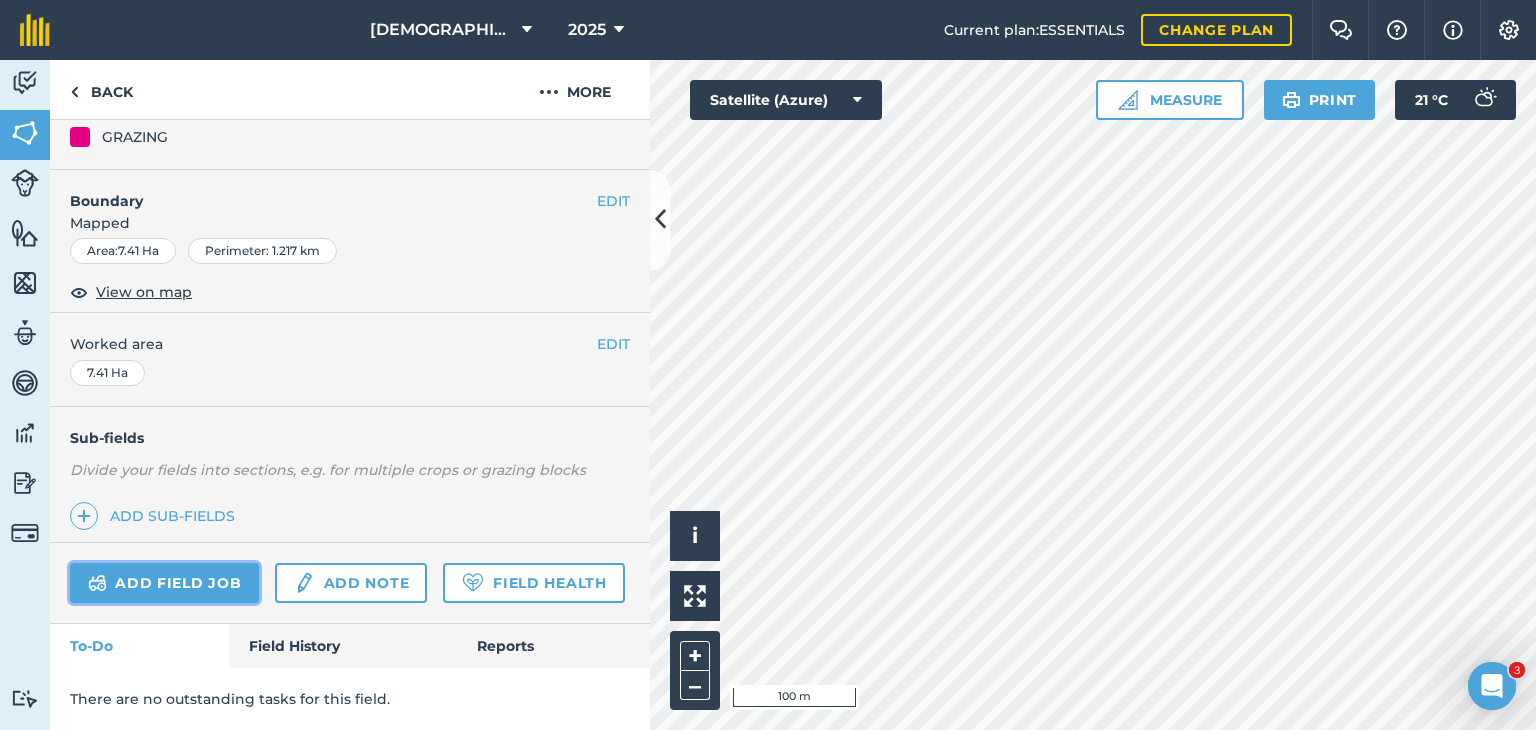 click on "Add field job" at bounding box center [164, 583] 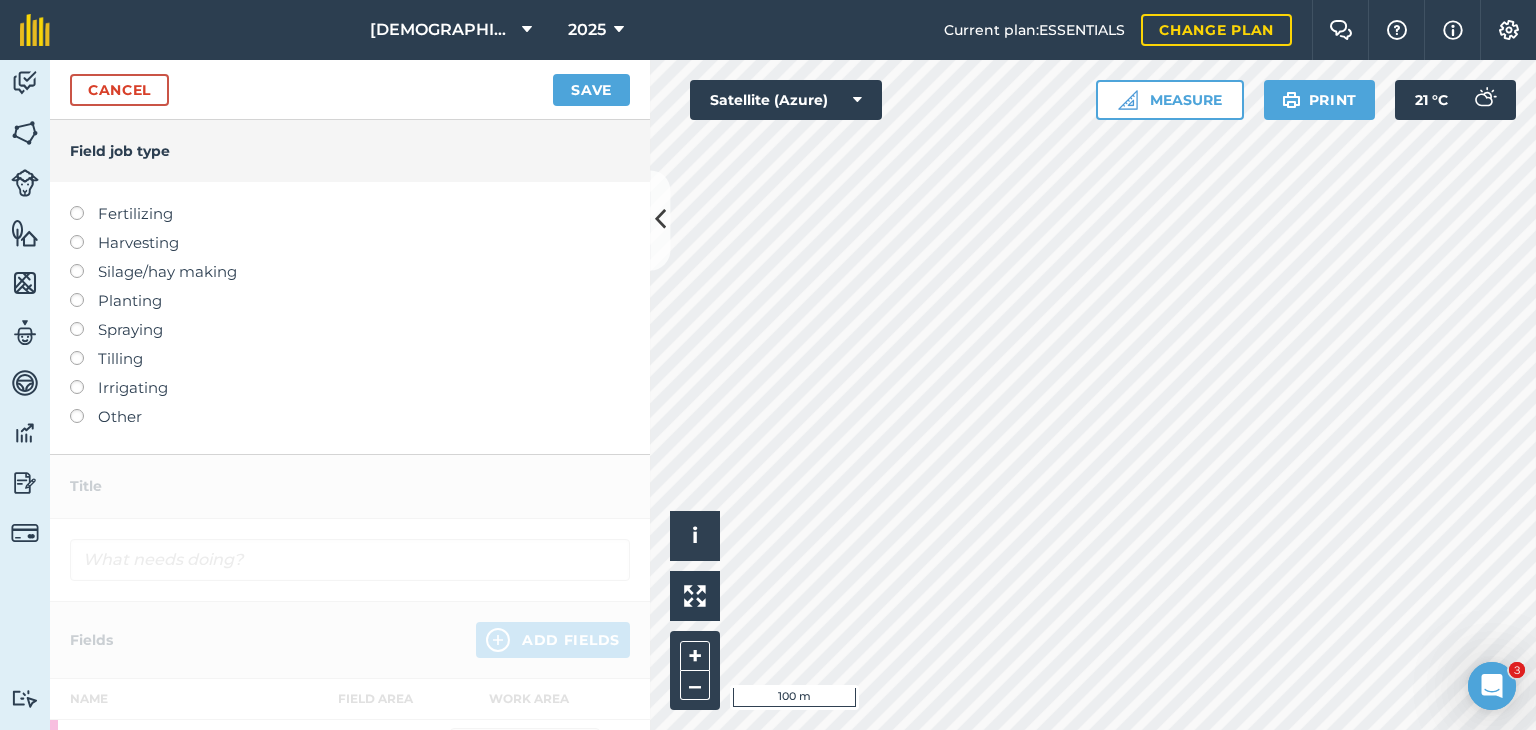 click on "Fertilizing" at bounding box center (350, 214) 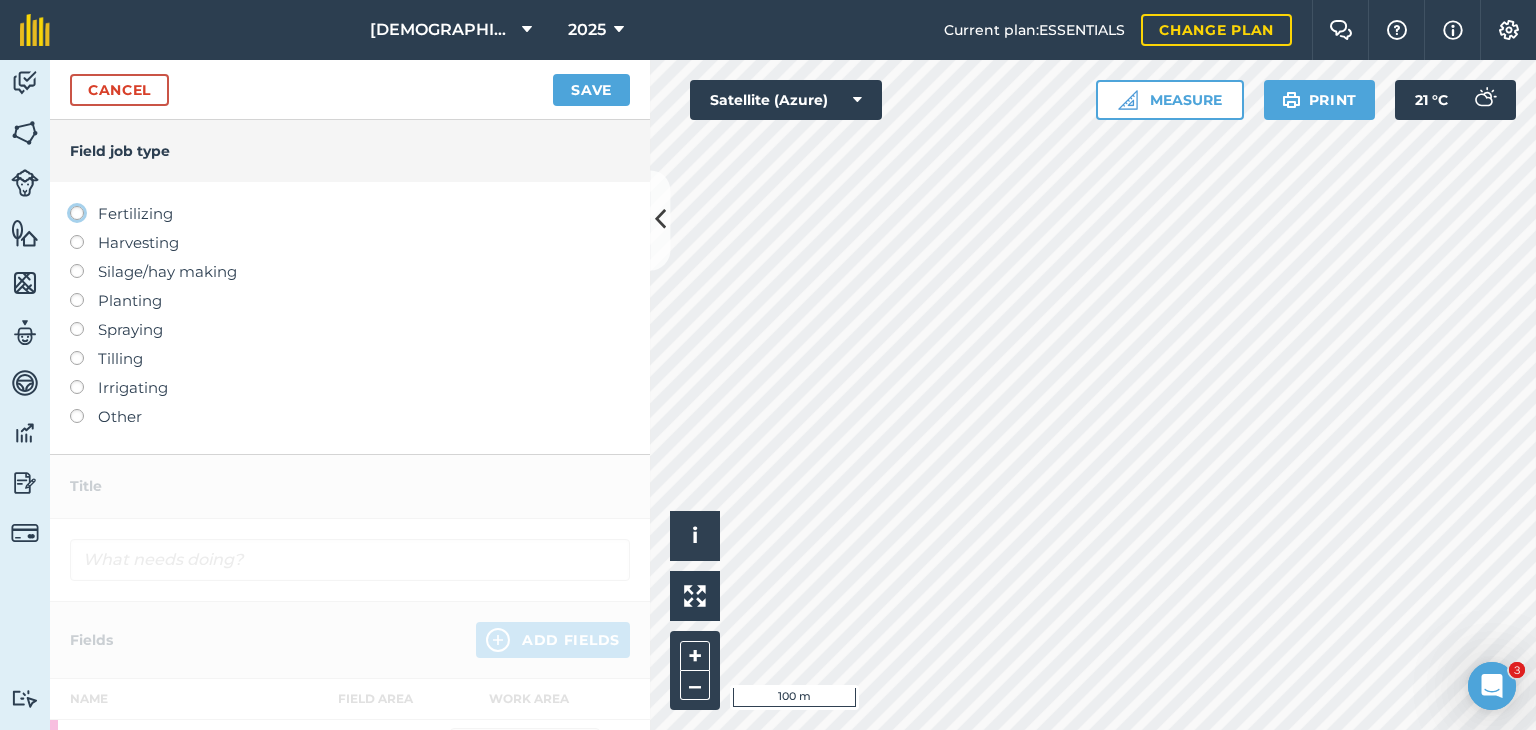 click on "Fertilizing" at bounding box center [-9943, 212] 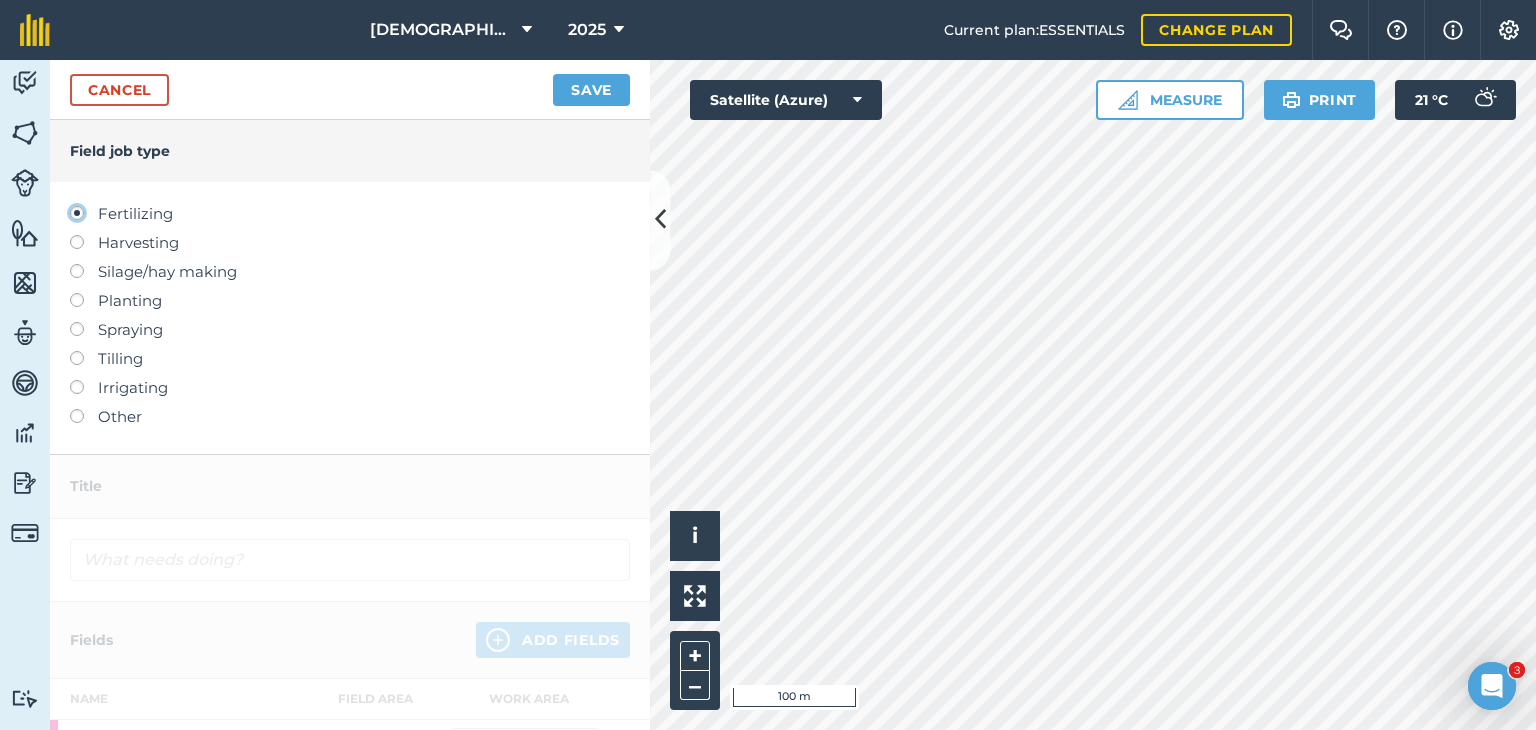type on "Fertilizing" 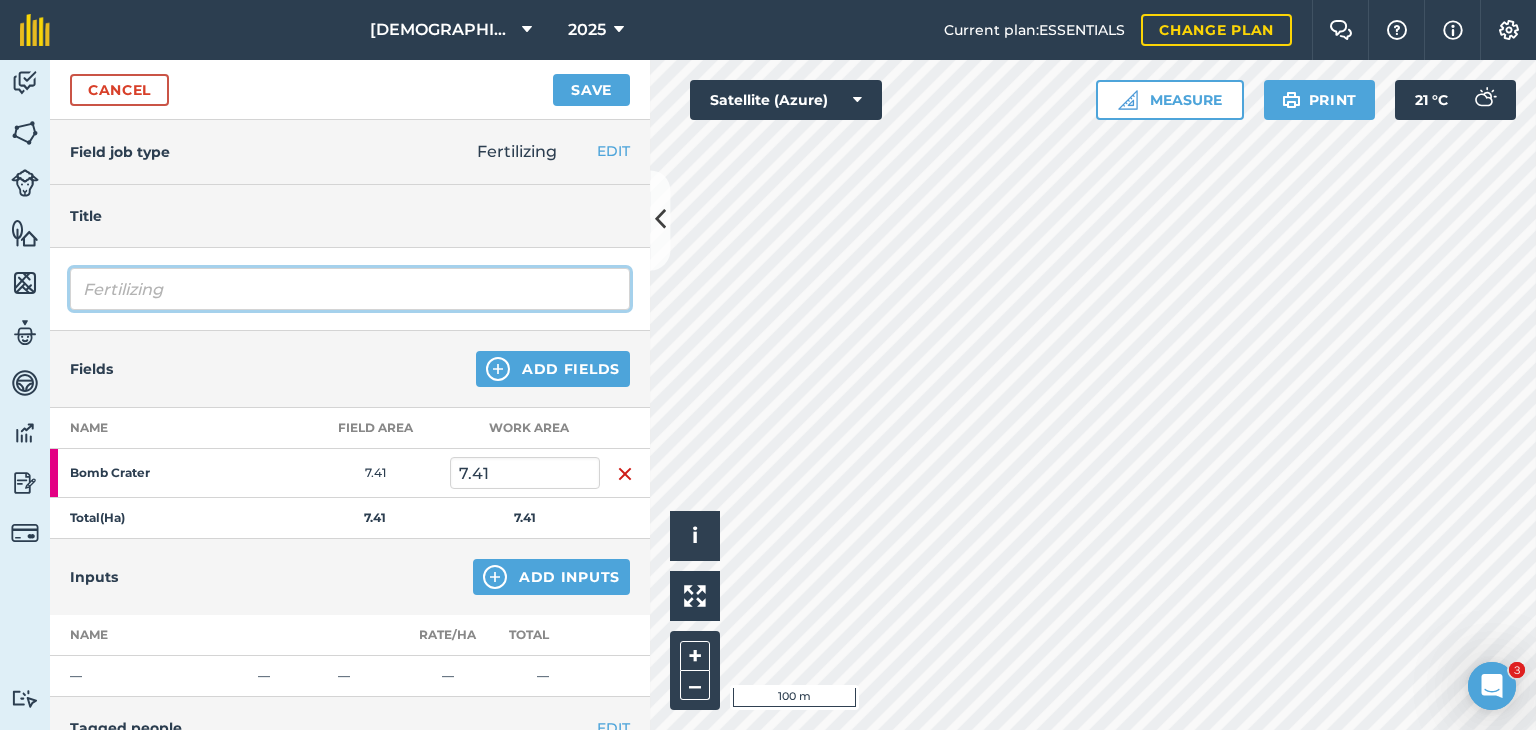 click on "Fertilizing" at bounding box center (350, 289) 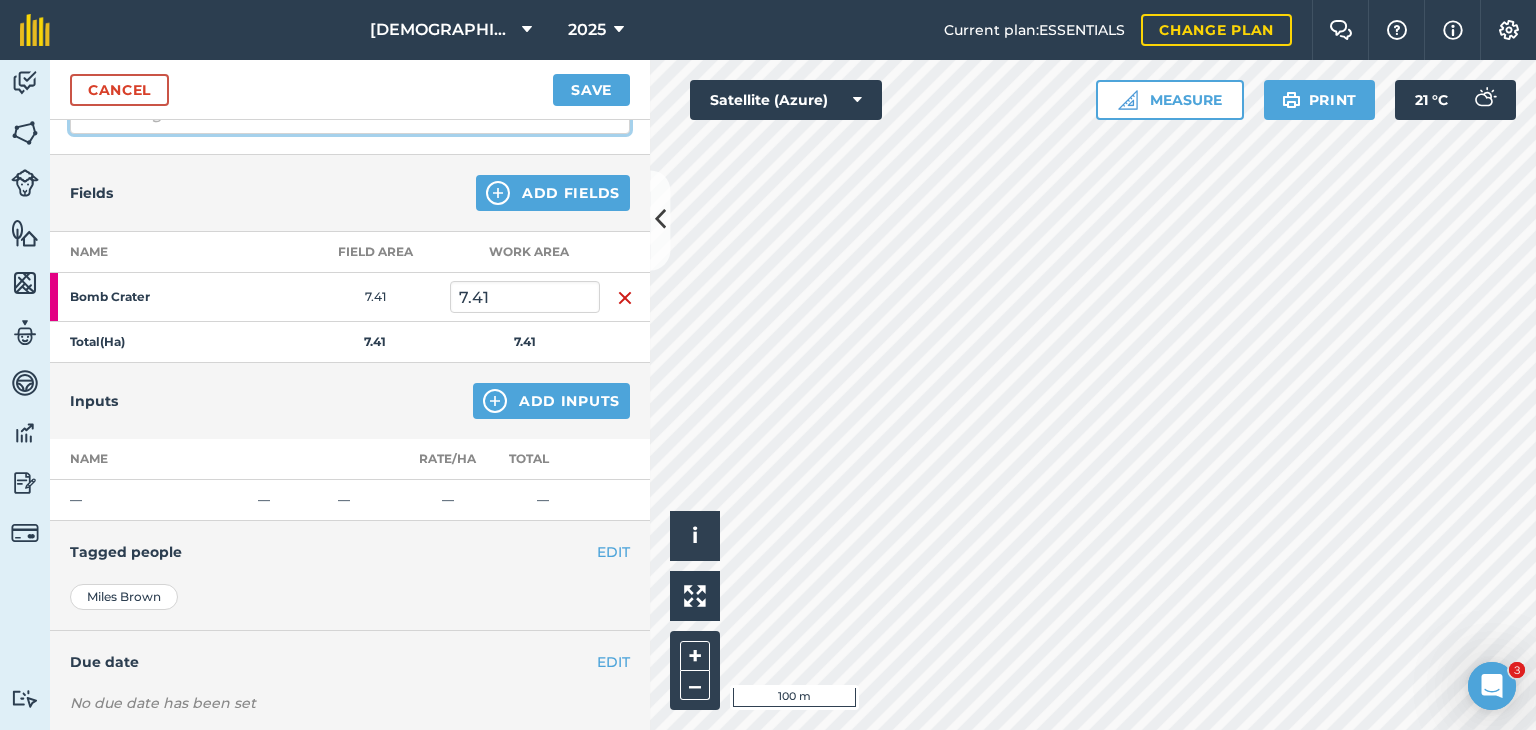 scroll, scrollTop: 200, scrollLeft: 0, axis: vertical 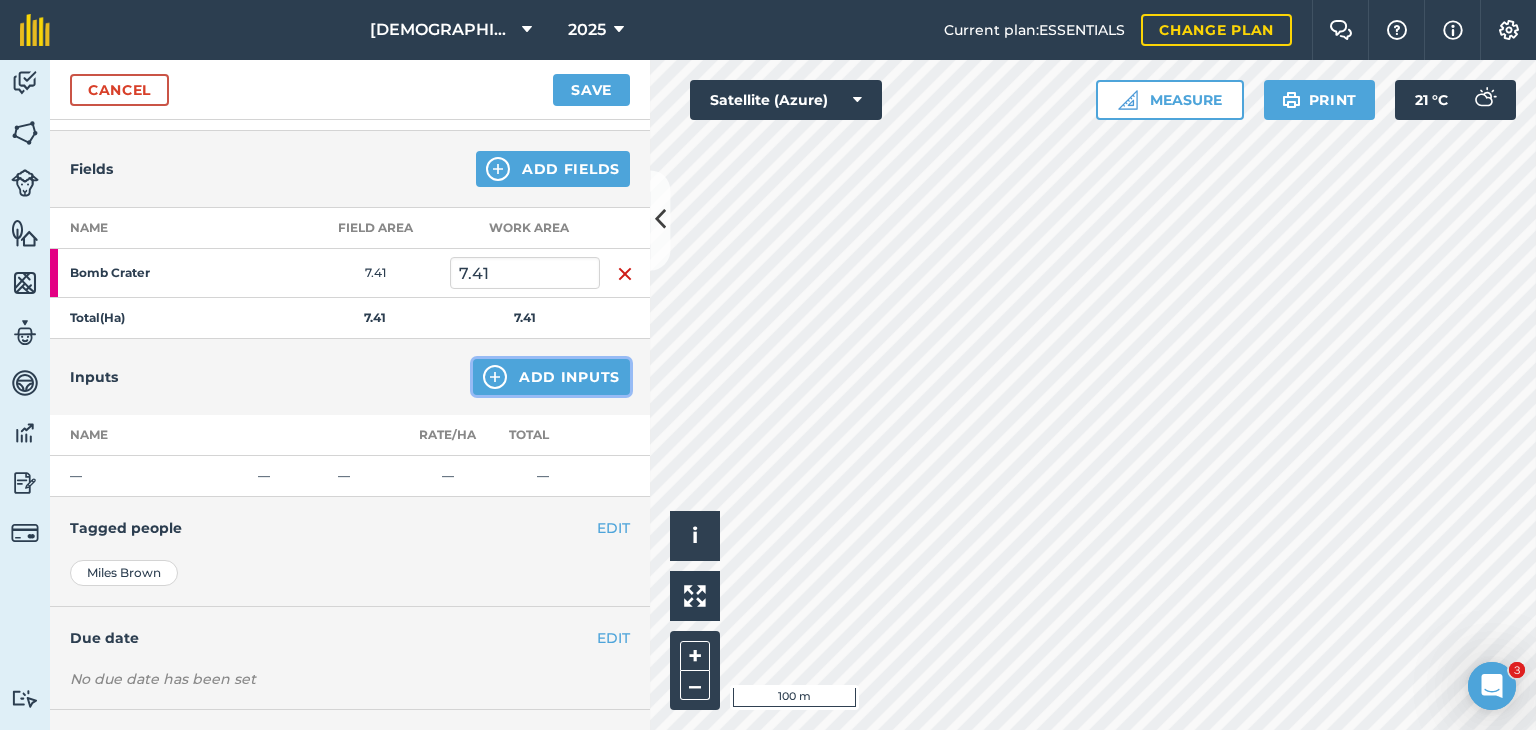 click on "Add Inputs" at bounding box center (551, 377) 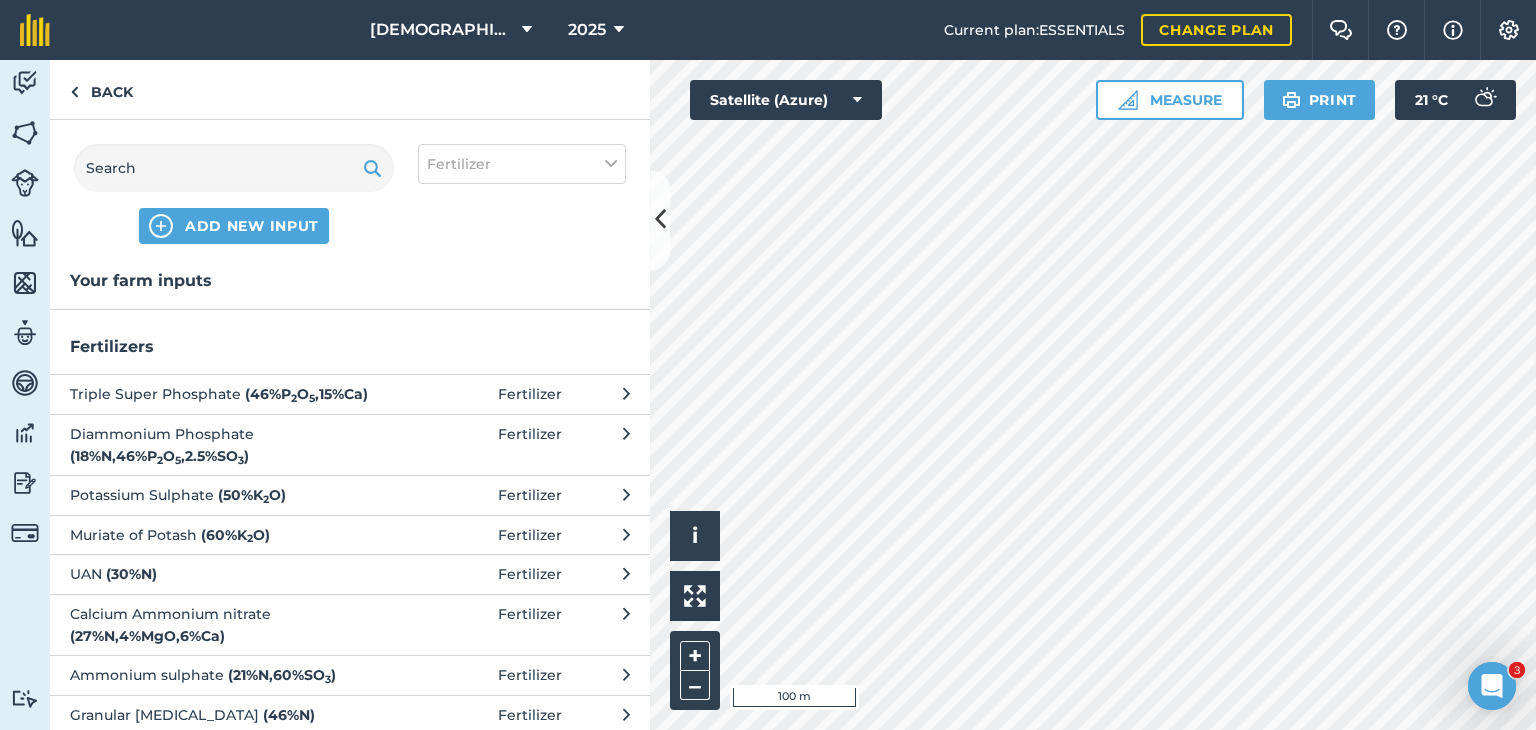 scroll, scrollTop: 66, scrollLeft: 0, axis: vertical 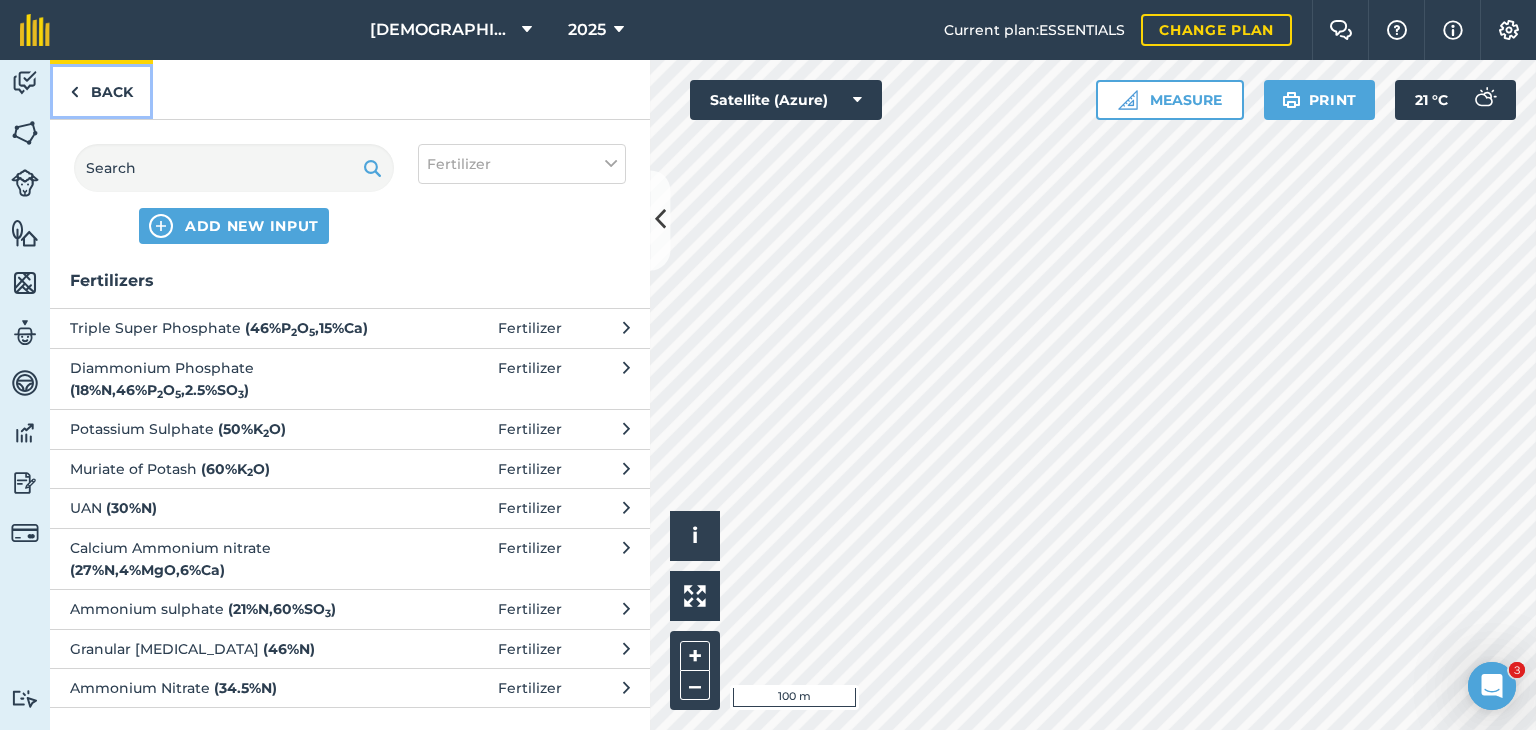 click on "Back" at bounding box center (101, 89) 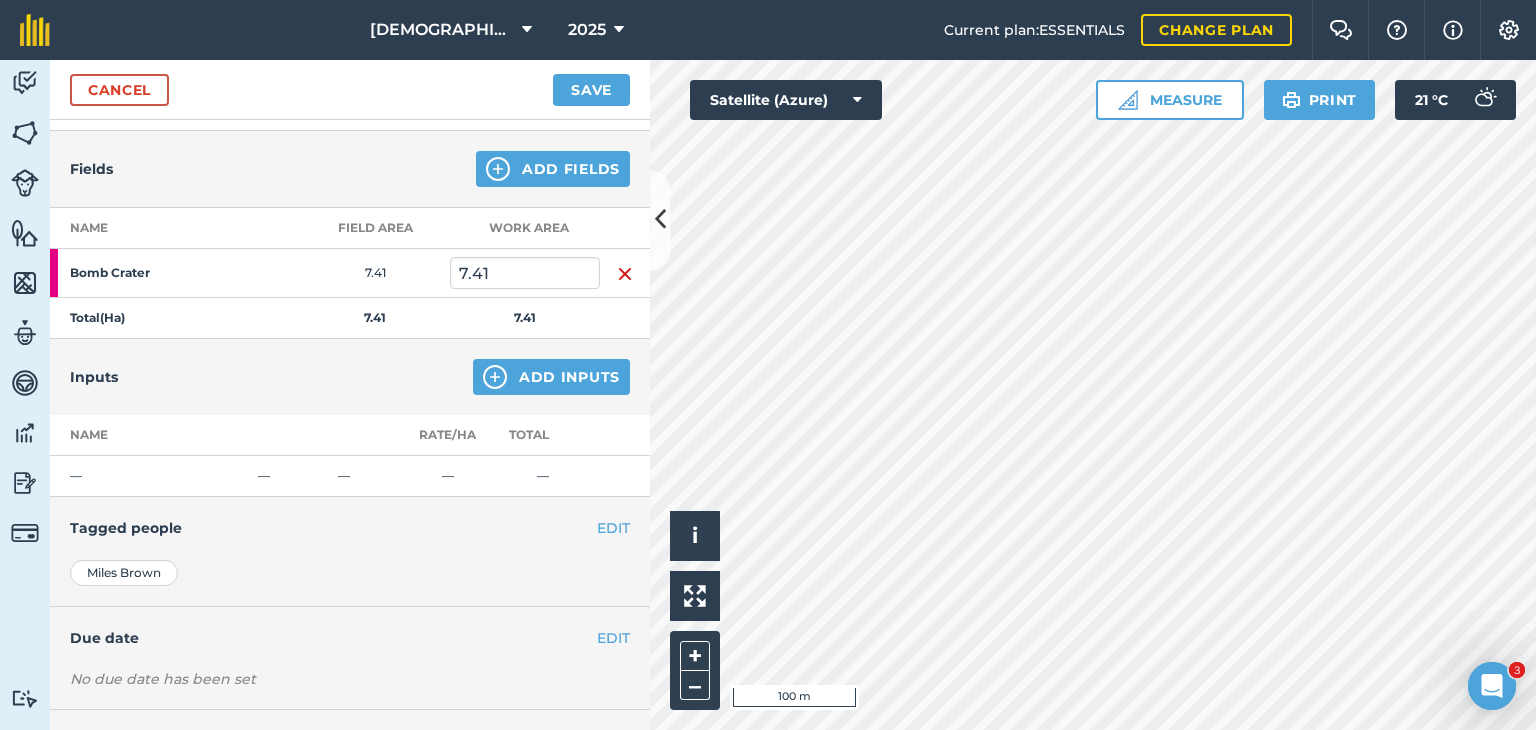 scroll, scrollTop: 0, scrollLeft: 0, axis: both 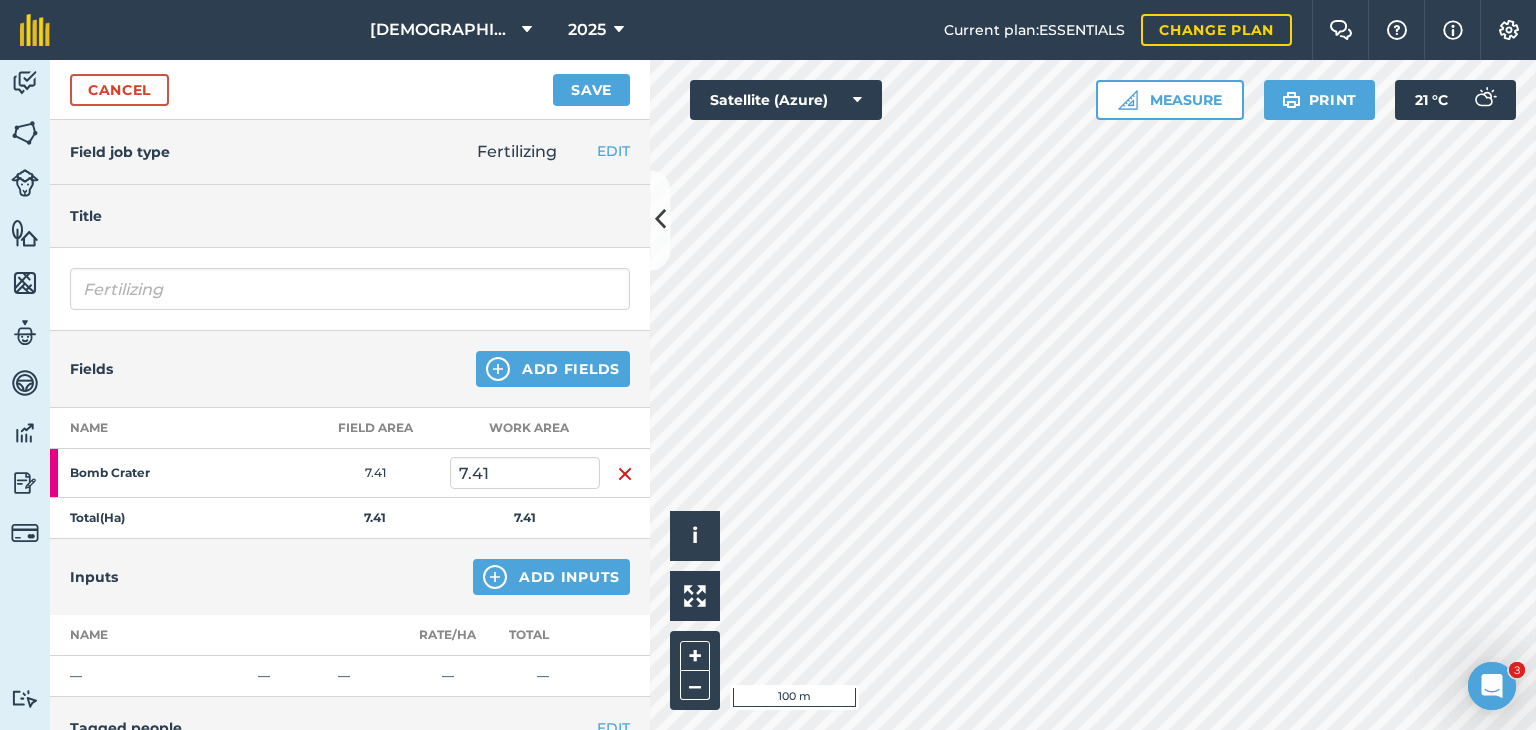 click on "Cancel Save" at bounding box center (350, 90) 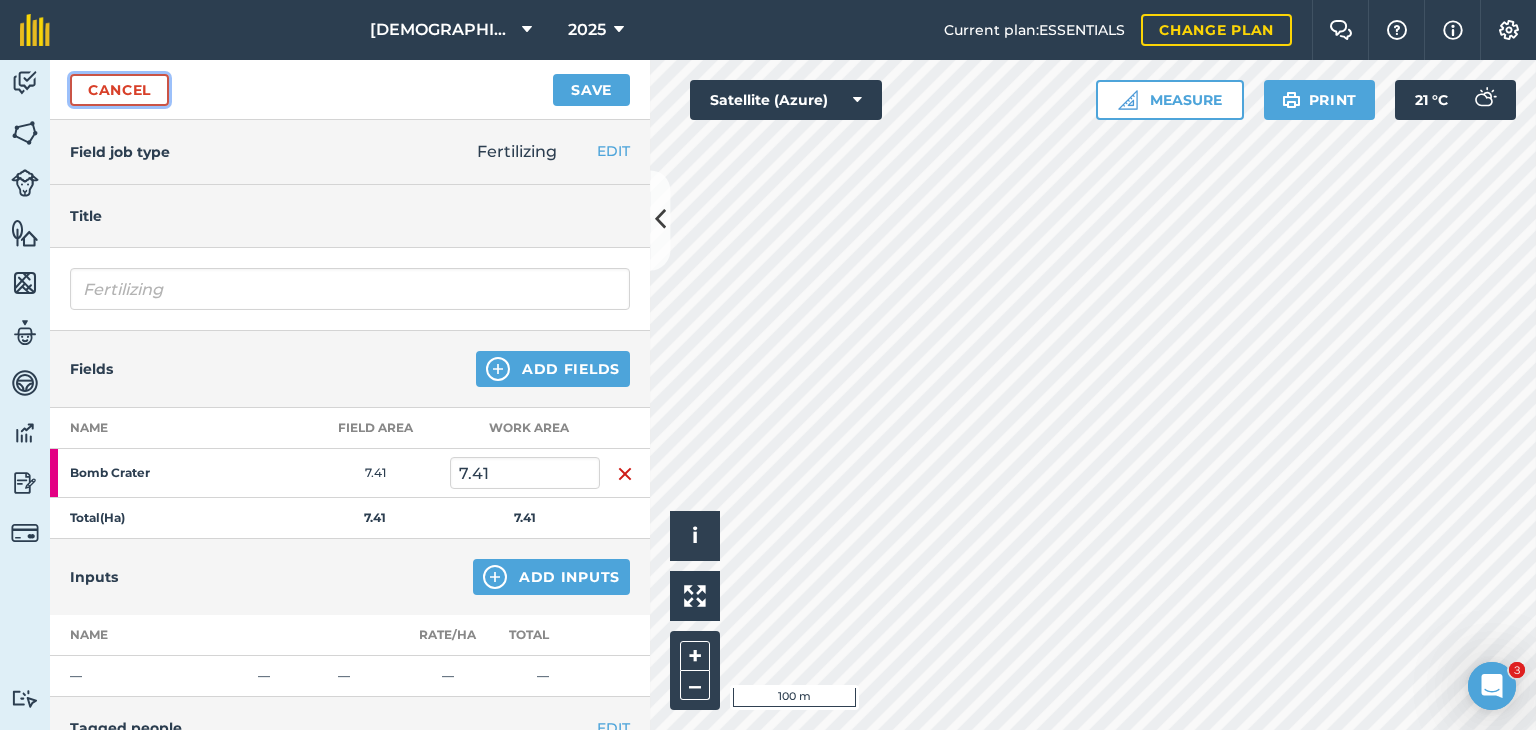 click on "Cancel" at bounding box center [119, 90] 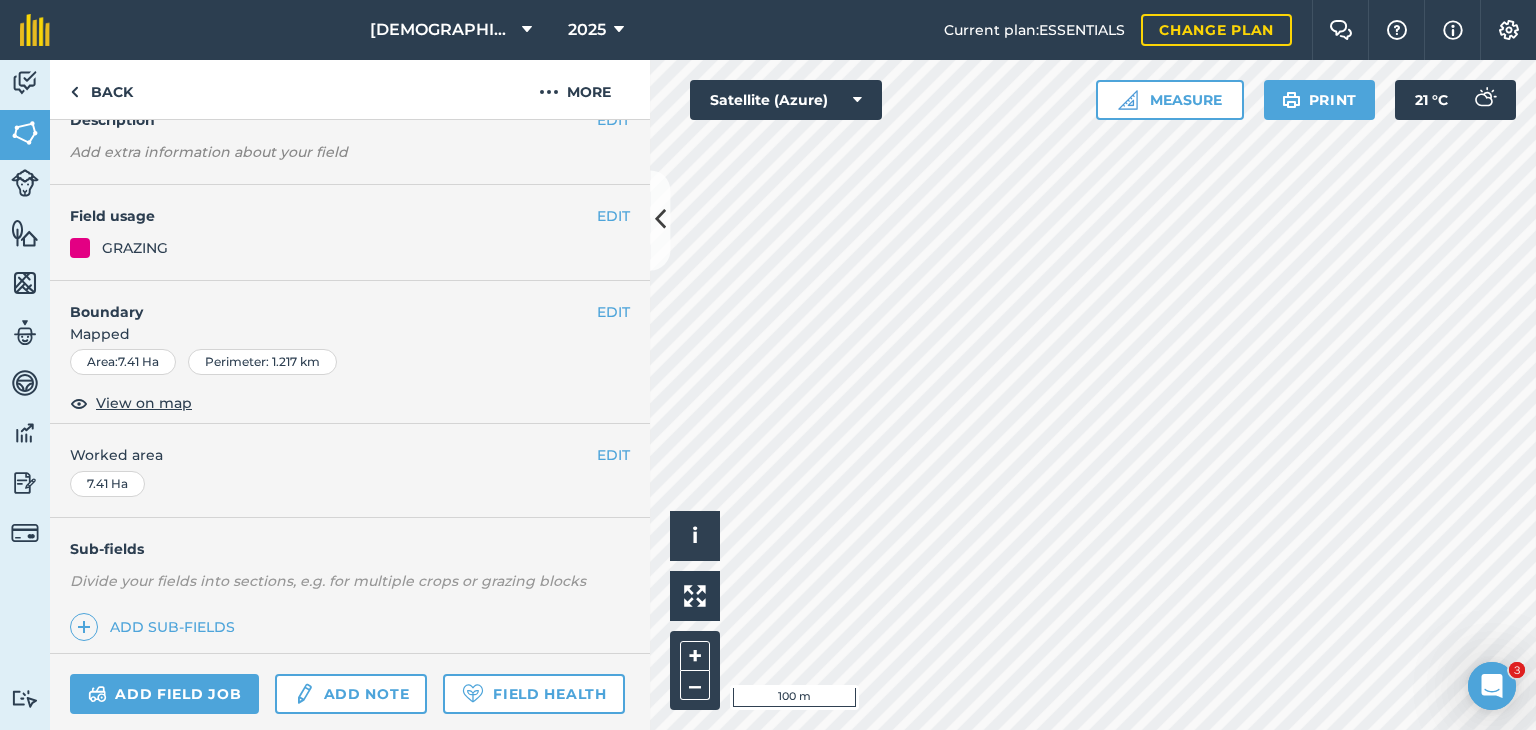 scroll, scrollTop: 264, scrollLeft: 0, axis: vertical 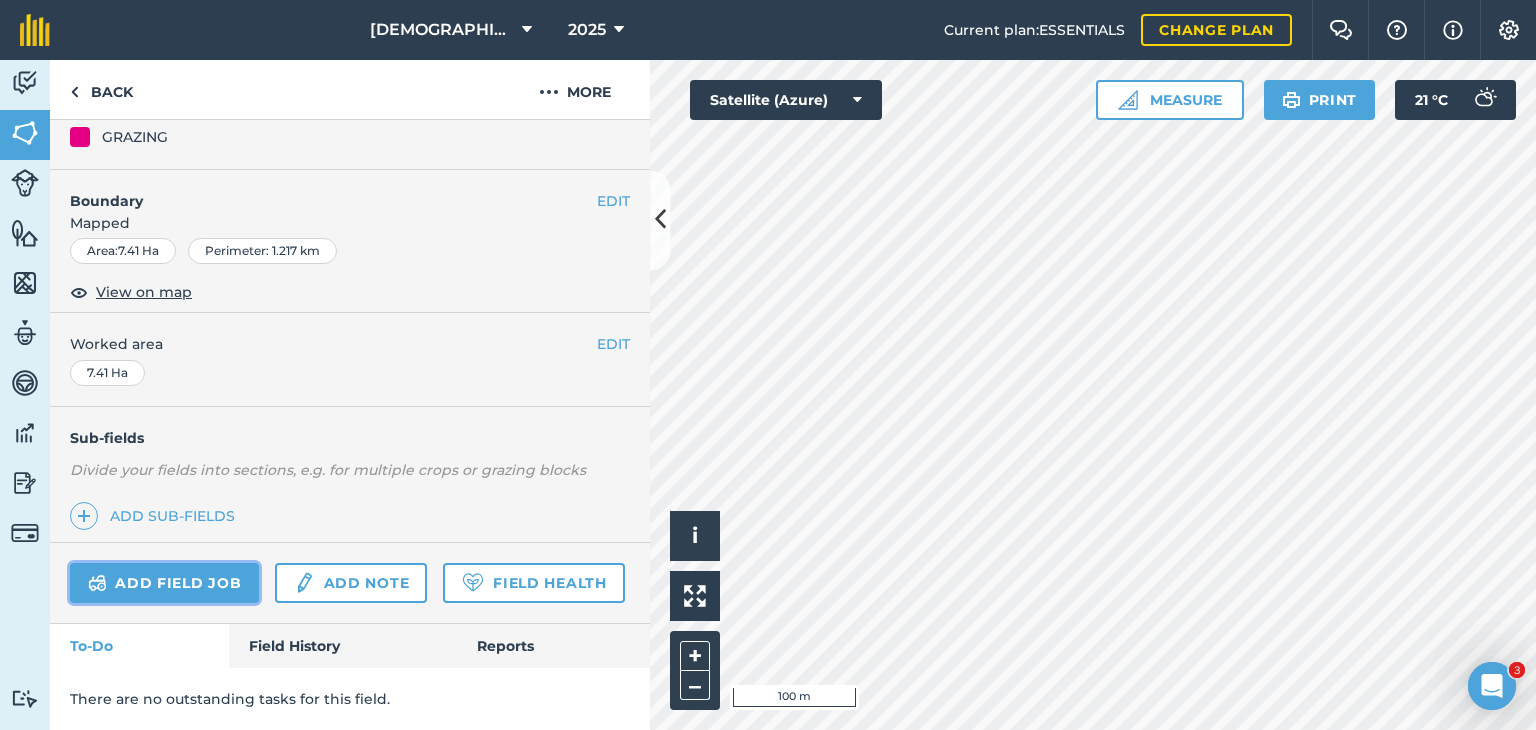 click on "Add field job" at bounding box center [164, 583] 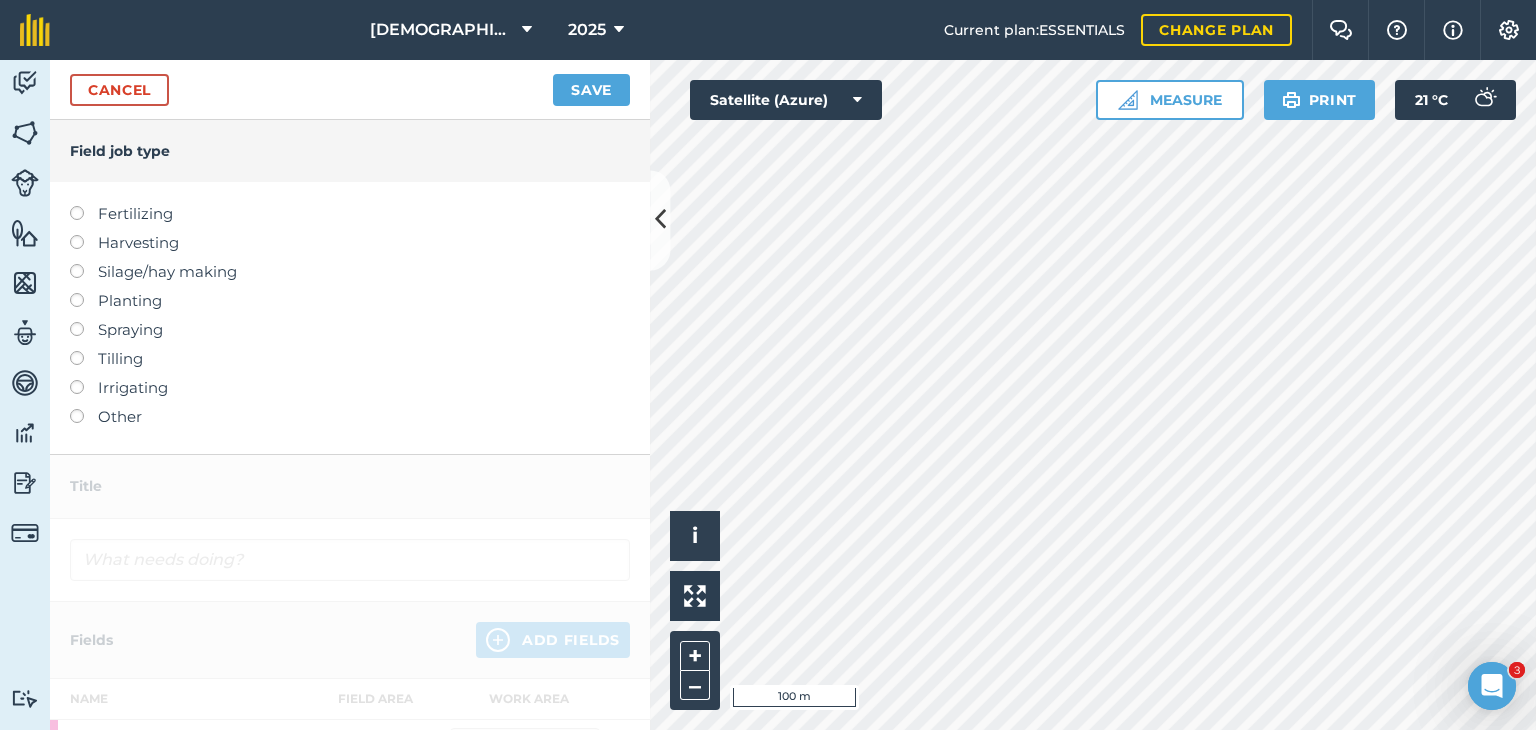 click on "Other" at bounding box center [350, 417] 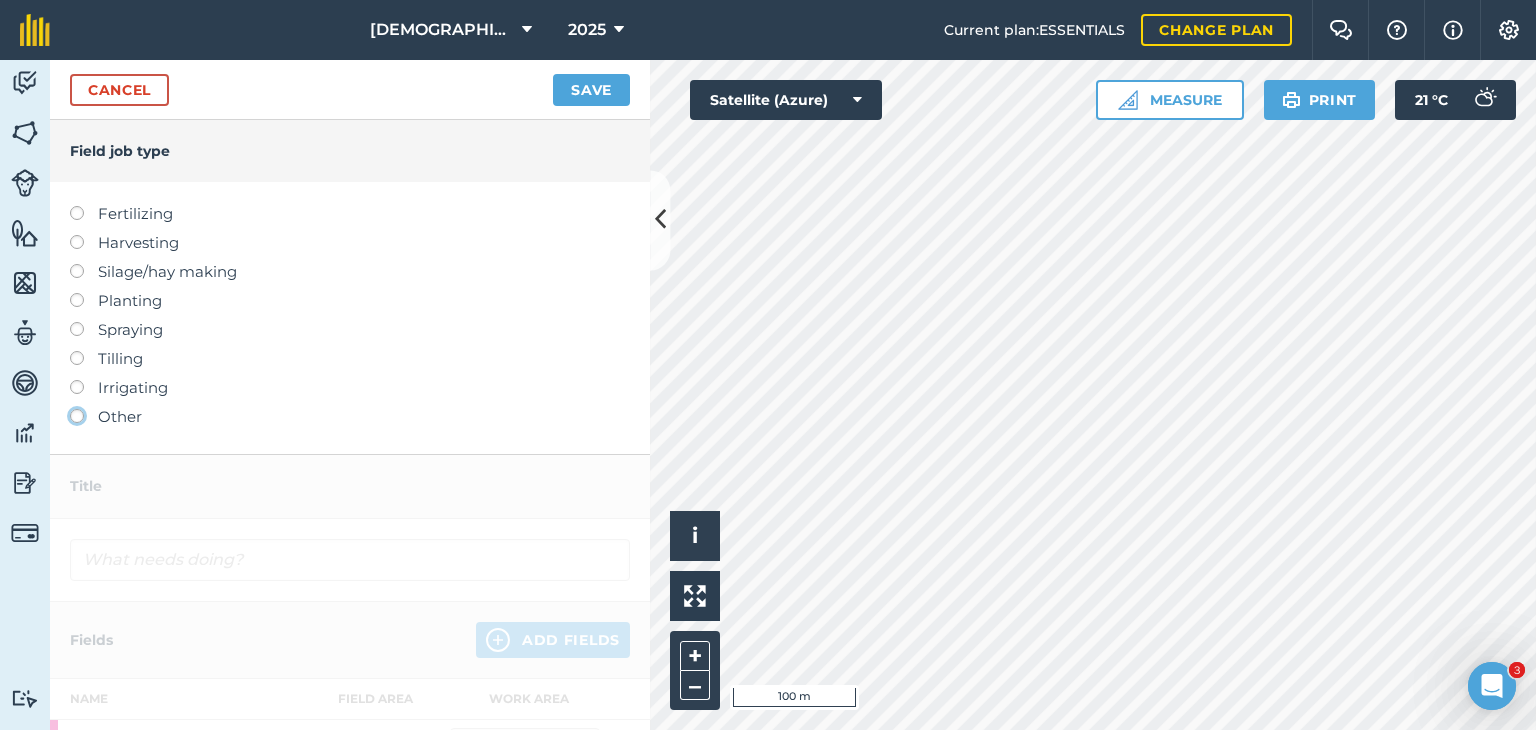 click on "Other" at bounding box center [-9943, 415] 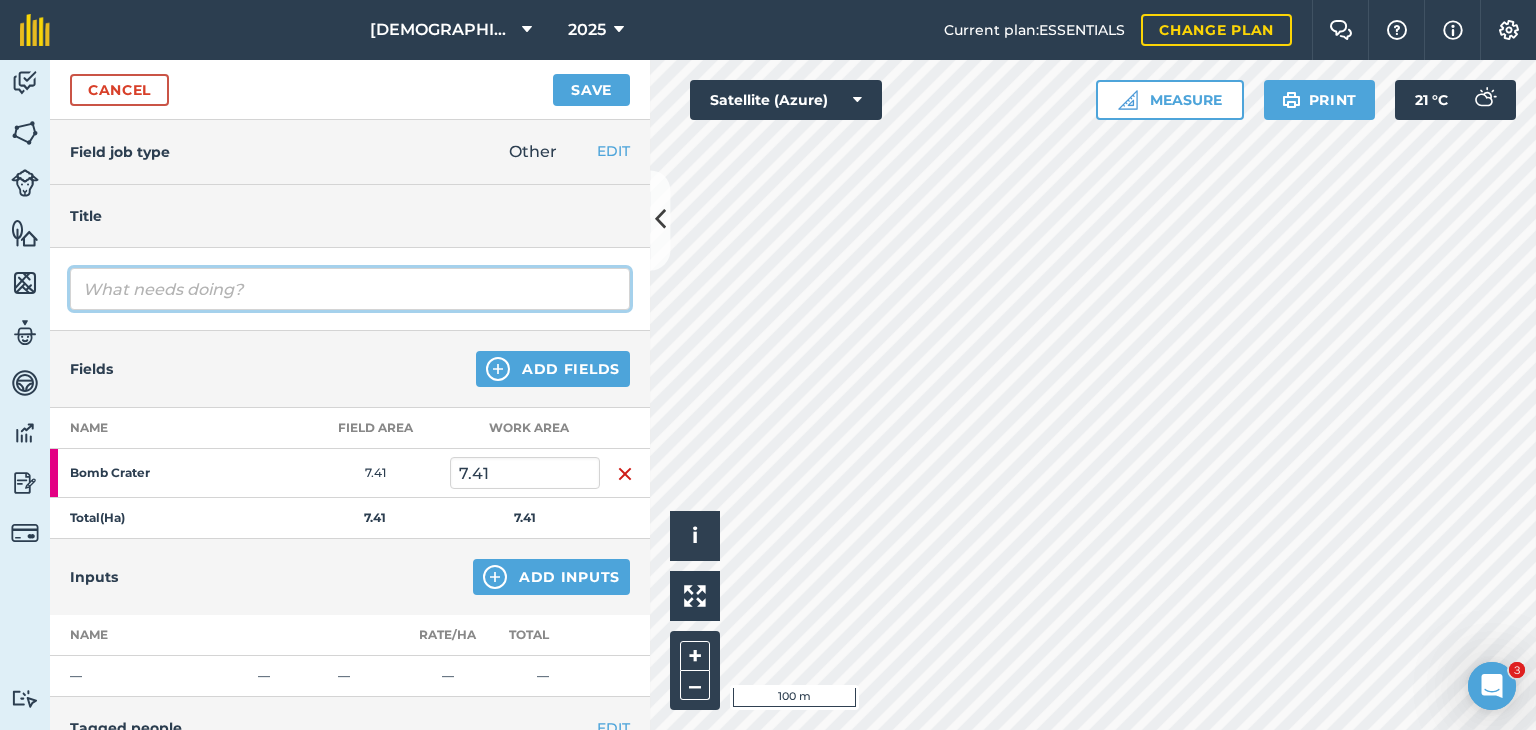 click at bounding box center [350, 289] 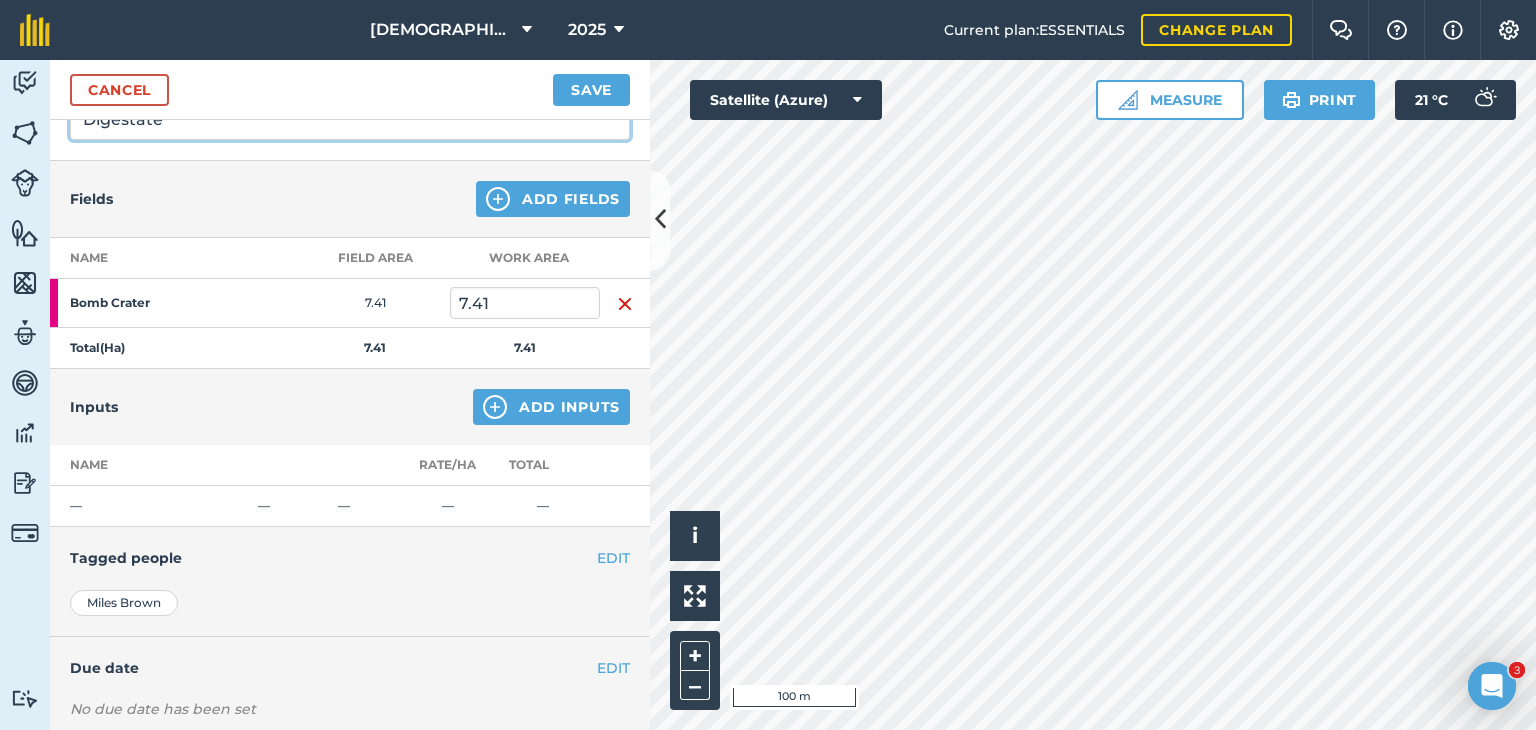 scroll, scrollTop: 200, scrollLeft: 0, axis: vertical 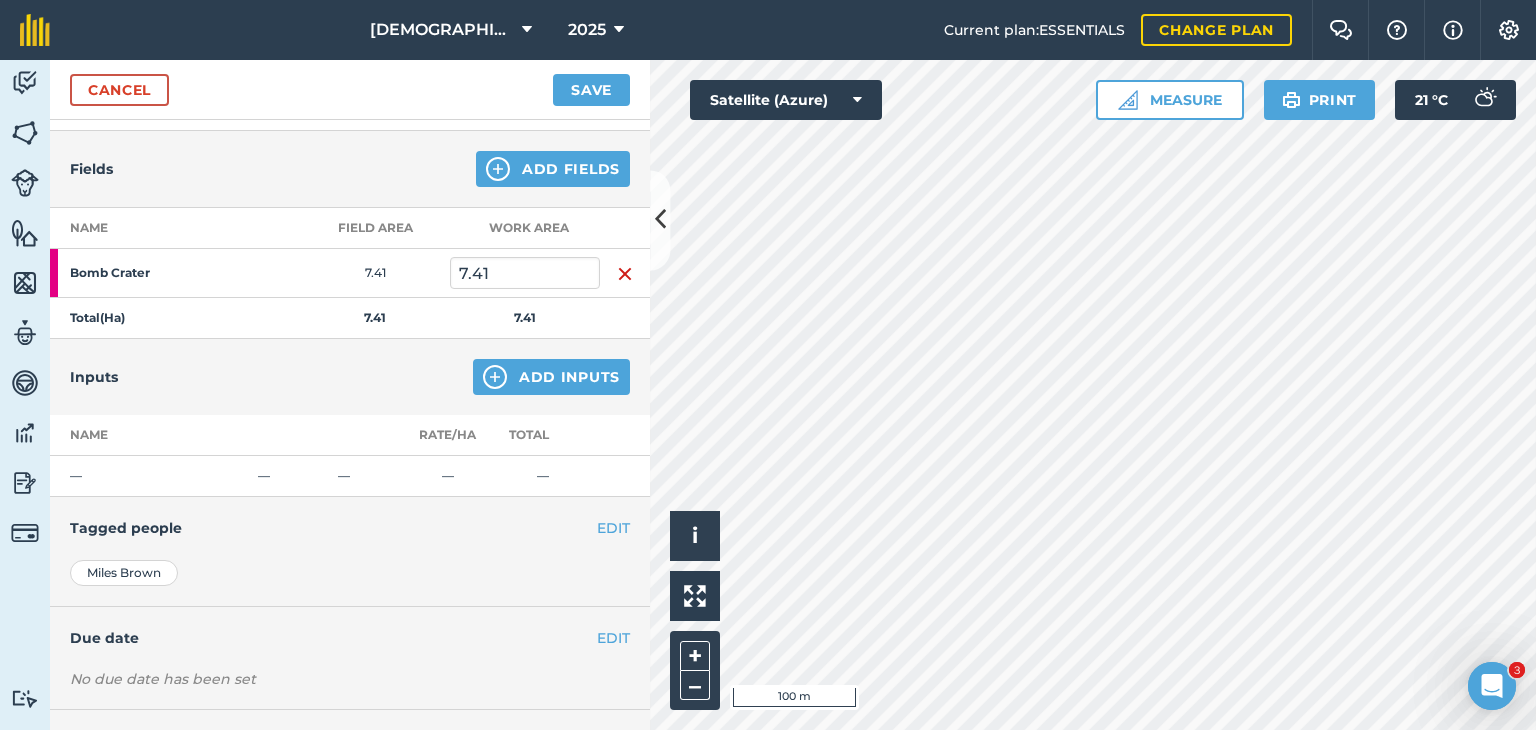 type on "Digestate" 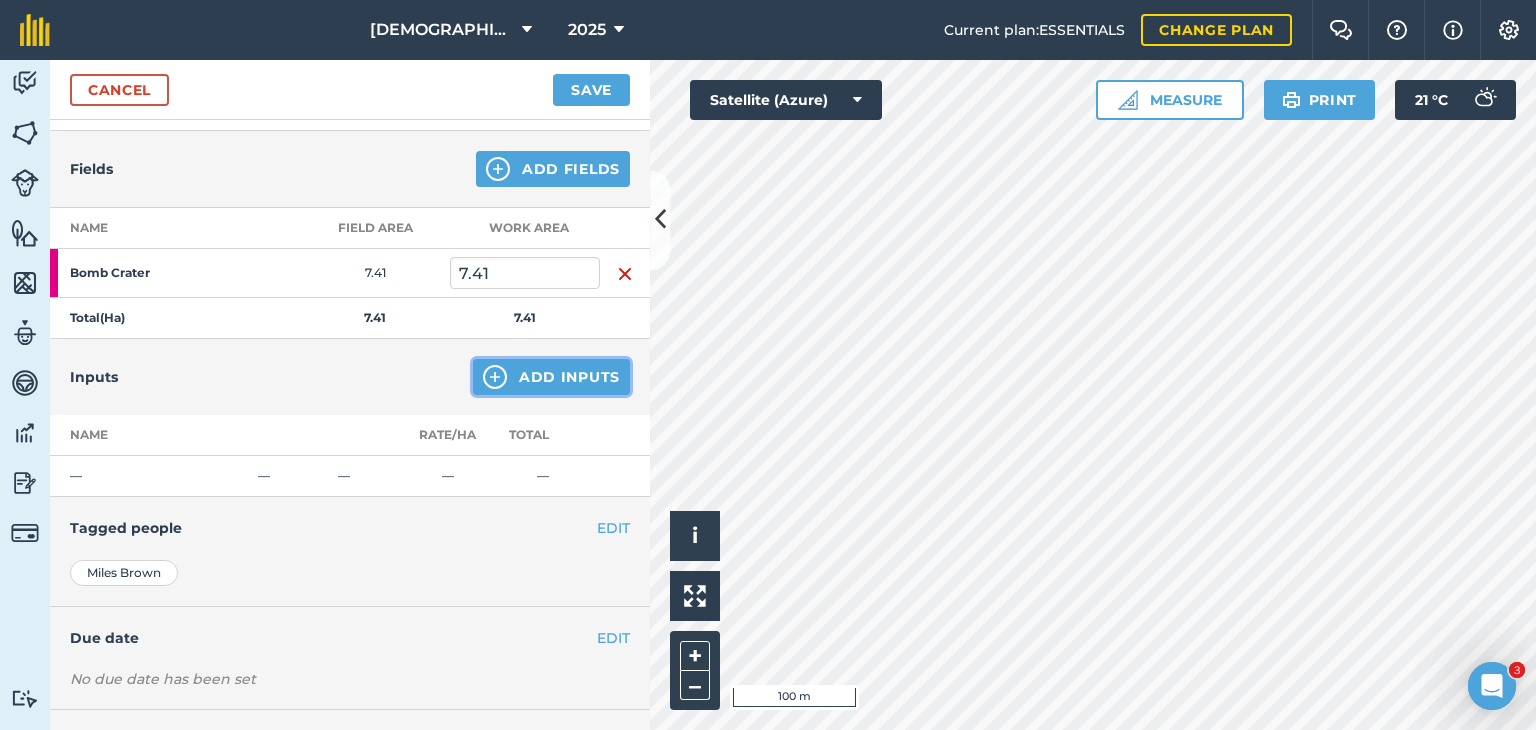 click on "Add Inputs" at bounding box center (551, 377) 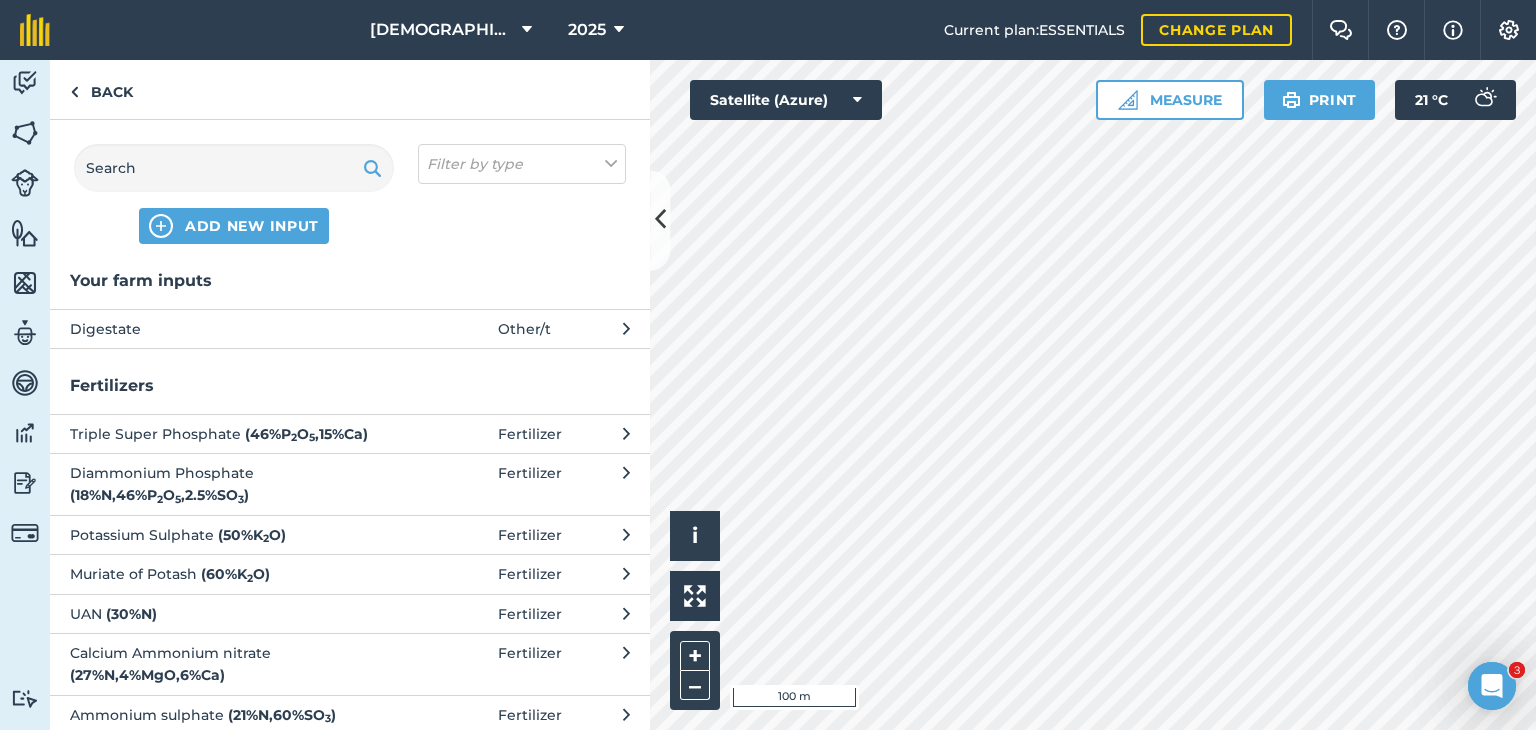 click on "Your farm inputs Digestate   Other /  t" at bounding box center [350, 308] 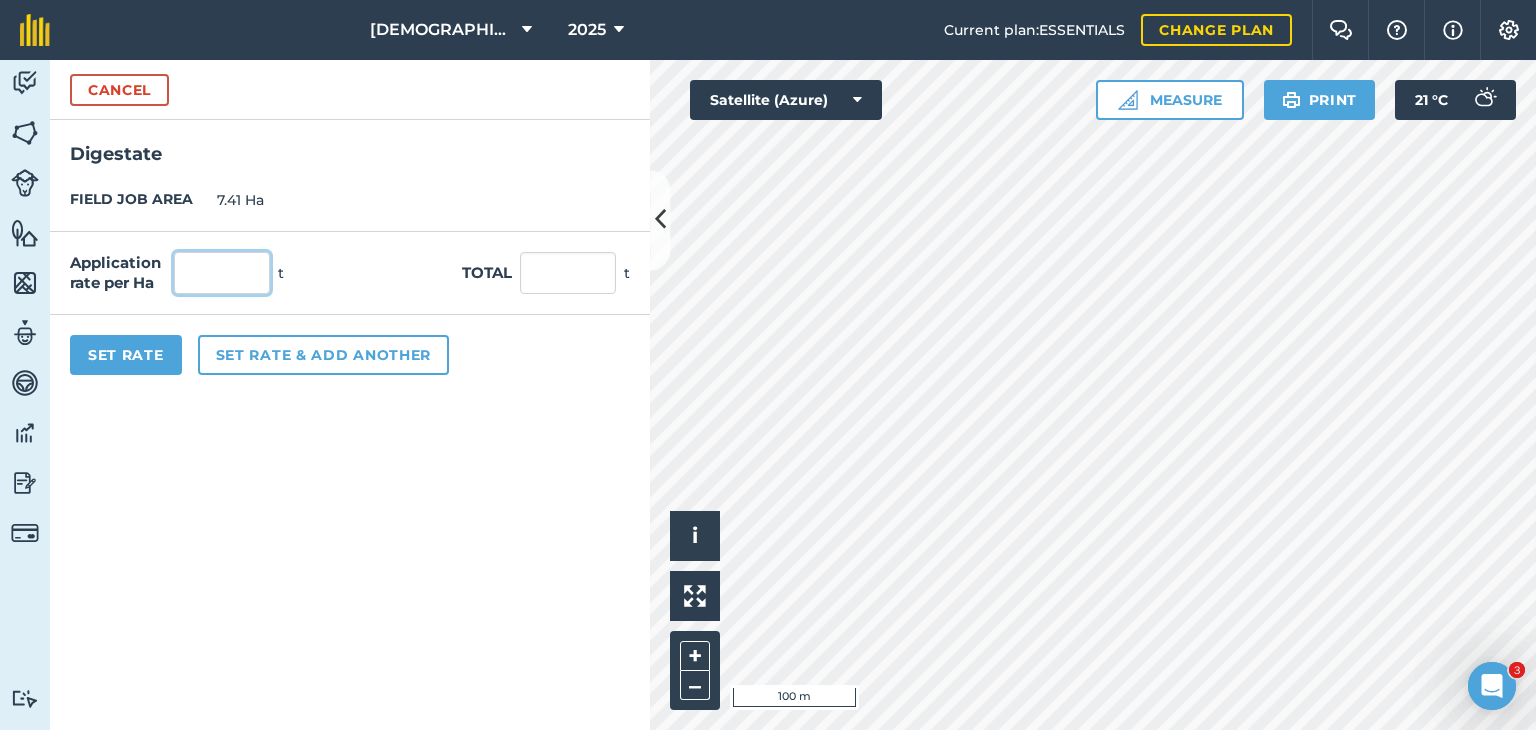 click at bounding box center (222, 273) 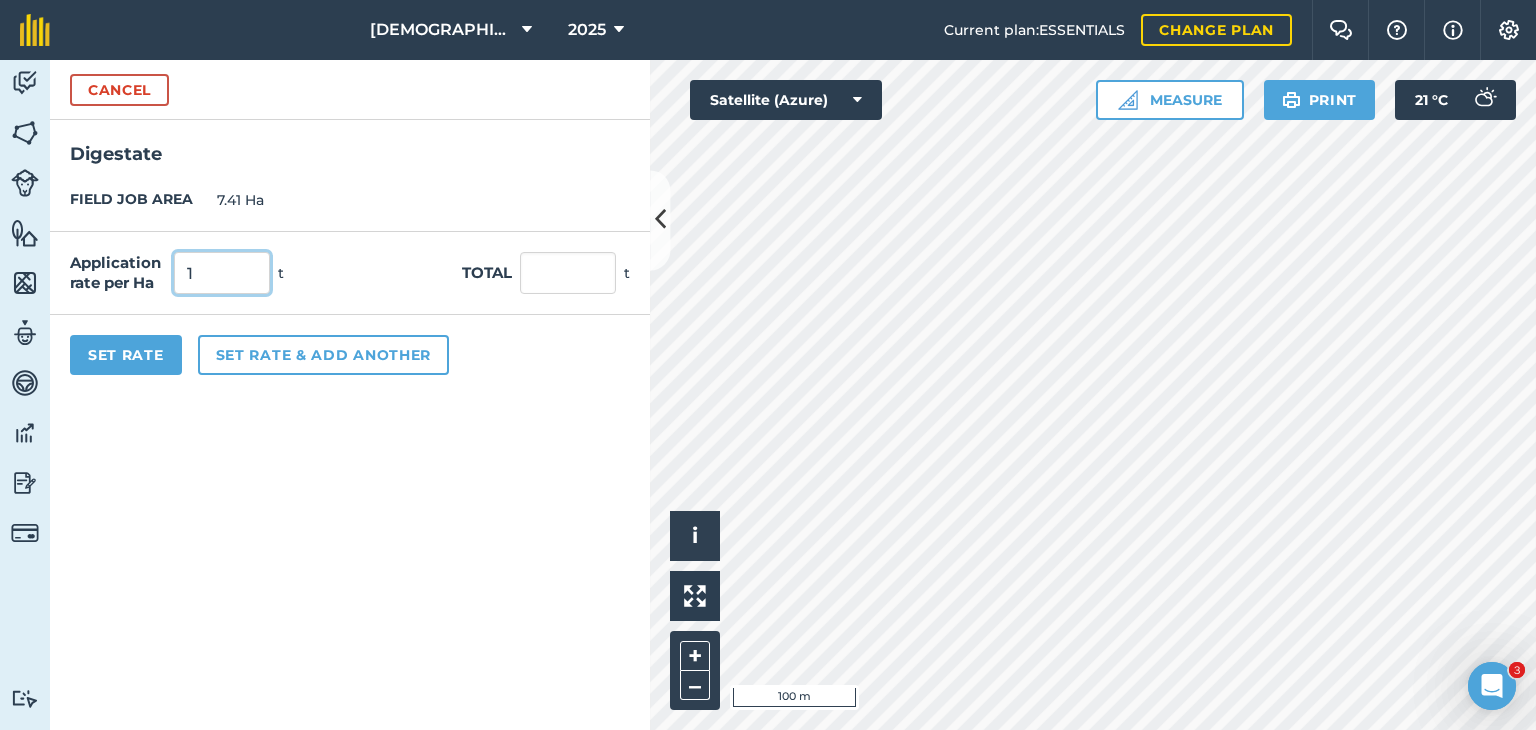 type on "12" 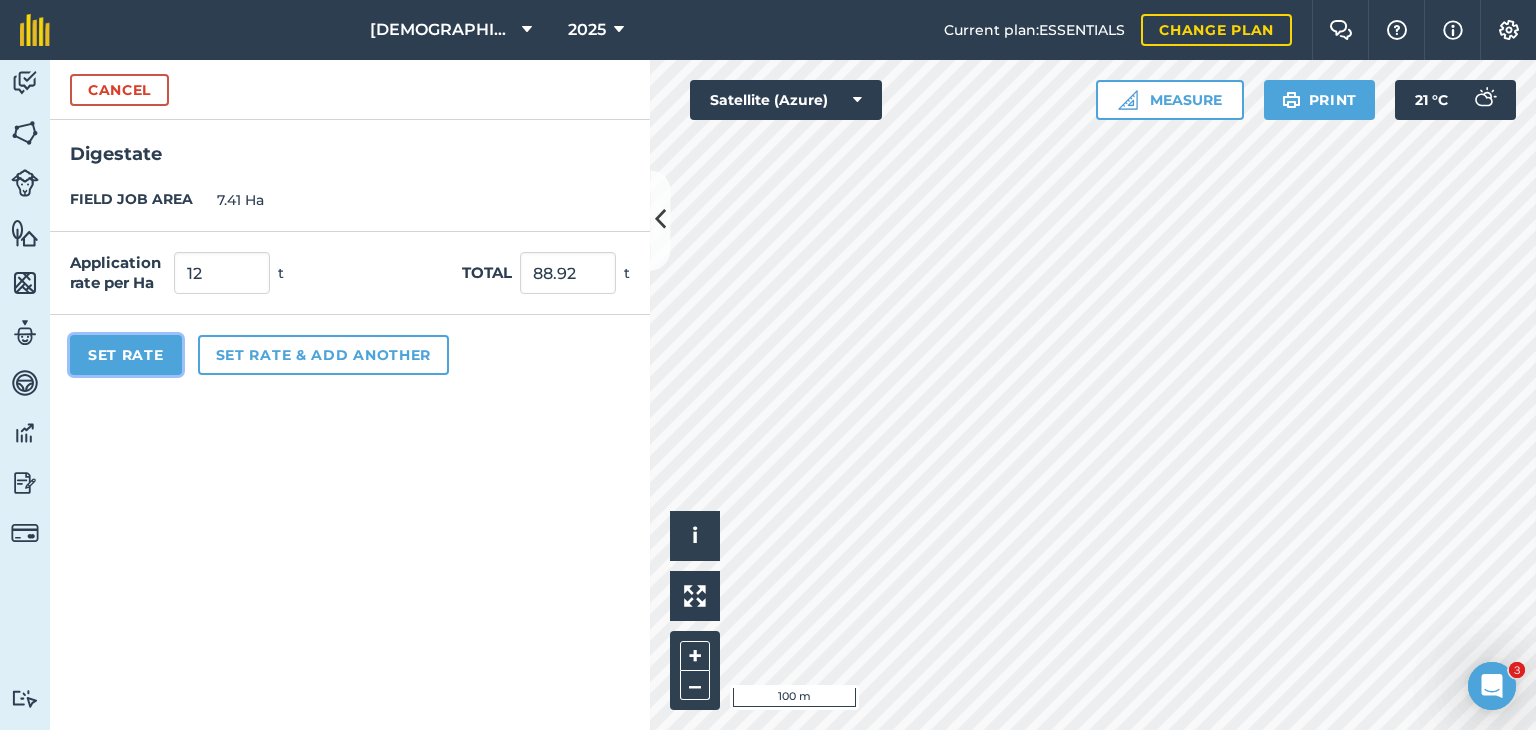 click on "Set Rate" at bounding box center (126, 355) 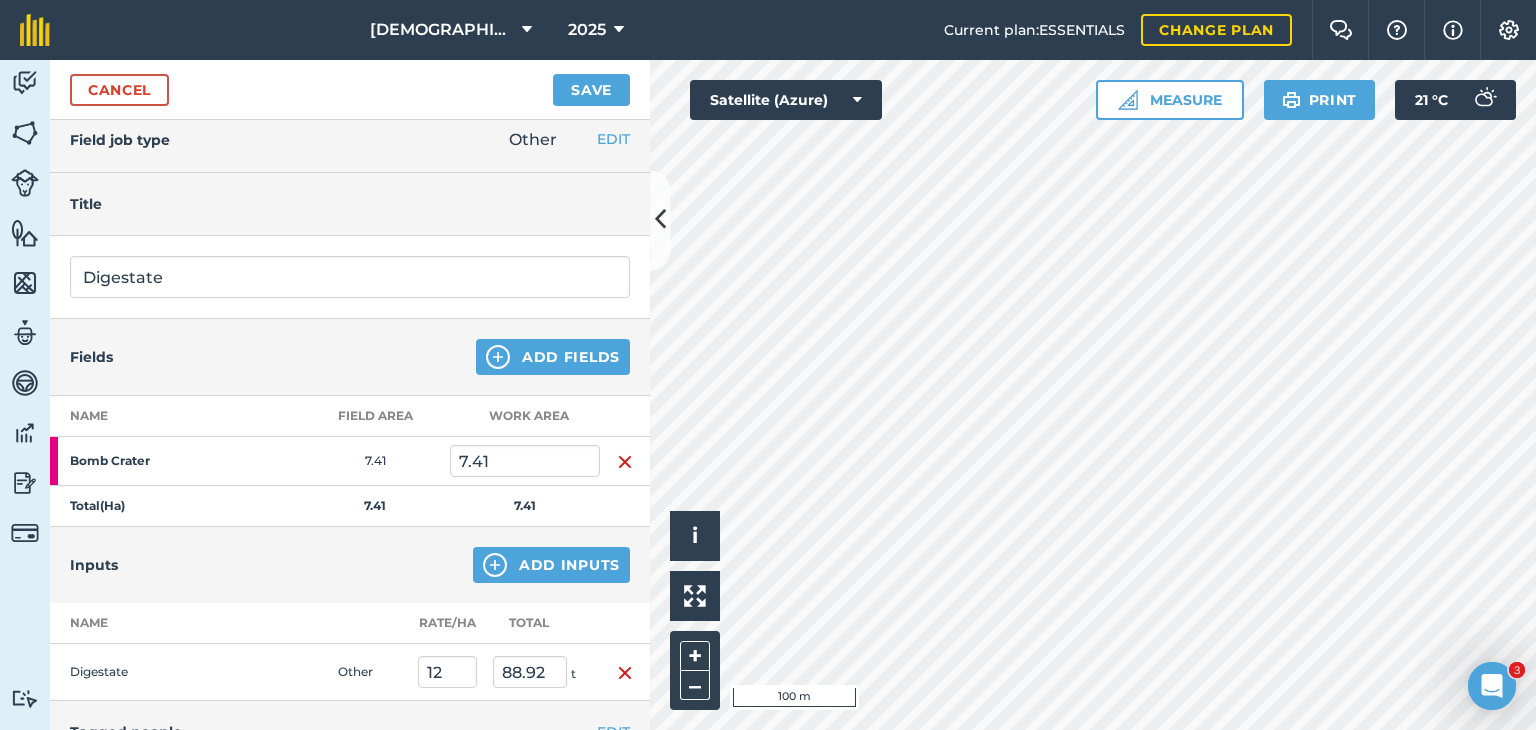 scroll, scrollTop: 0, scrollLeft: 0, axis: both 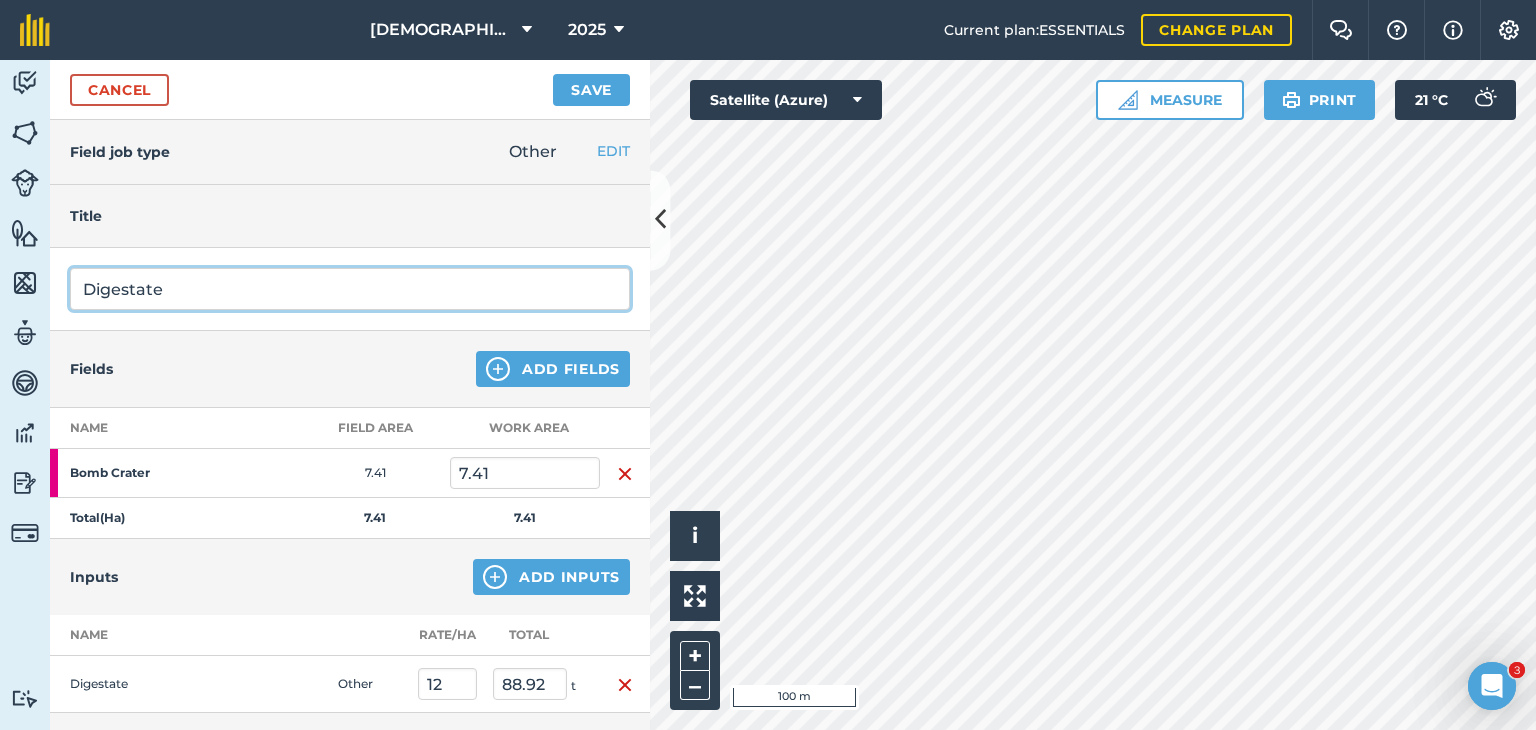 click on "Digestate" at bounding box center (350, 289) 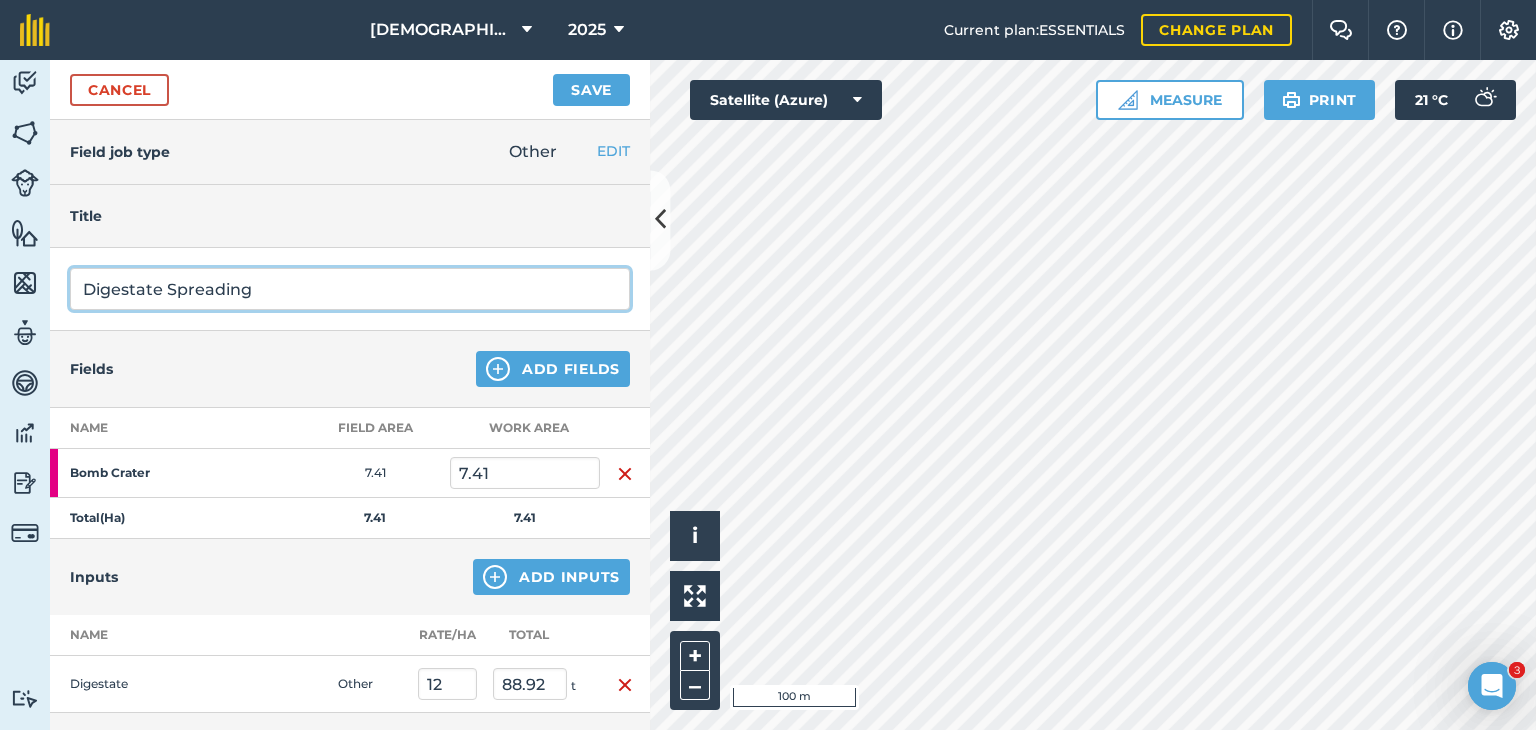 scroll, scrollTop: 100, scrollLeft: 0, axis: vertical 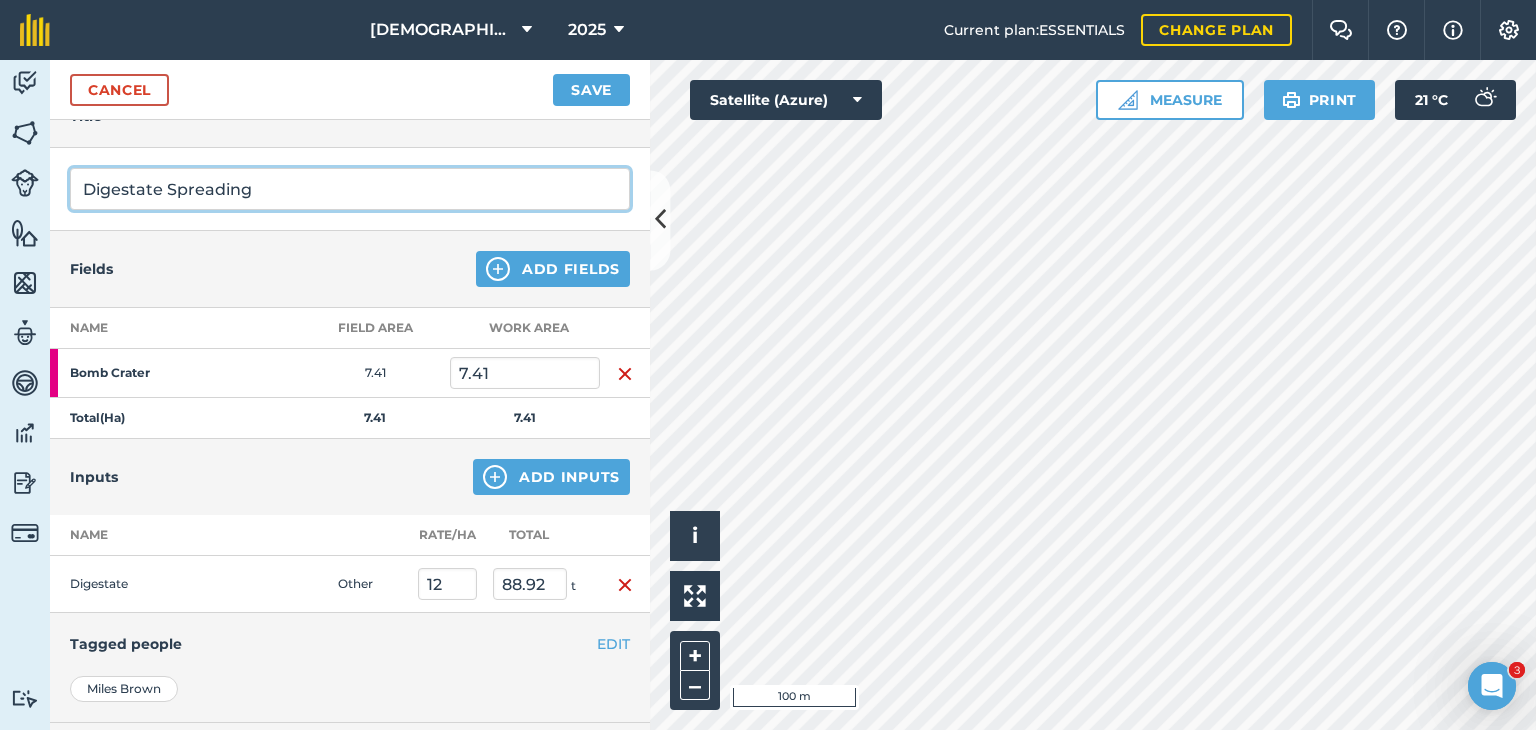 type on "Digestate Spreading" 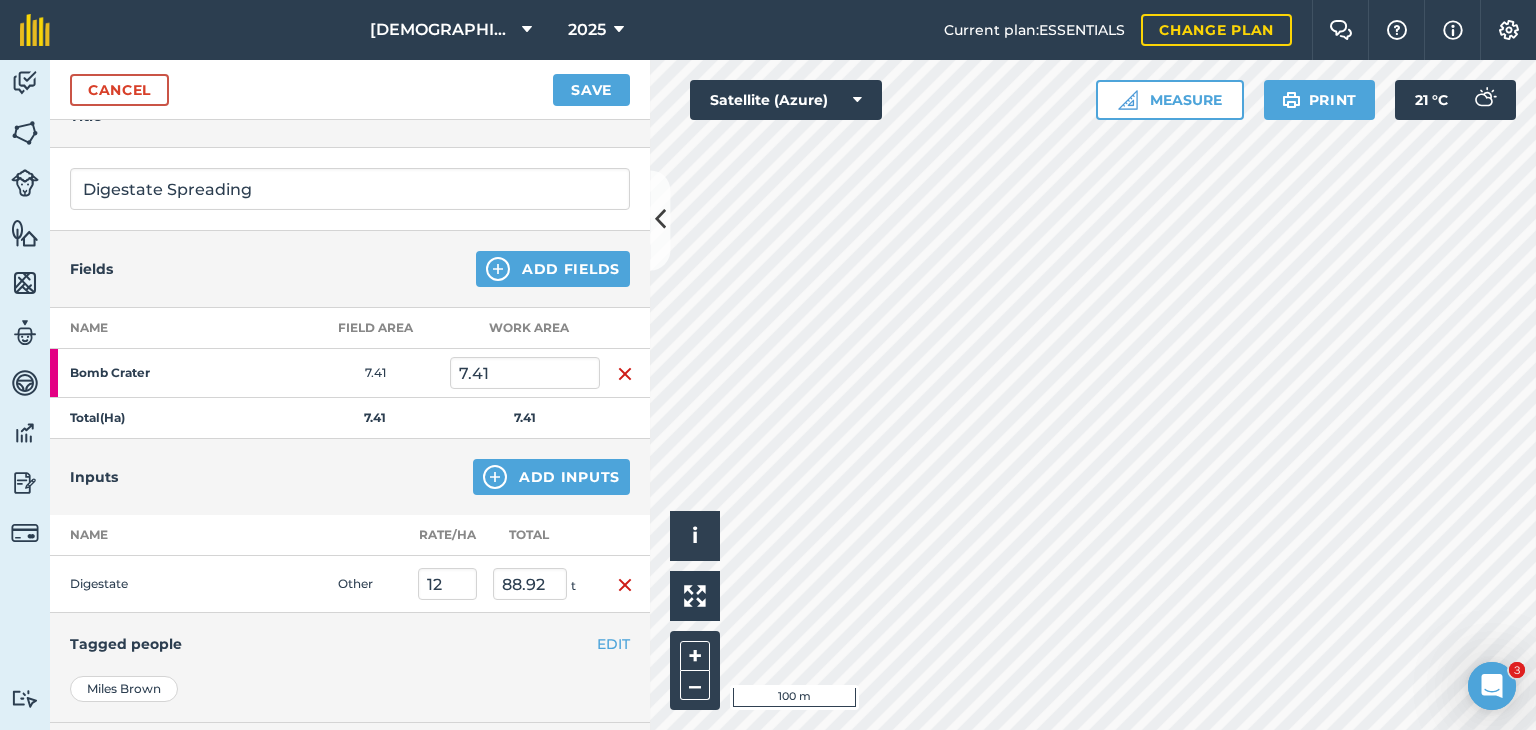 click on "Cancel Save" at bounding box center [350, 90] 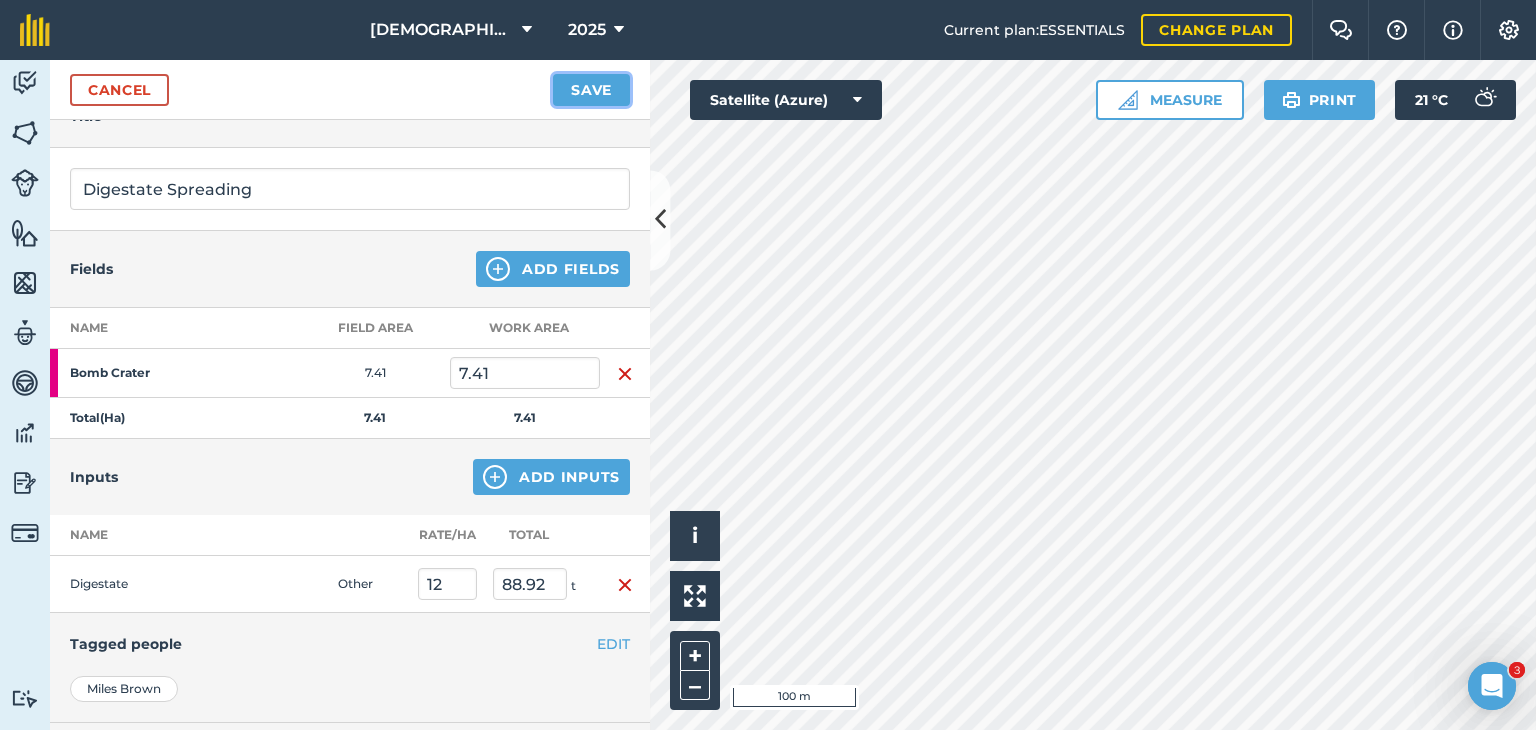 click on "Save" at bounding box center [591, 90] 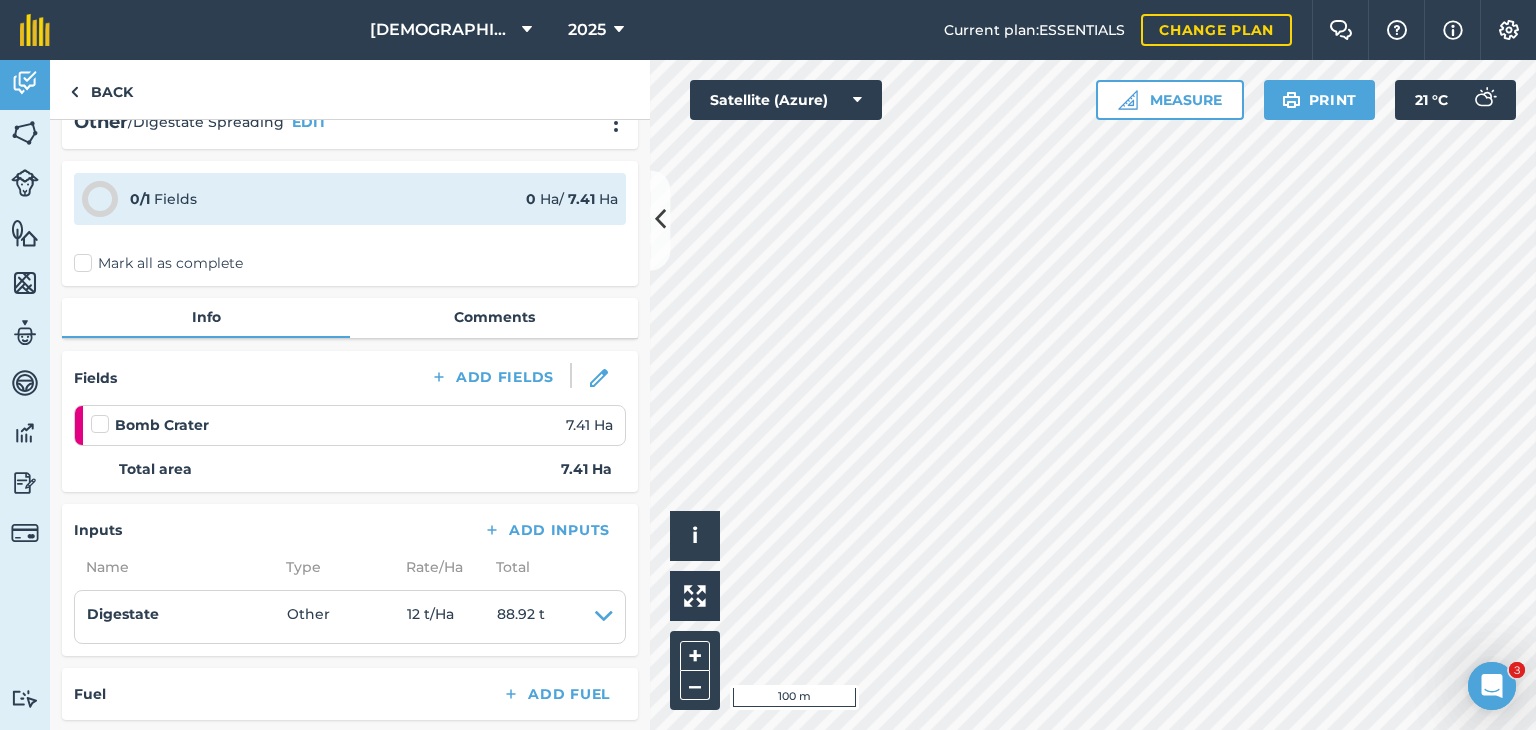 scroll, scrollTop: 0, scrollLeft: 0, axis: both 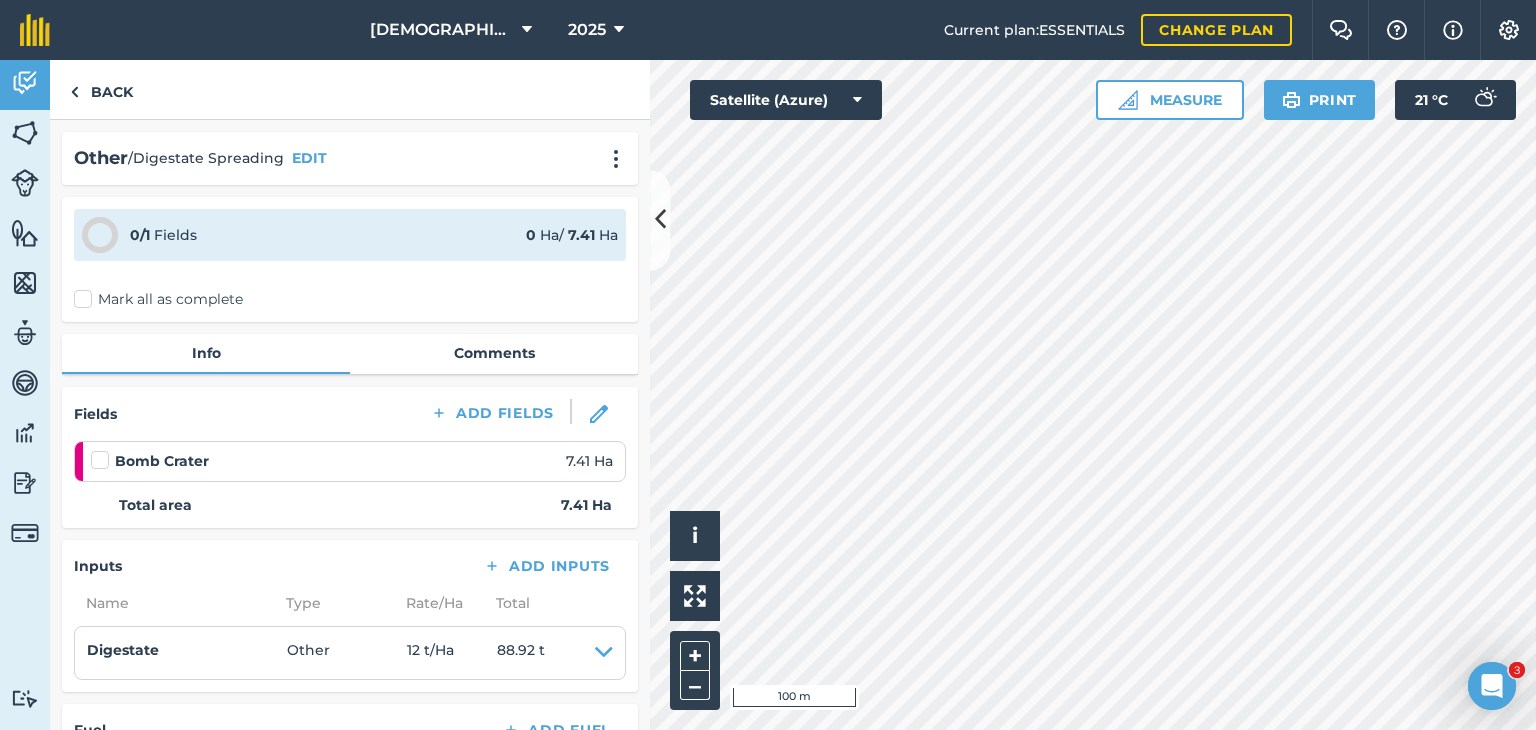 click on "Mark all as complete" at bounding box center (158, 299) 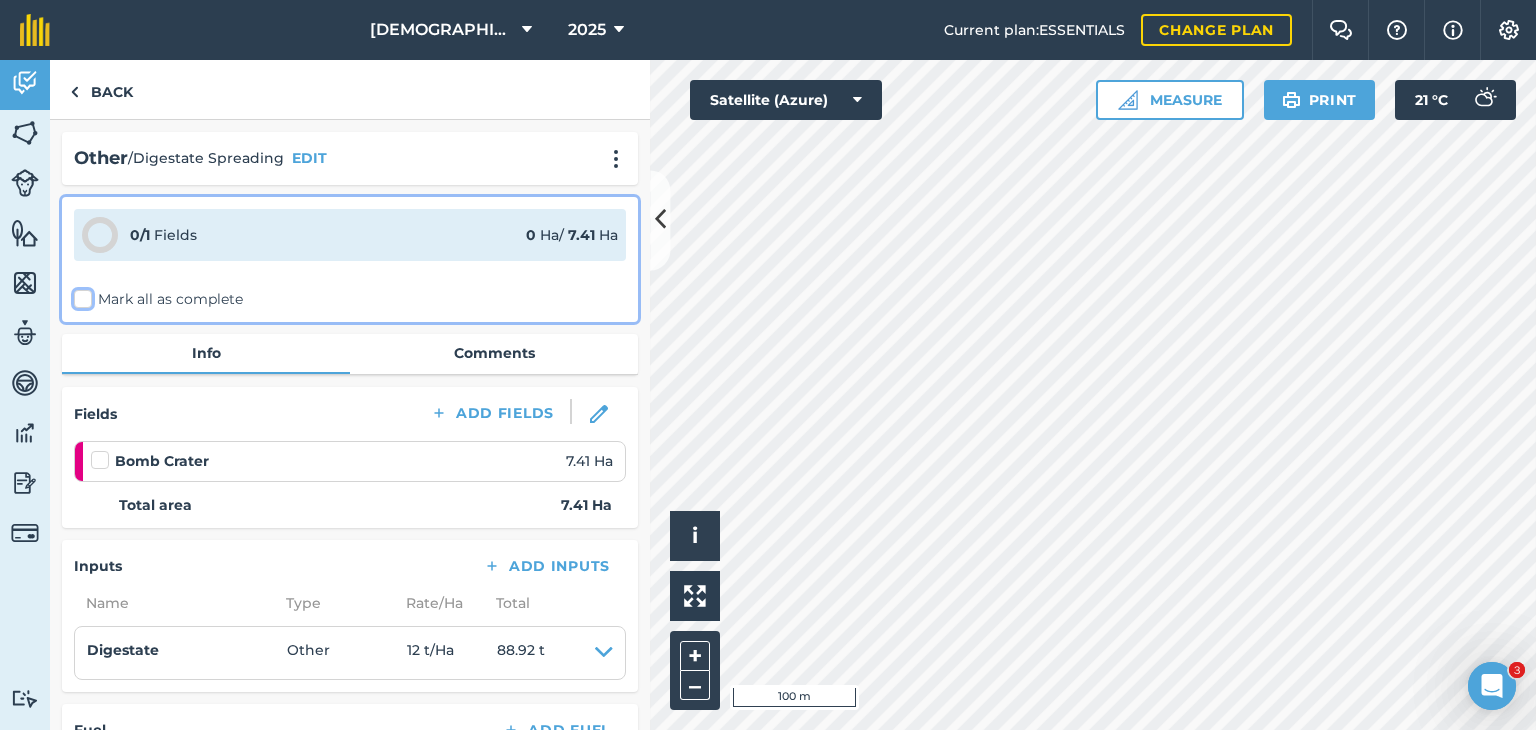 click on "Mark all as complete" at bounding box center [80, 295] 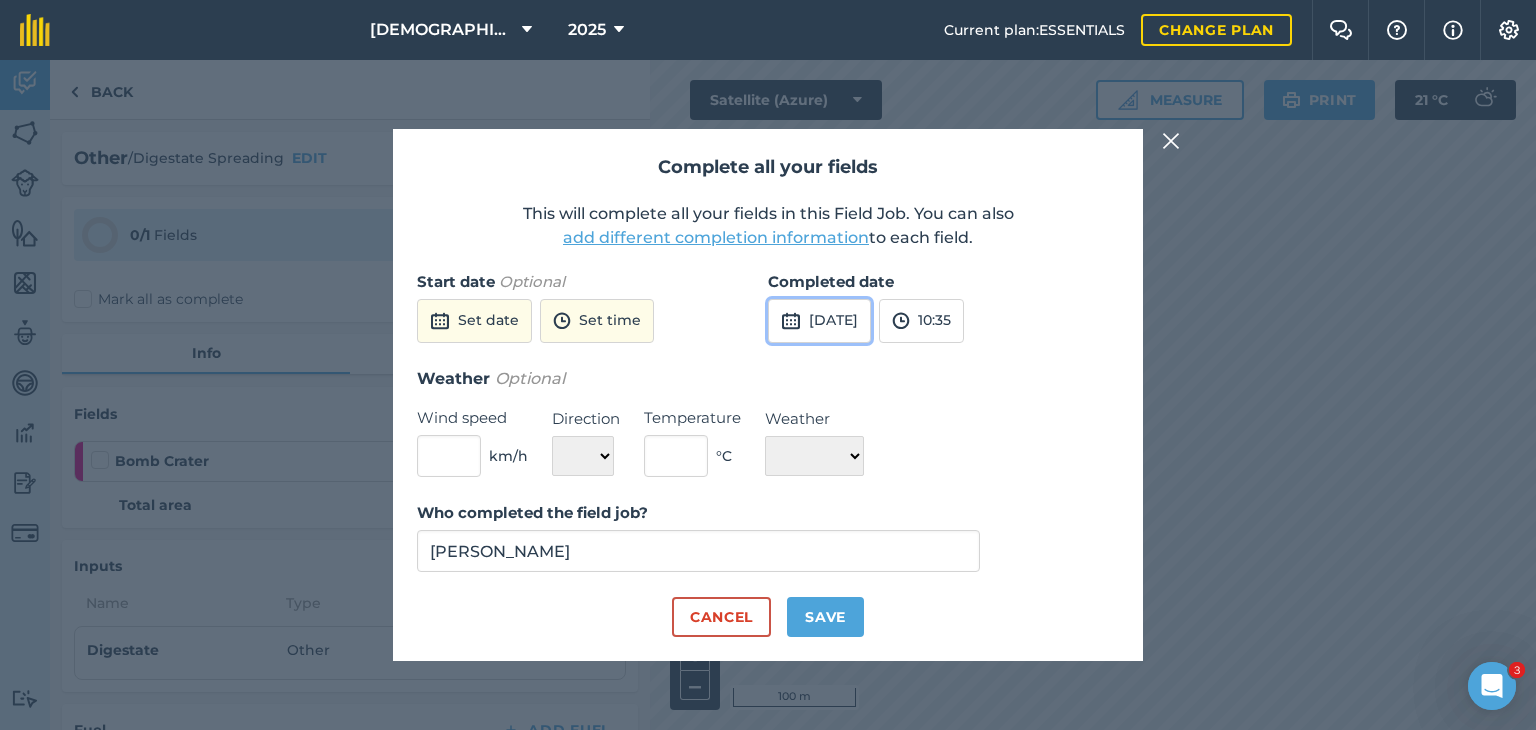 click on "[DATE]" at bounding box center (819, 321) 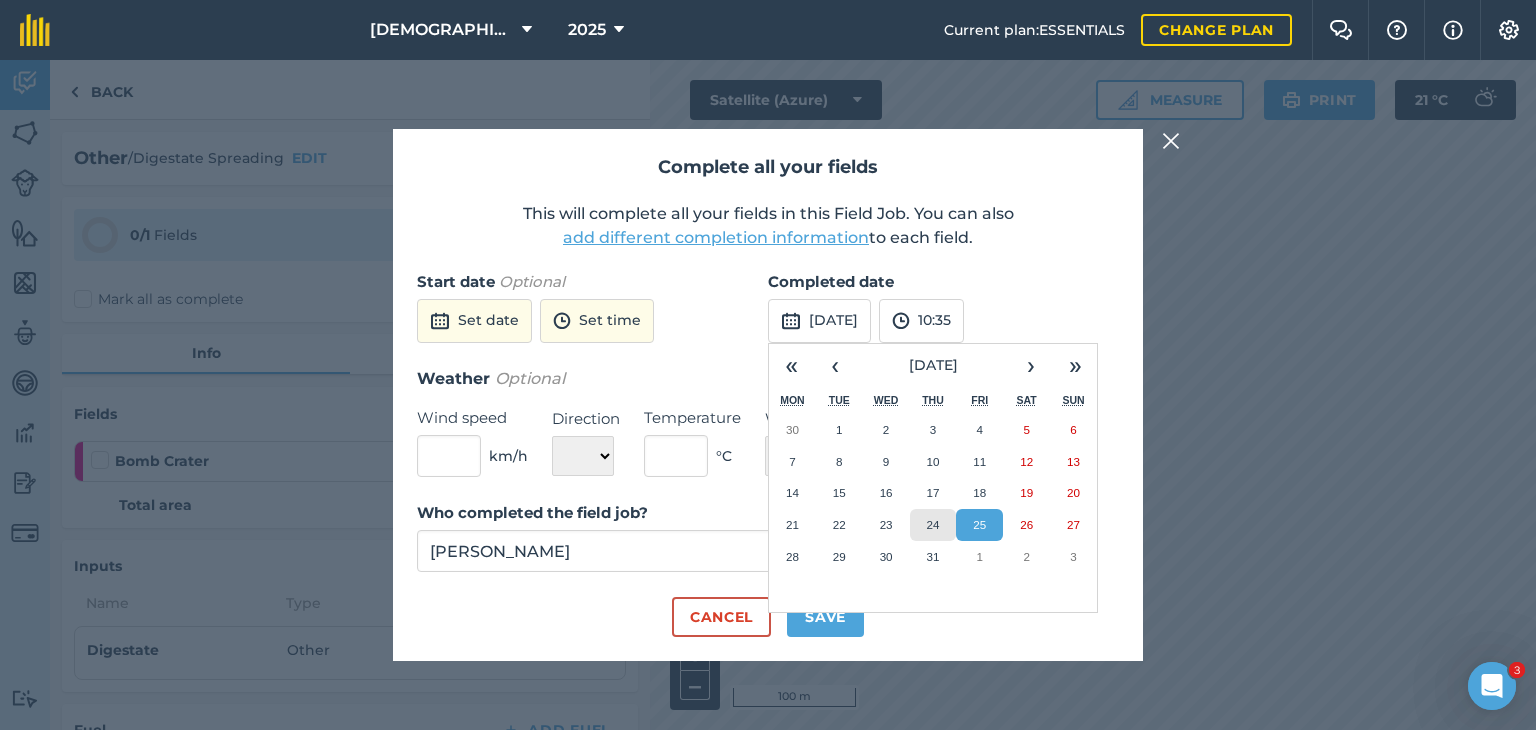 click on "24" at bounding box center (932, 524) 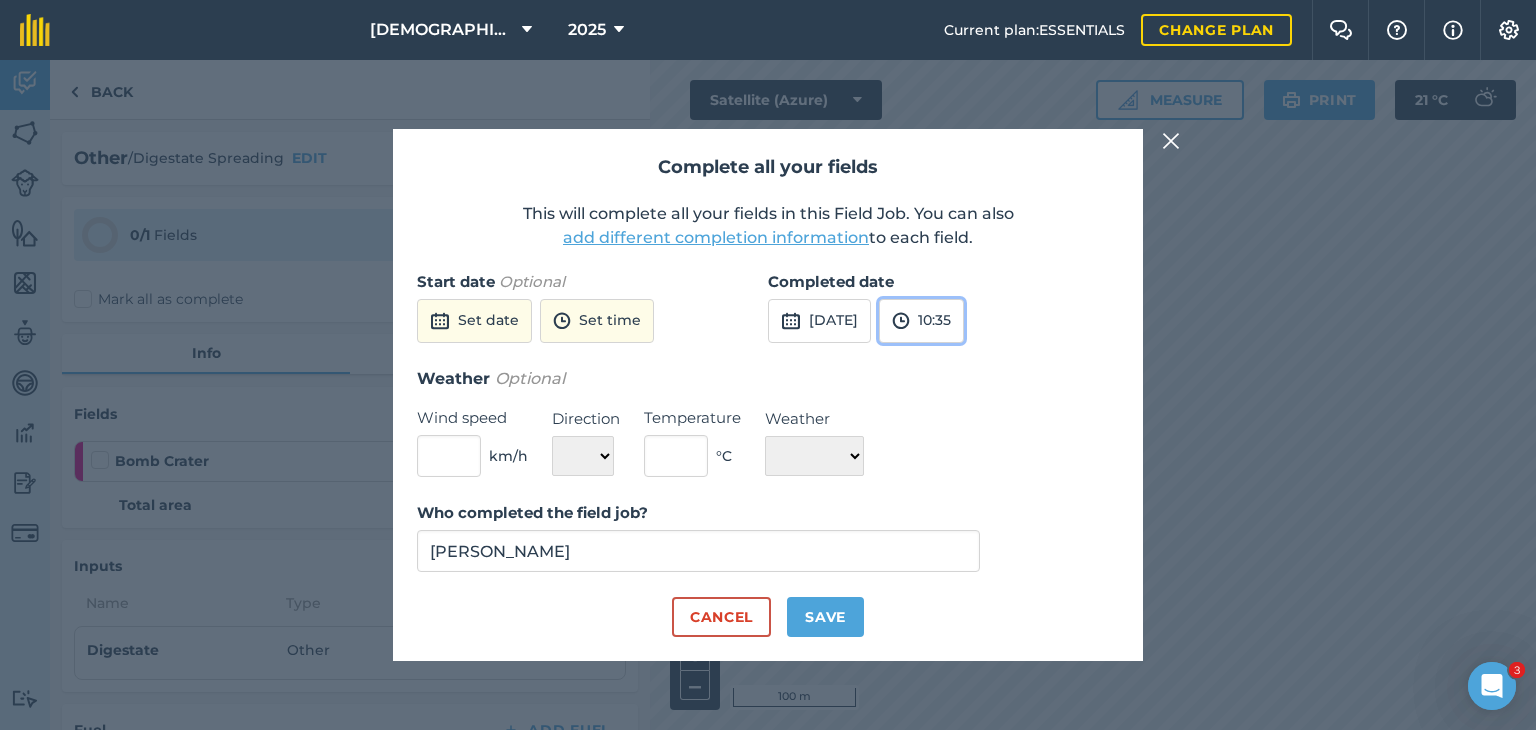click on "10:35" at bounding box center (921, 321) 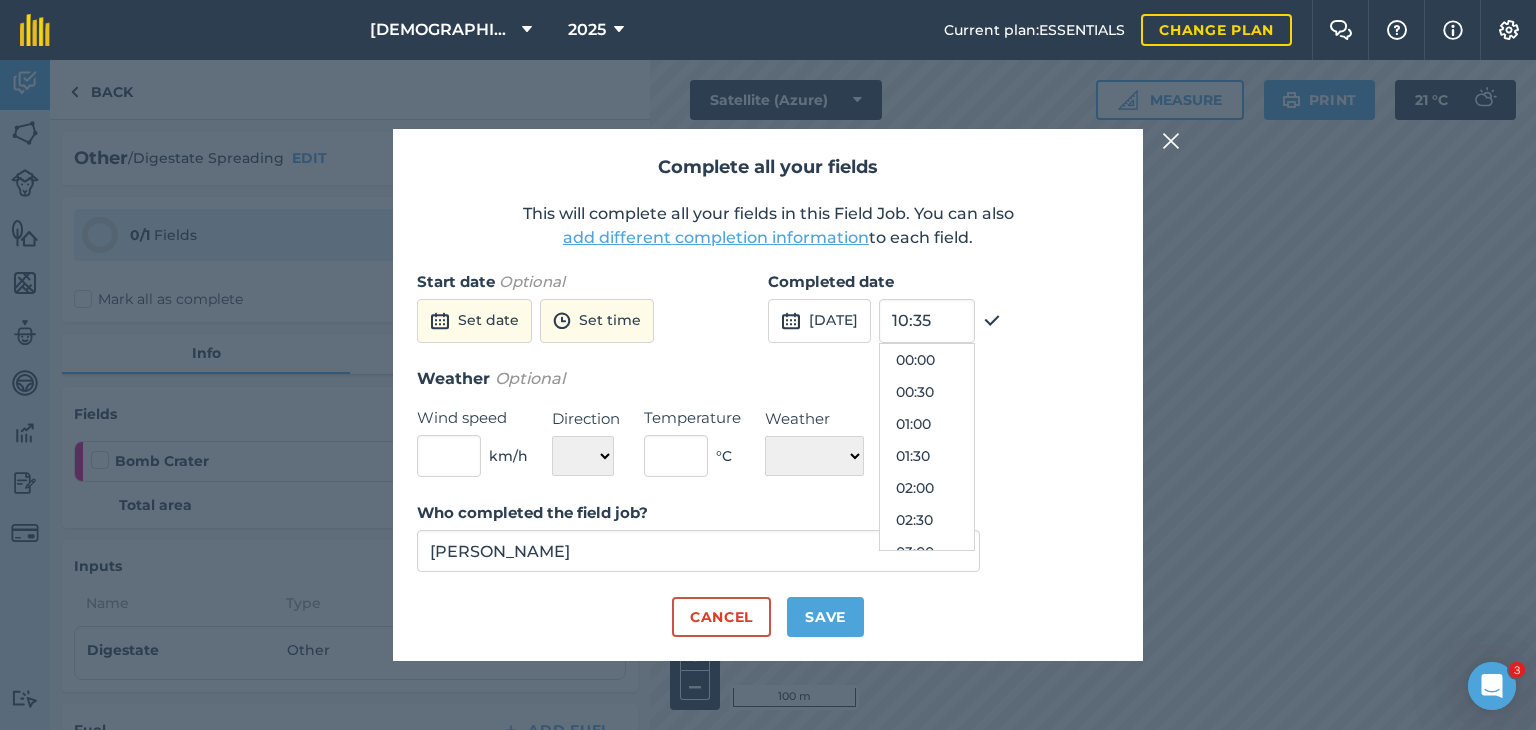 scroll, scrollTop: 608, scrollLeft: 0, axis: vertical 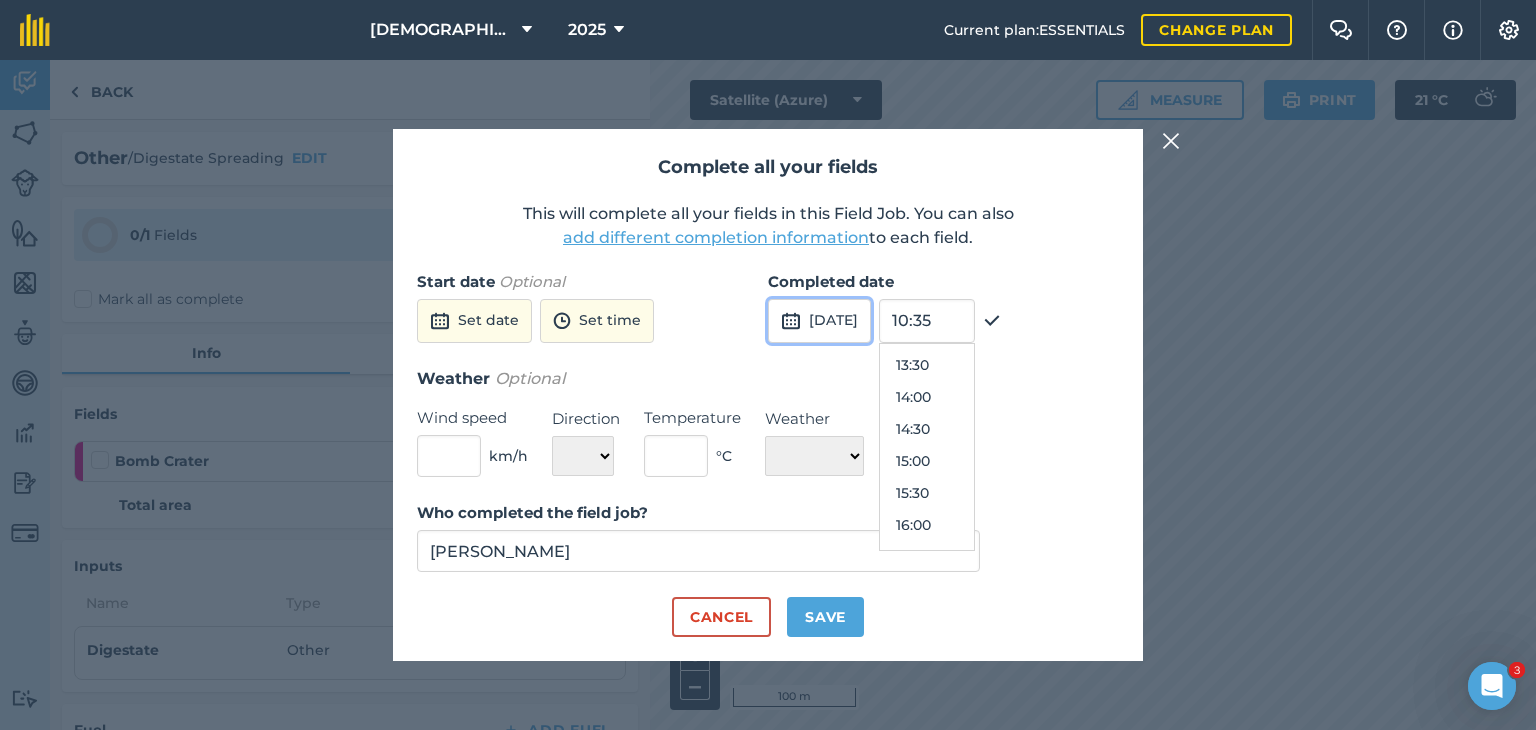 click on "[DATE]" at bounding box center [819, 321] 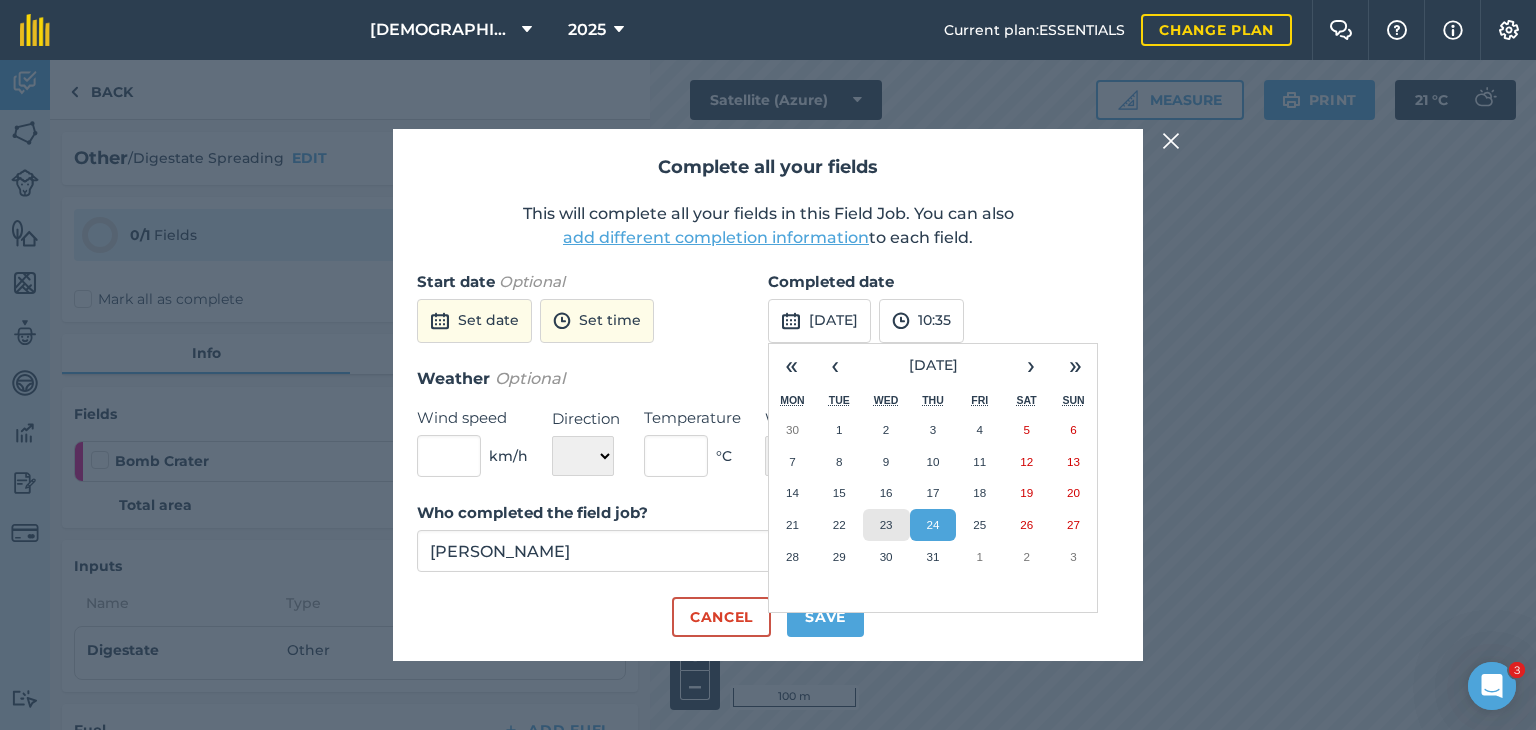 click on "23" at bounding box center (886, 524) 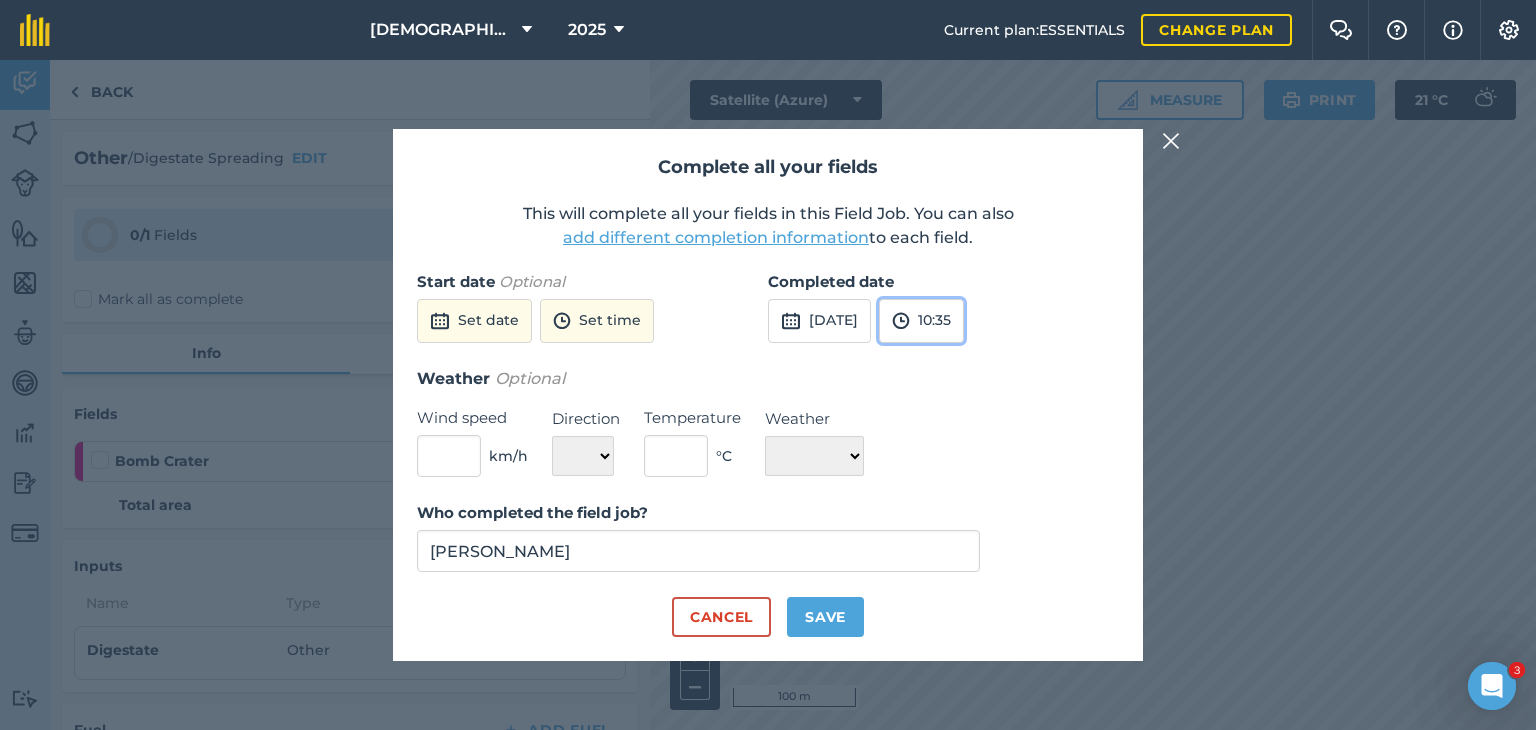 click on "10:35" at bounding box center [921, 321] 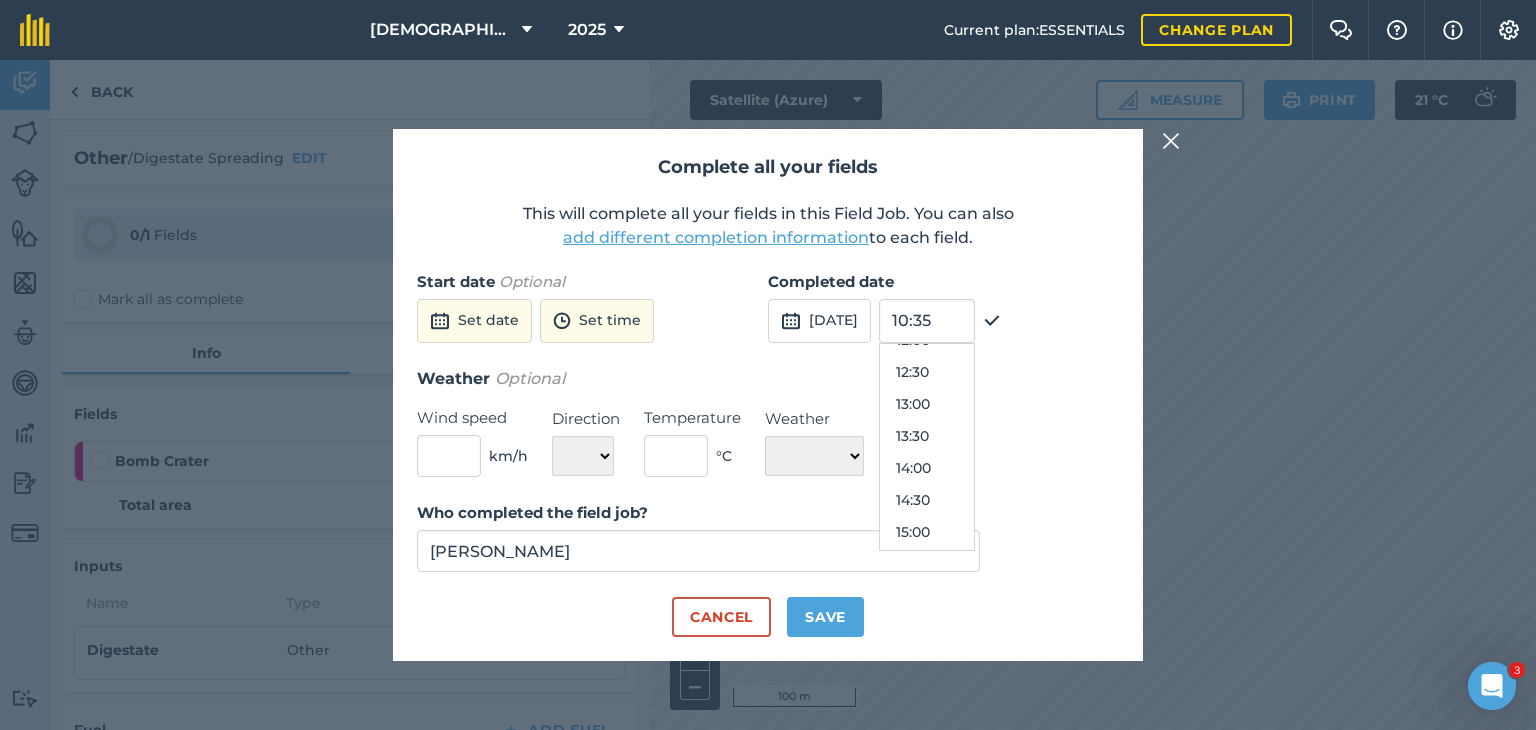 scroll, scrollTop: 808, scrollLeft: 0, axis: vertical 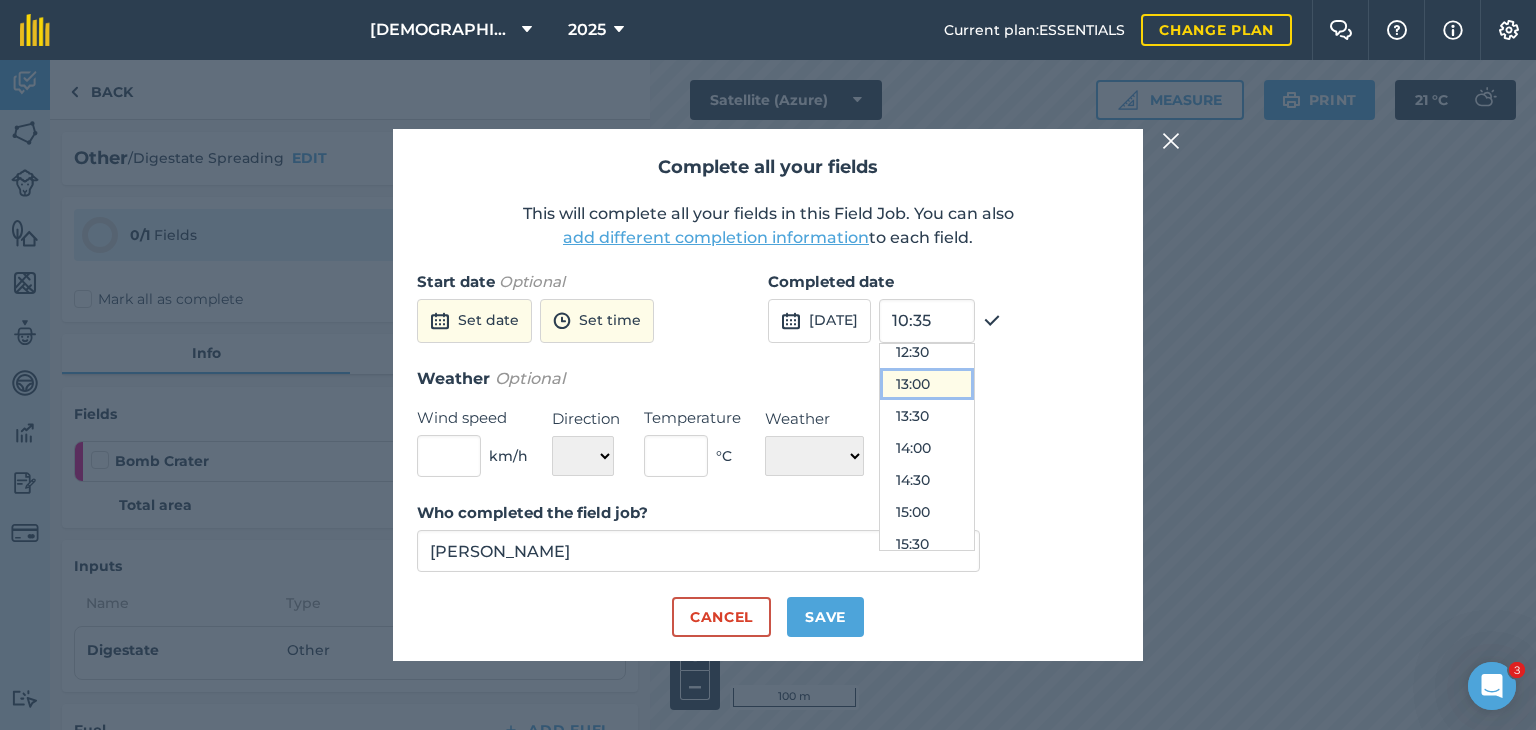 click on "13:00" at bounding box center [927, 384] 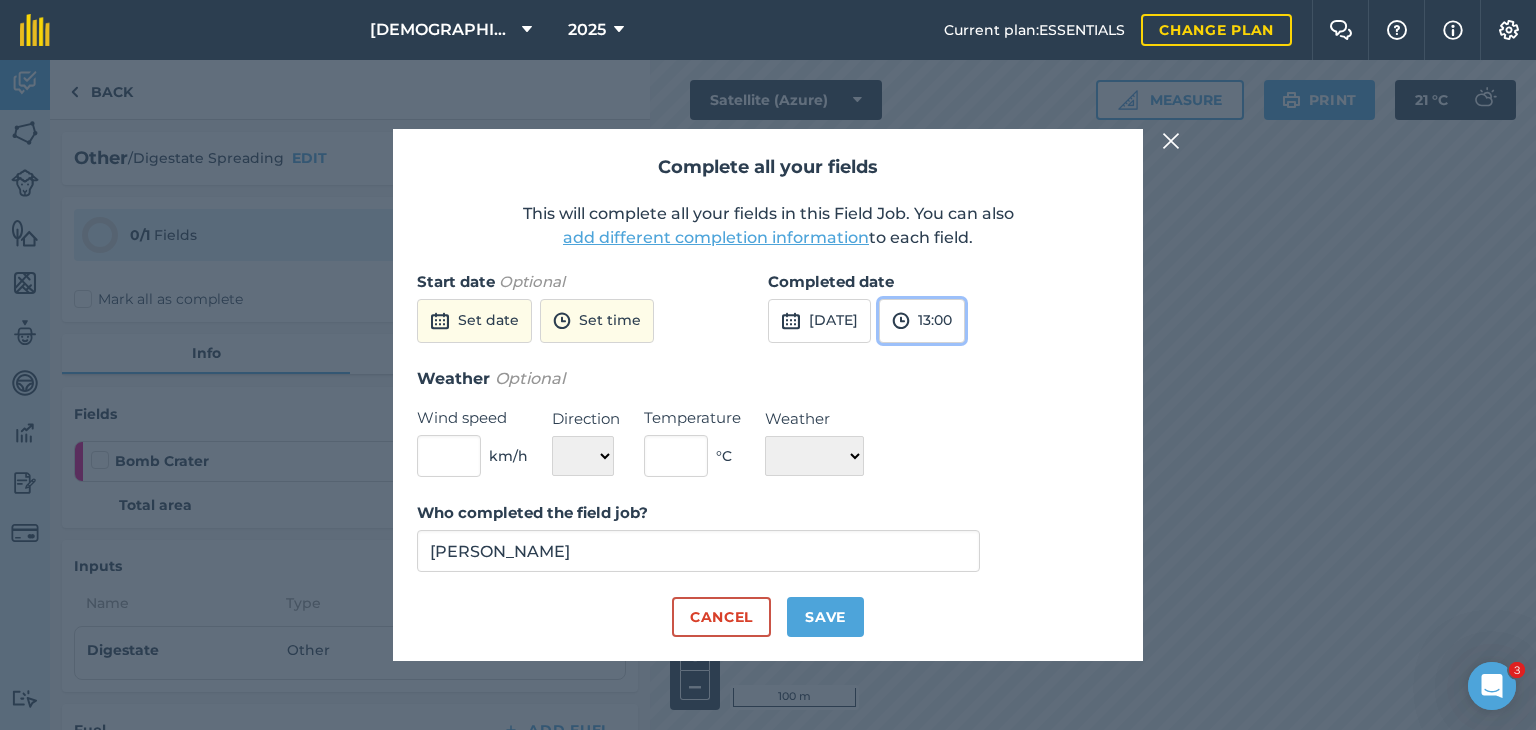 click on "13:00" at bounding box center [922, 321] 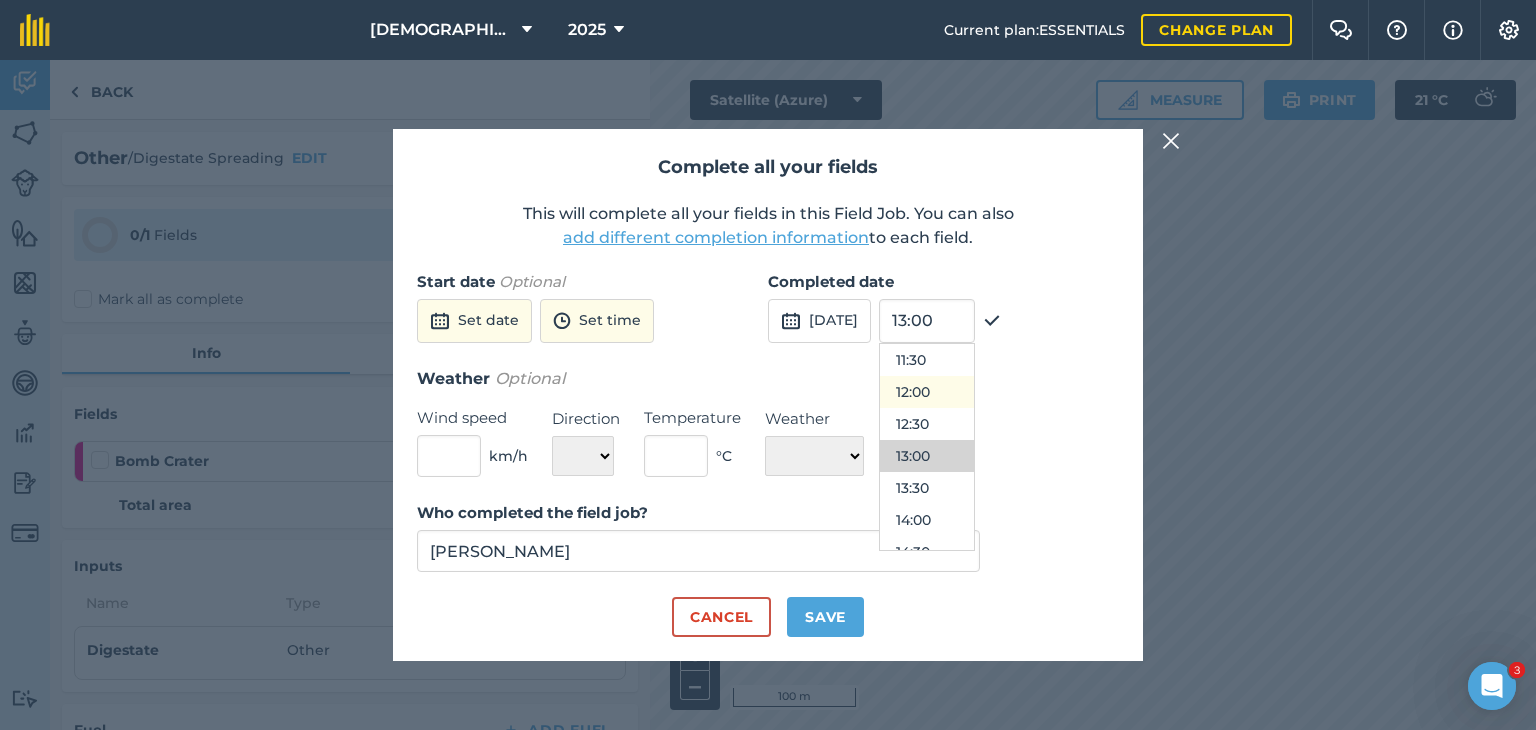 scroll, scrollTop: 636, scrollLeft: 0, axis: vertical 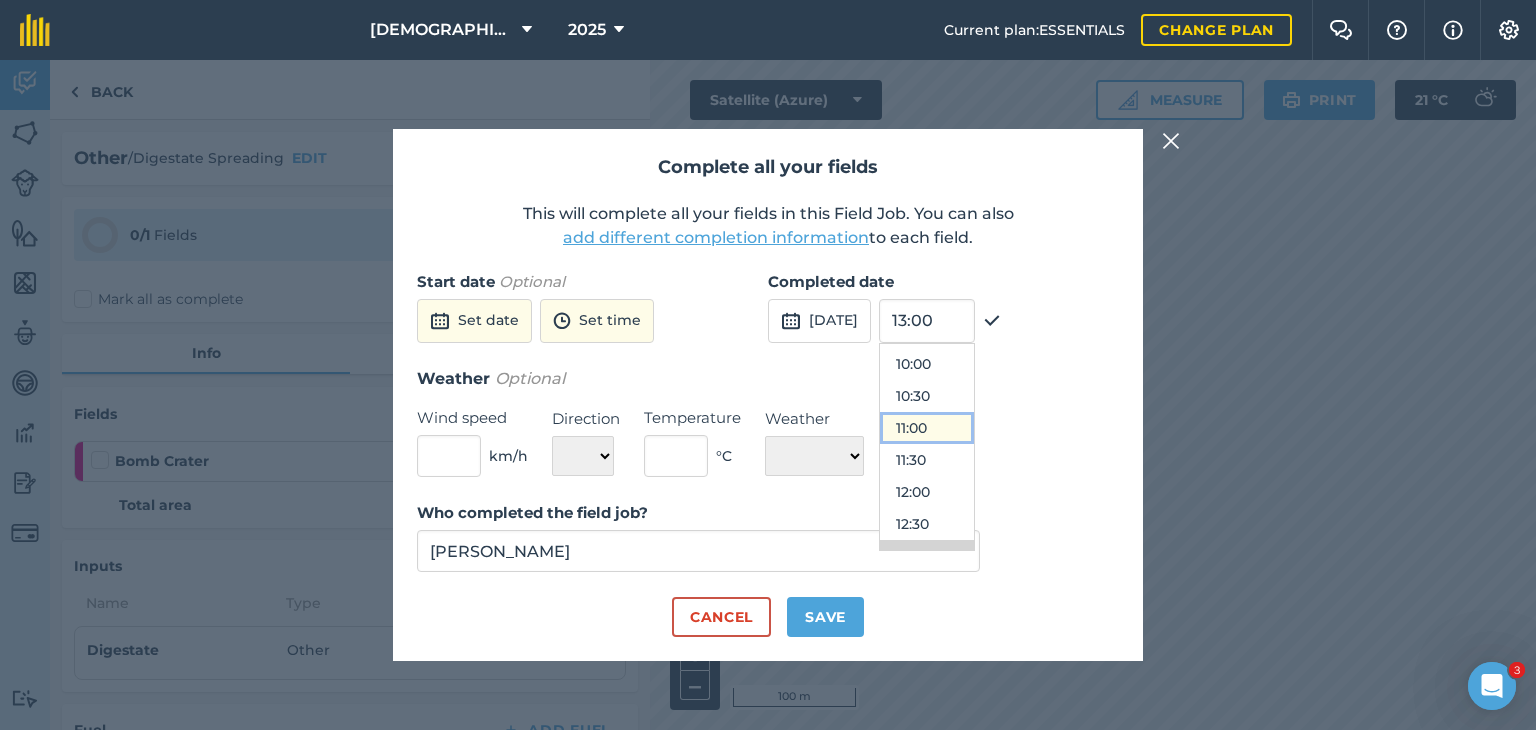 click on "11:00" at bounding box center [927, 428] 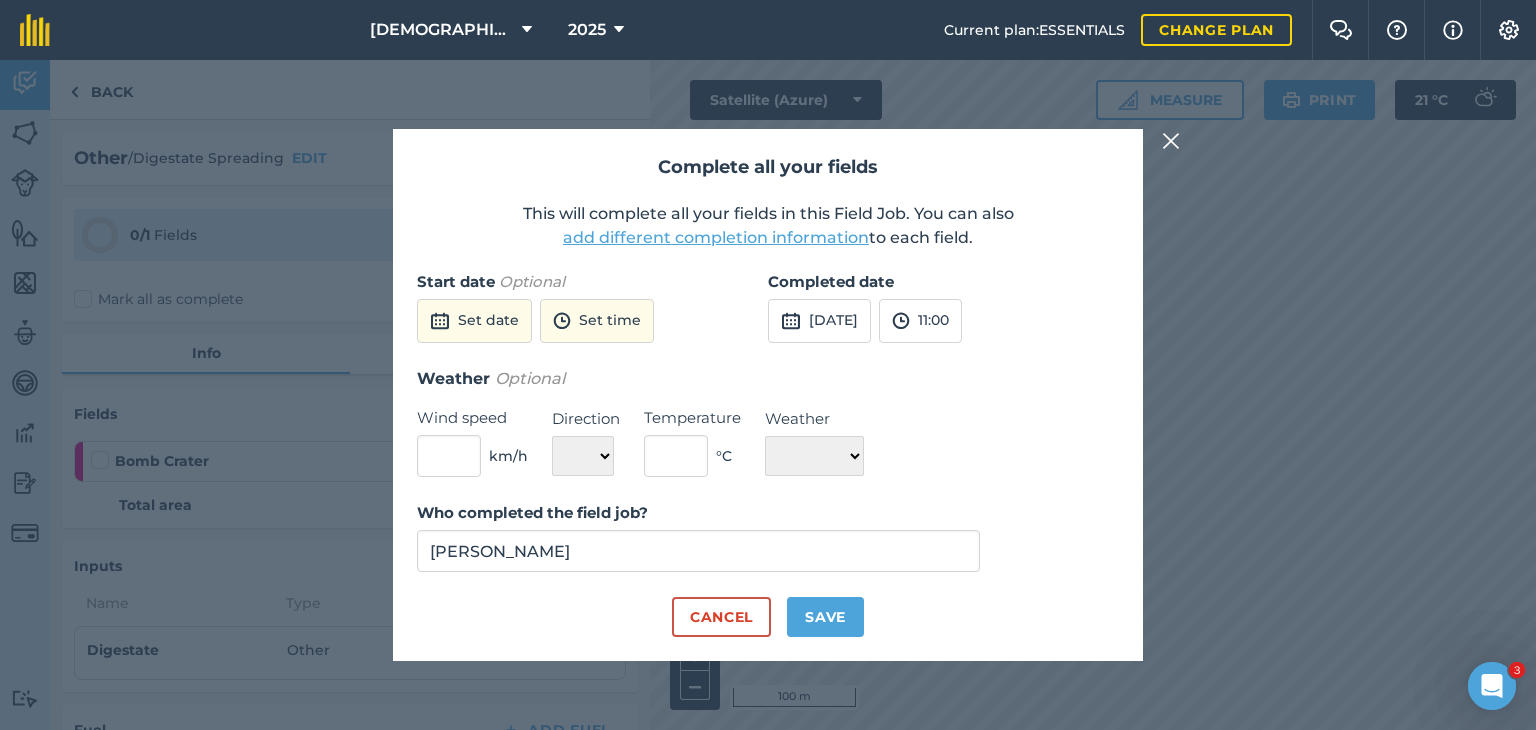 click on "Weather   Optional Wind speed km/h Direction N NE E SE S SW W NW Temperature ° C Weather ☀️  Sunny 🌧  Rainy ⛅️  Cloudy 🌨  Snow ❄️  Icy" at bounding box center [768, 422] 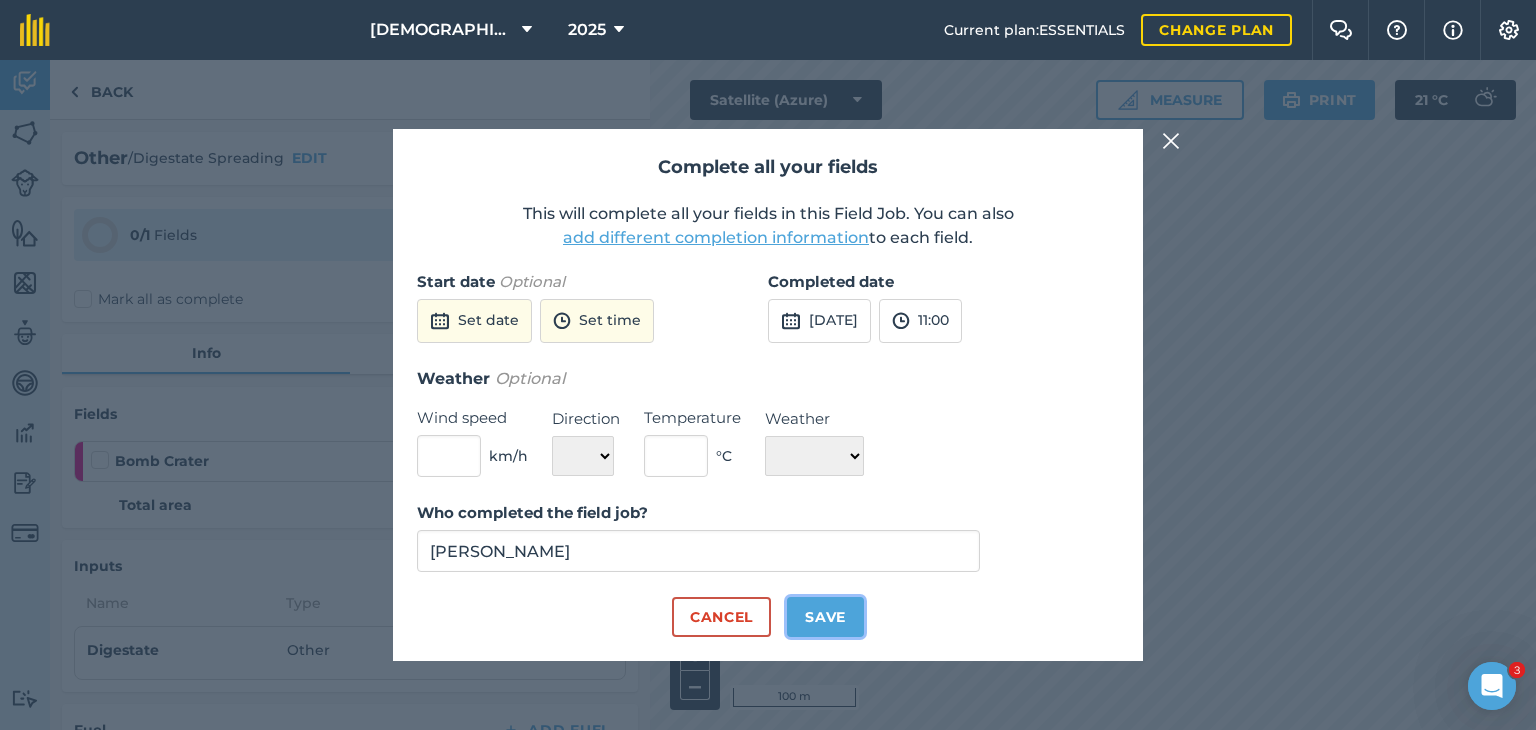 click on "Save" at bounding box center (825, 617) 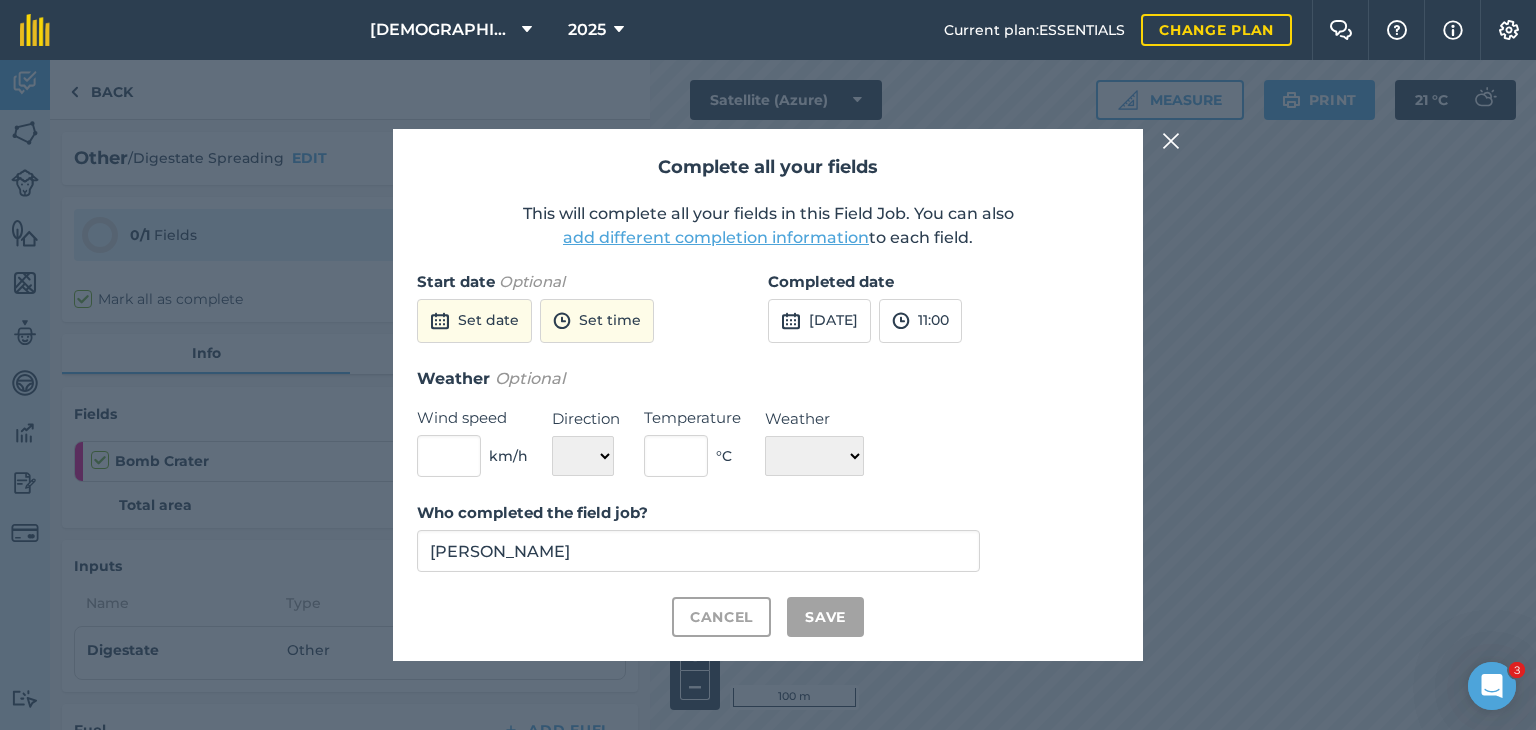 checkbox on "true" 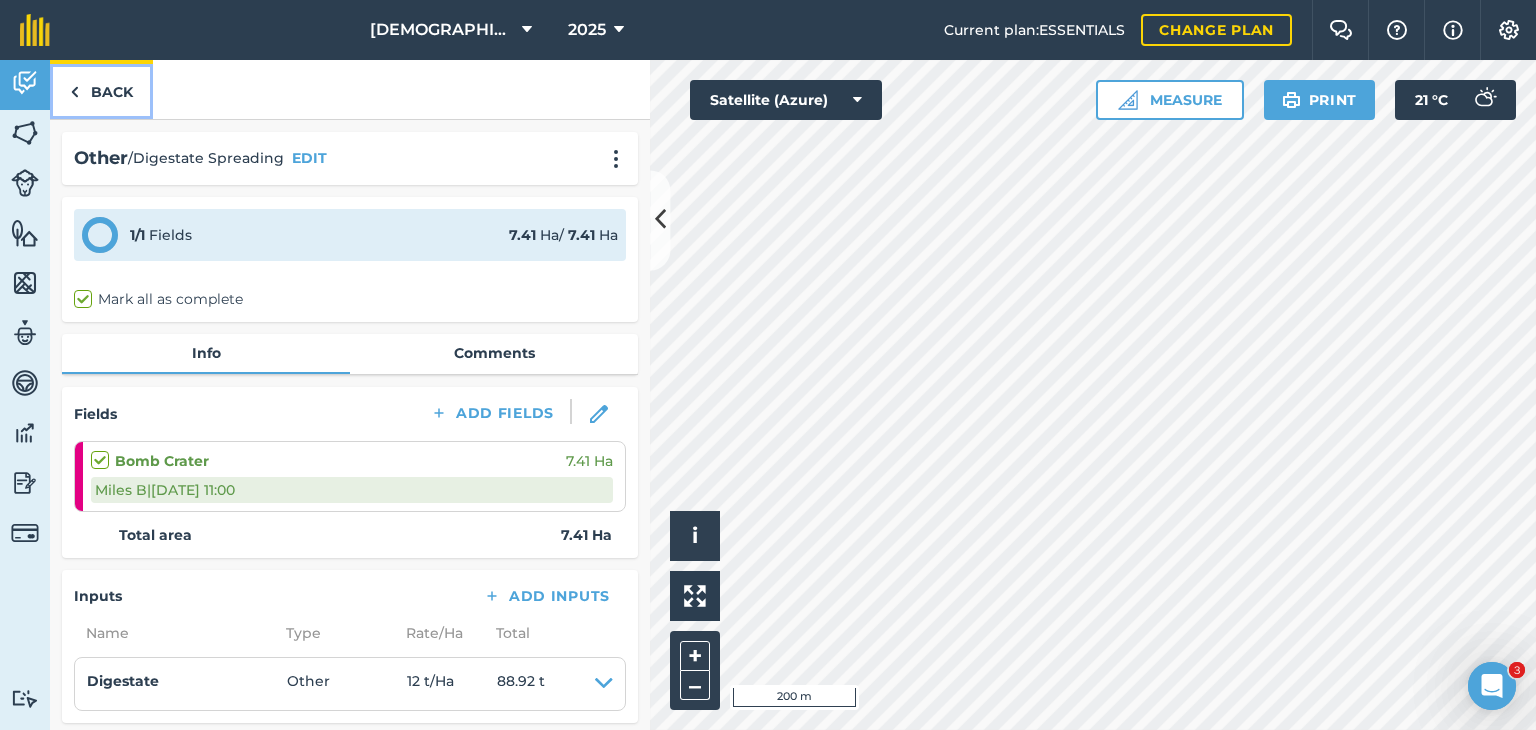 click on "Back" at bounding box center (101, 89) 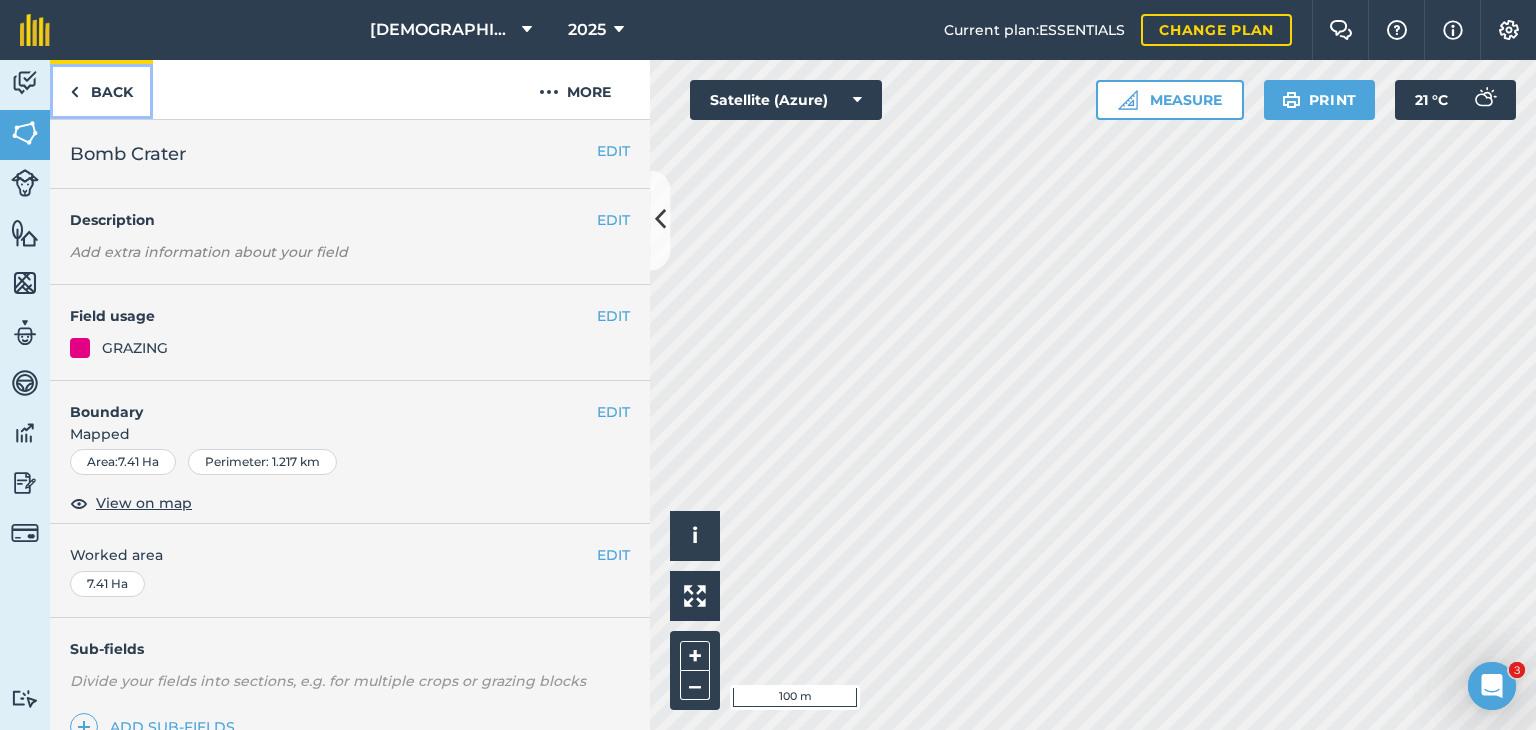 click on "Back" at bounding box center (101, 89) 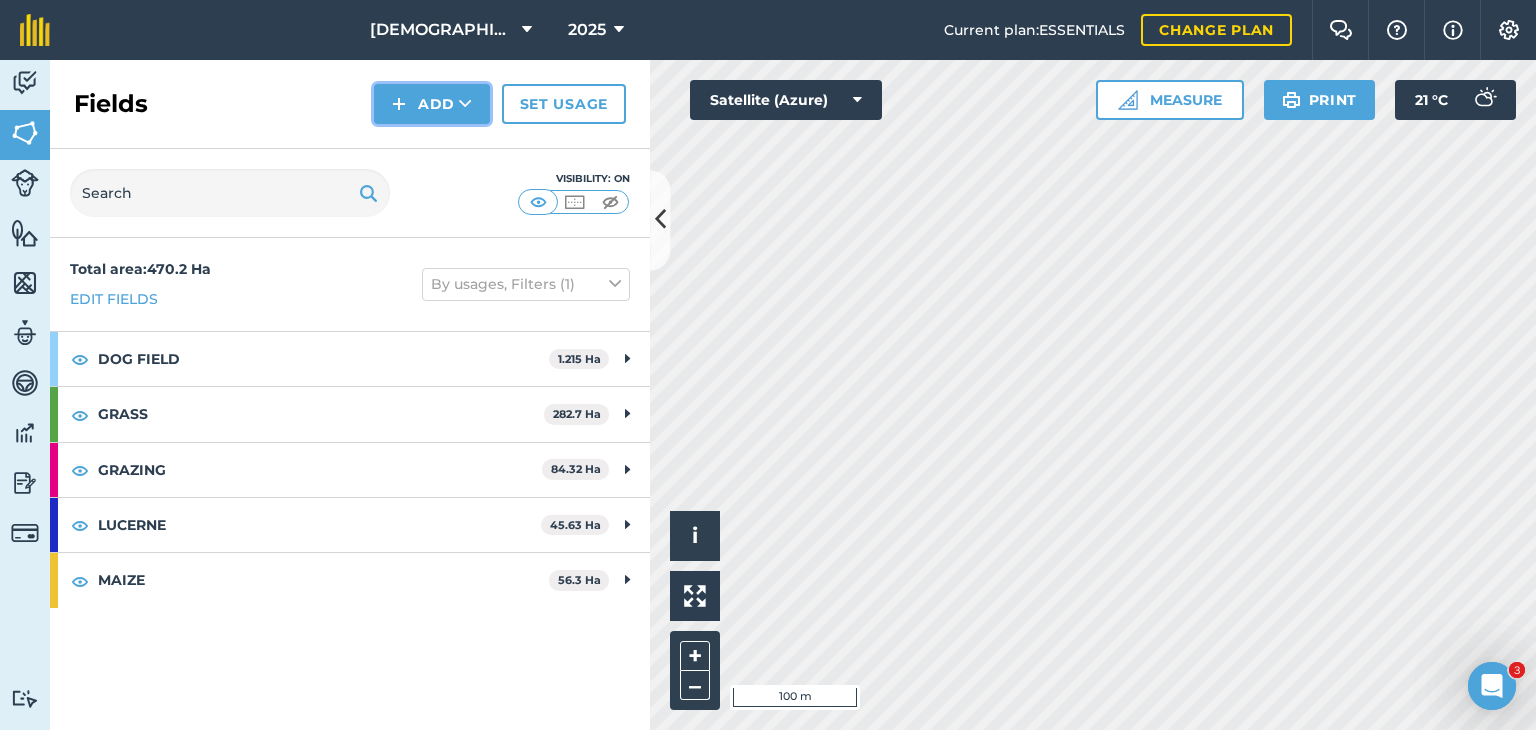 click on "Add" at bounding box center [432, 104] 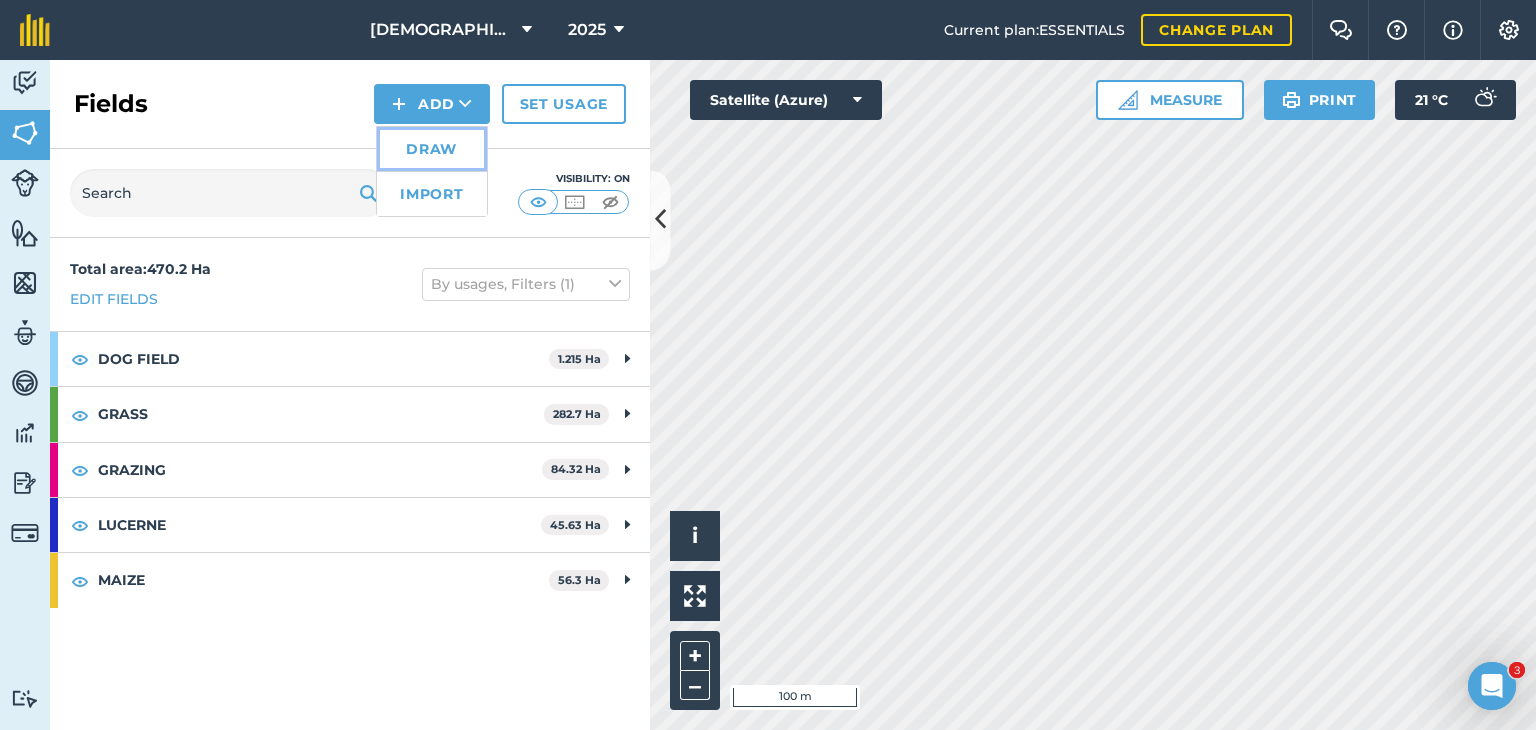 click on "Draw" at bounding box center [432, 149] 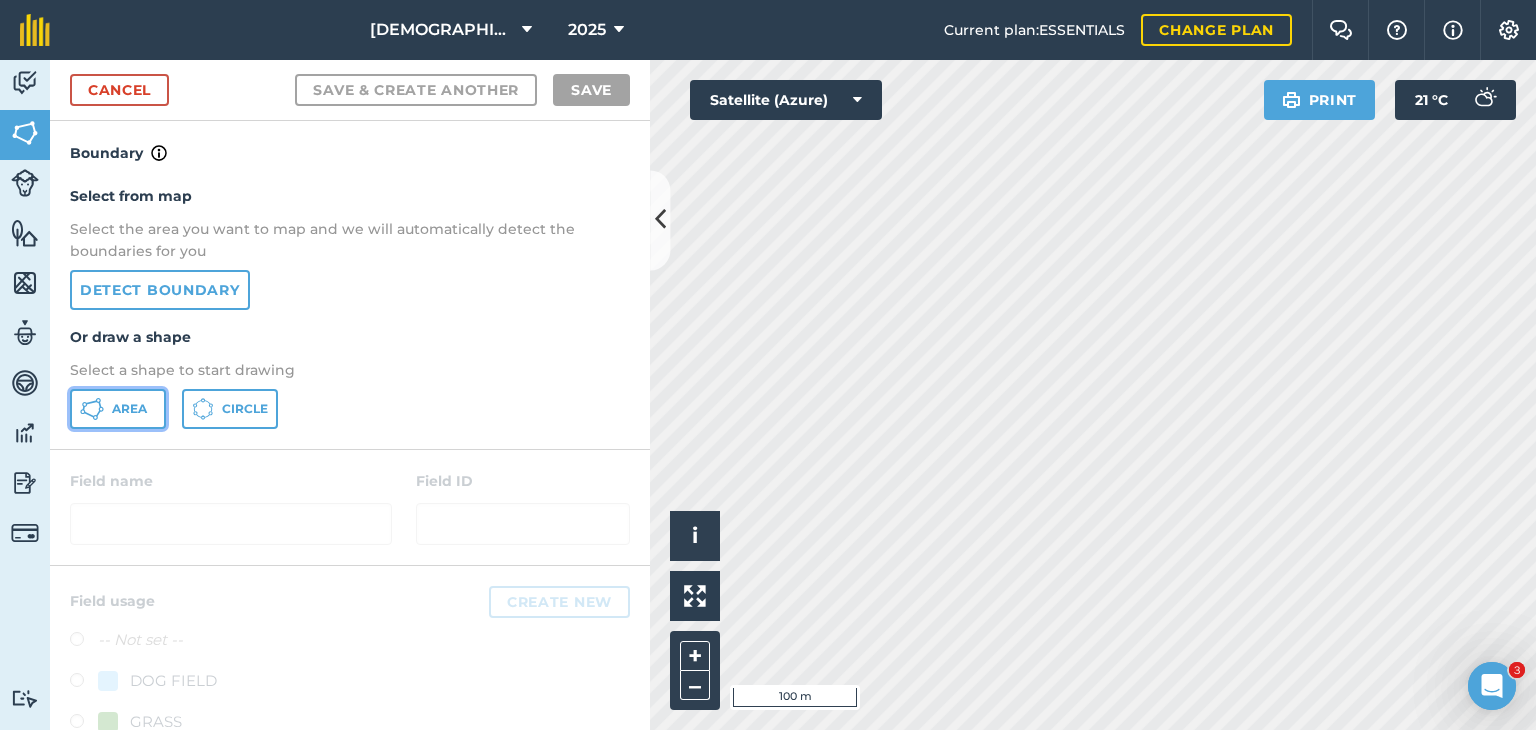 click on "Area" at bounding box center [129, 409] 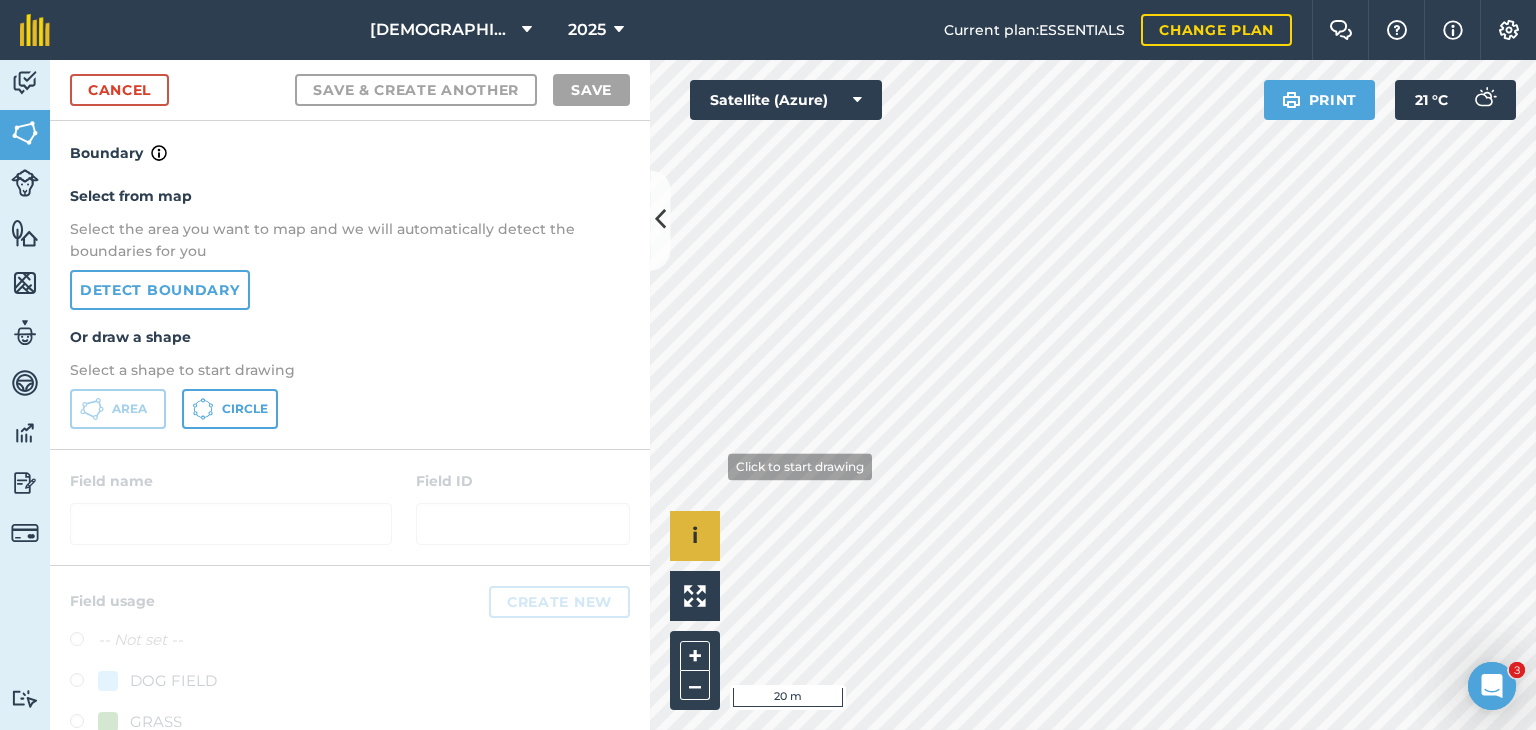 click on "Click to start drawing i © 2025 TomTom, Microsoft 20 m + –" at bounding box center [1093, 395] 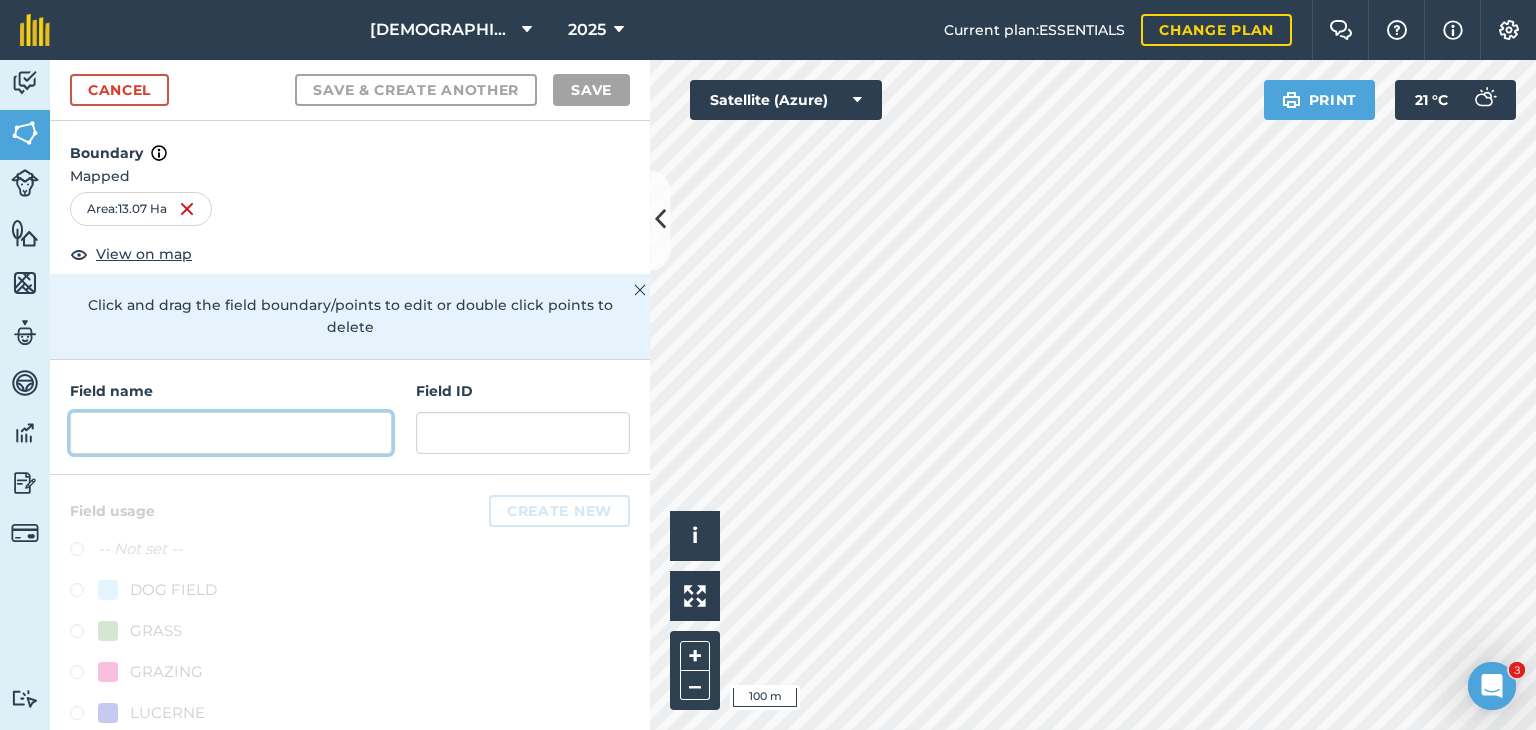 click at bounding box center (231, 433) 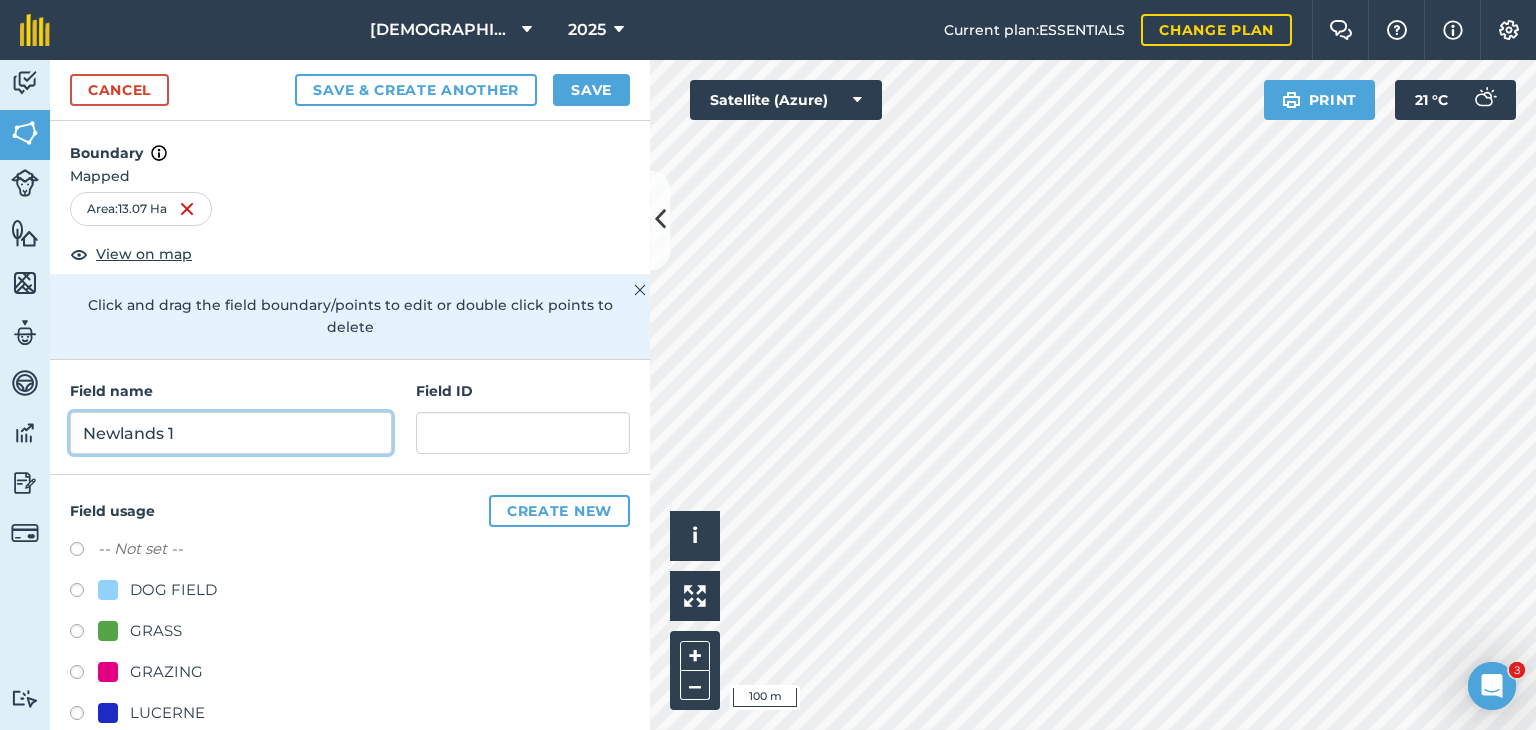 type on "Newlands 1" 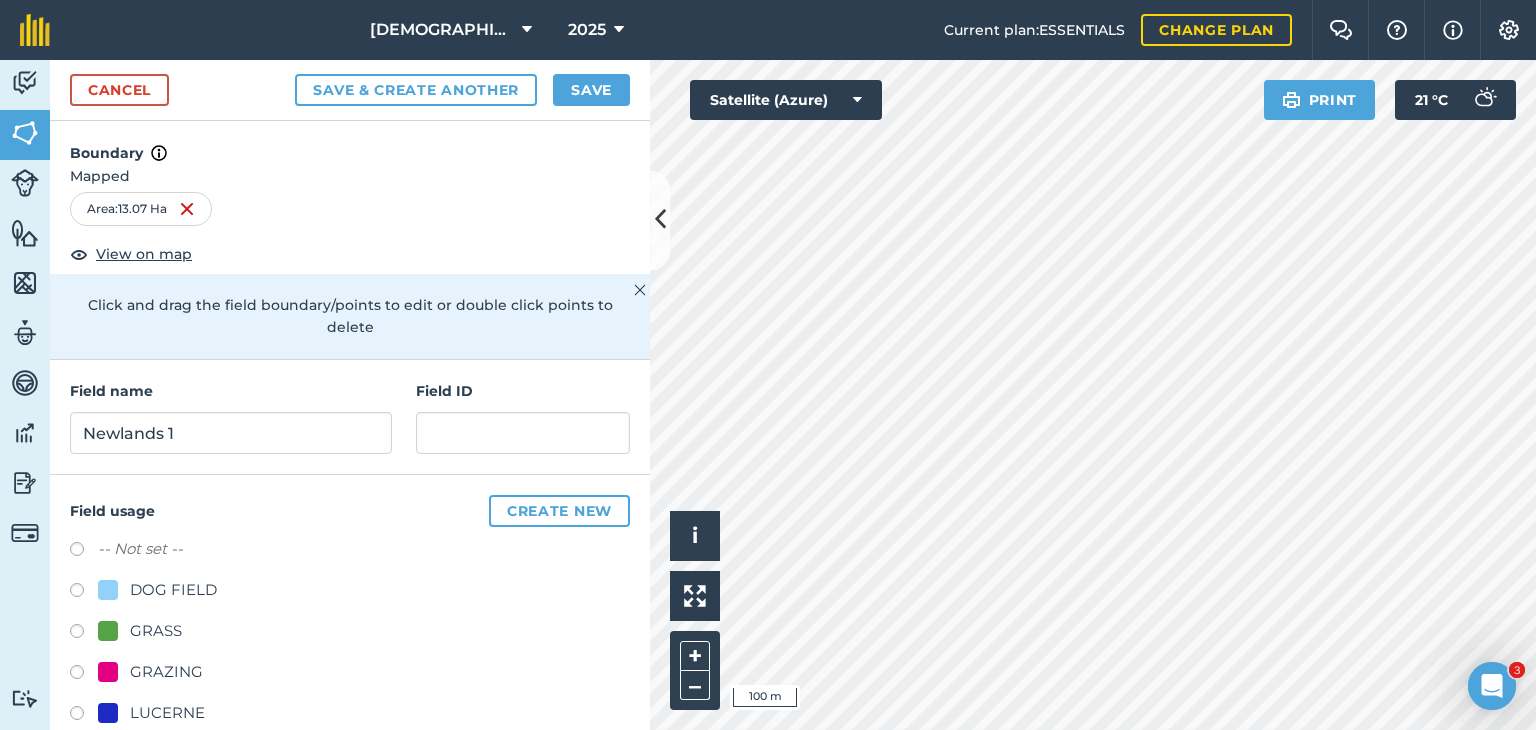 click at bounding box center [84, 634] 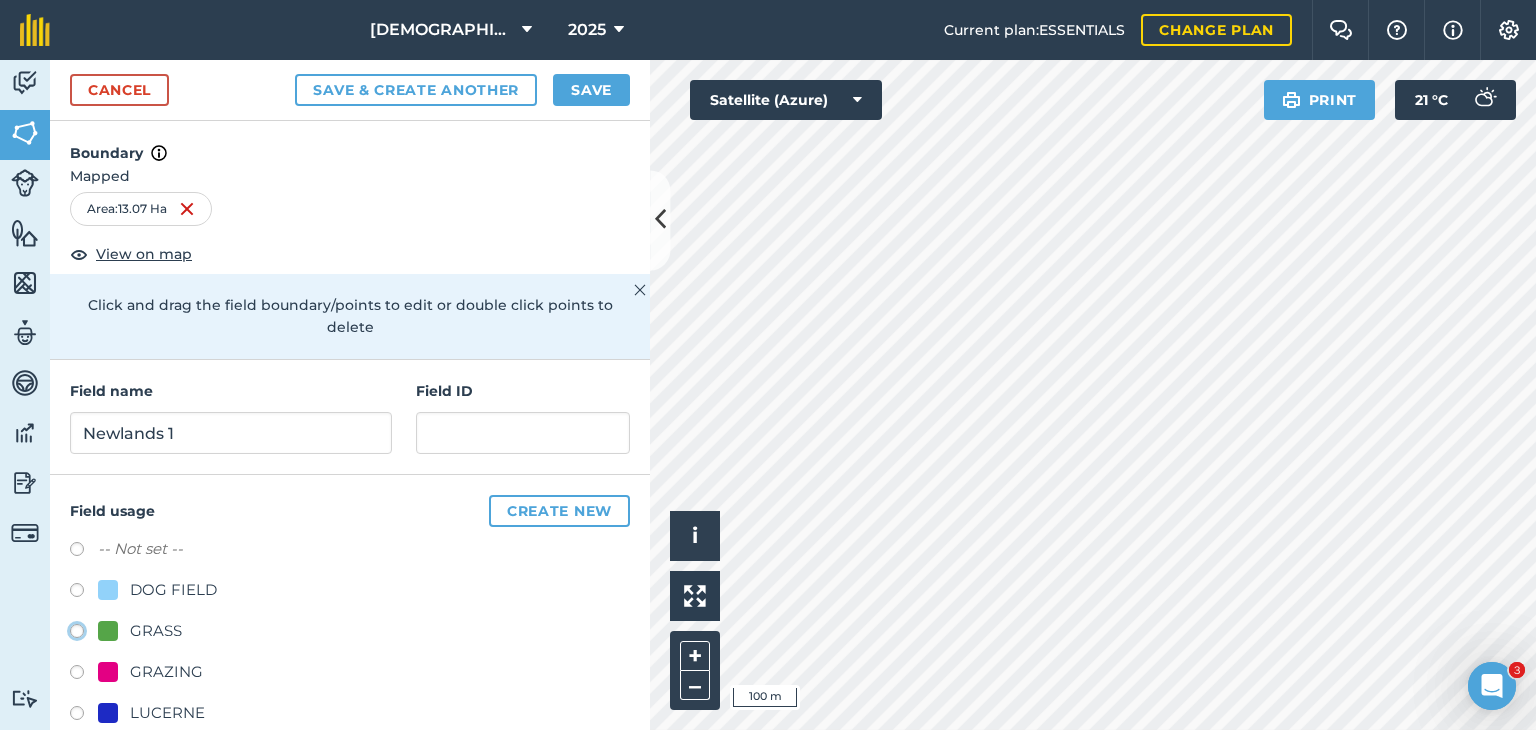 click on "GRASS" at bounding box center [-9923, 630] 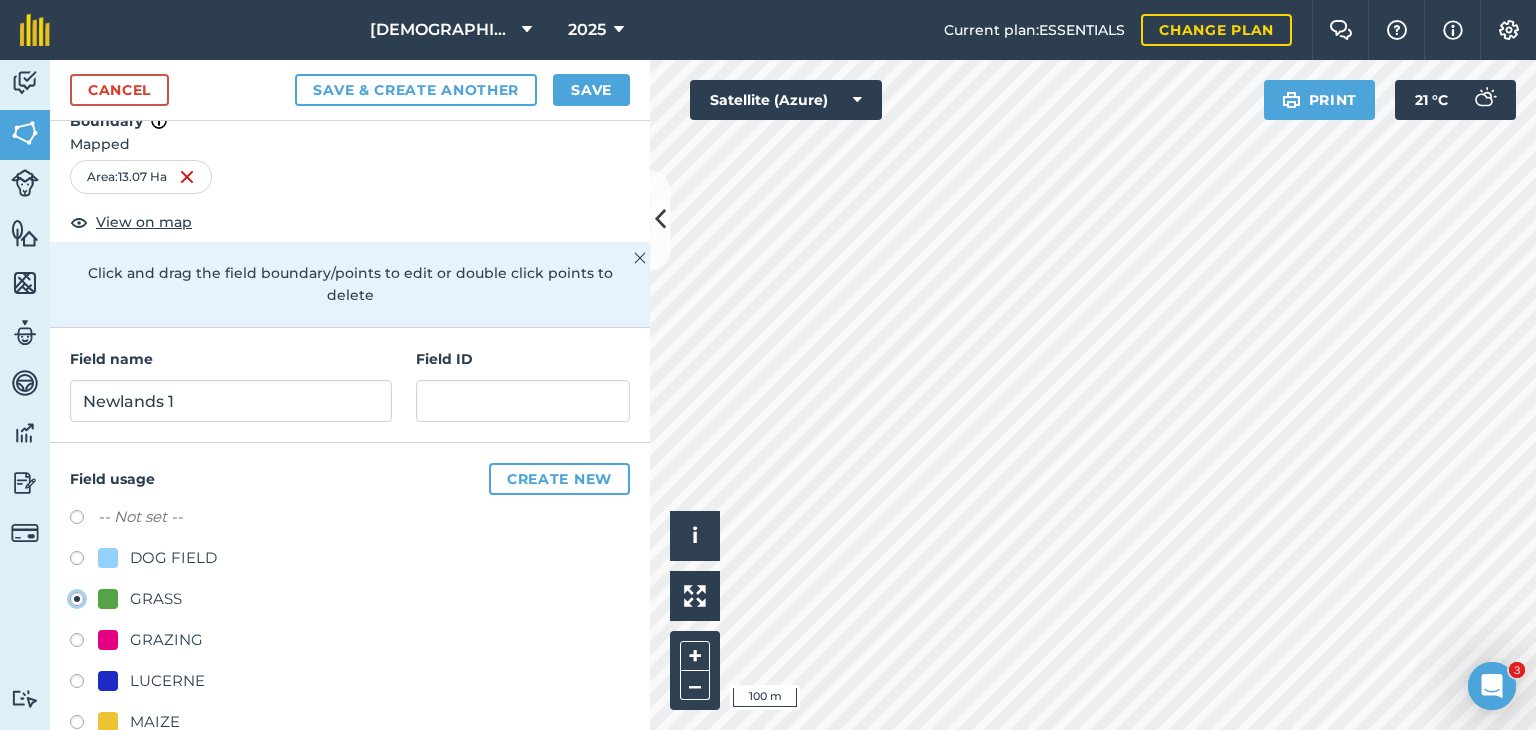 scroll, scrollTop: 0, scrollLeft: 0, axis: both 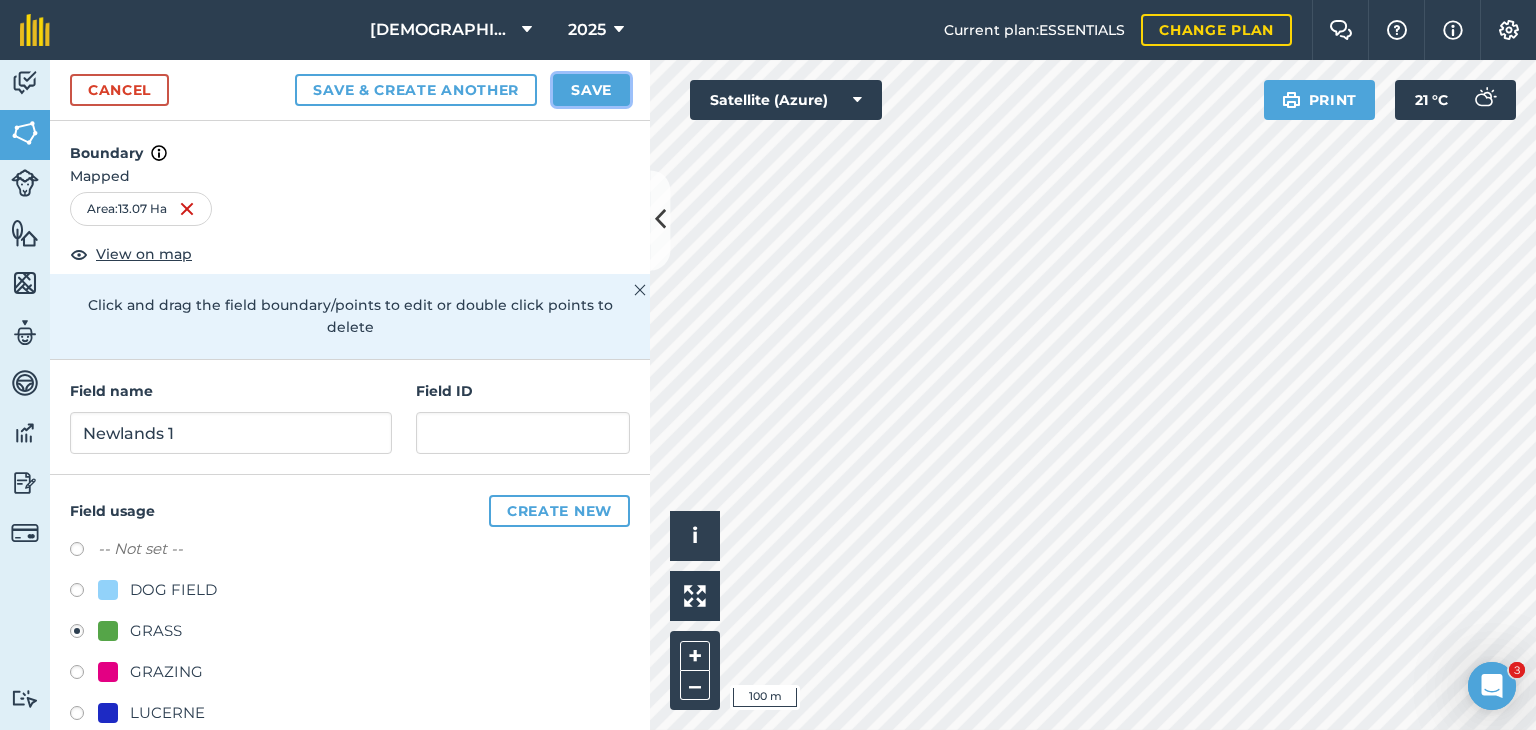 click on "Save" at bounding box center (591, 90) 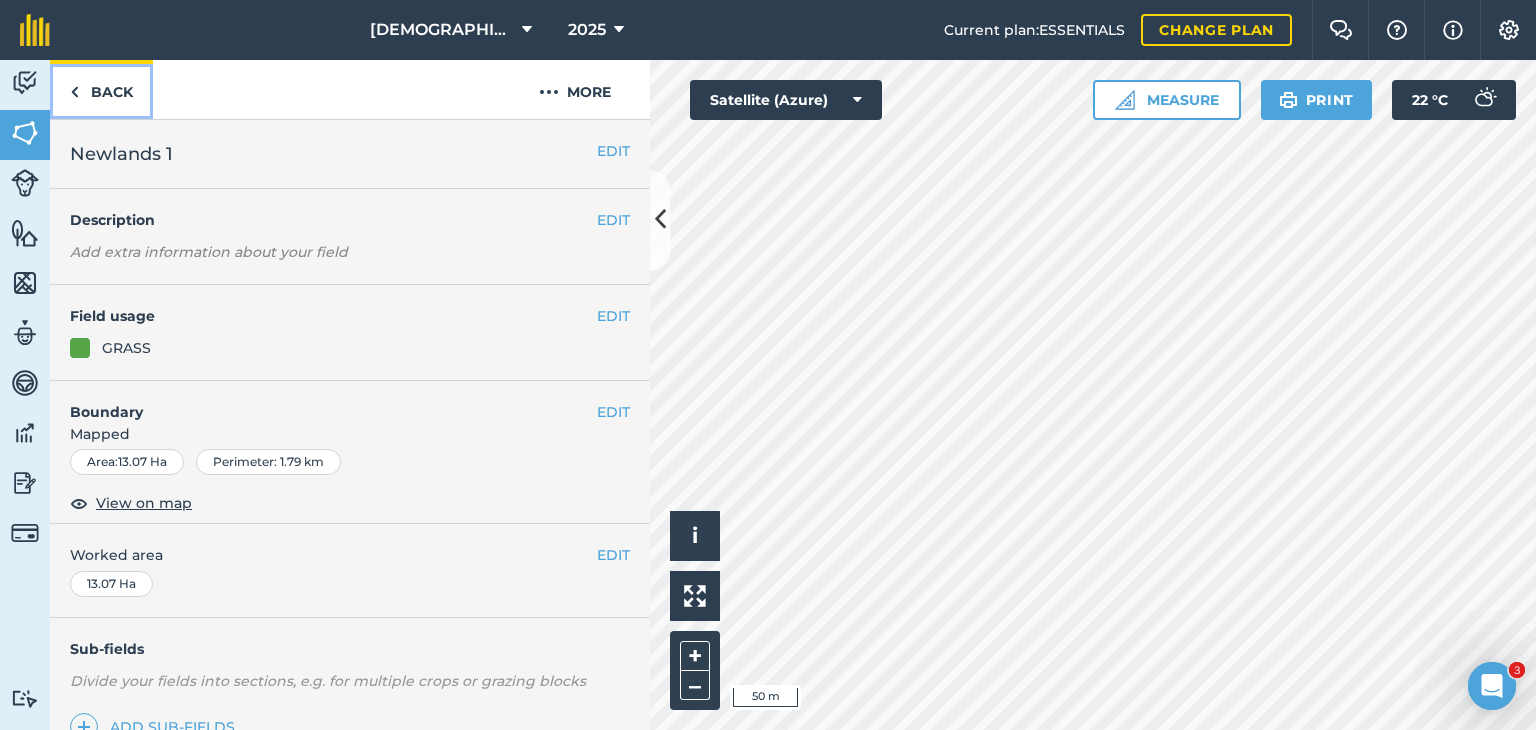 click at bounding box center [74, 92] 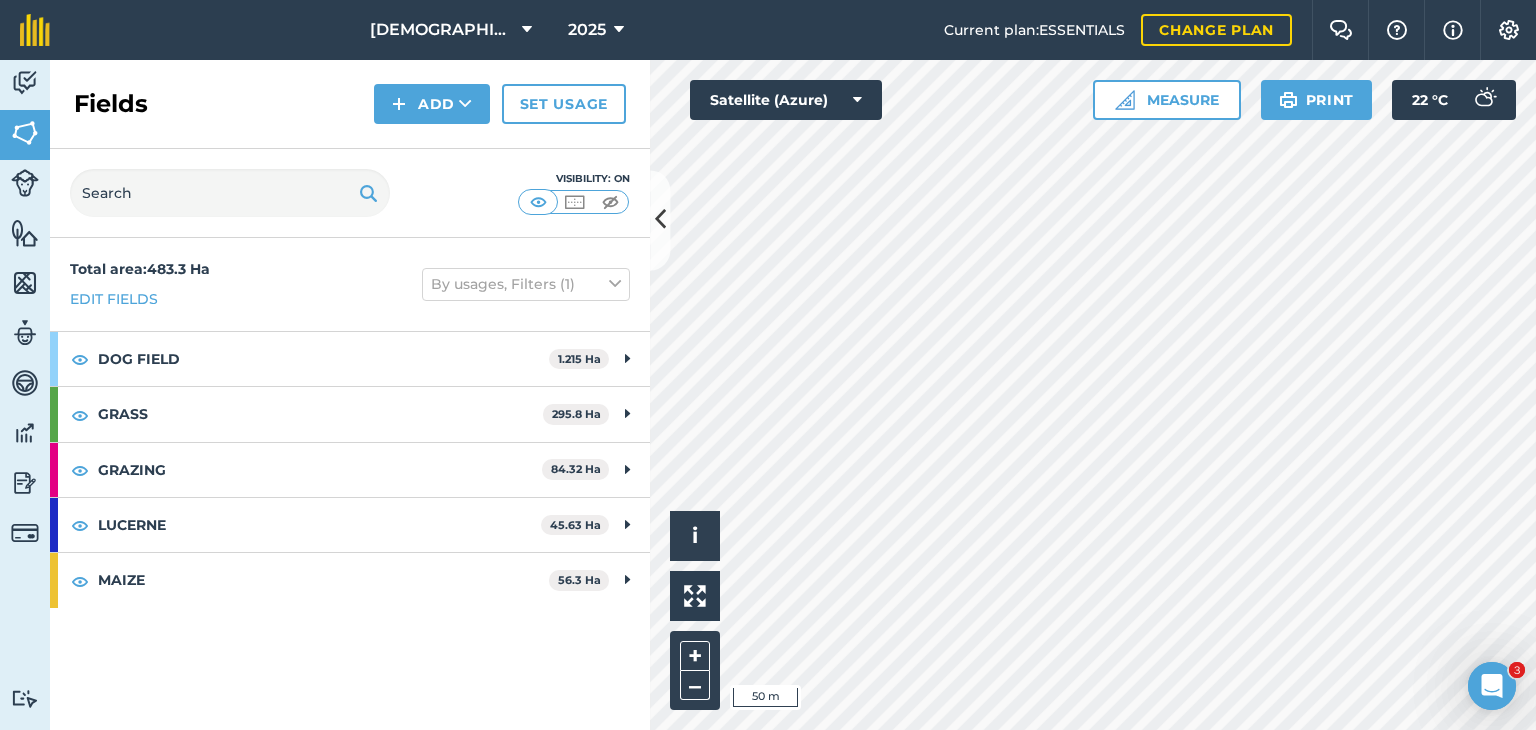 click on "Fields   Add   Set usage" at bounding box center [350, 104] 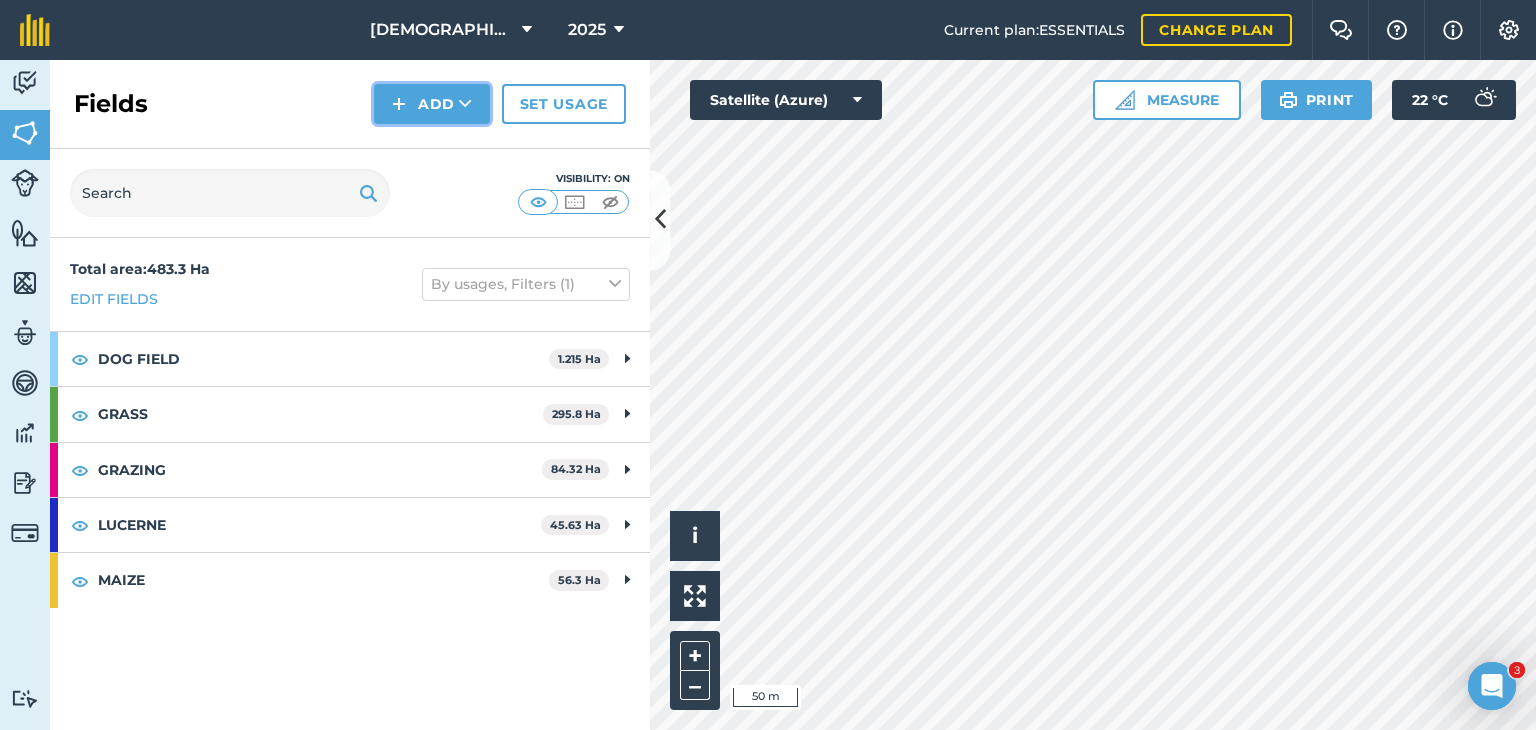 click on "Add" at bounding box center (432, 104) 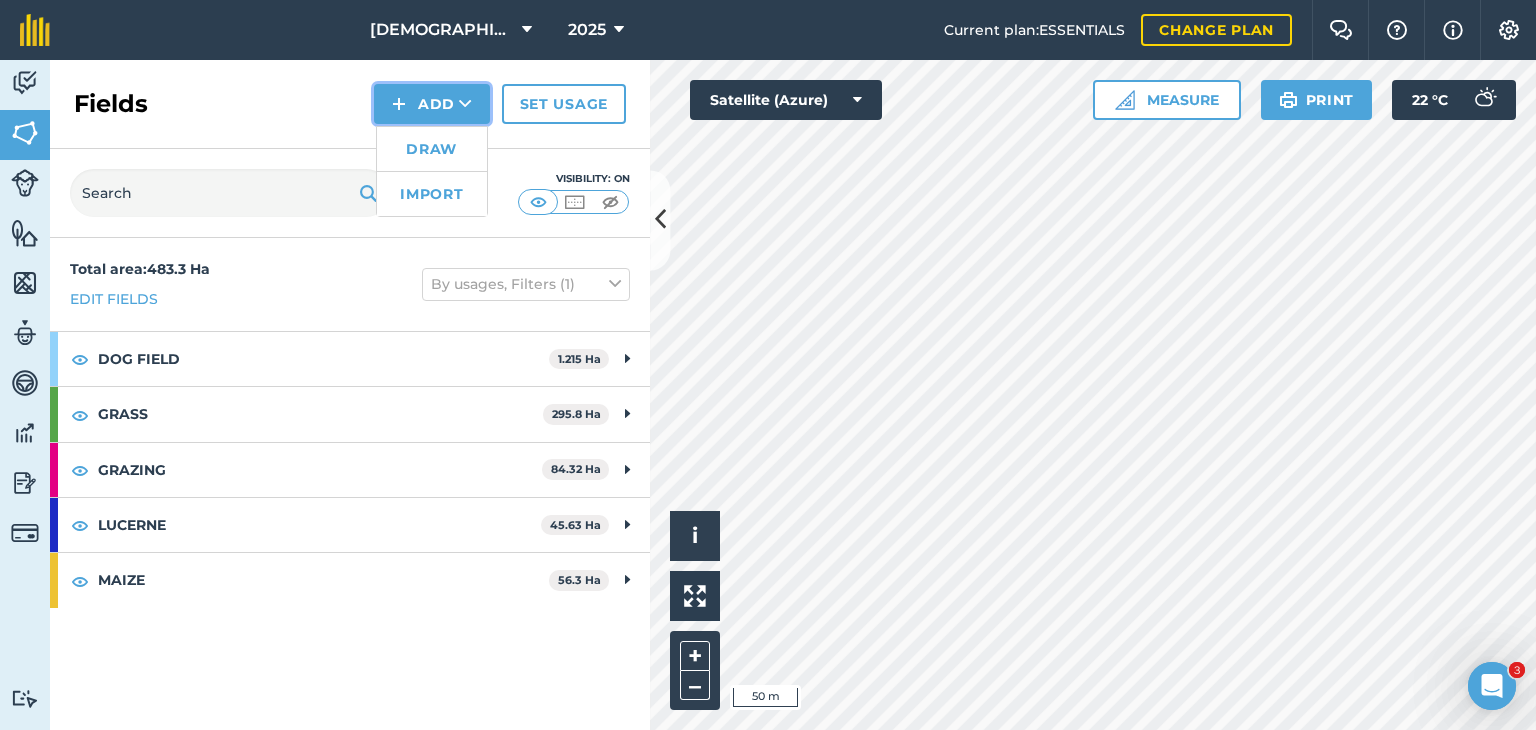 type 